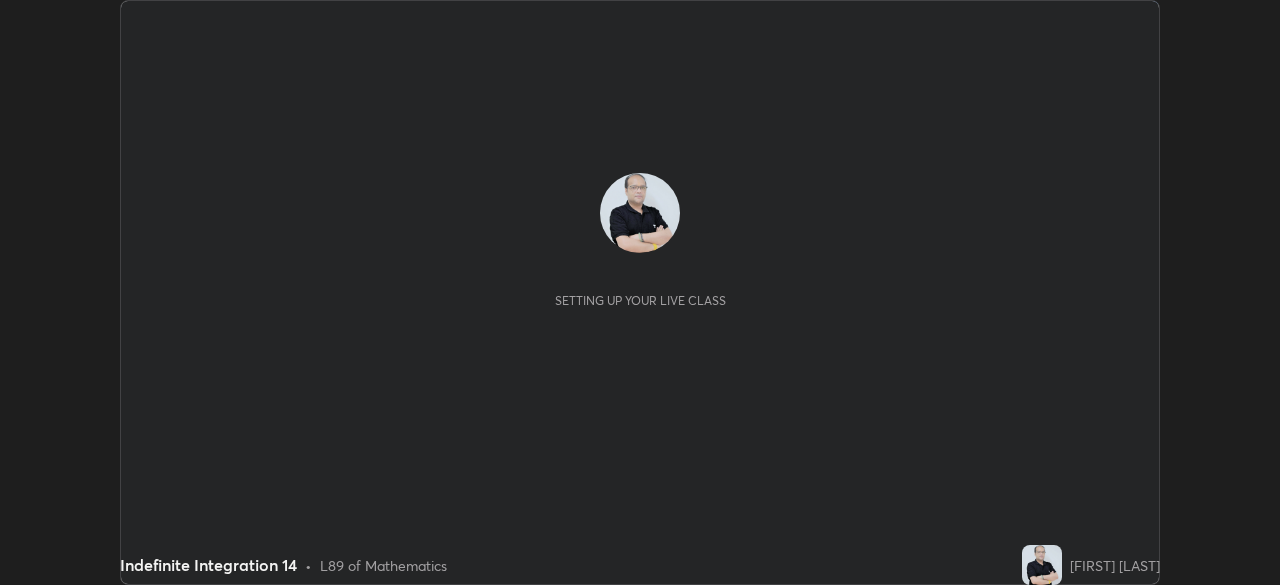 scroll, scrollTop: 0, scrollLeft: 0, axis: both 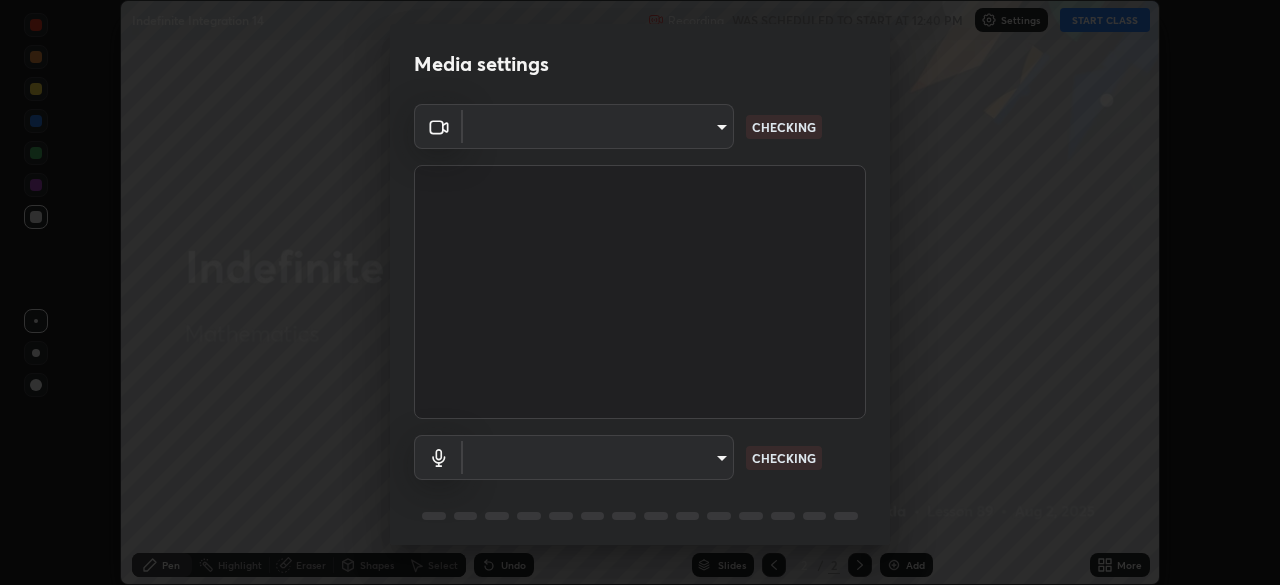 type on "683b9e622d2d25b5c57f9792f59a233711fb71fda5f9e247a72ff104aaa2f12c" 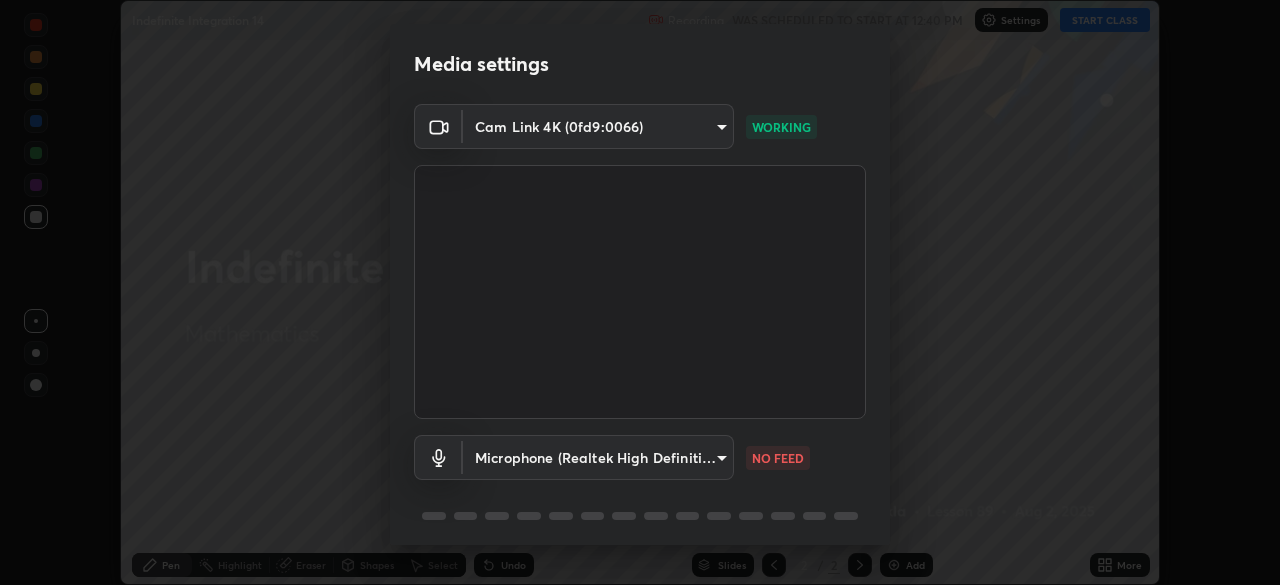 scroll, scrollTop: 71, scrollLeft: 0, axis: vertical 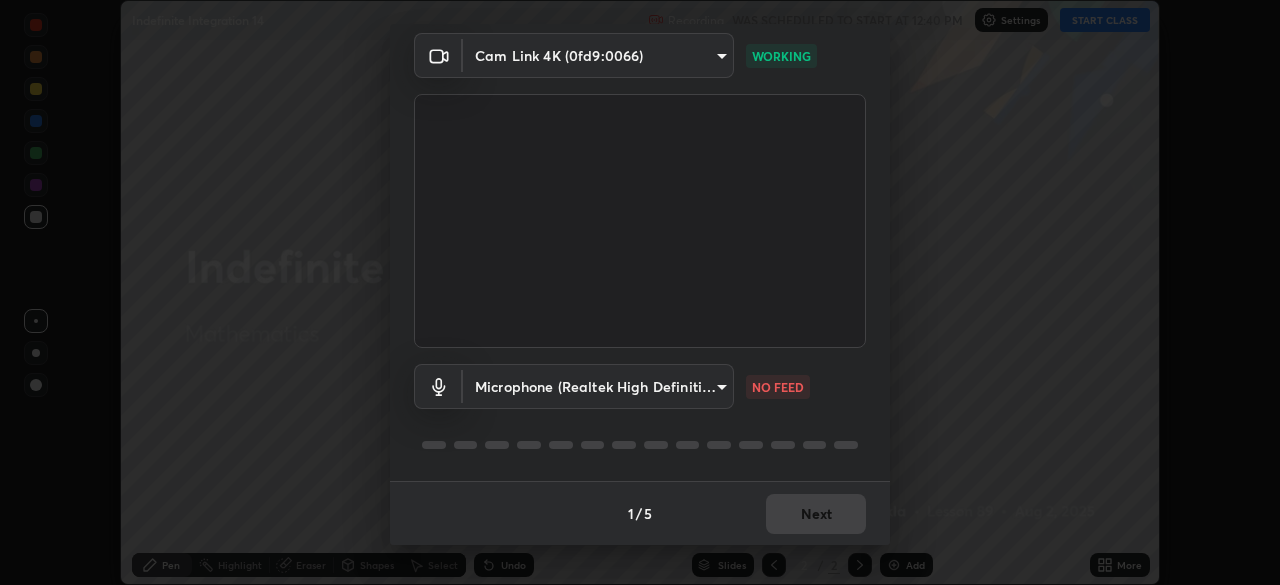 click on "Erase all Indefinite Integration 14 Recording WAS SCHEDULED TO START AT  12:40 PM Settings START CLASS Setting up your live class Indefinite Integration 14 • L89 of Mathematics Anil Shukla Pen Highlight Eraser Shapes Select Undo Slides 2 / 2 Add More No doubts shared Encourage your learners to ask a doubt for better clarity Report an issue Reason for reporting Buffering Chat not working Audio - Video sync issue Educator video quality low ​ Attach an image Report Media settings Cam Link 4K (0fd9:0066) 683b9e622d2d25b5c57f9792f59a233711fb71fda5f9e247a72ff104aaa2f12c WORKING Microphone (Realtek High Definition Audio) a2845f27f241d78e81142a5bcad2dd0661d1231b7acccdda9ee201247719edf7 NO FEED 1 / 5 Next" at bounding box center (640, 292) 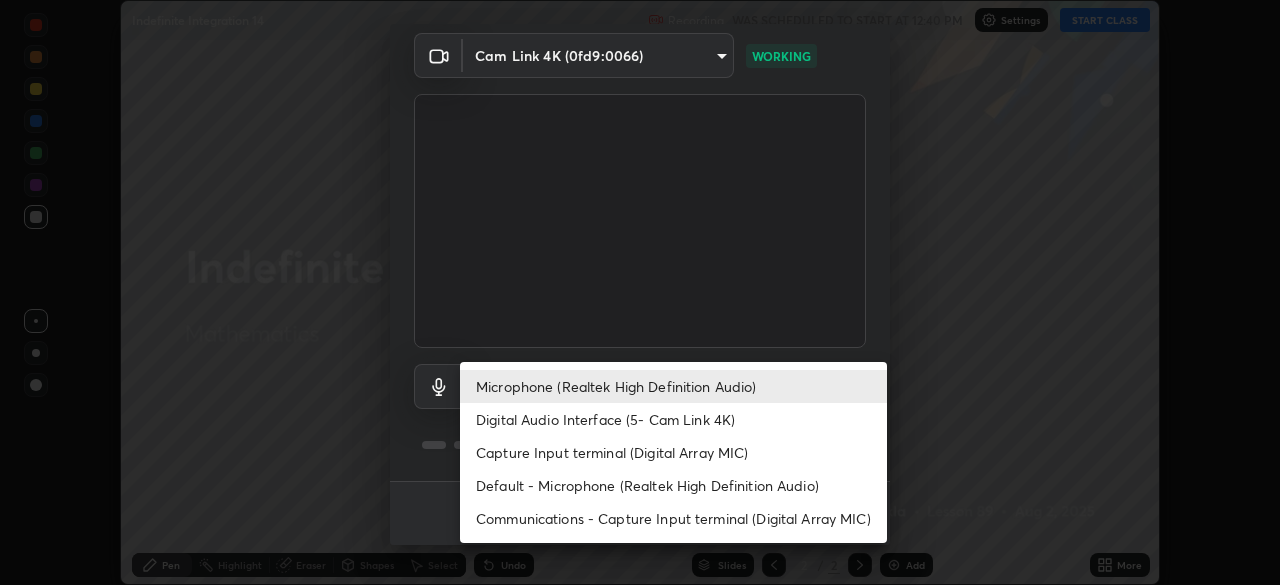 click on "Digital Audio Interface (5- Cam Link 4K)" at bounding box center [673, 419] 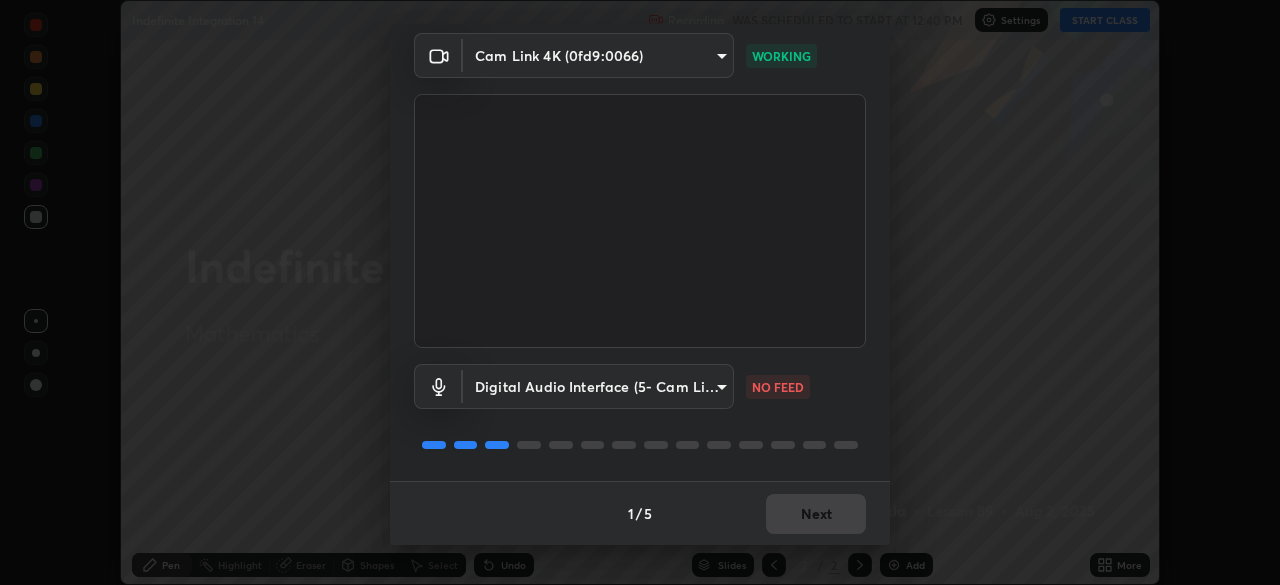 click on "Erase all Indefinite Integration 14 Recording WAS SCHEDULED TO START AT  12:40 PM Settings START CLASS Setting up your live class Indefinite Integration 14 • L89 of Mathematics Anil Shukla Pen Highlight Eraser Shapes Select Undo Slides 2 / 2 Add More No doubts shared Encourage your learners to ask a doubt for better clarity Report an issue Reason for reporting Buffering Chat not working Audio - Video sync issue Educator video quality low ​ Attach an image Report Media settings Cam Link 4K (0fd9:0066) 683b9e622d2d25b5c57f9792f59a233711fb71fda5f9e247a72ff104aaa2f12c WORKING Digital Audio Interface (5- Cam Link 4K) 477f9a43d9e228c3e83f437704fb2c3b70dcebd41c97038a3715c1d9fd4c9224 NO FEED 1 / 5 Next" at bounding box center (640, 292) 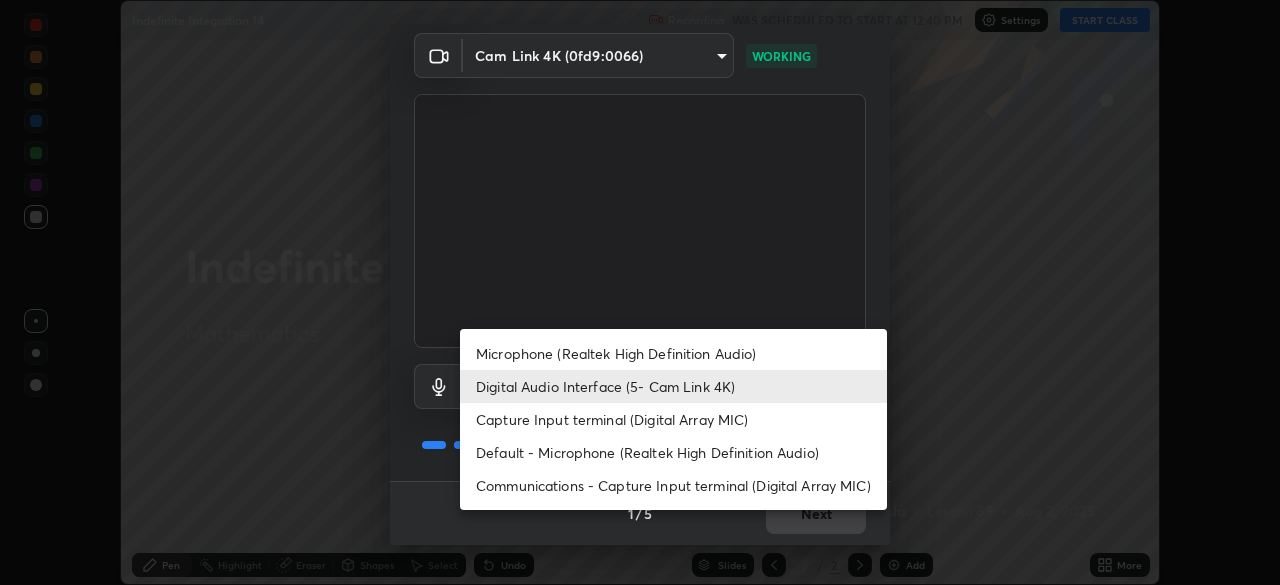 click on "Microphone (Realtek High Definition Audio)" at bounding box center (673, 353) 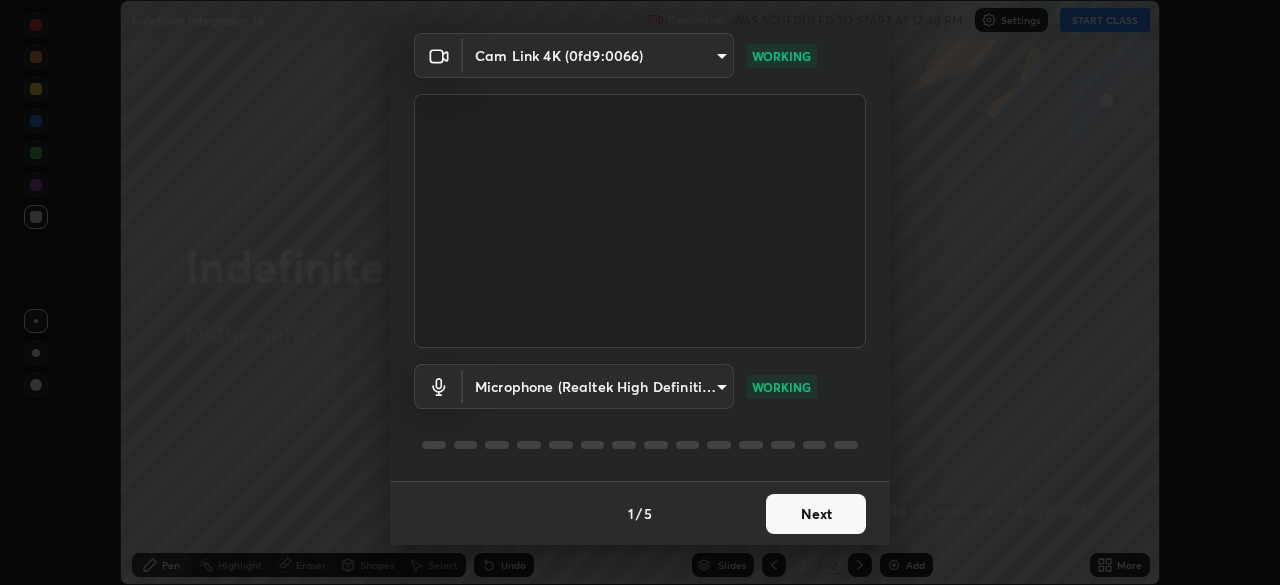 click on "Next" at bounding box center (816, 514) 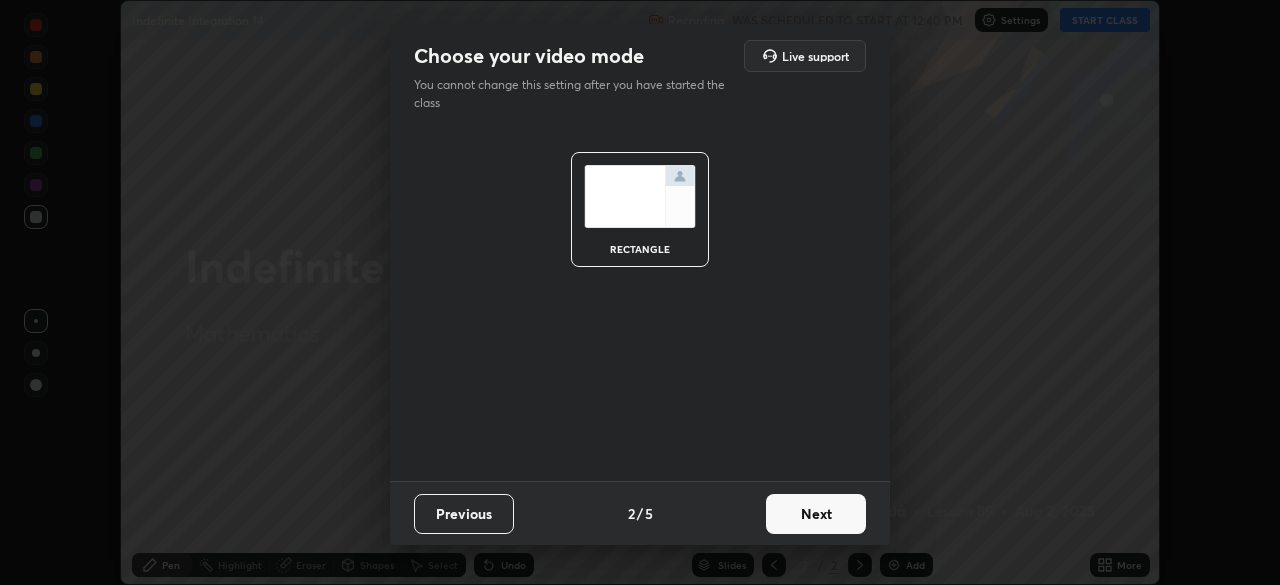 scroll, scrollTop: 0, scrollLeft: 0, axis: both 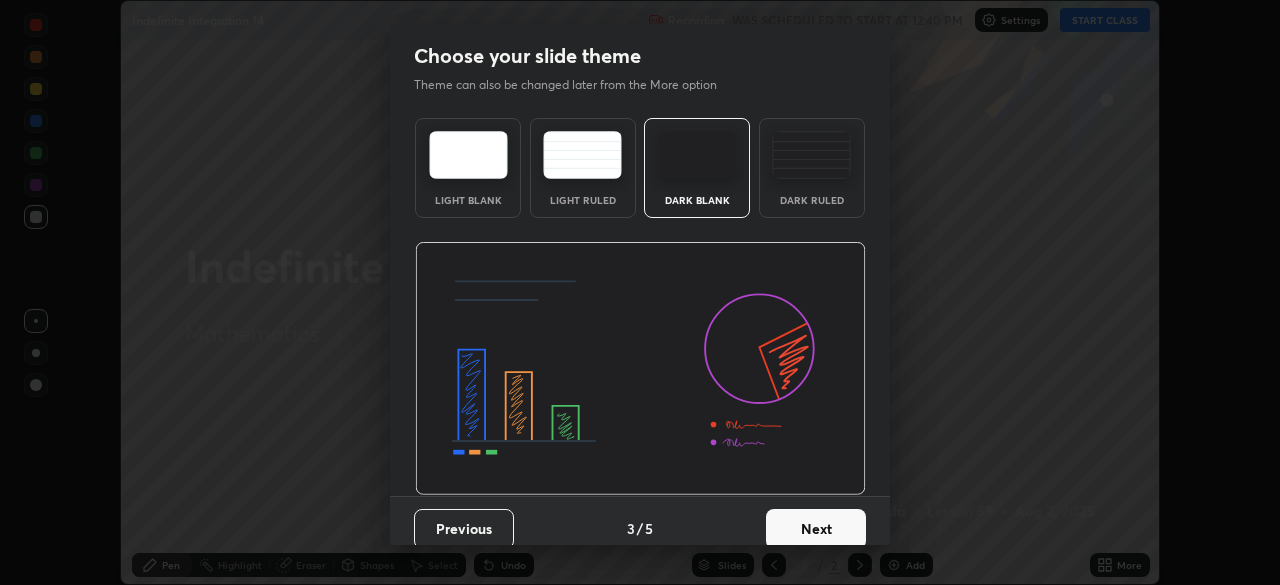 click on "Next" at bounding box center [816, 529] 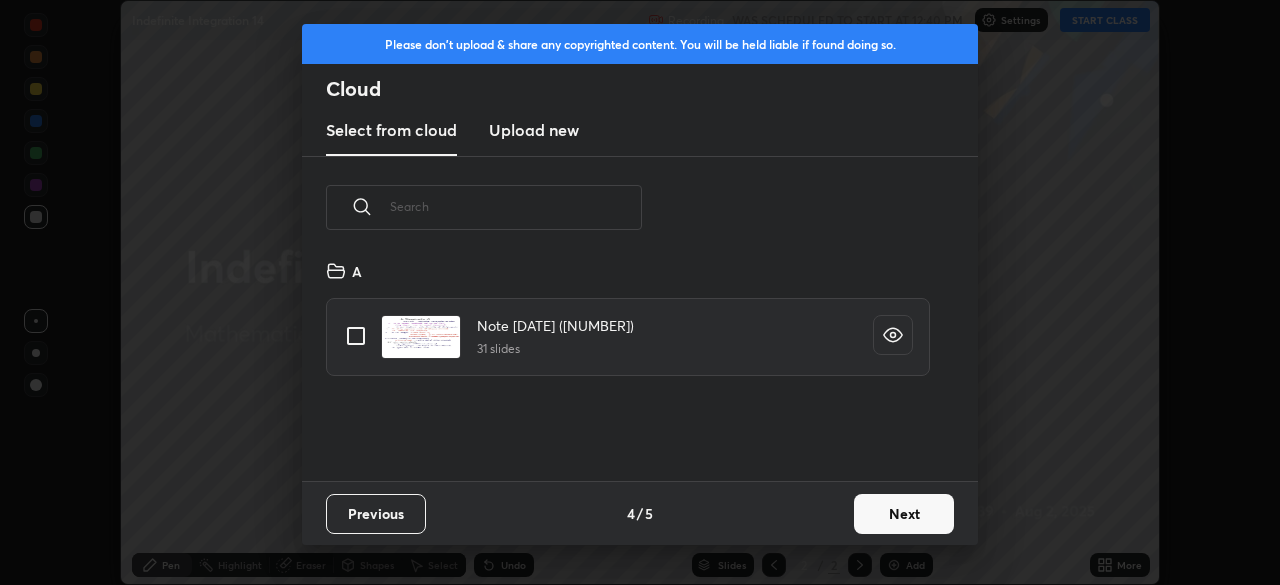 scroll, scrollTop: 7, scrollLeft: 11, axis: both 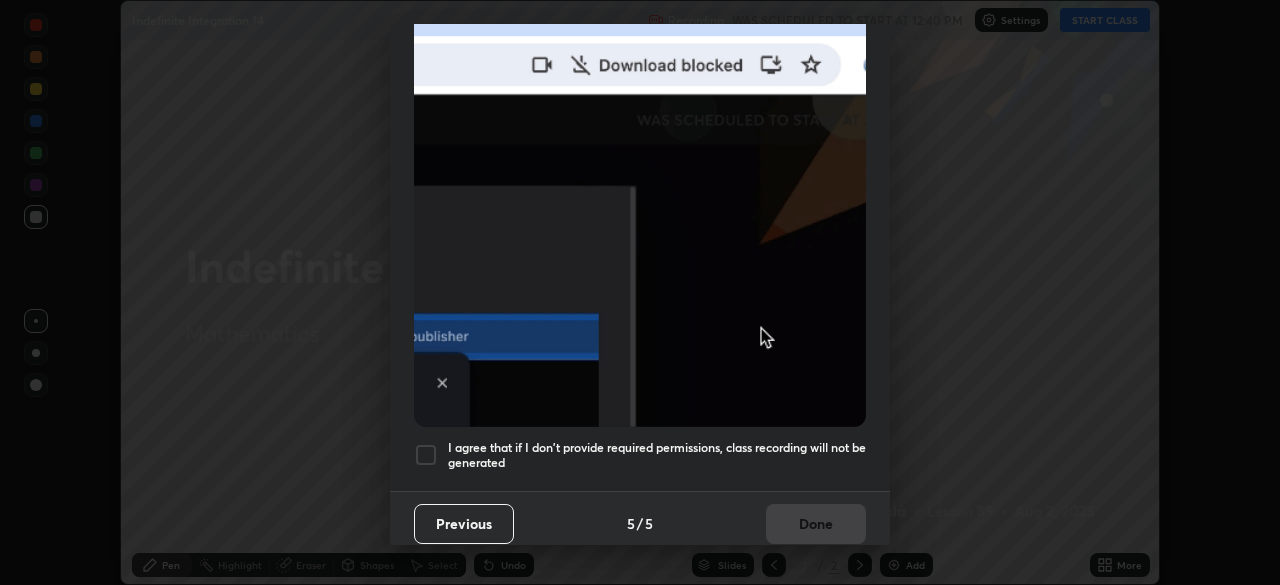 click at bounding box center [426, 455] 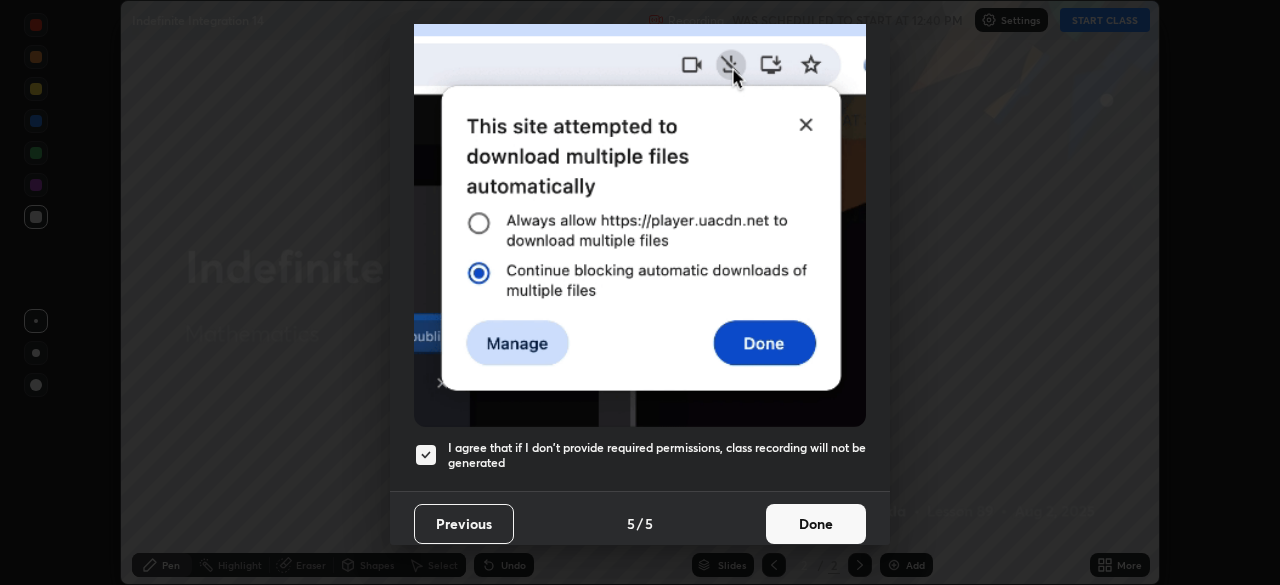 click on "Done" at bounding box center [816, 524] 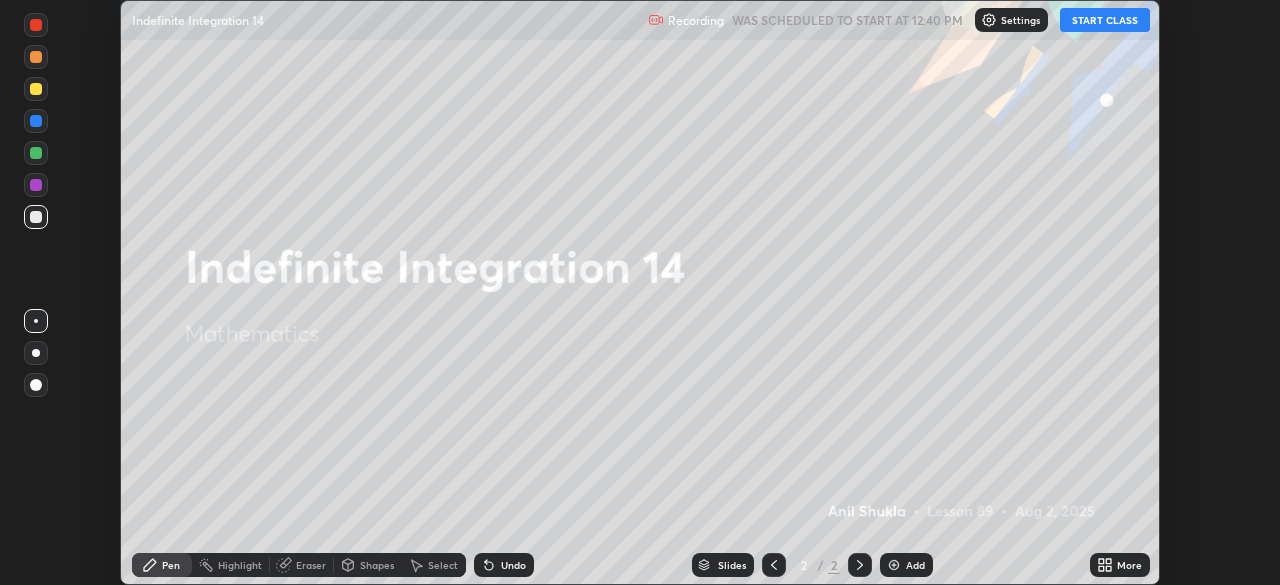 click on "START CLASS" at bounding box center (1105, 20) 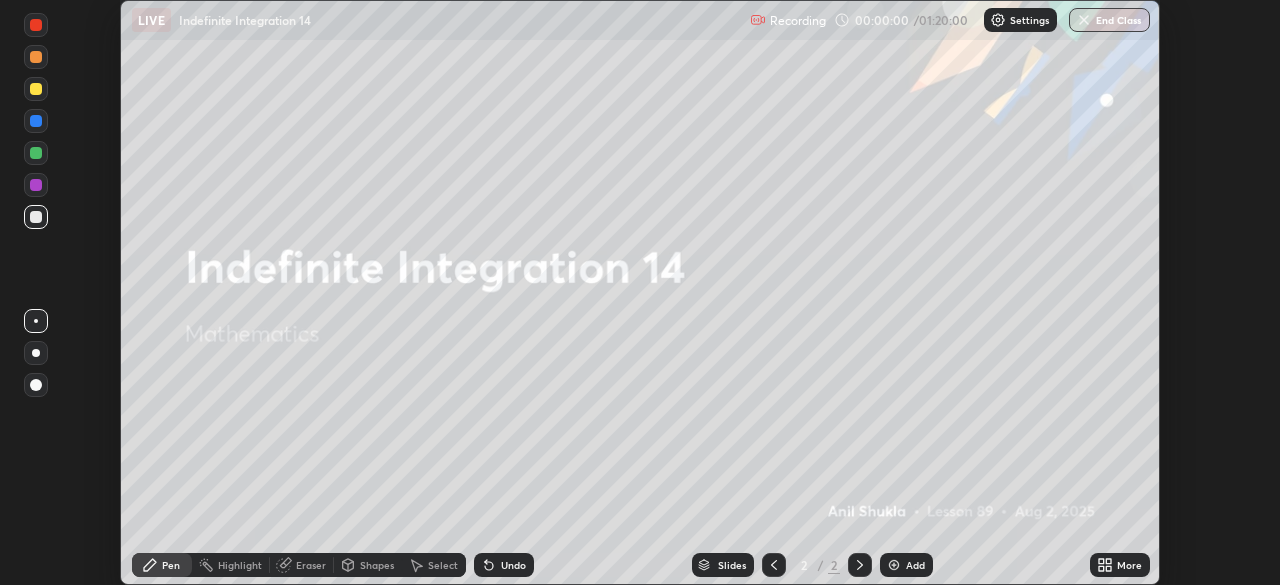 click 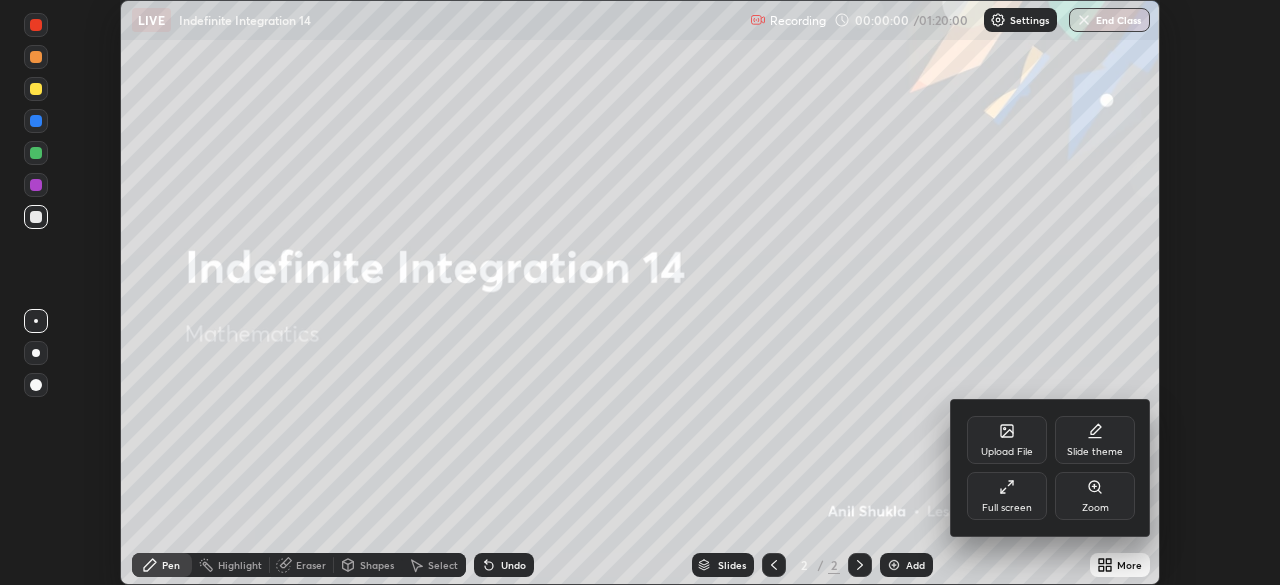 click on "Full screen" at bounding box center [1007, 496] 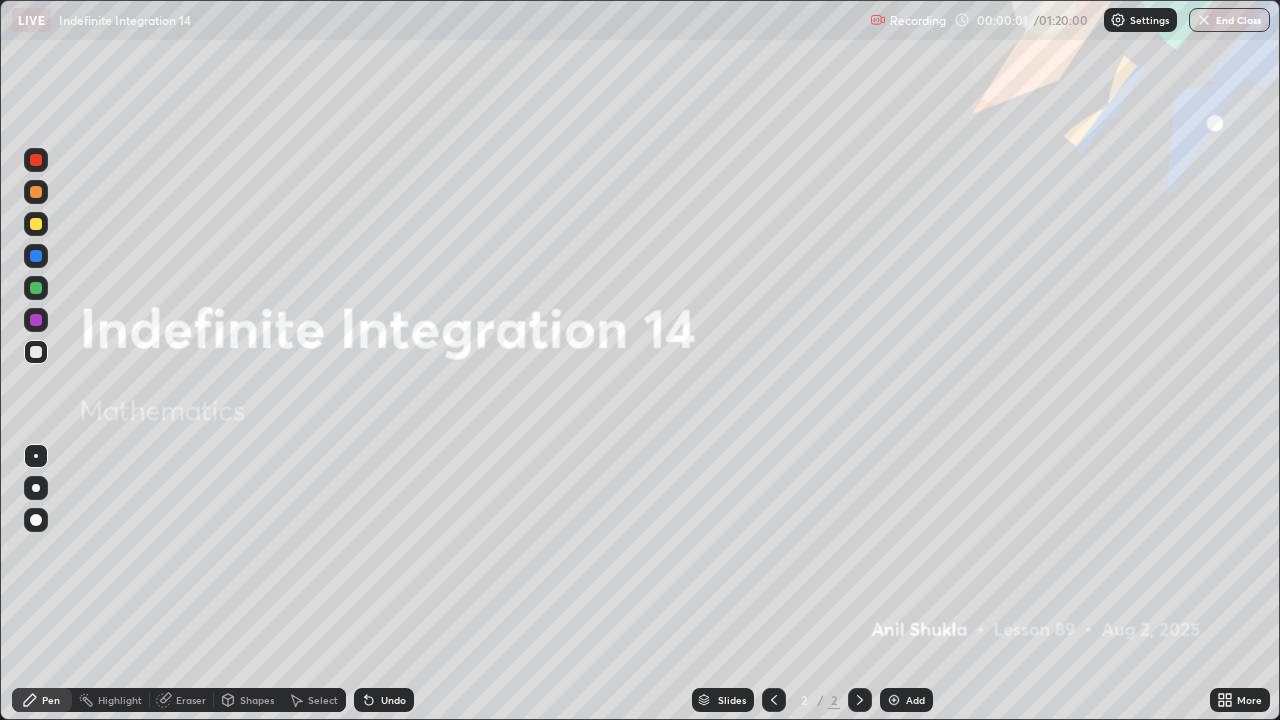 scroll, scrollTop: 99280, scrollLeft: 98720, axis: both 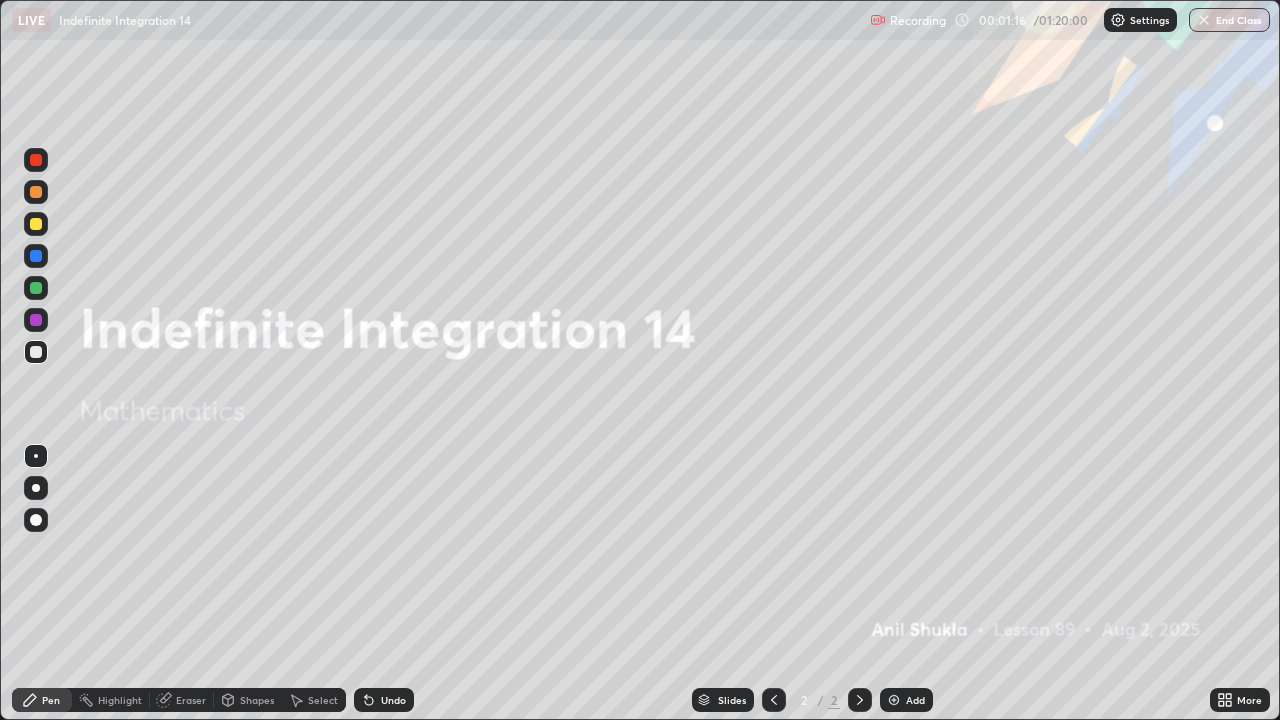 click at bounding box center (36, 224) 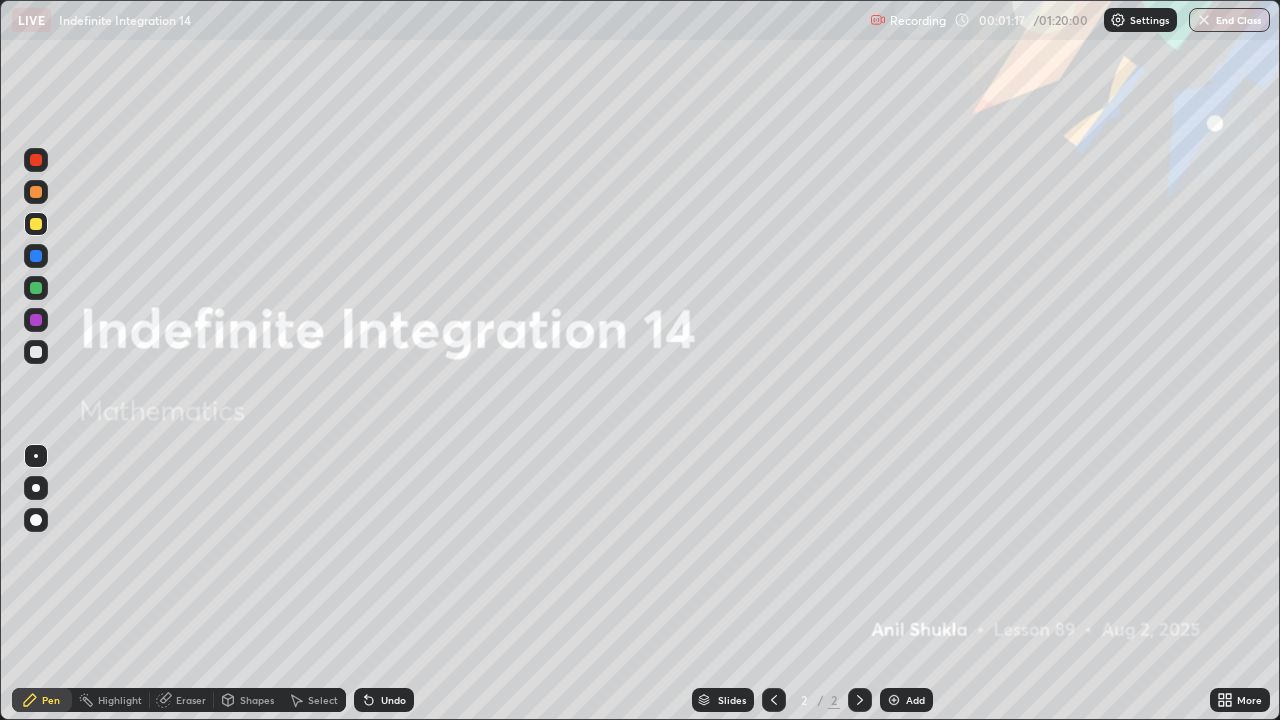 click at bounding box center [36, 488] 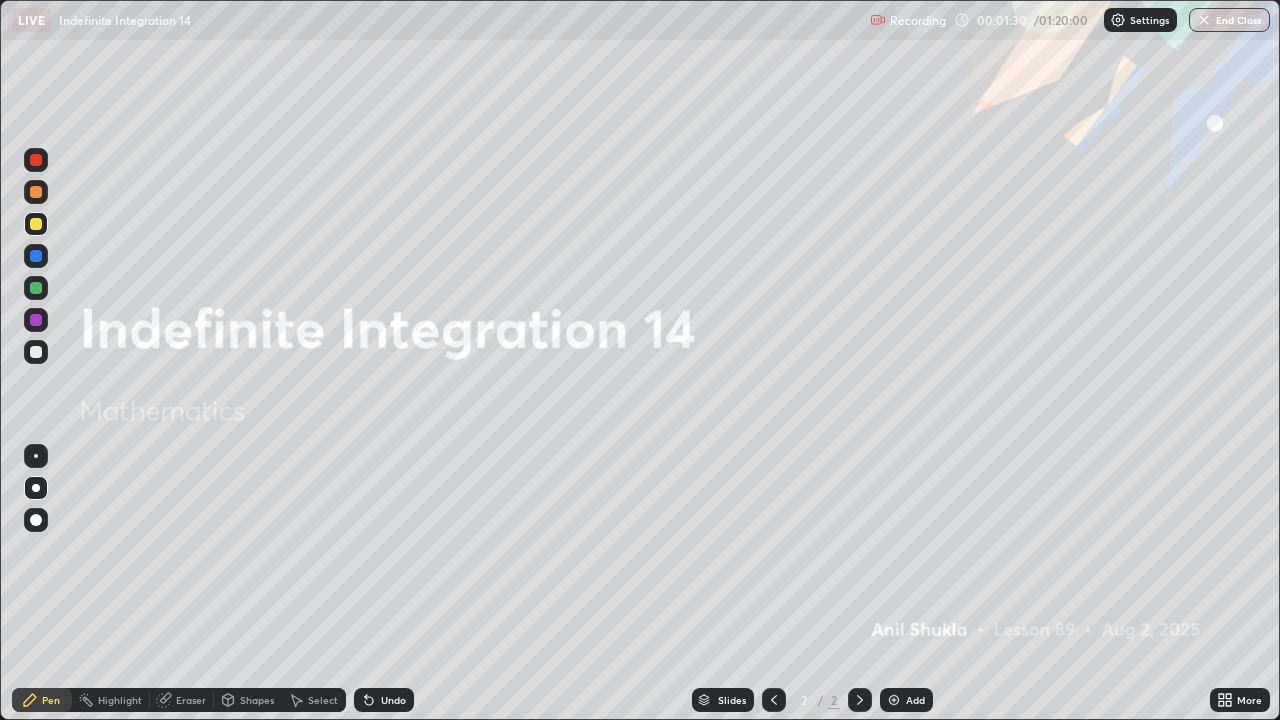 click at bounding box center (36, 224) 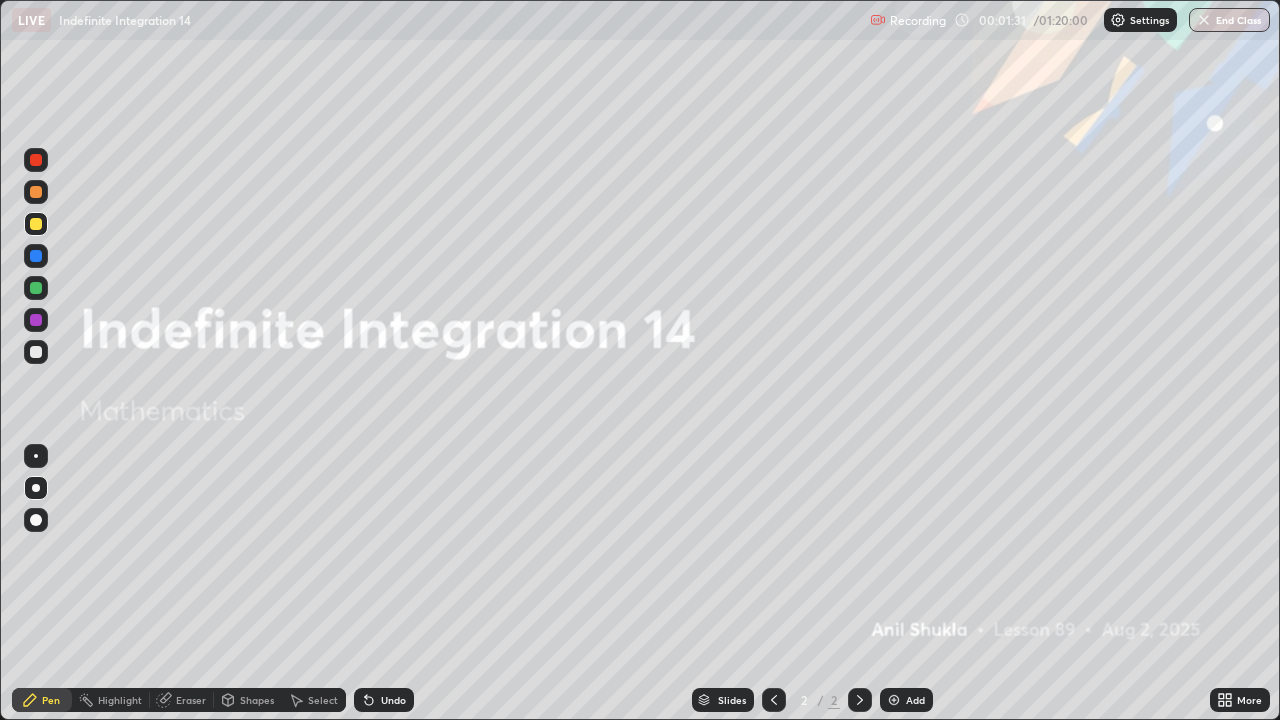 click at bounding box center [36, 488] 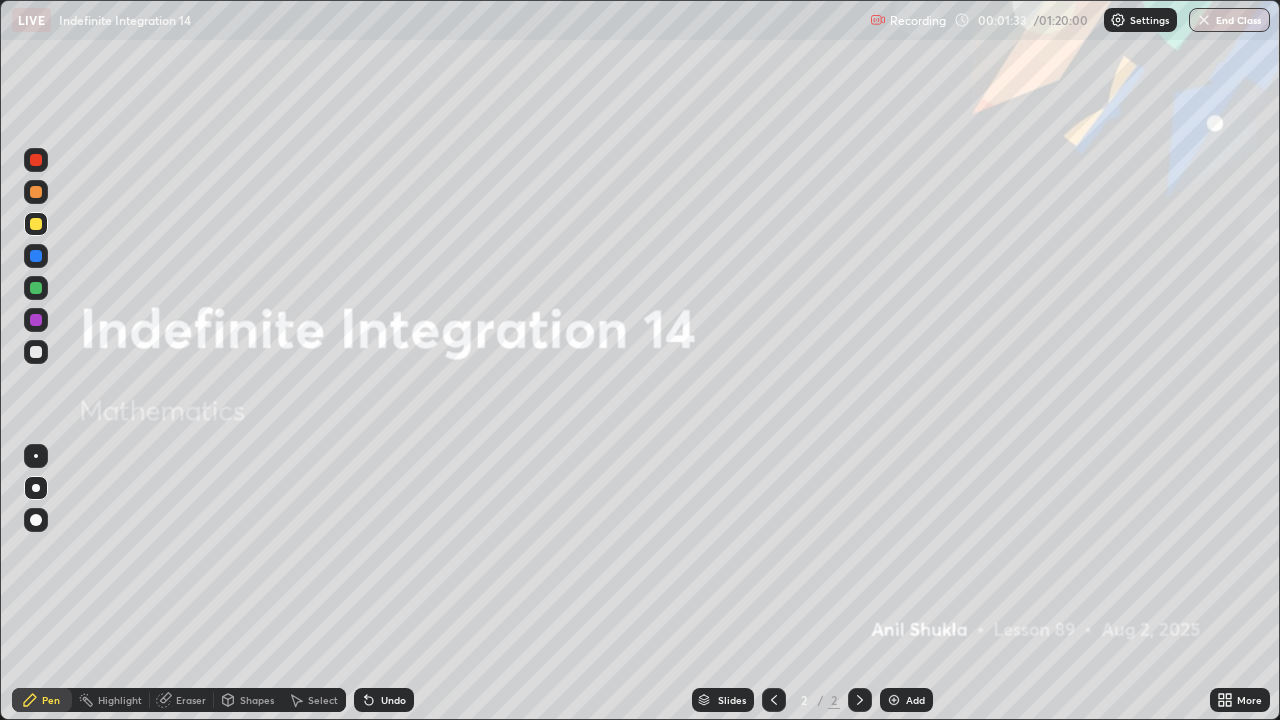 click 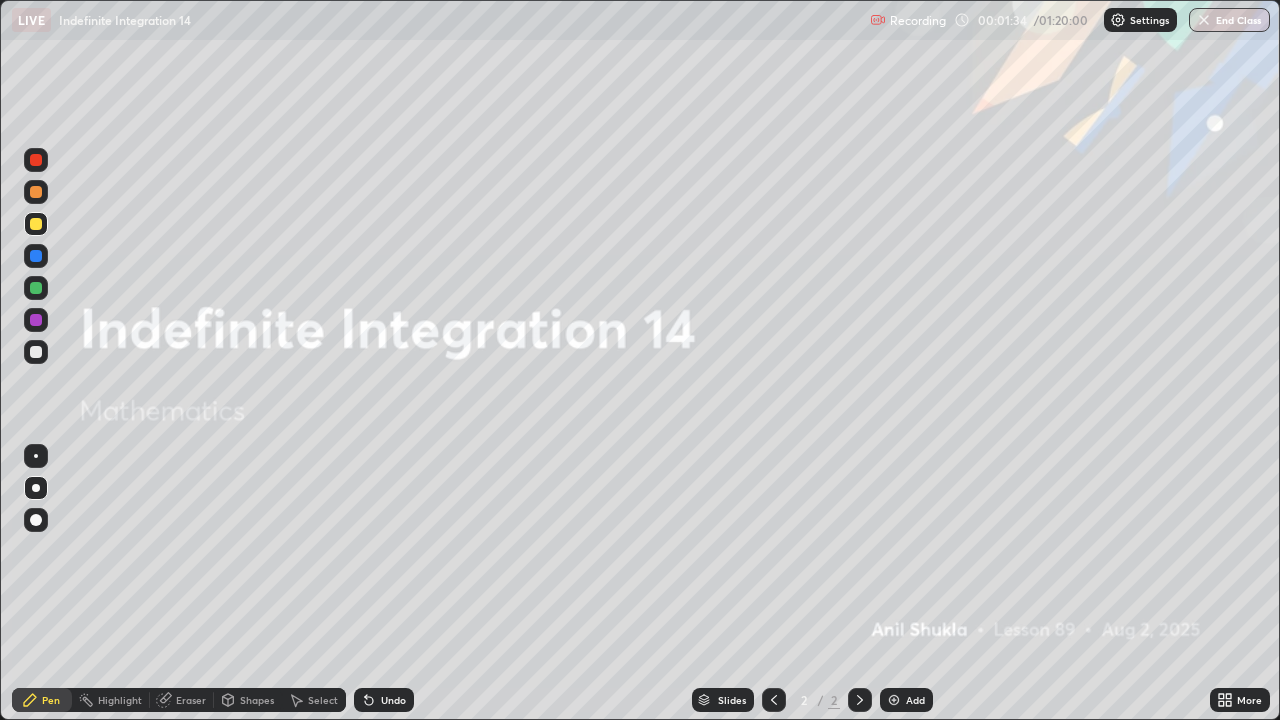 click at bounding box center (894, 700) 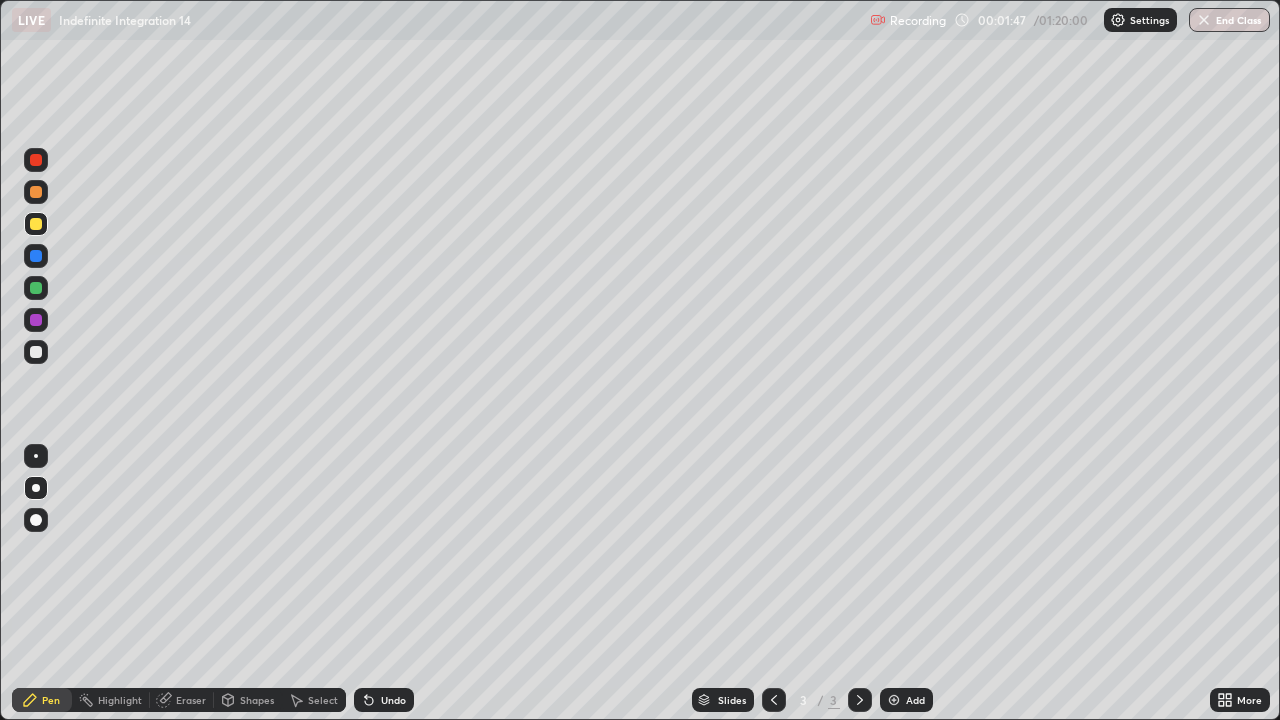 click at bounding box center (36, 520) 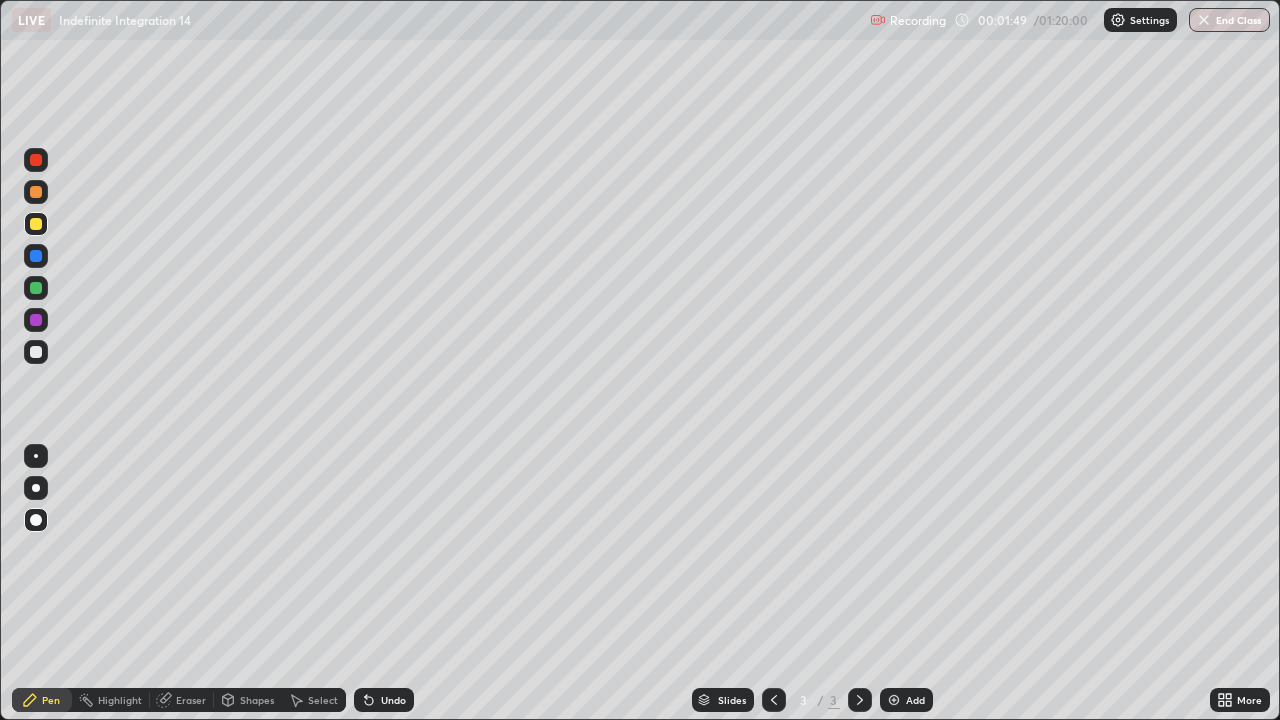 click at bounding box center [36, 224] 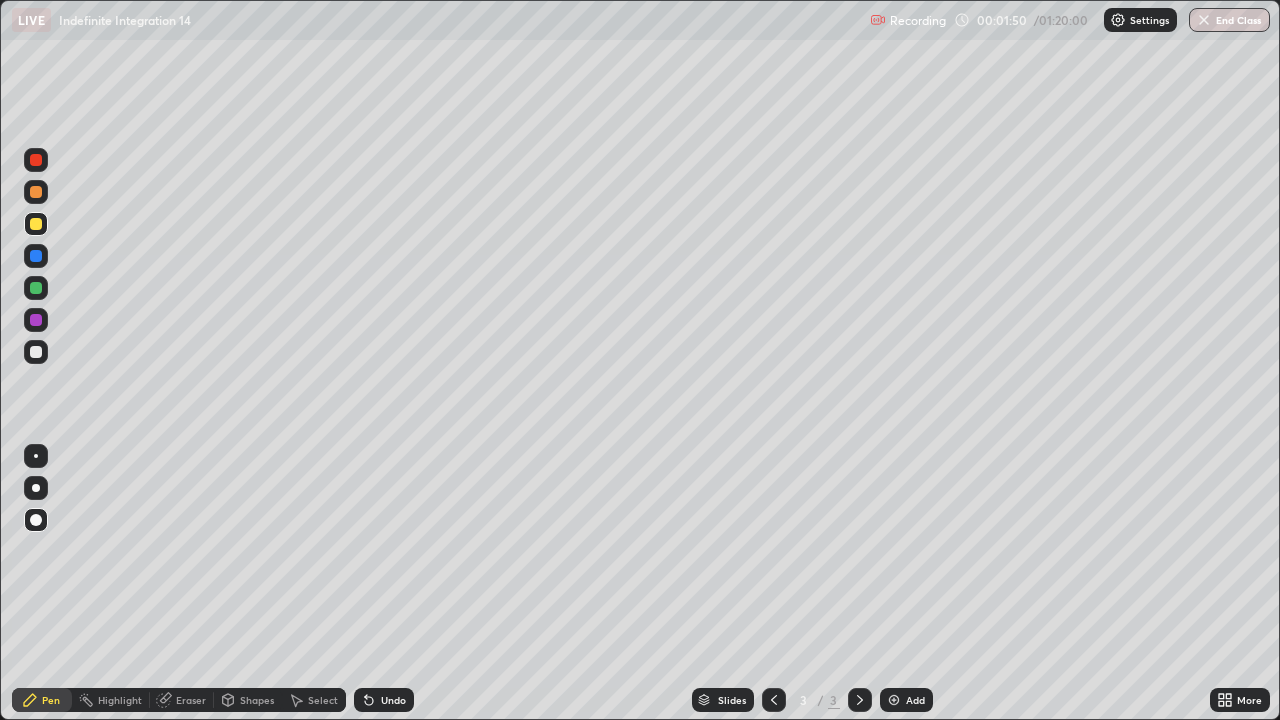 click at bounding box center (36, 224) 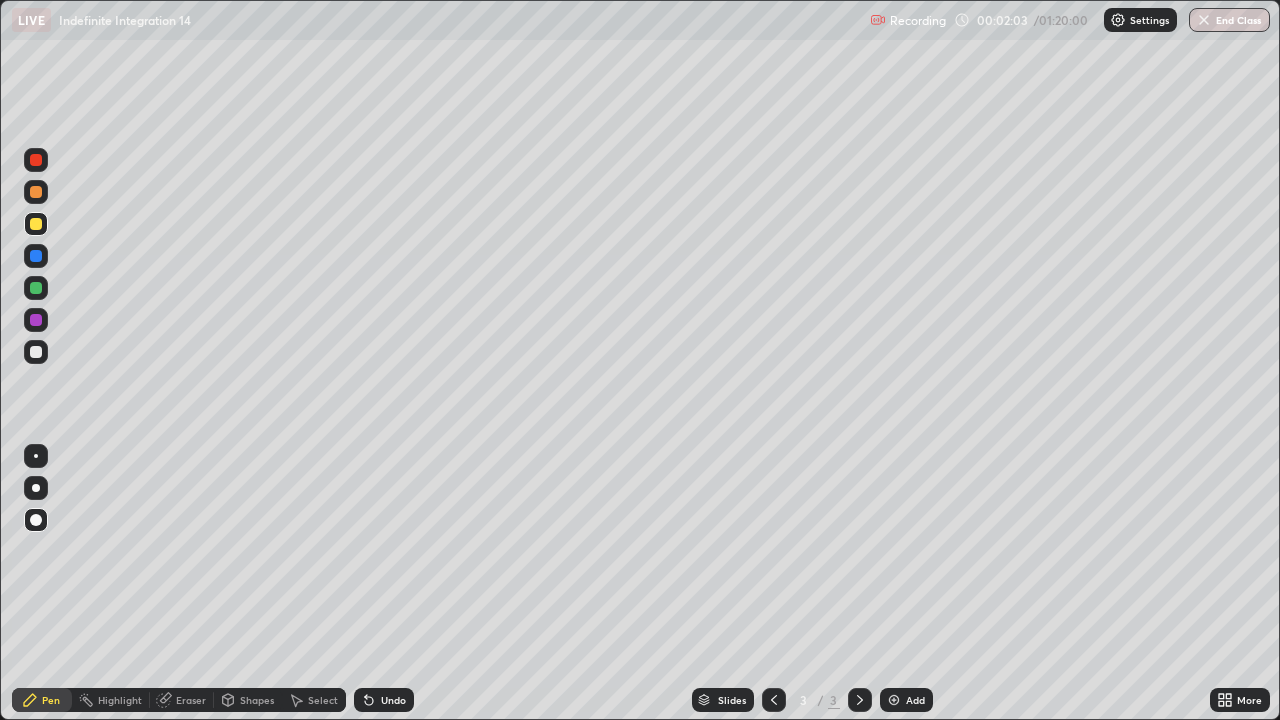 click 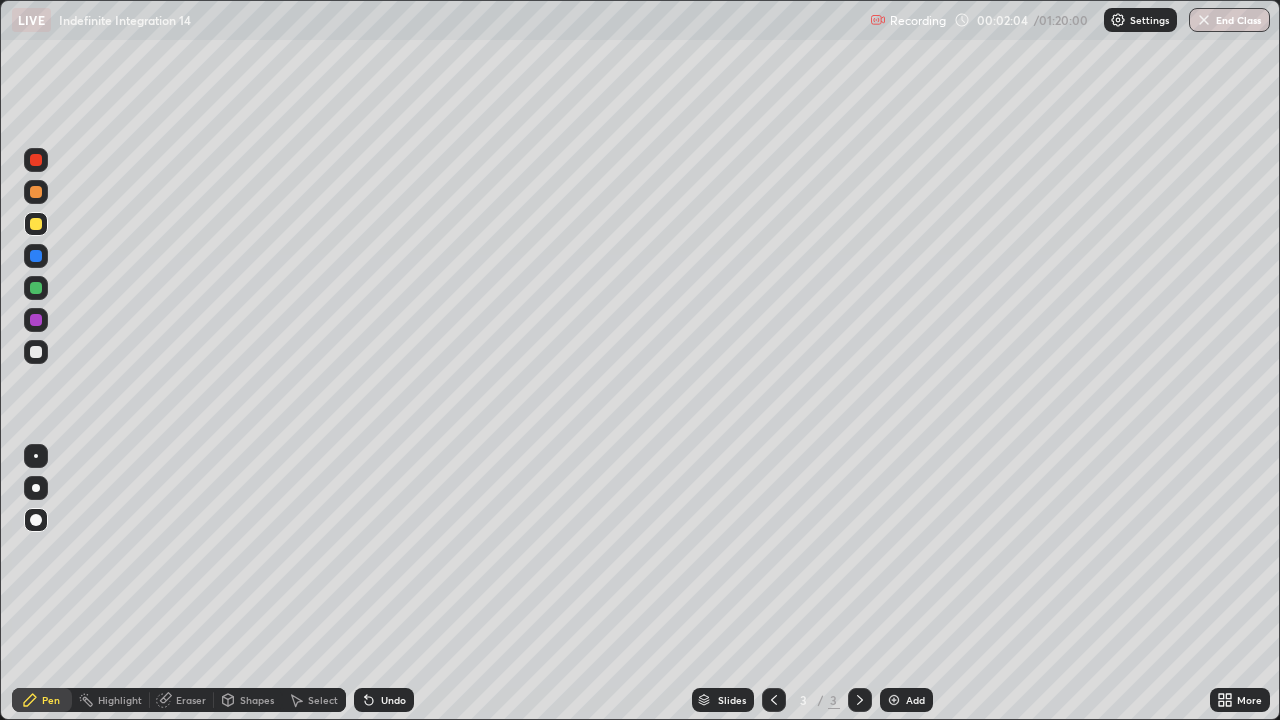 click on "Undo" at bounding box center [384, 700] 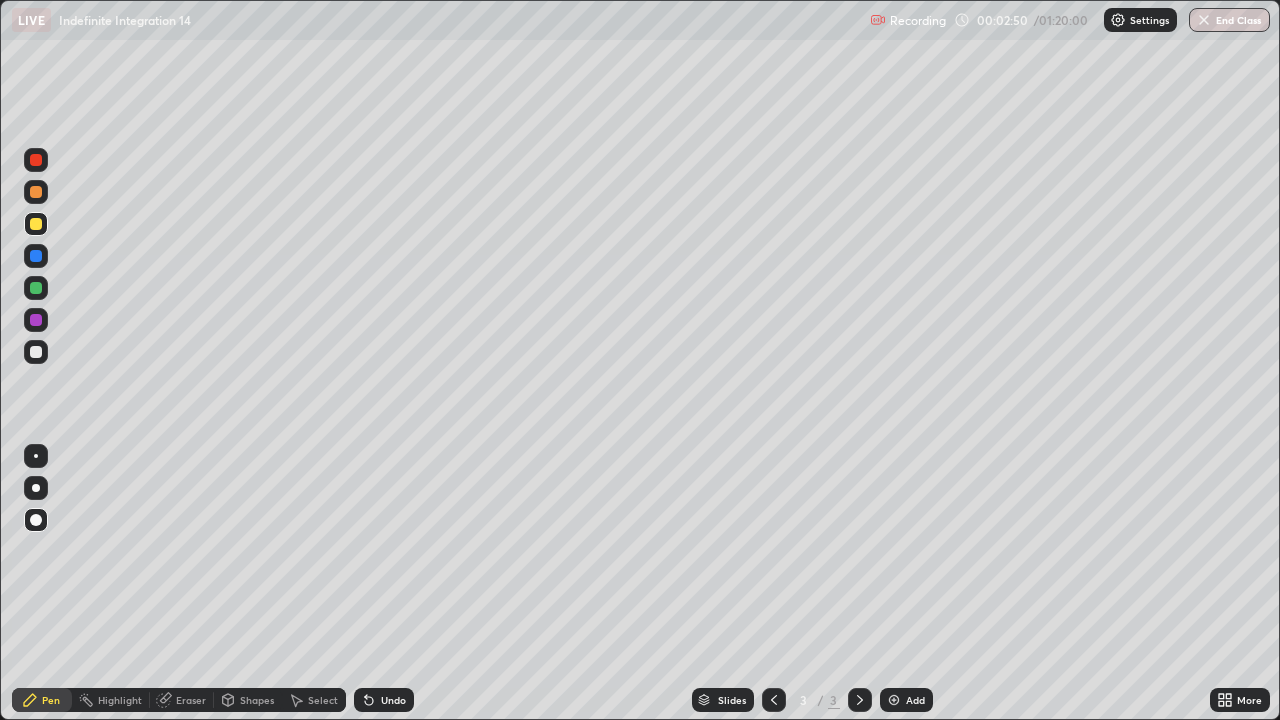 click at bounding box center (36, 352) 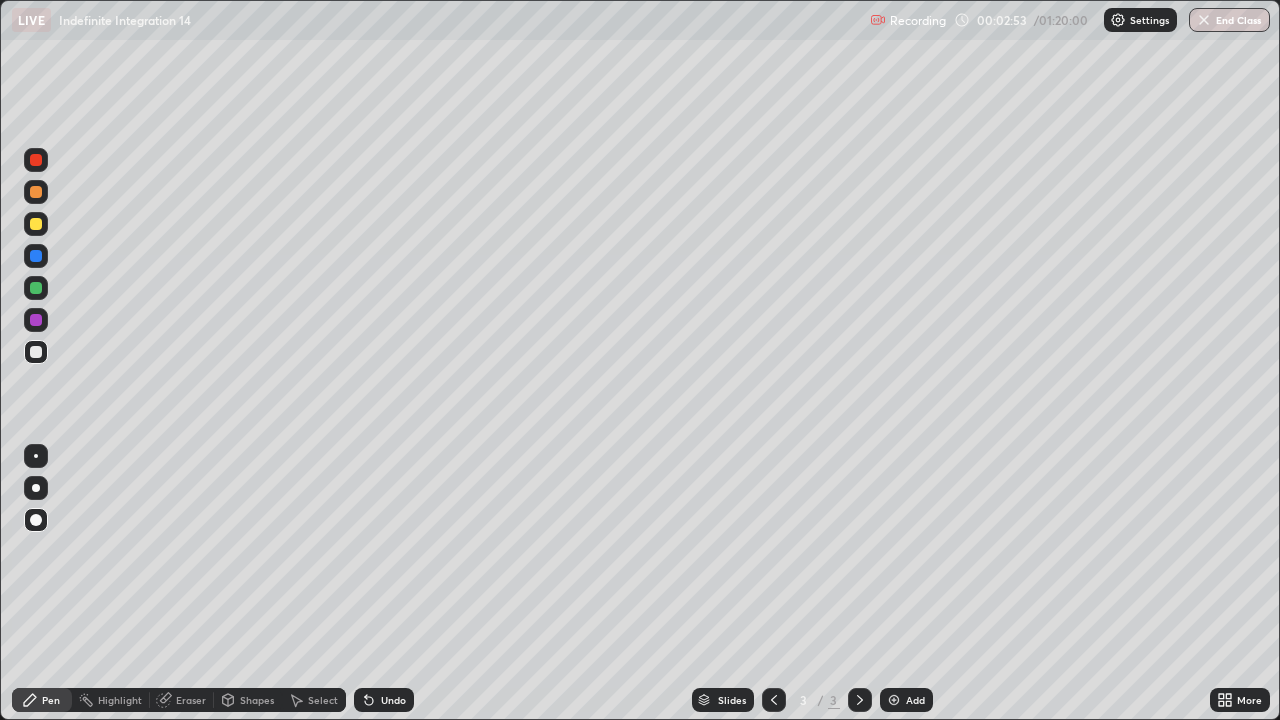 click on "Undo" at bounding box center [393, 700] 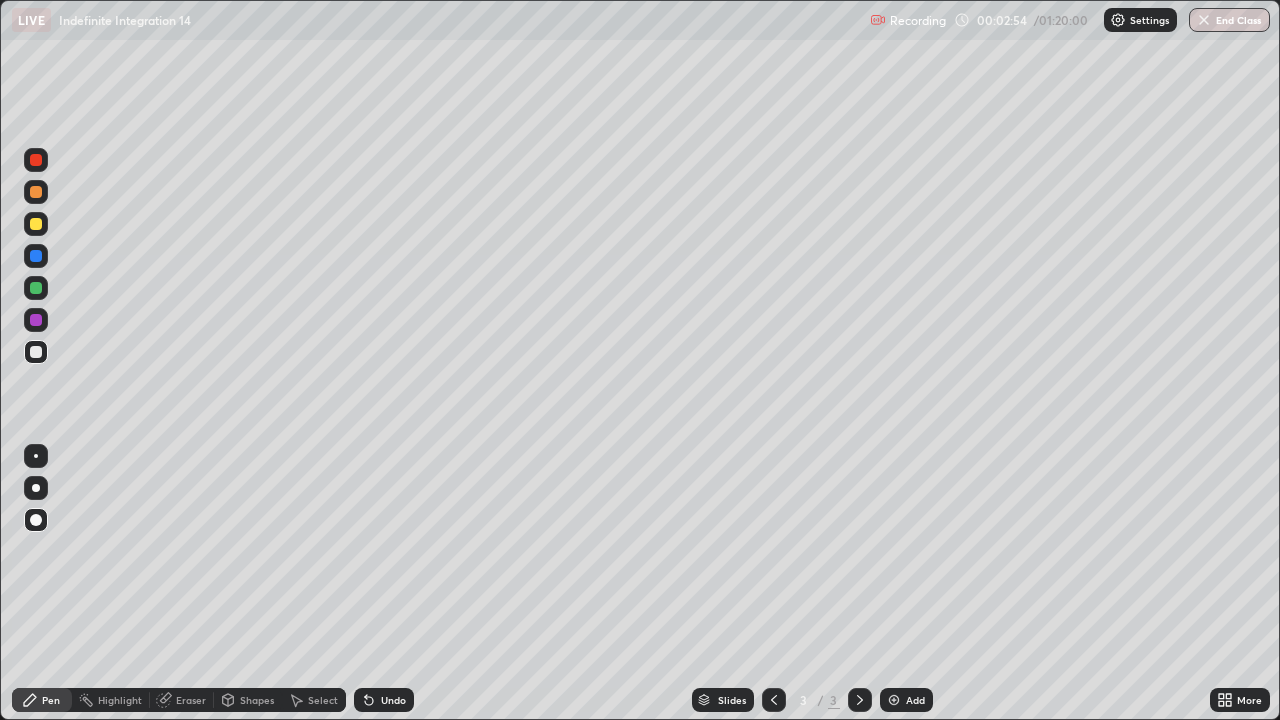 click at bounding box center [36, 224] 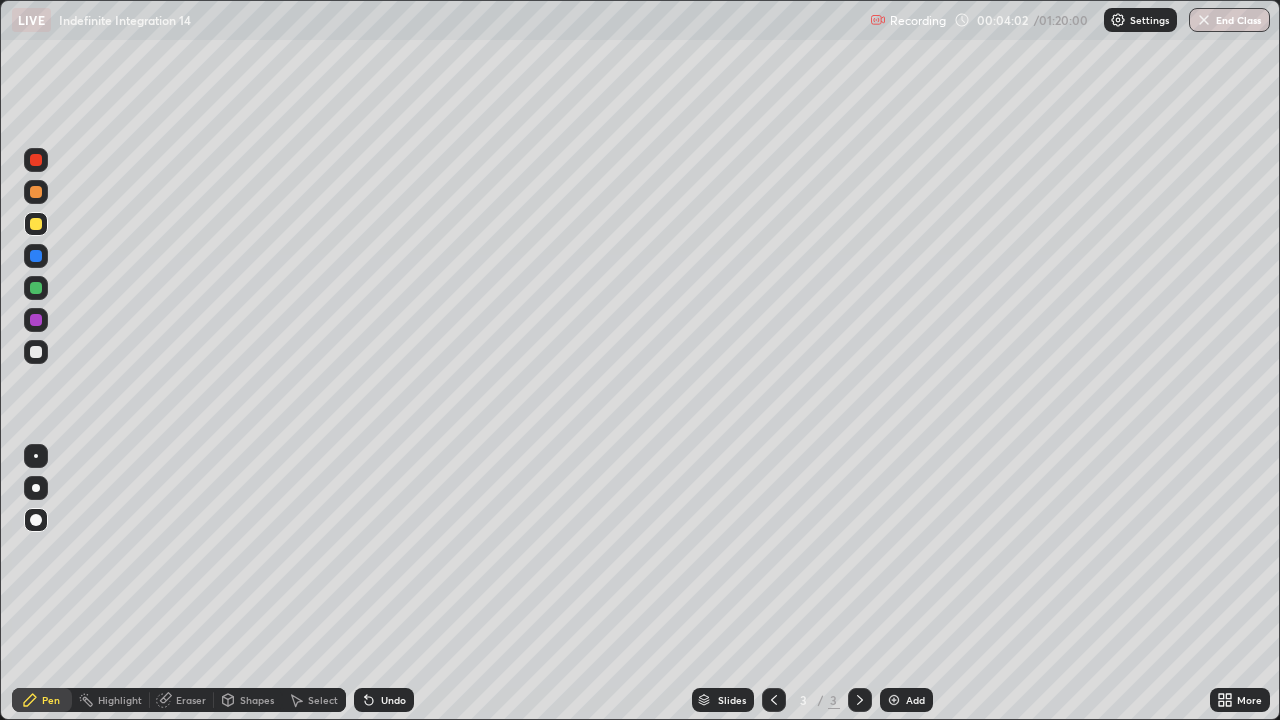 click on "Undo" at bounding box center (393, 700) 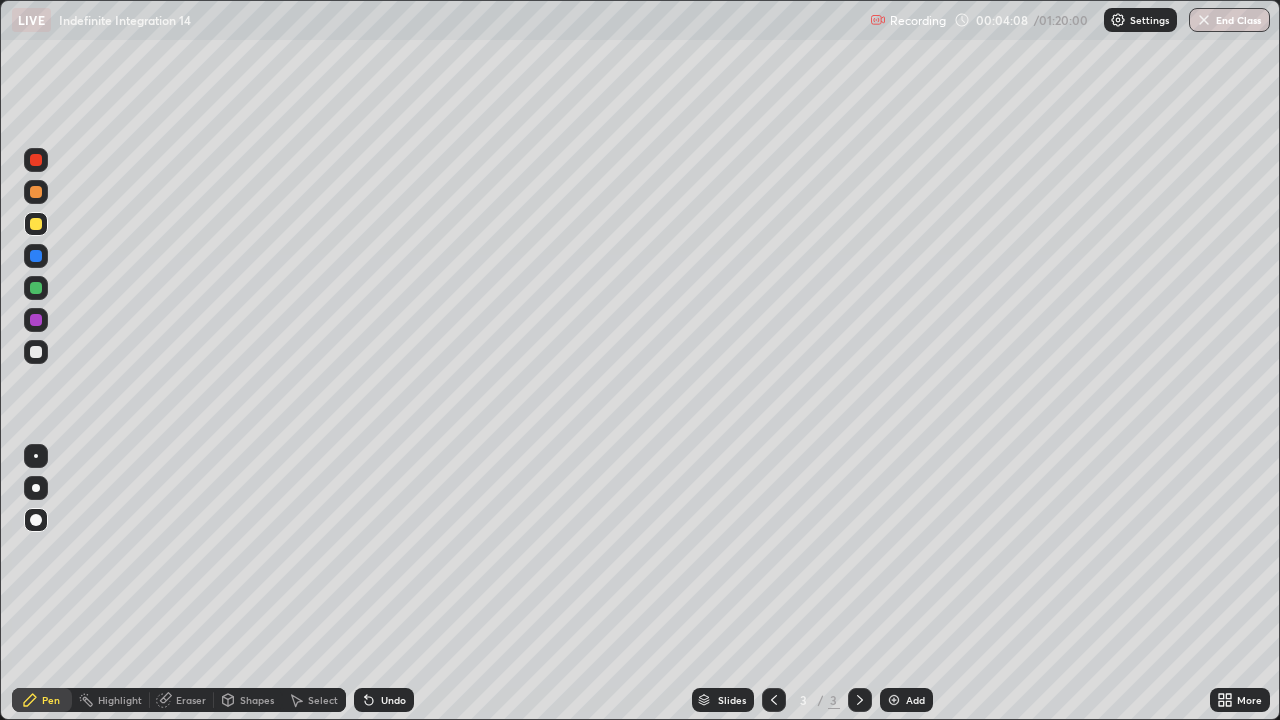 click on "Undo" at bounding box center [393, 700] 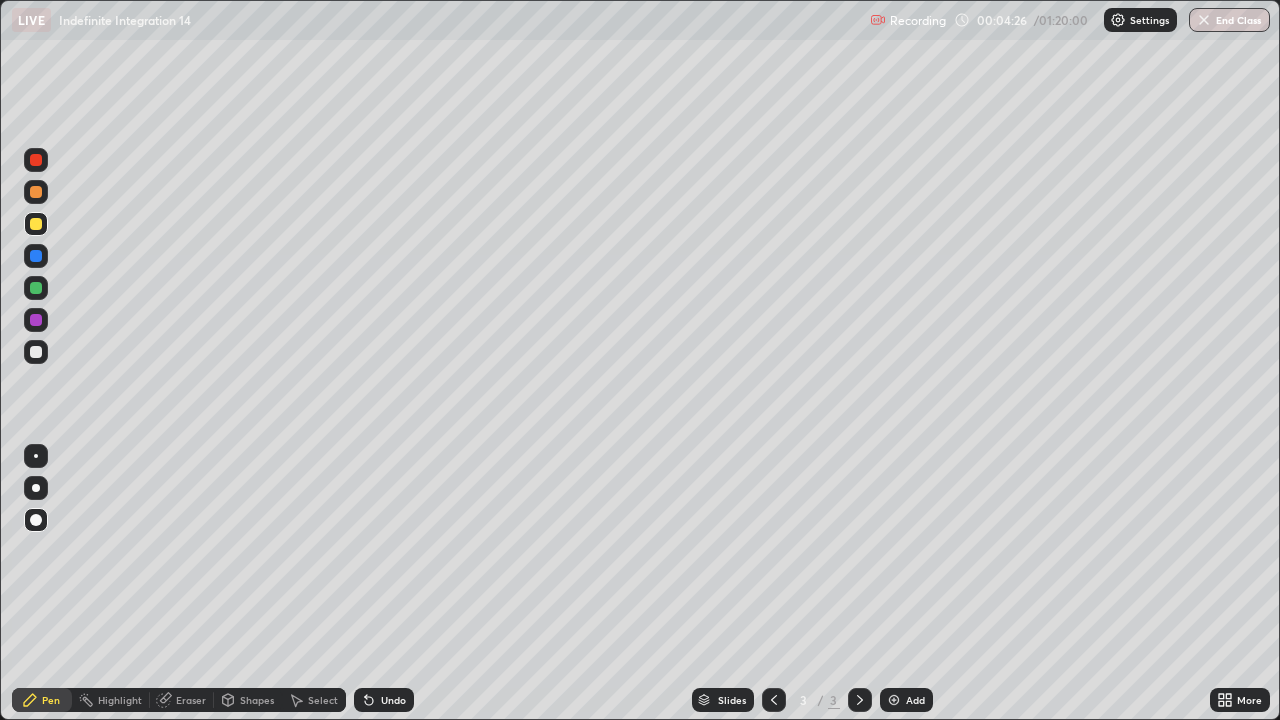 click at bounding box center (36, 288) 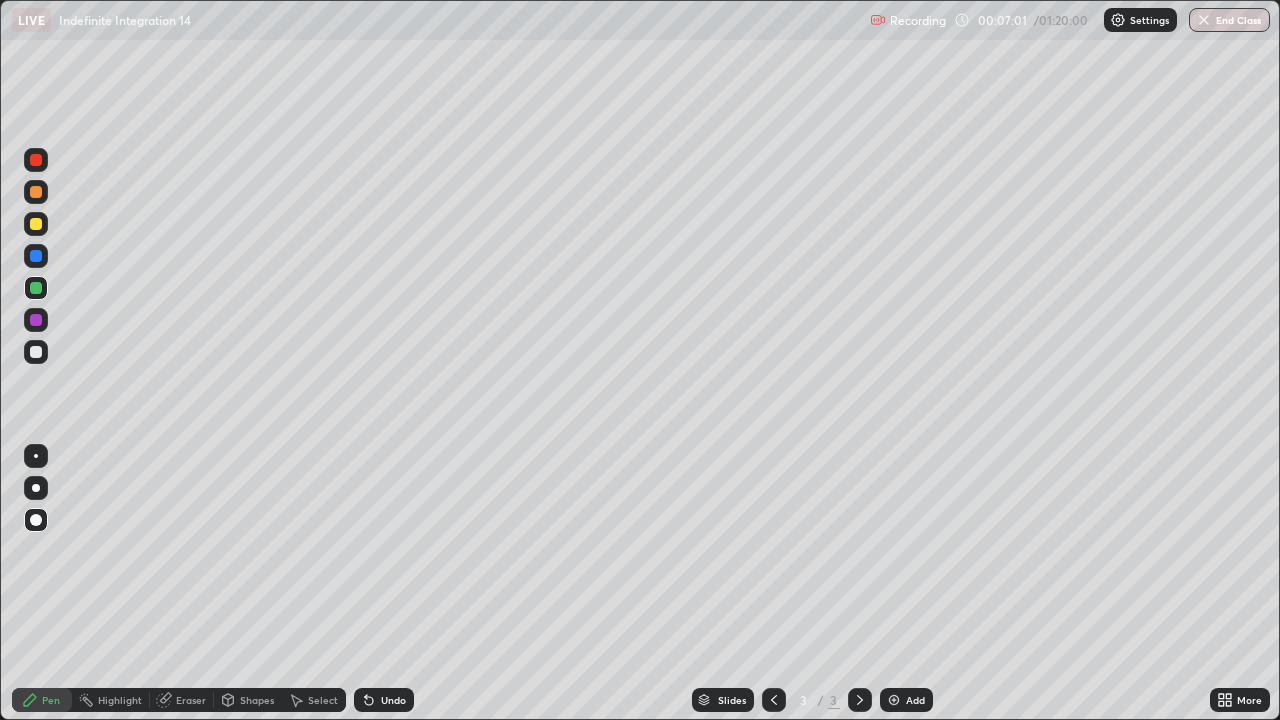 click at bounding box center (36, 256) 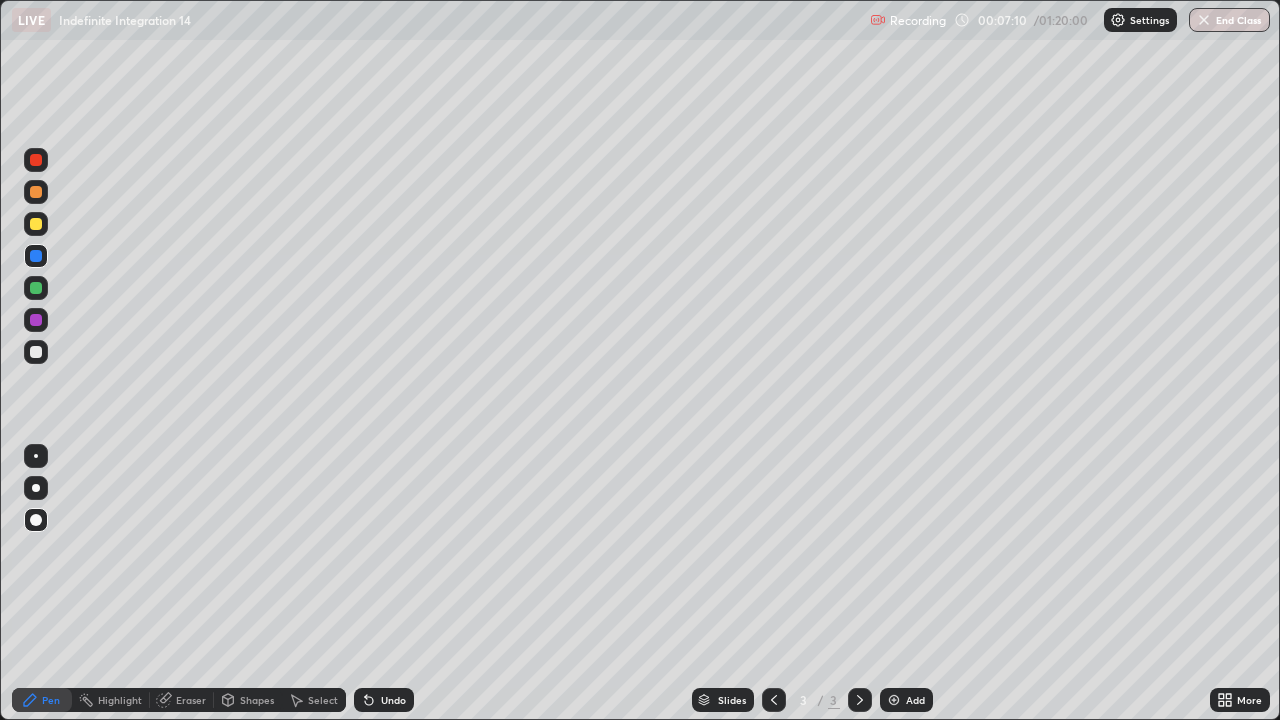 click at bounding box center [36, 352] 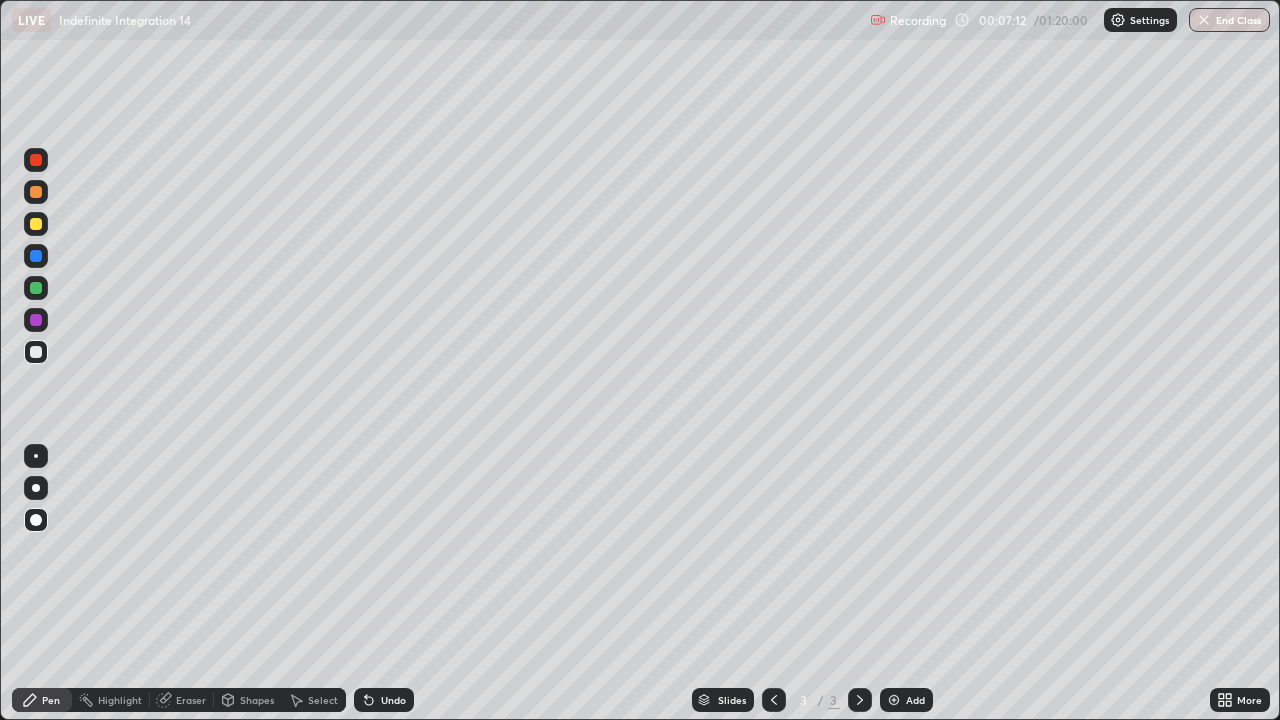 click at bounding box center [36, 488] 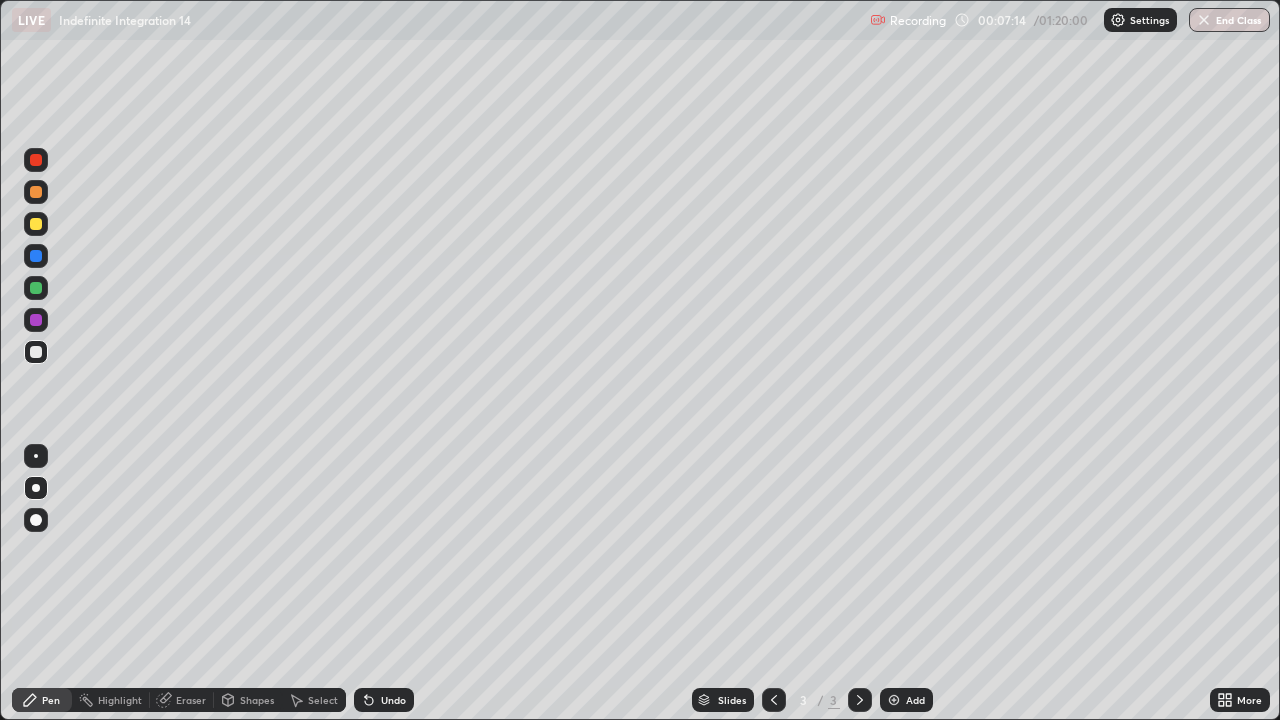 click 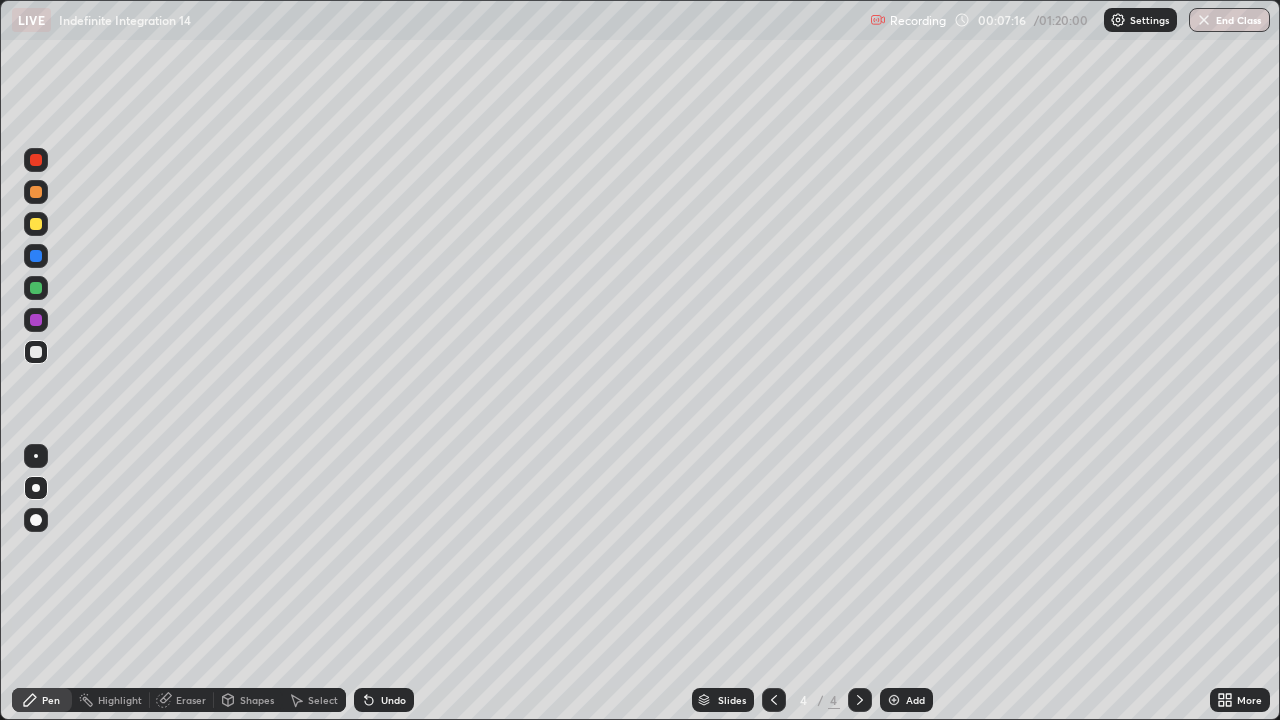 click at bounding box center (36, 224) 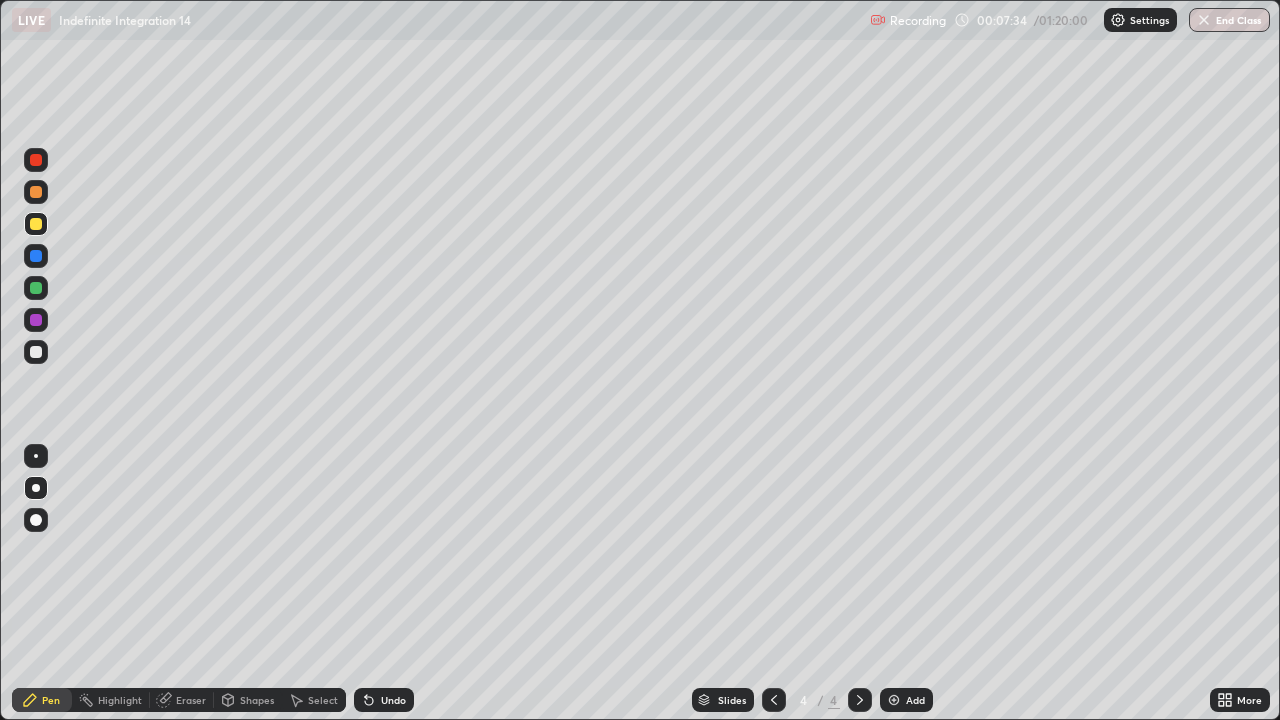 click 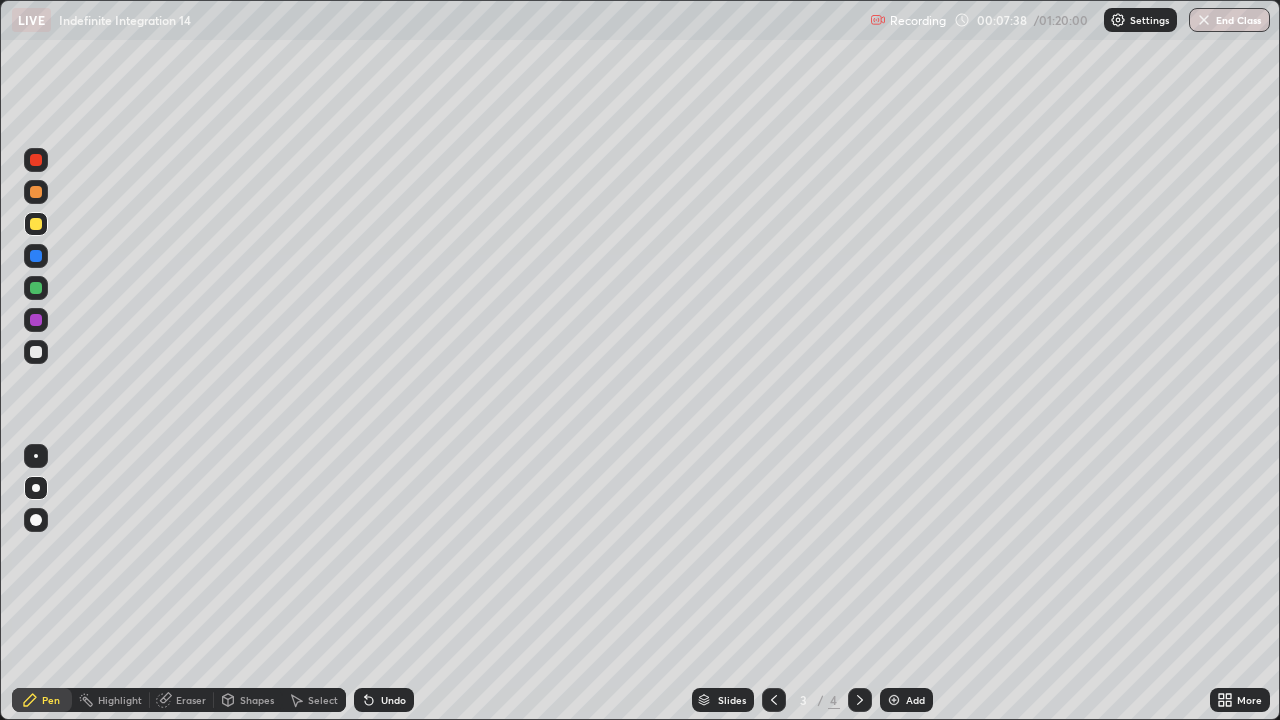 click 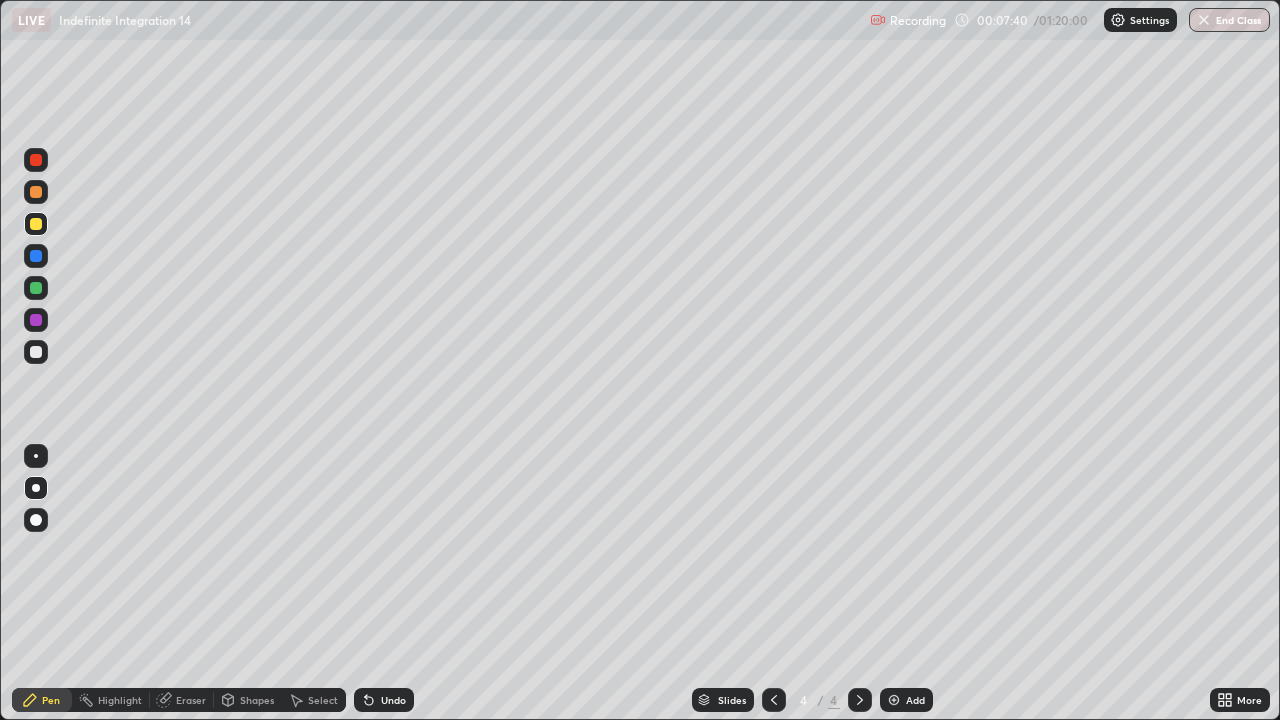 click at bounding box center [36, 352] 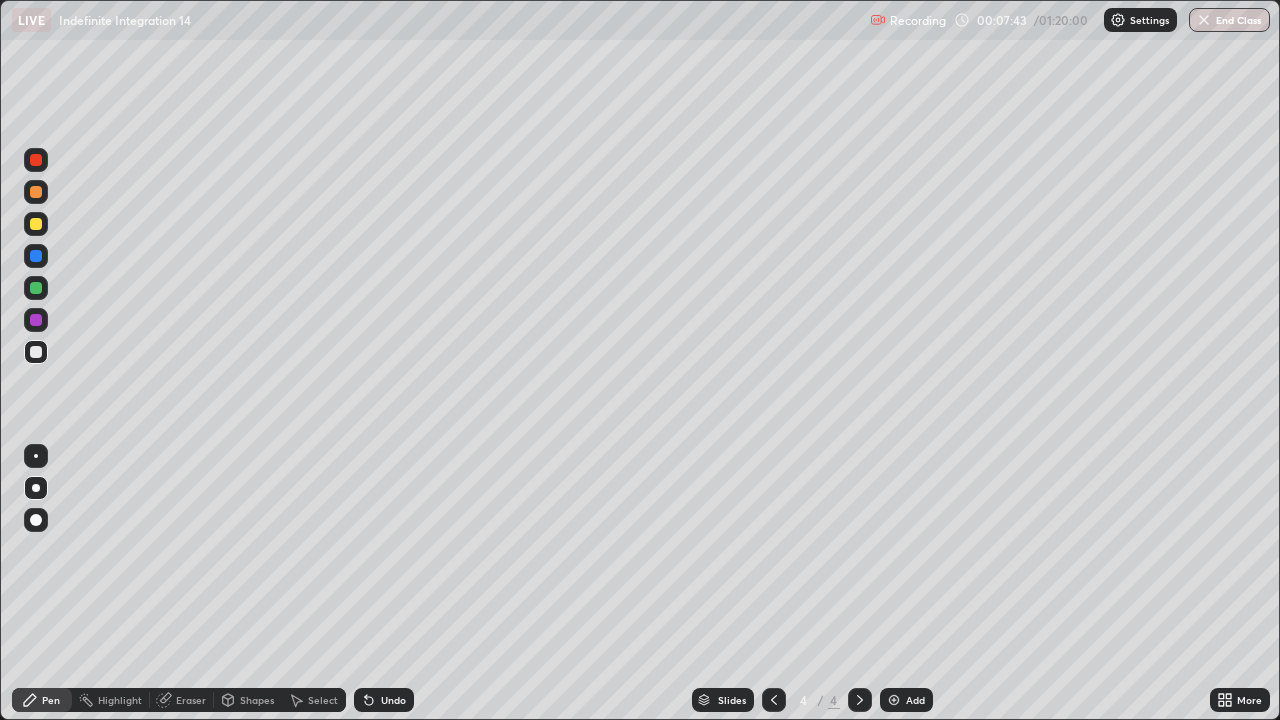 click 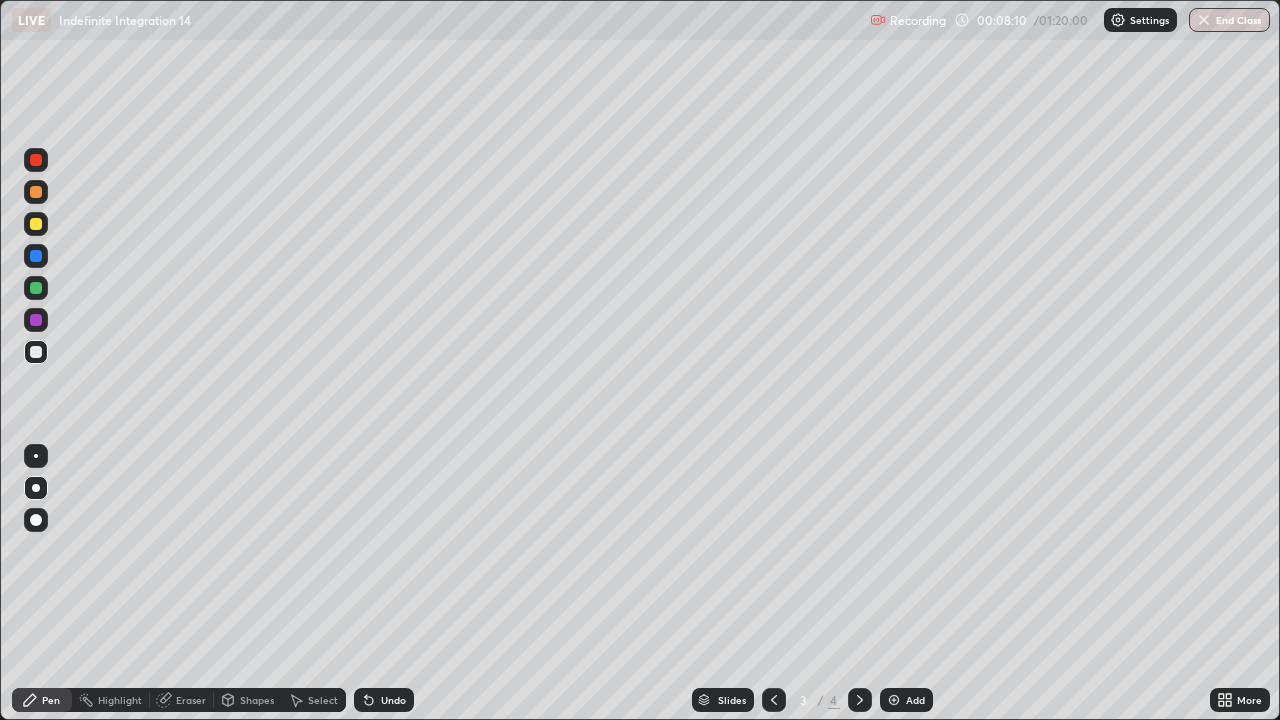 click 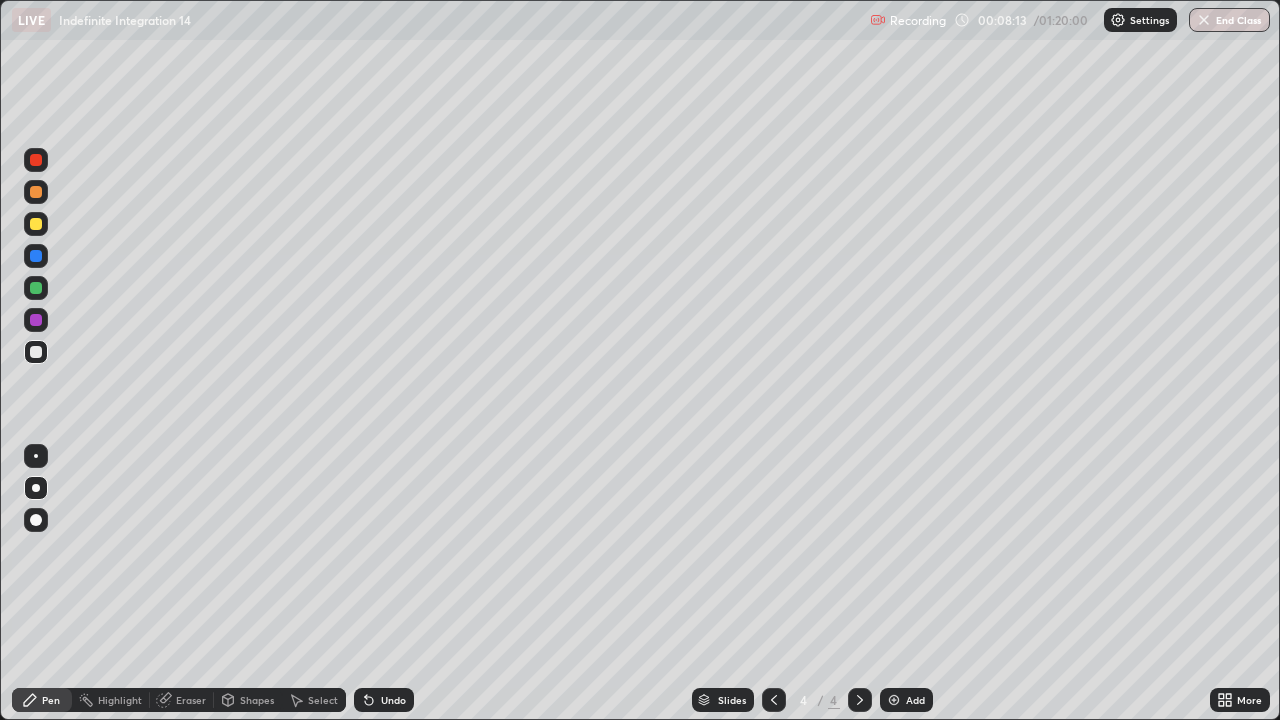 click at bounding box center (36, 352) 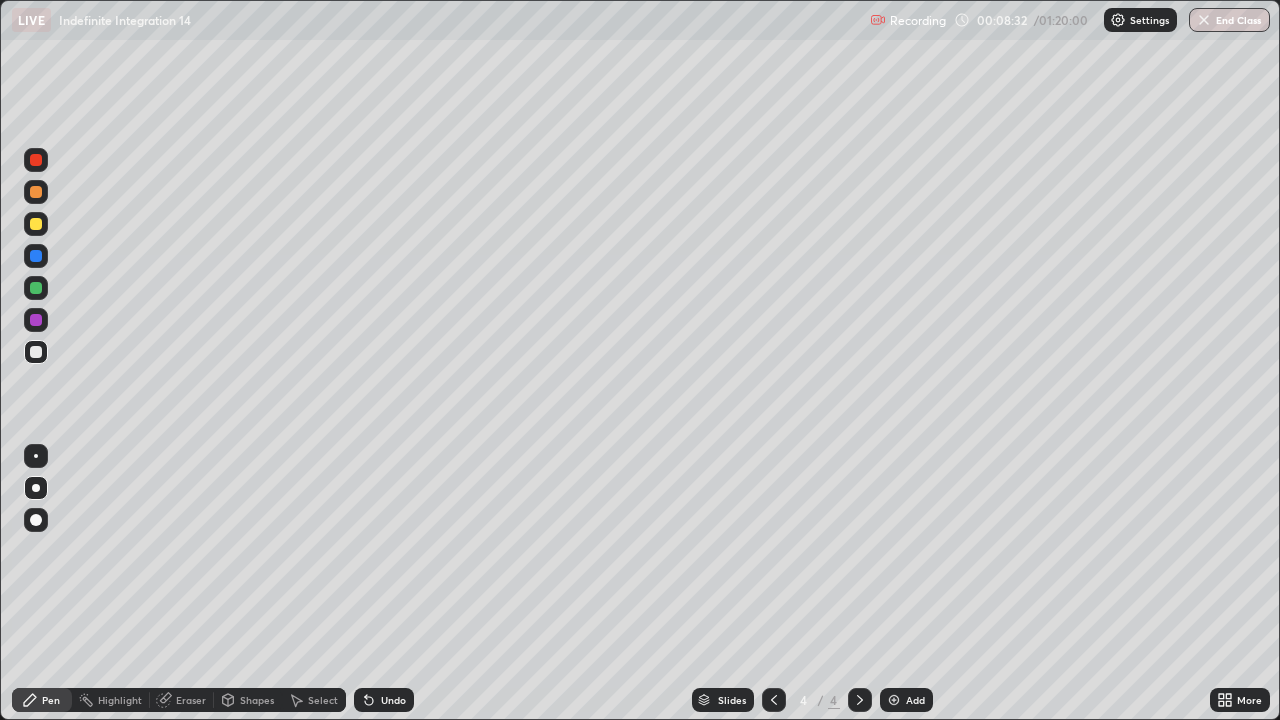 click at bounding box center (36, 352) 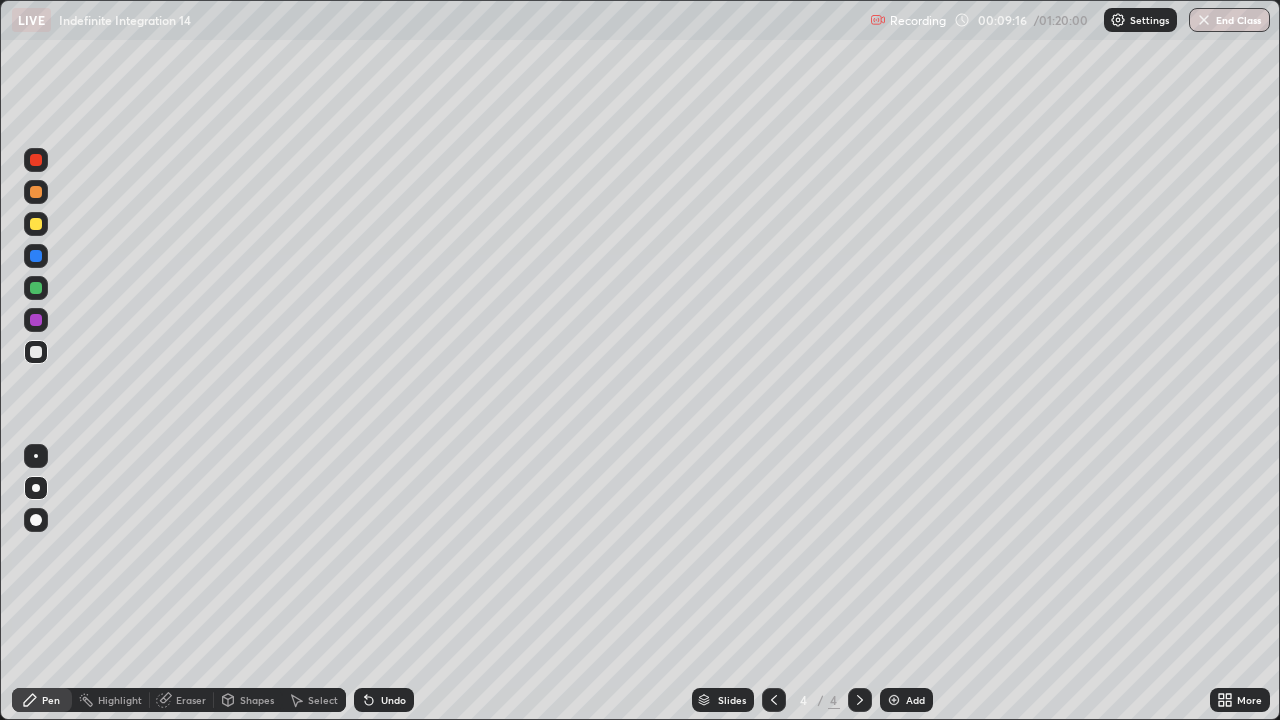 click at bounding box center [36, 320] 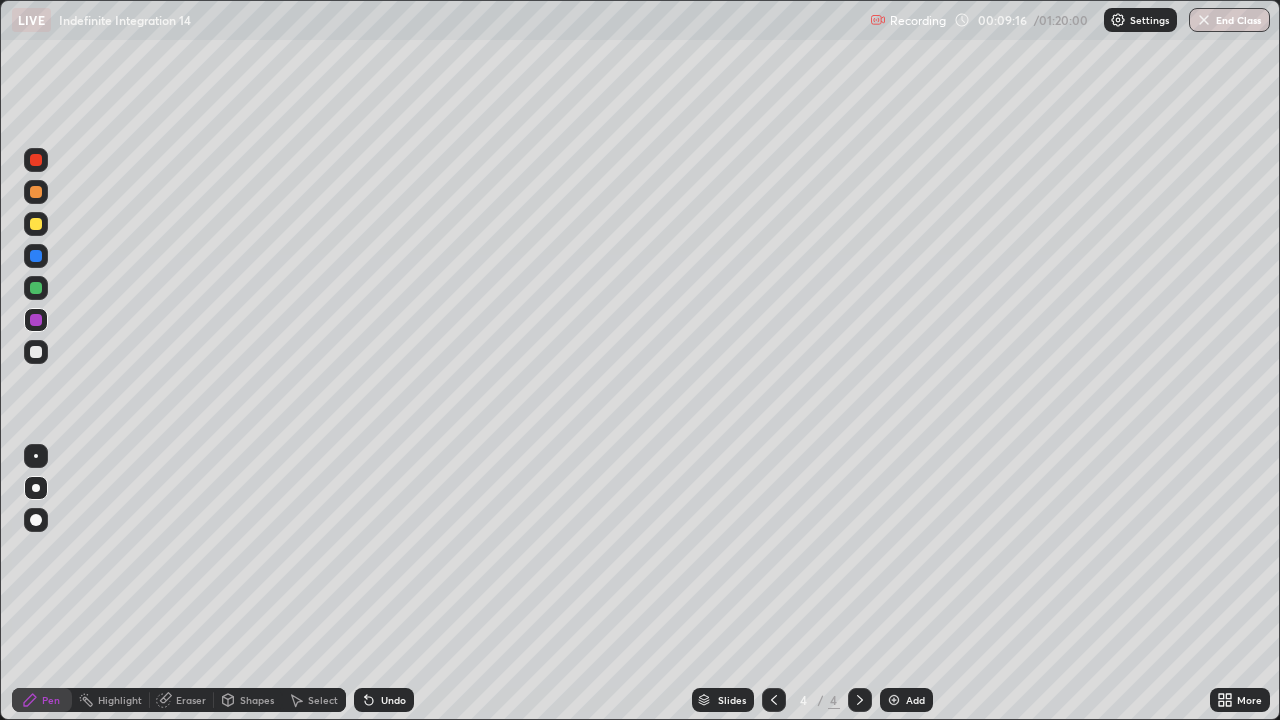click at bounding box center (36, 456) 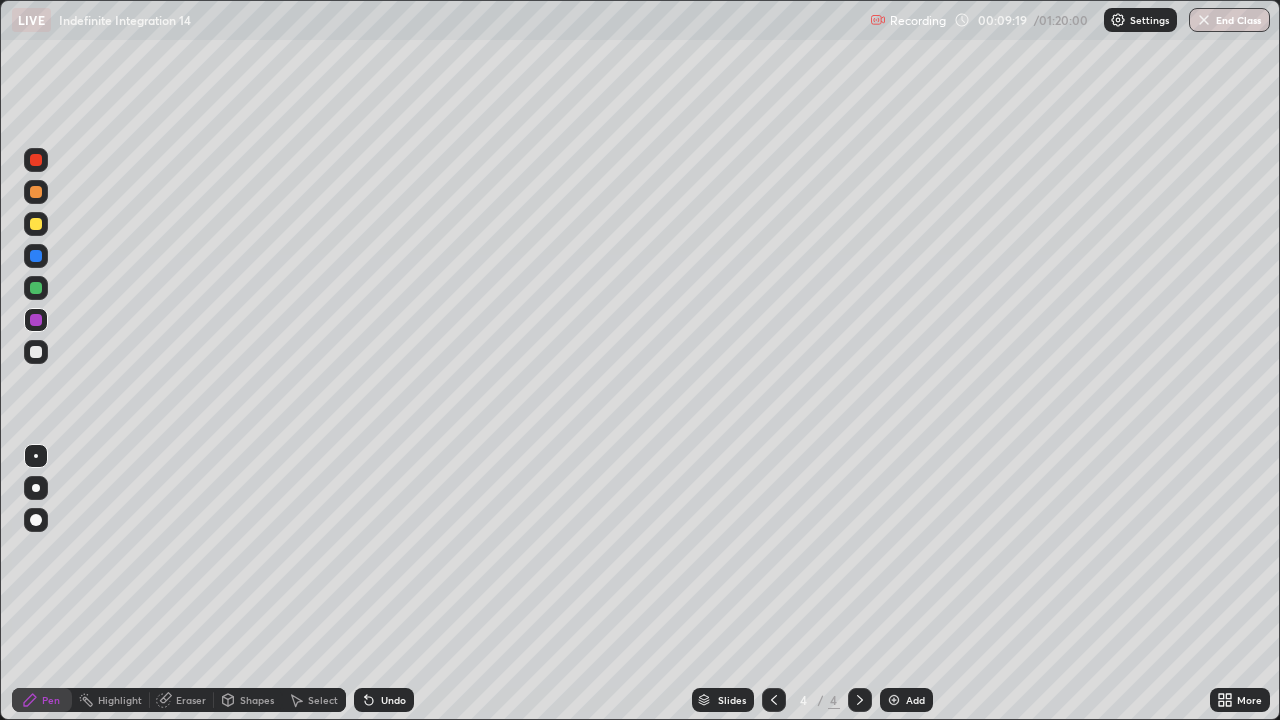 click at bounding box center (36, 352) 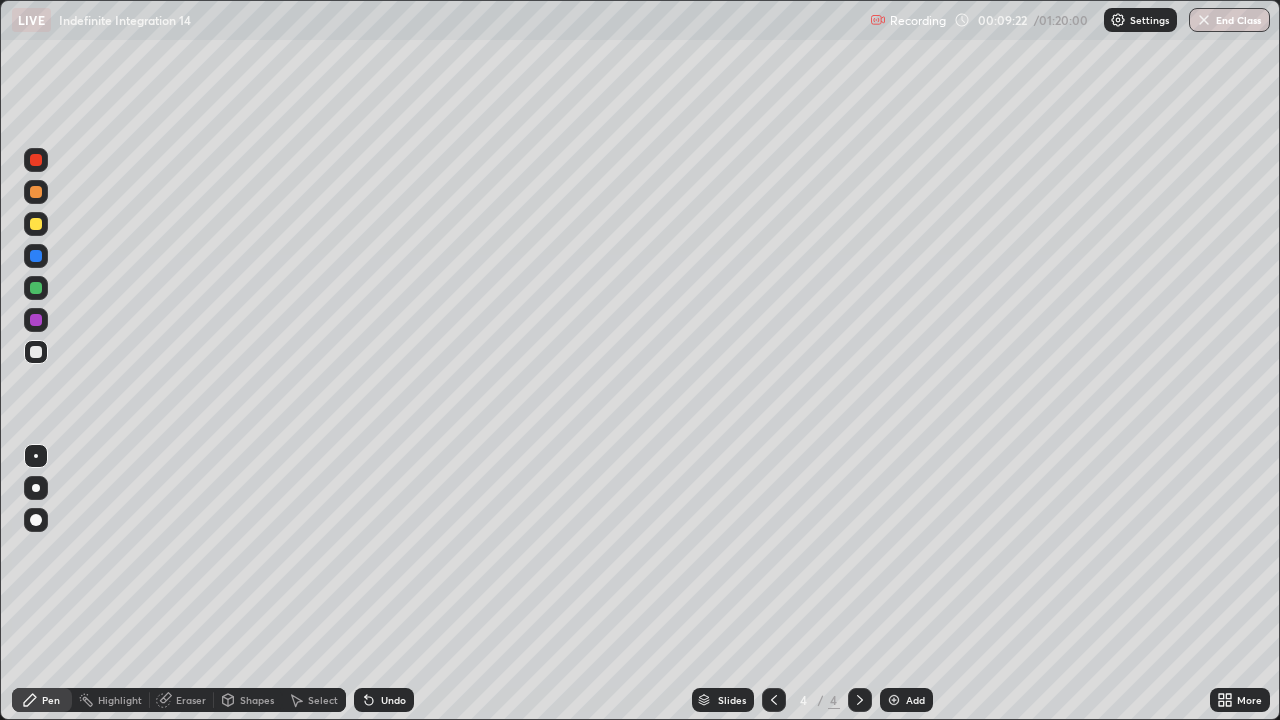 click at bounding box center (36, 488) 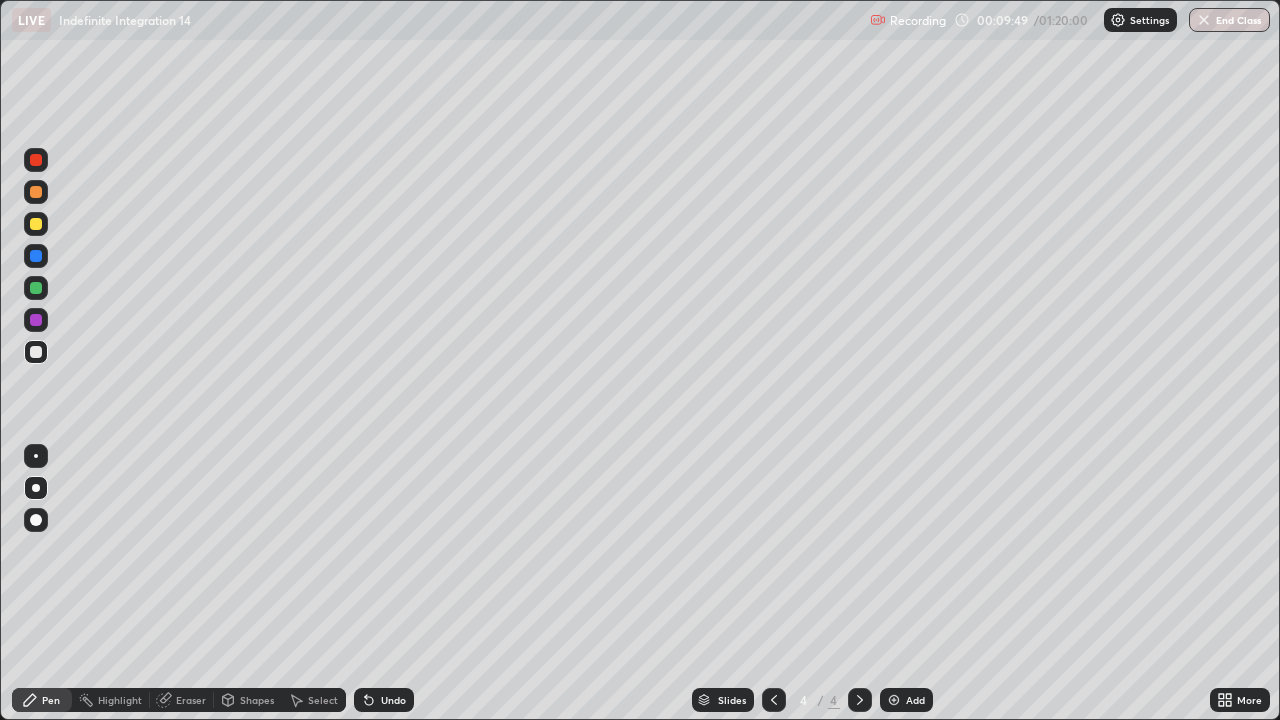 click on "Undo" at bounding box center [393, 700] 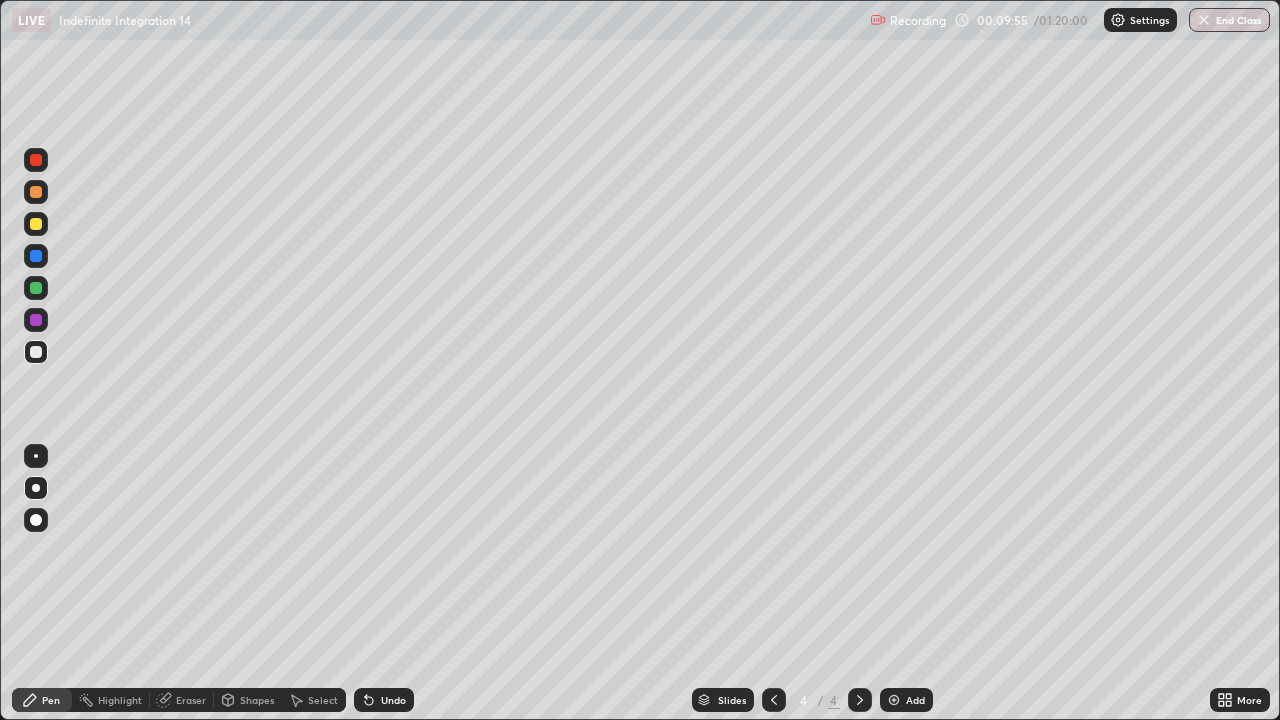 click at bounding box center (36, 320) 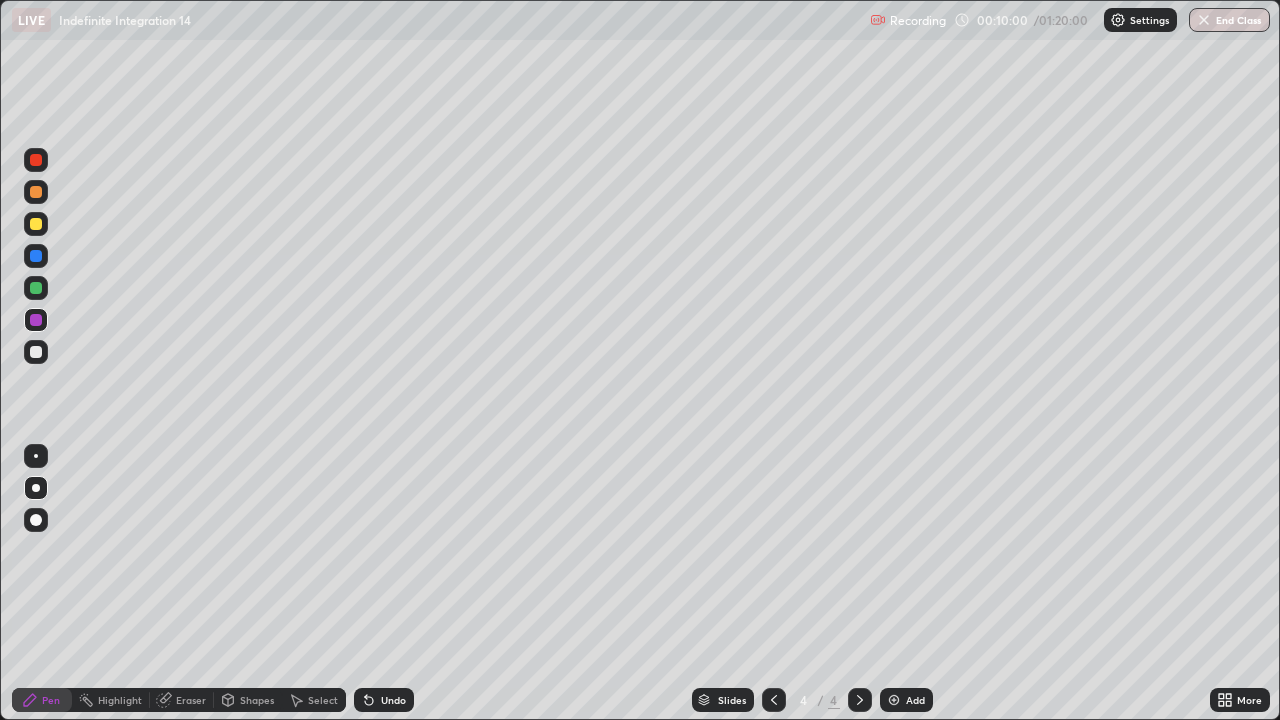 click on "Undo" at bounding box center [393, 700] 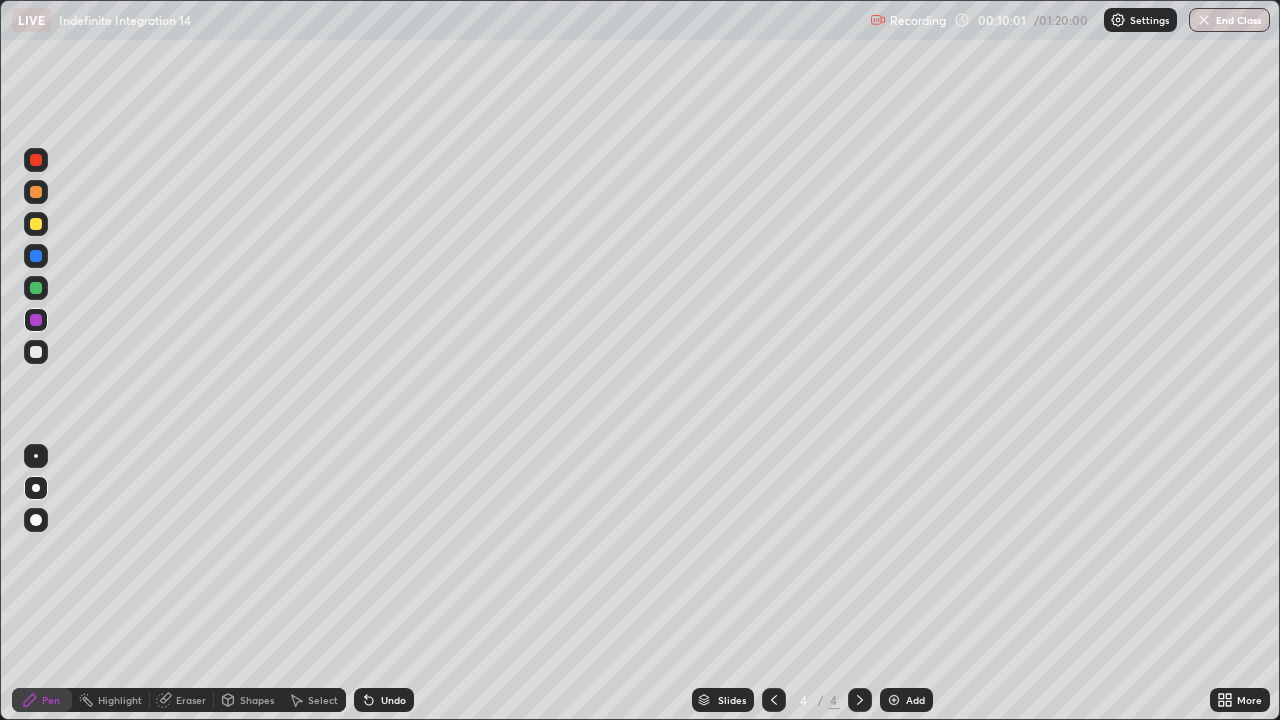 click on "Undo" at bounding box center [393, 700] 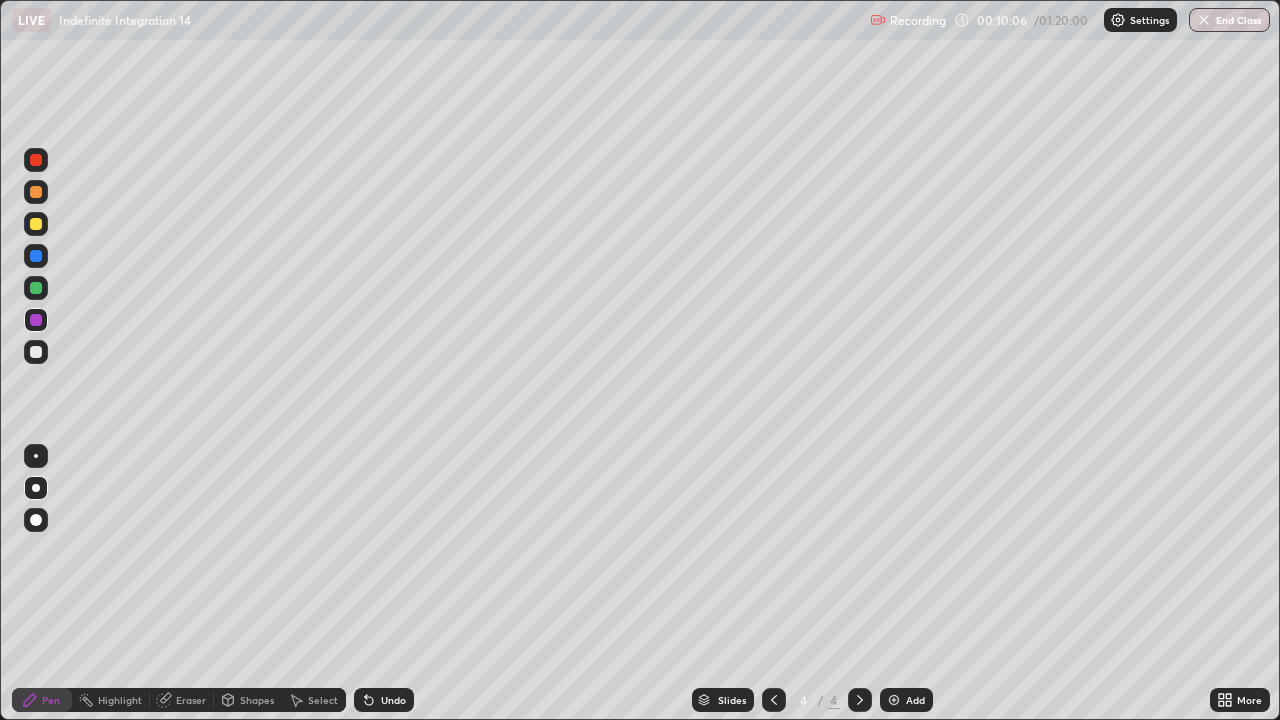 click at bounding box center (36, 352) 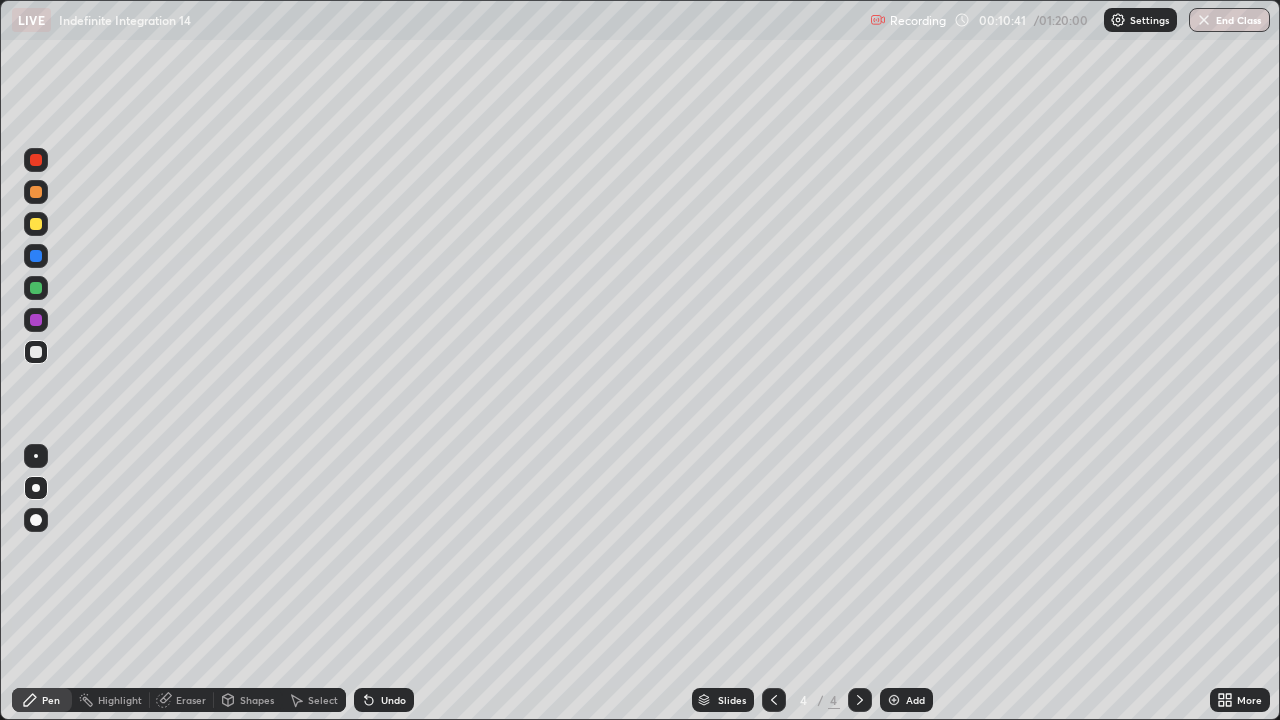click at bounding box center [36, 288] 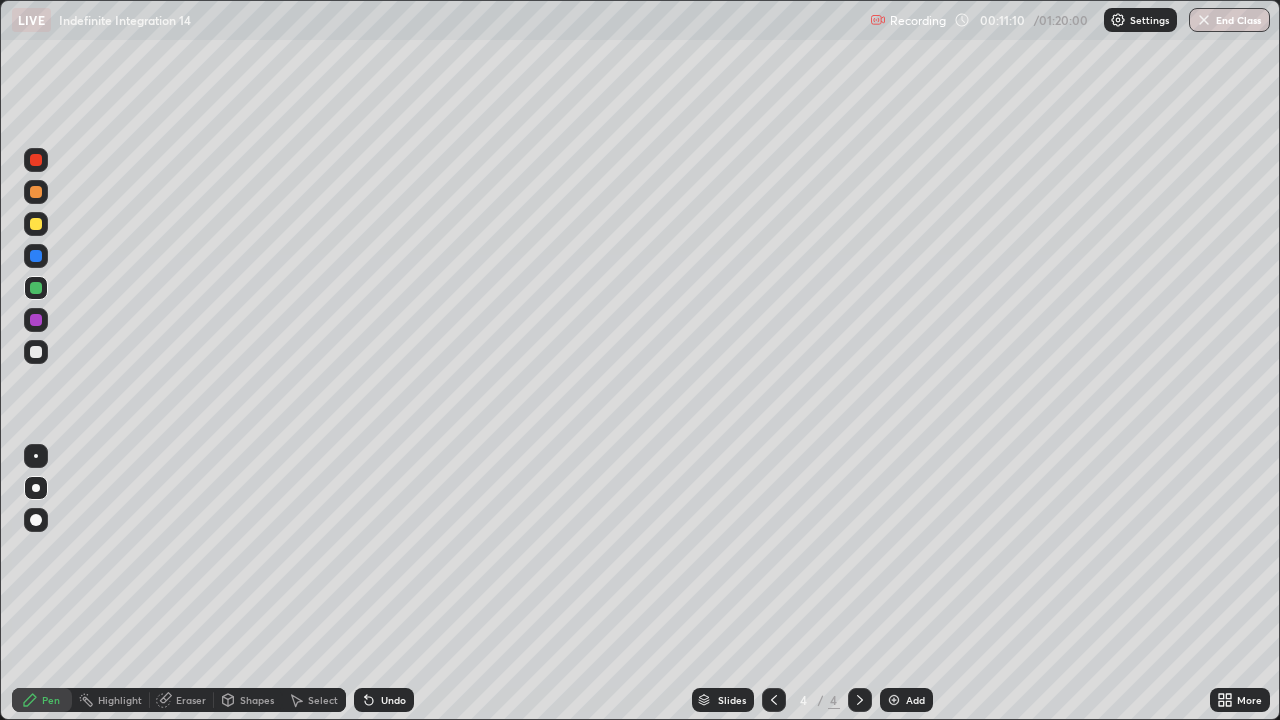 click at bounding box center [36, 192] 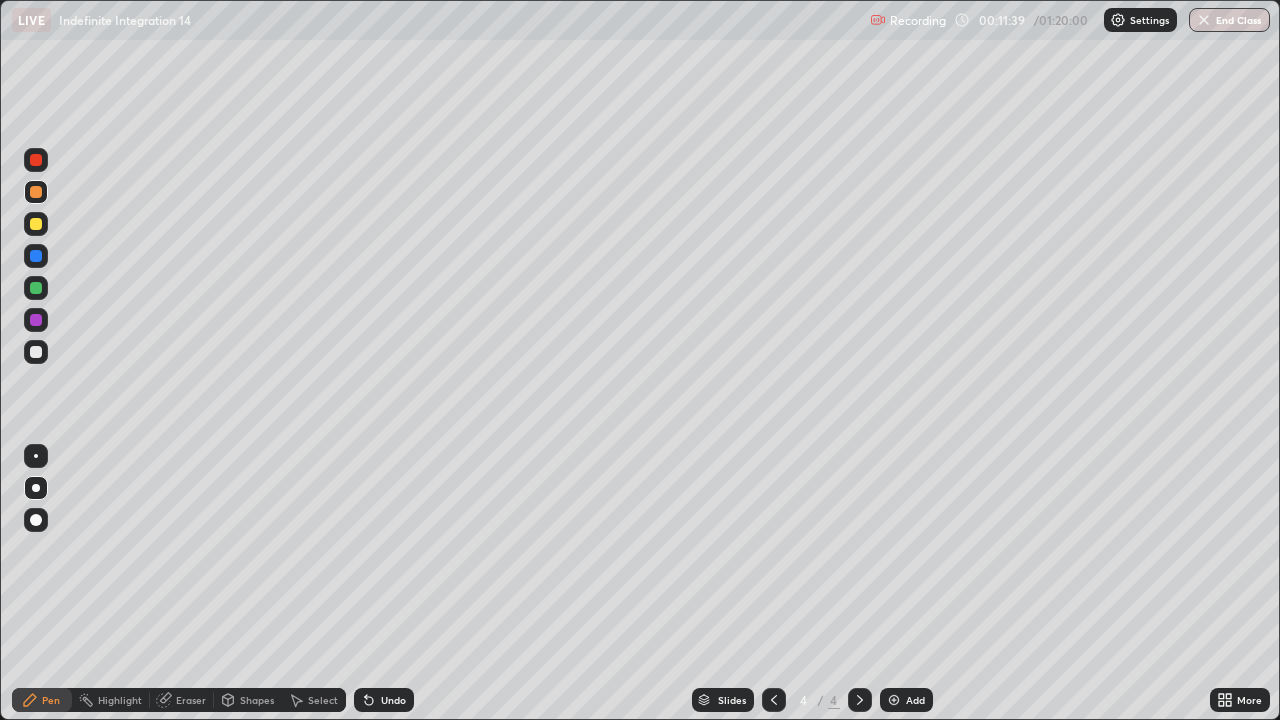 click at bounding box center [36, 256] 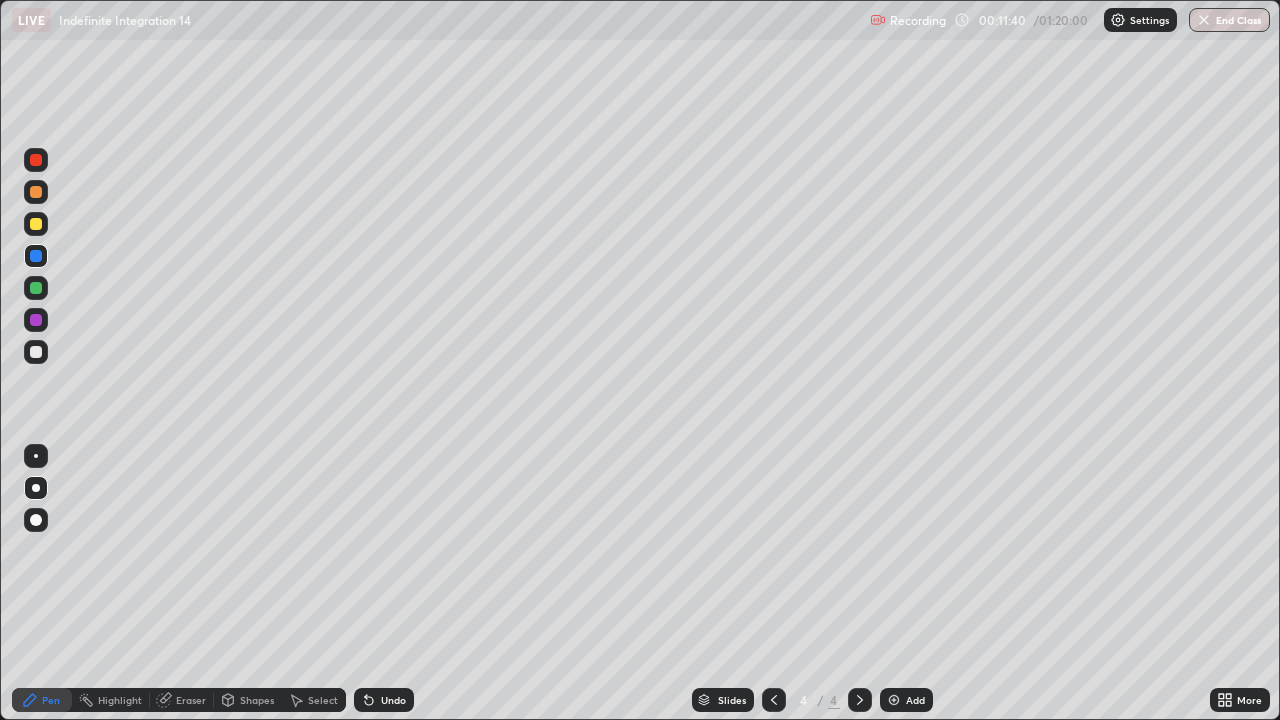 click at bounding box center (36, 288) 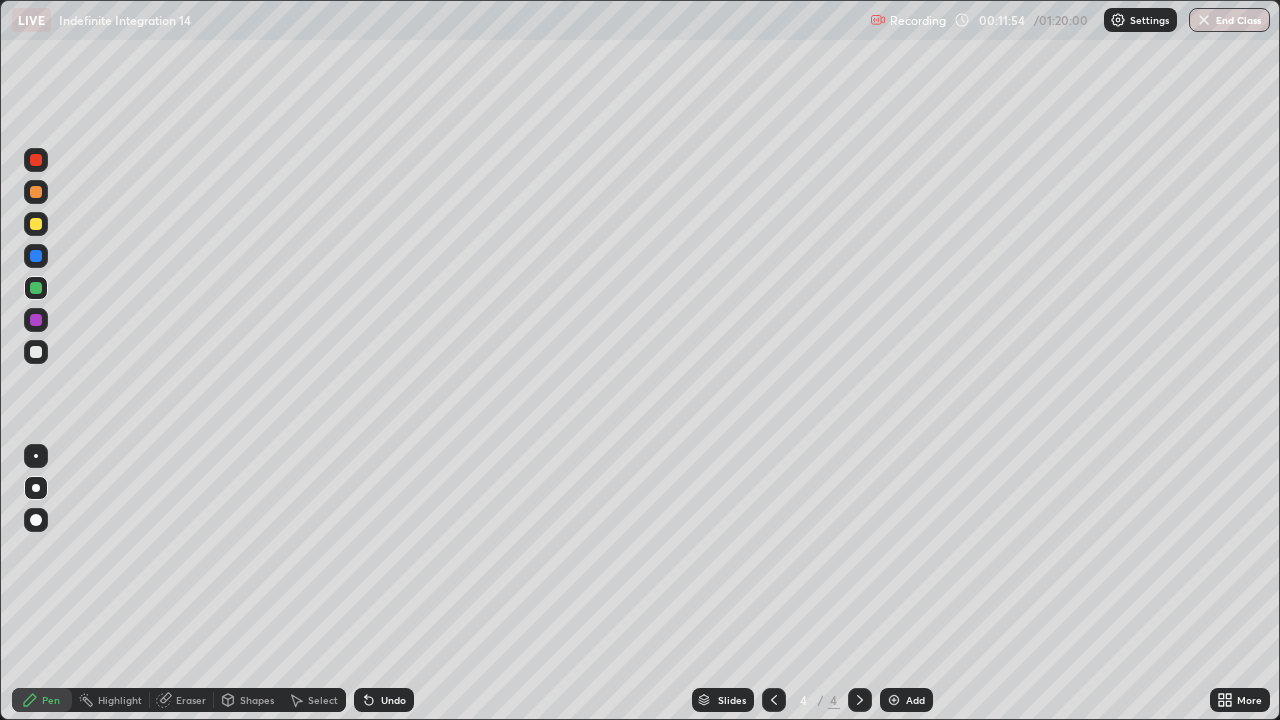 click on "Undo" at bounding box center (393, 700) 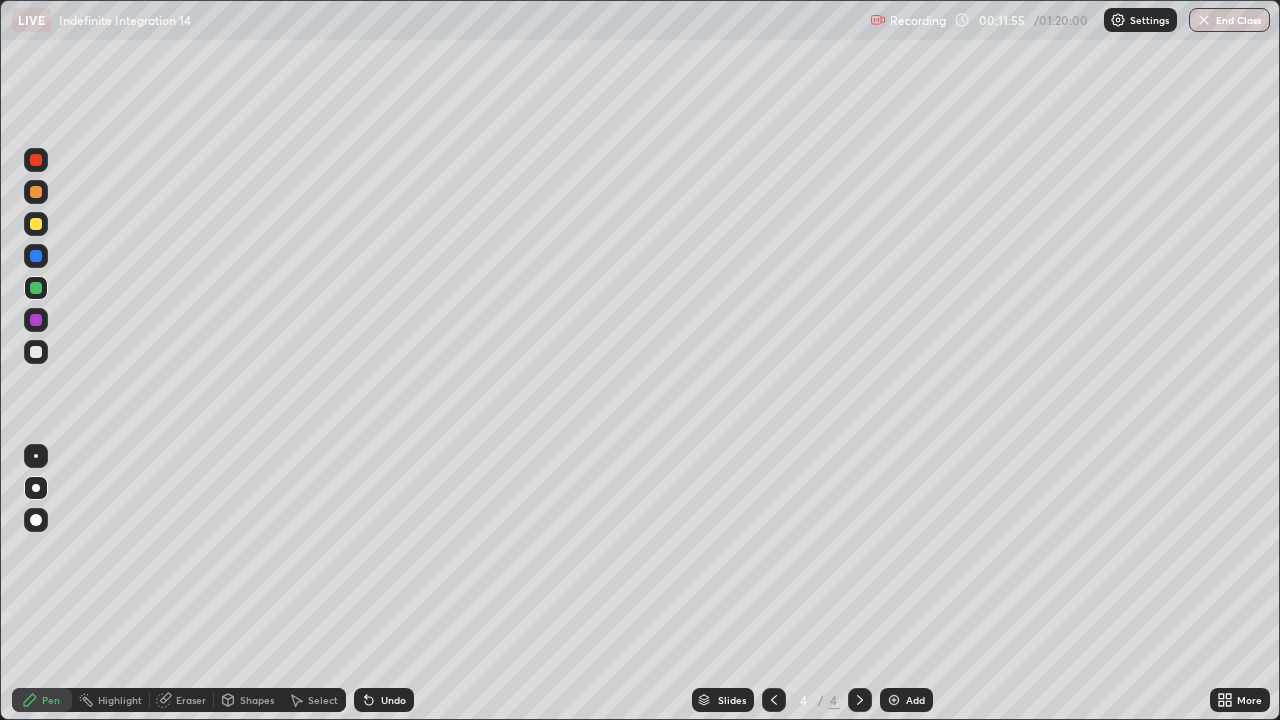 click on "Undo" at bounding box center [393, 700] 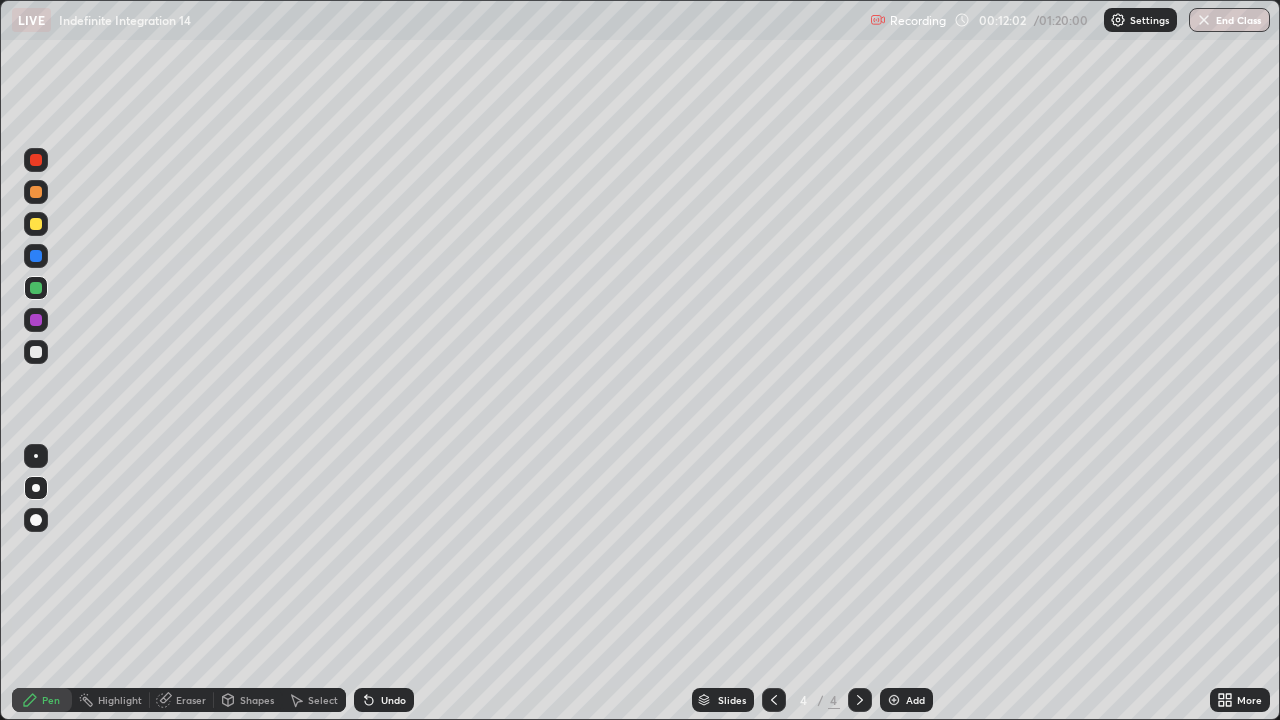 click on "Undo" at bounding box center (393, 700) 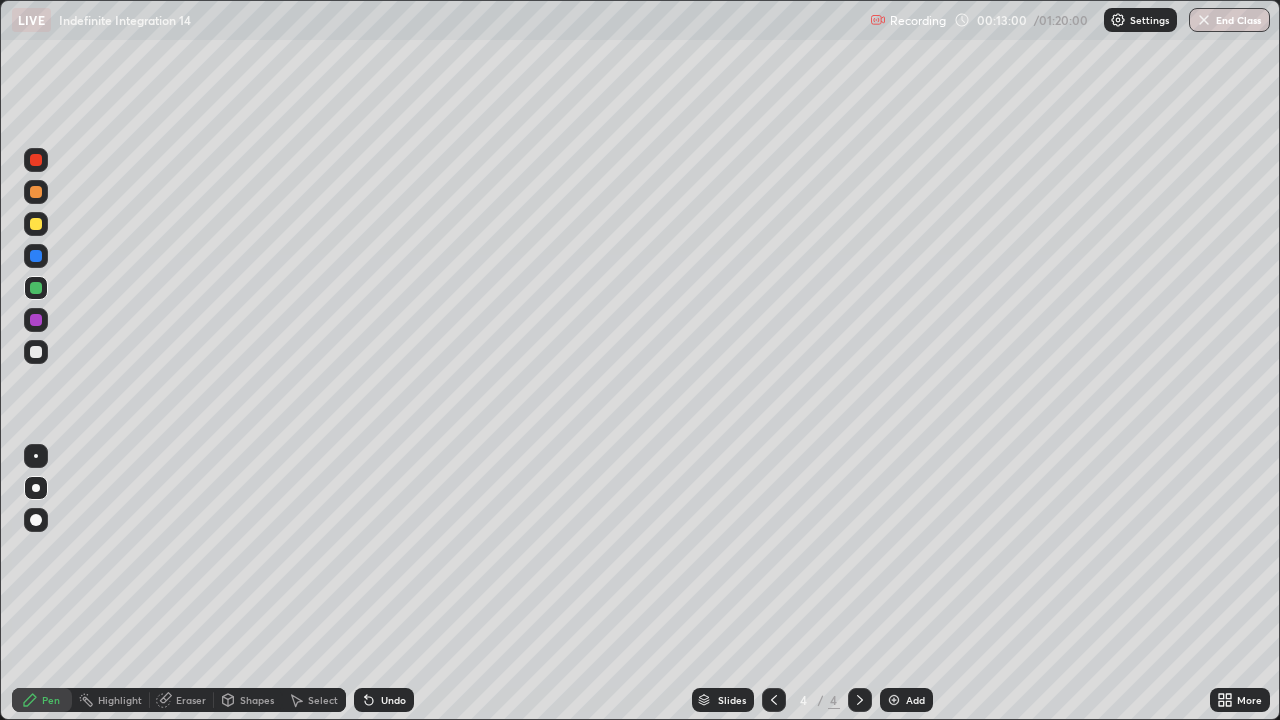 click on "Eraser" at bounding box center (191, 700) 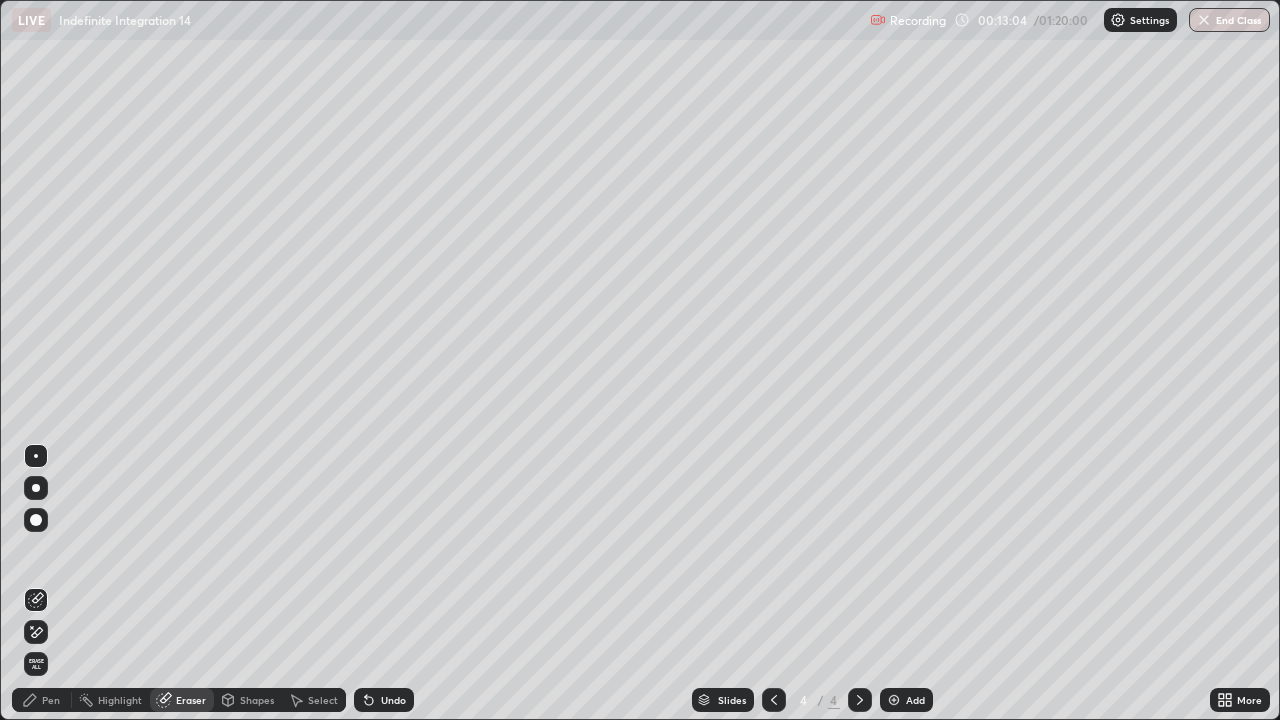 click on "Pen" at bounding box center [51, 700] 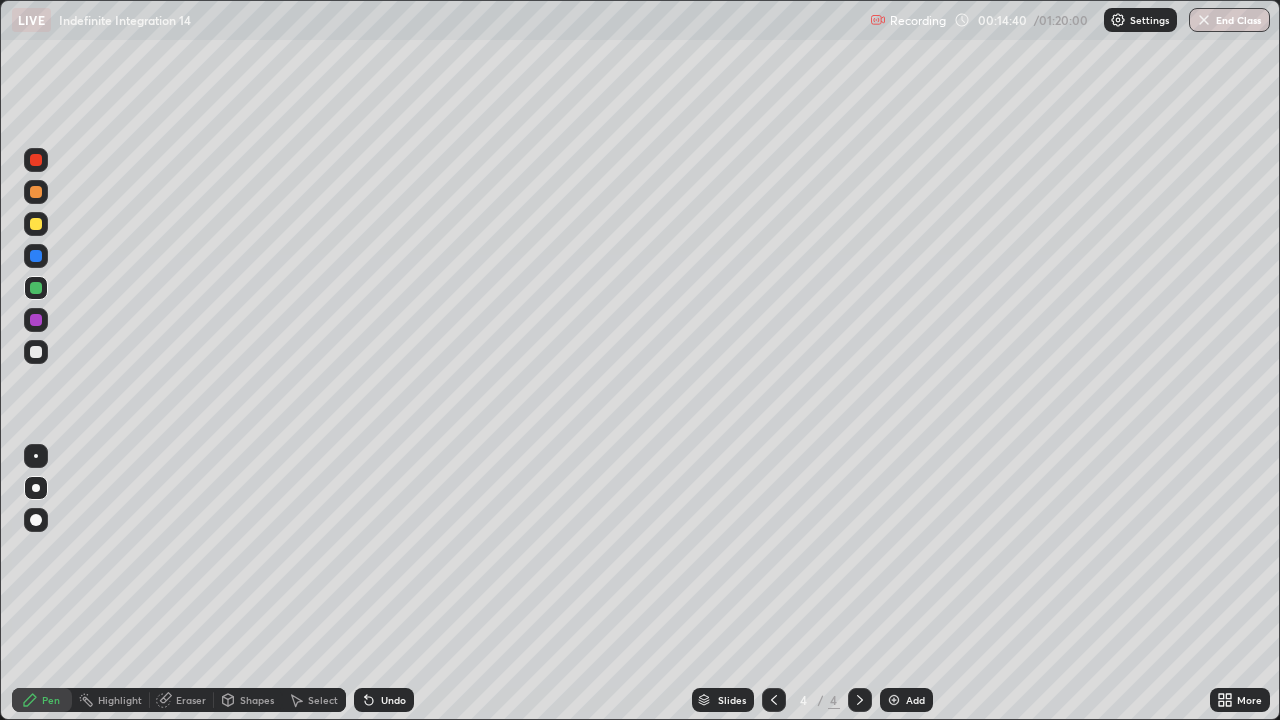 click at bounding box center [36, 224] 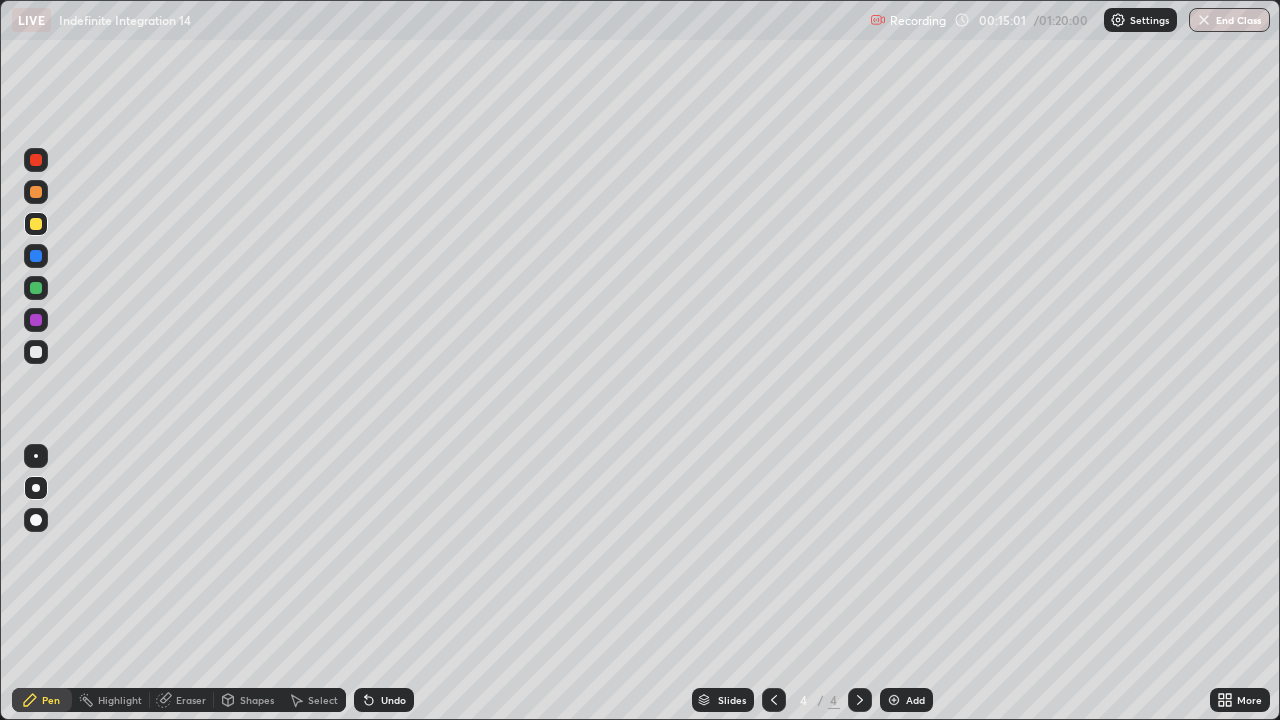 click on "Pen" at bounding box center [51, 700] 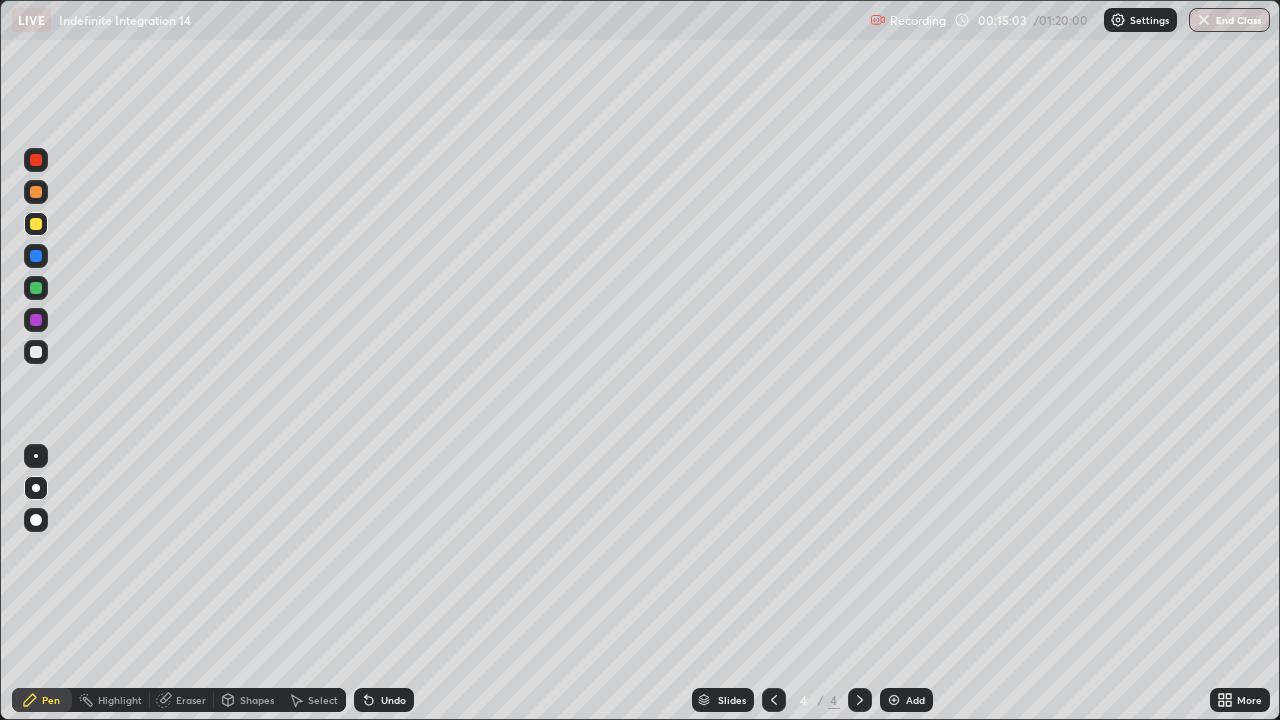 click 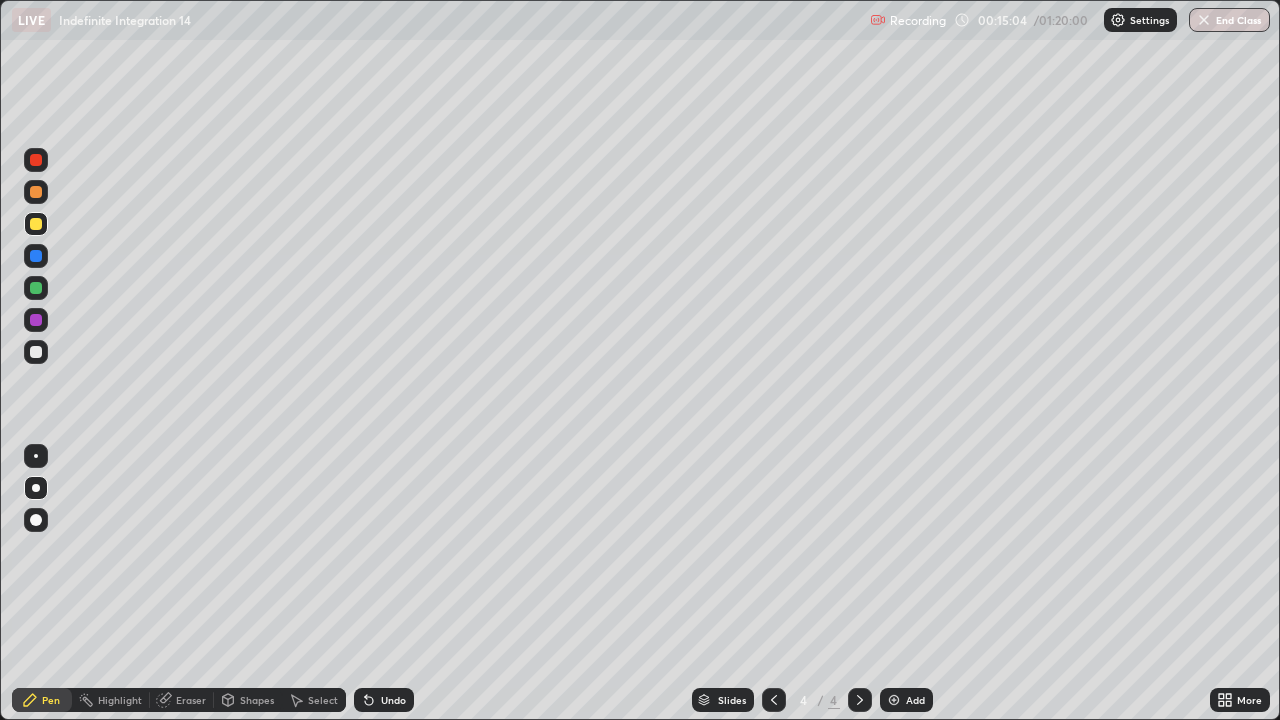click 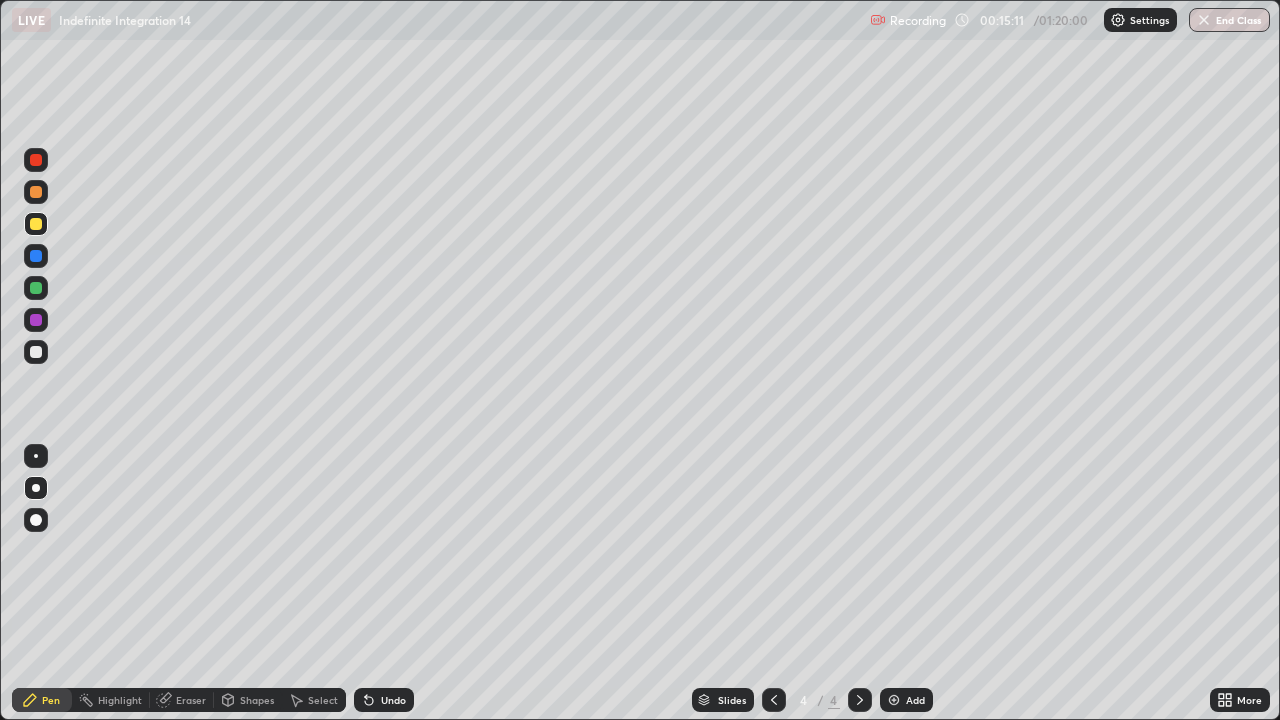 click at bounding box center [36, 224] 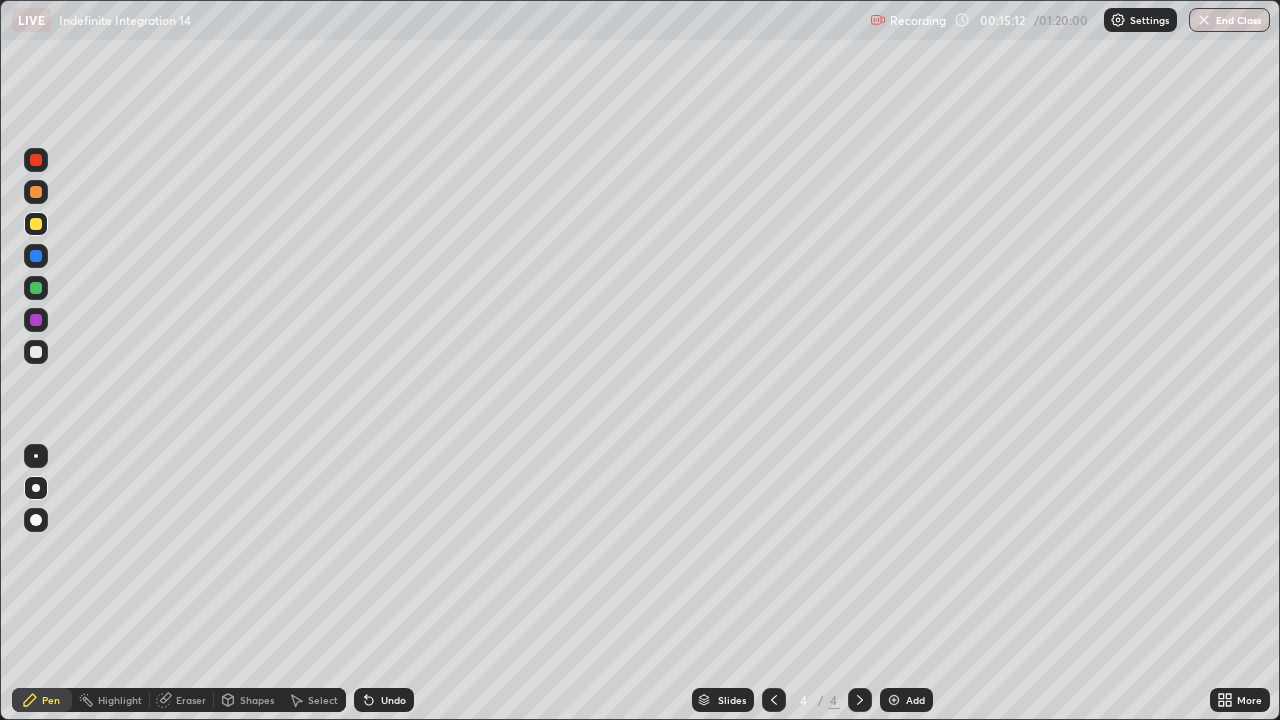 click at bounding box center (36, 488) 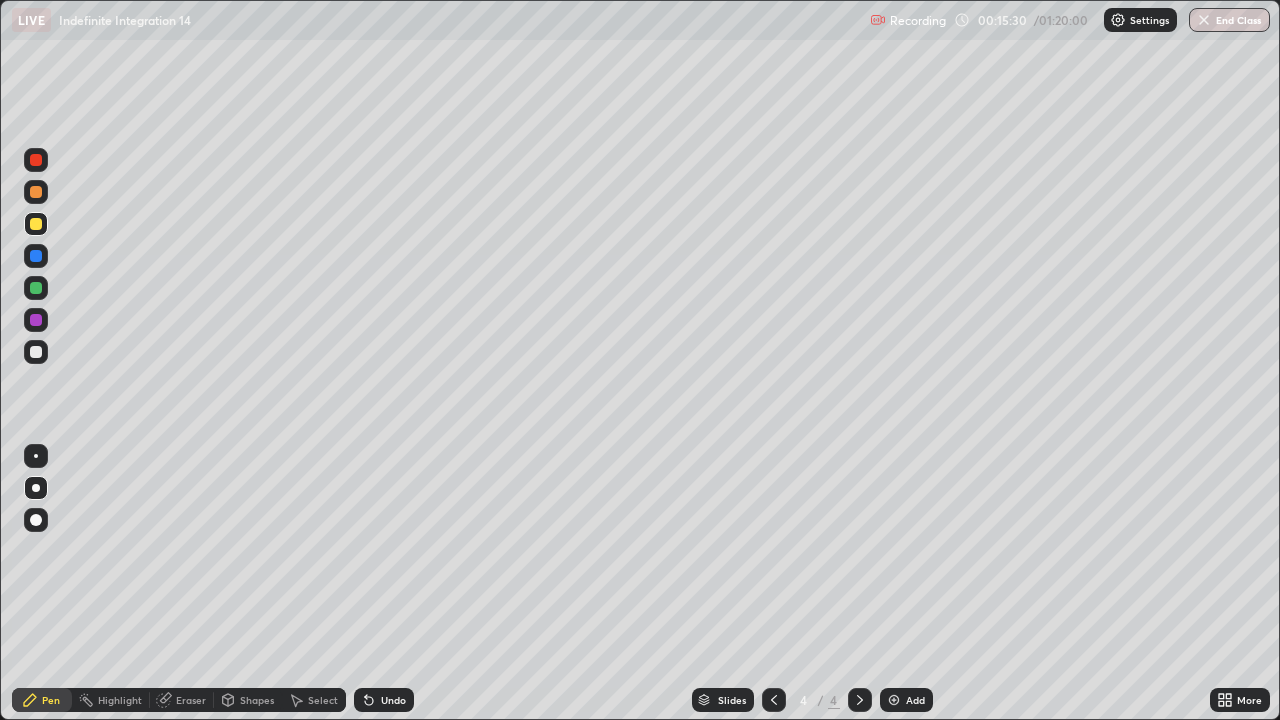 click 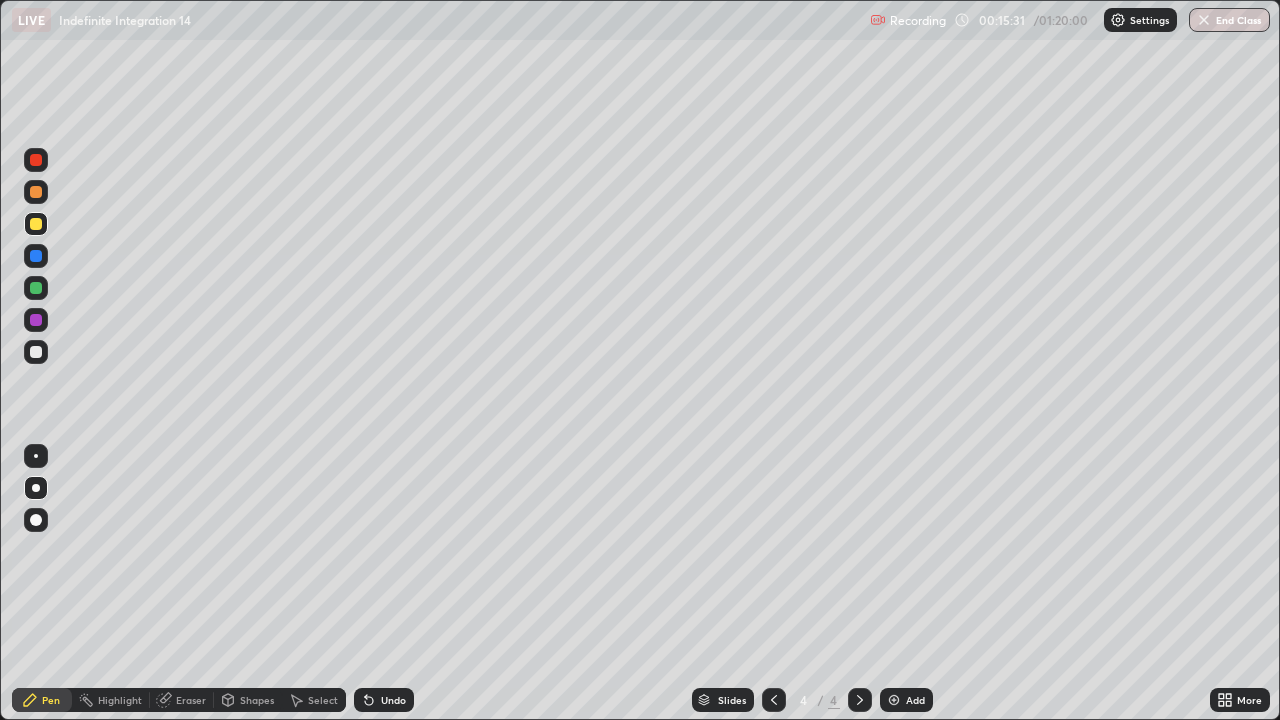 click on "Add" at bounding box center [906, 700] 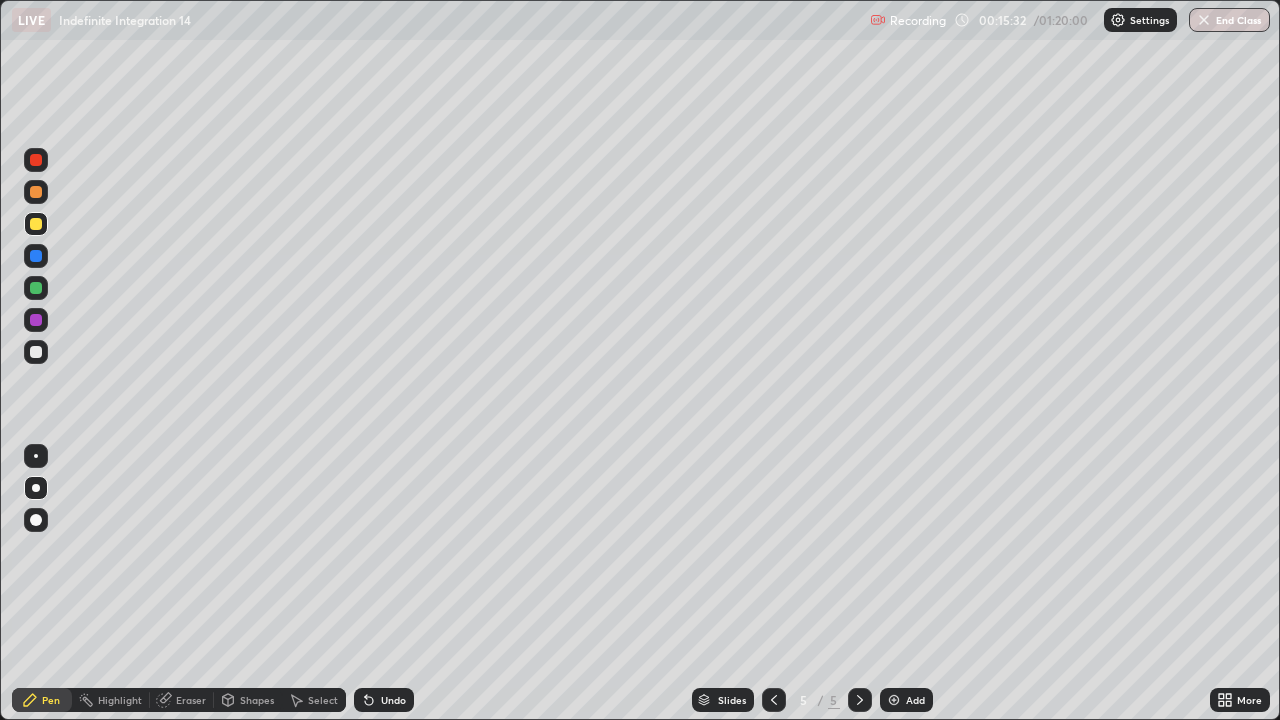 click at bounding box center [36, 224] 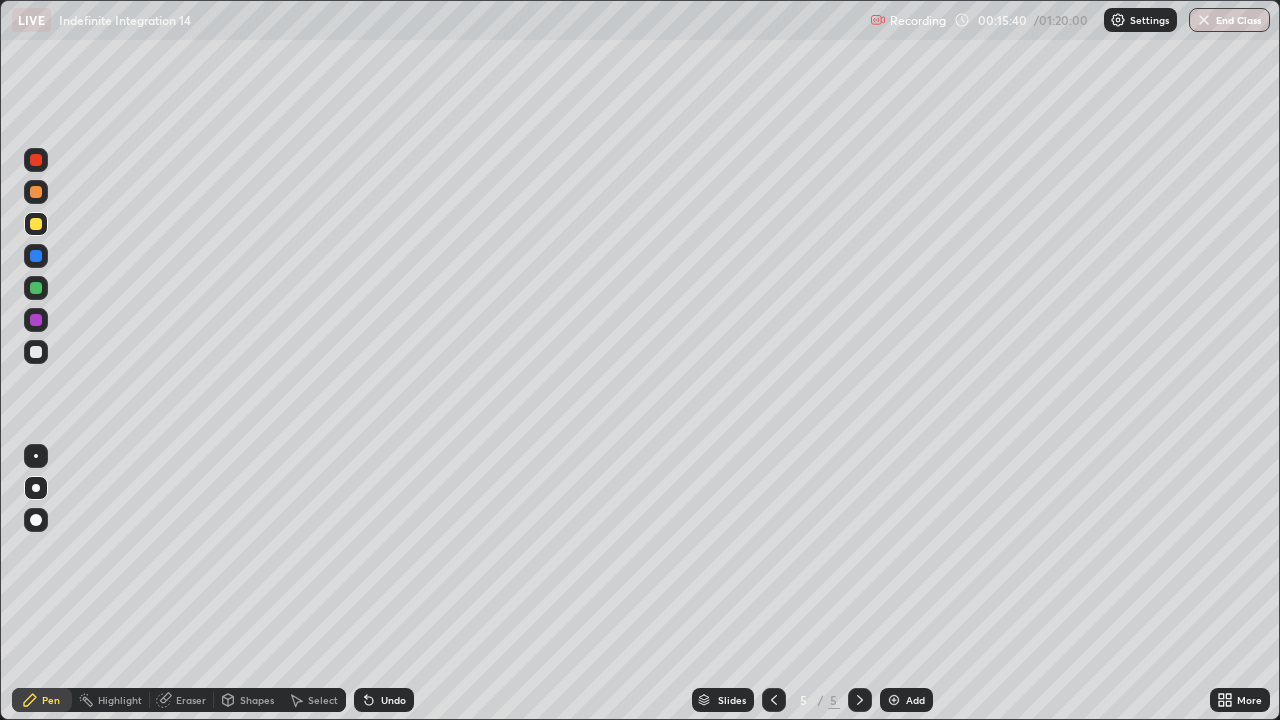 click at bounding box center (36, 352) 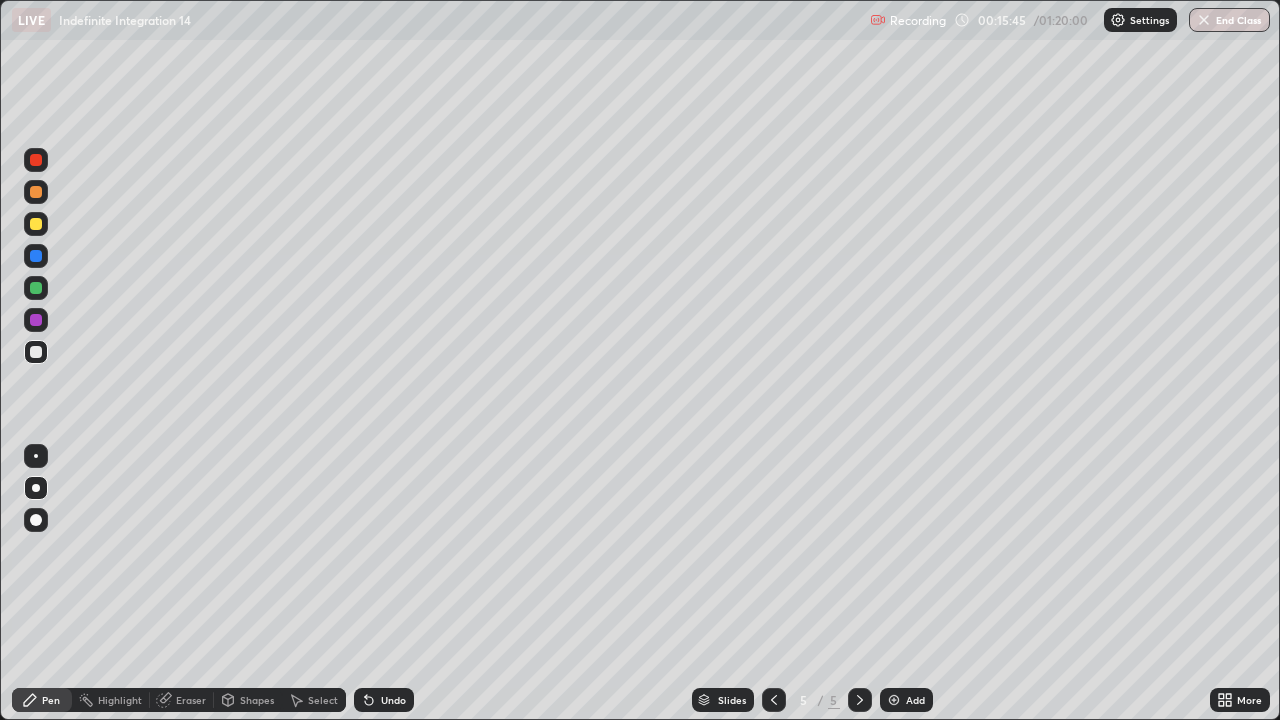 click 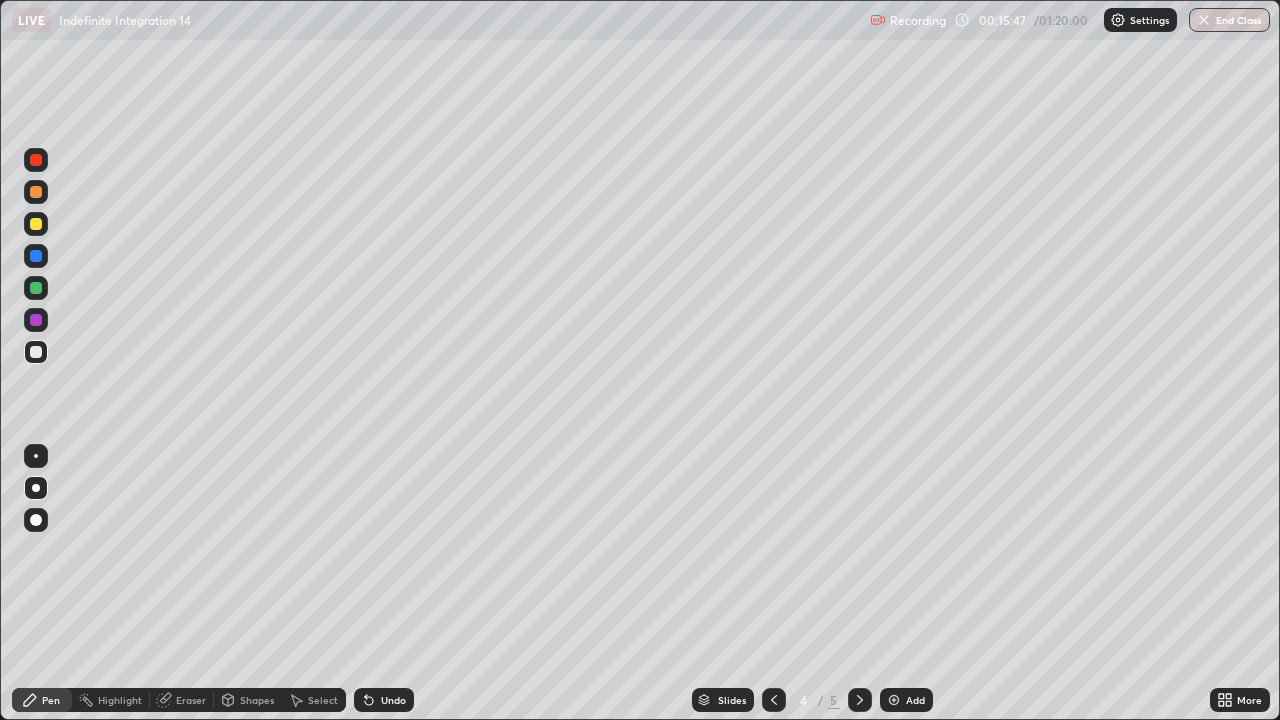 click at bounding box center [860, 700] 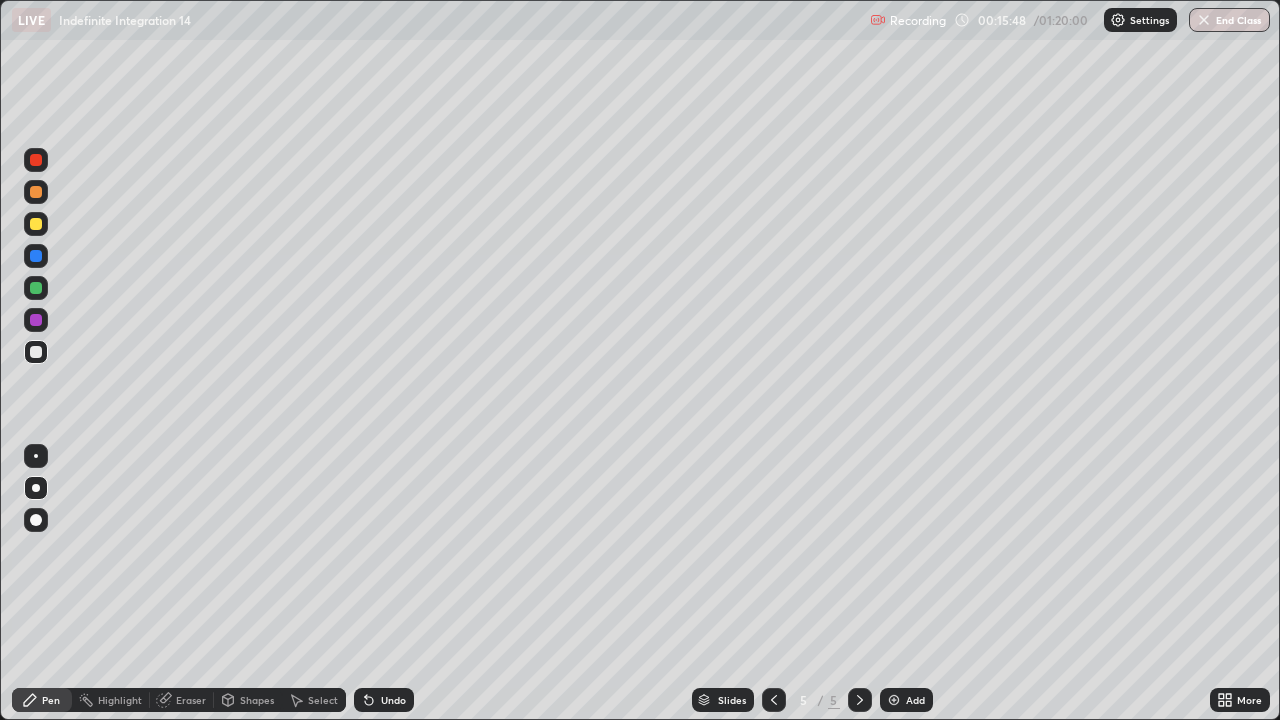 click at bounding box center [36, 224] 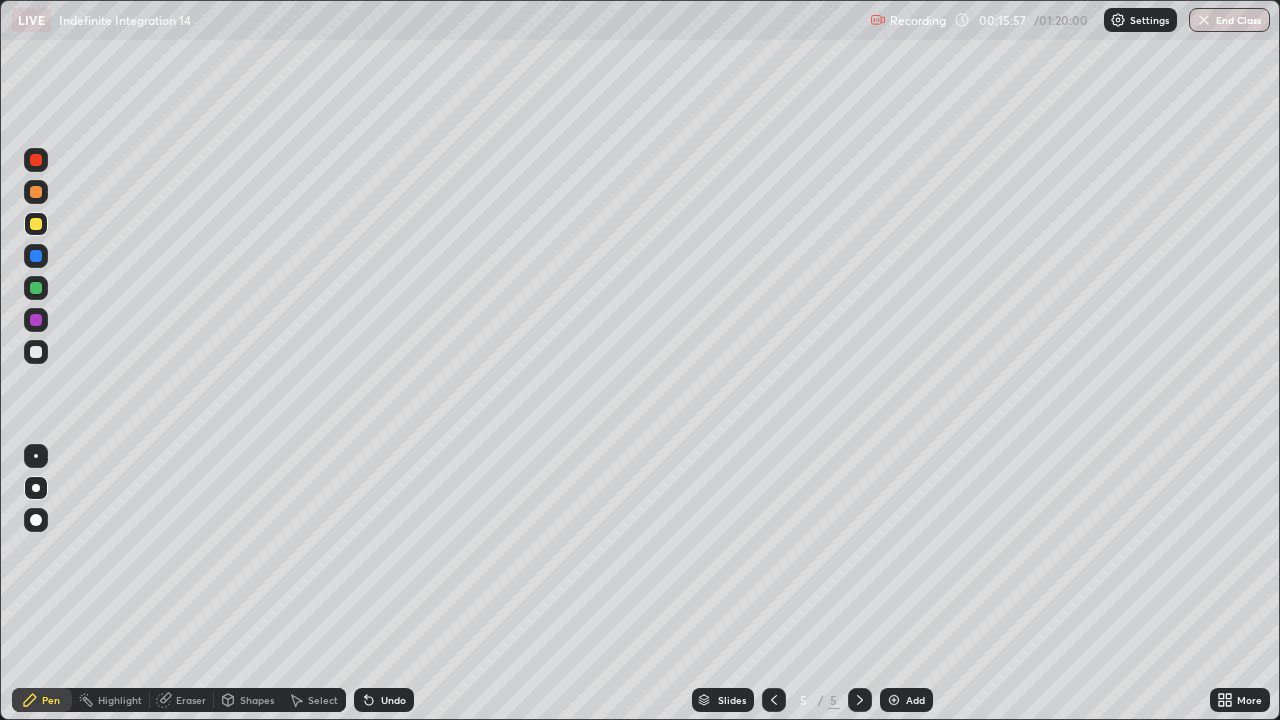 click at bounding box center (36, 320) 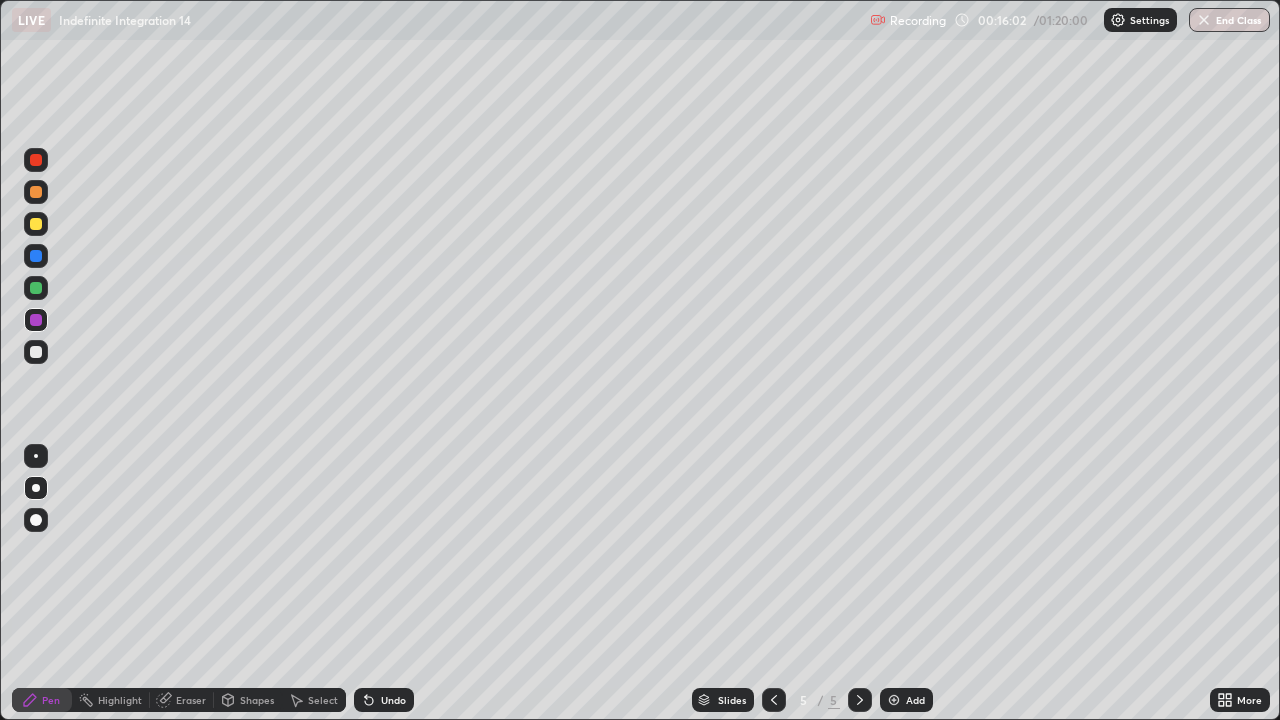 click on "Undo" at bounding box center [384, 700] 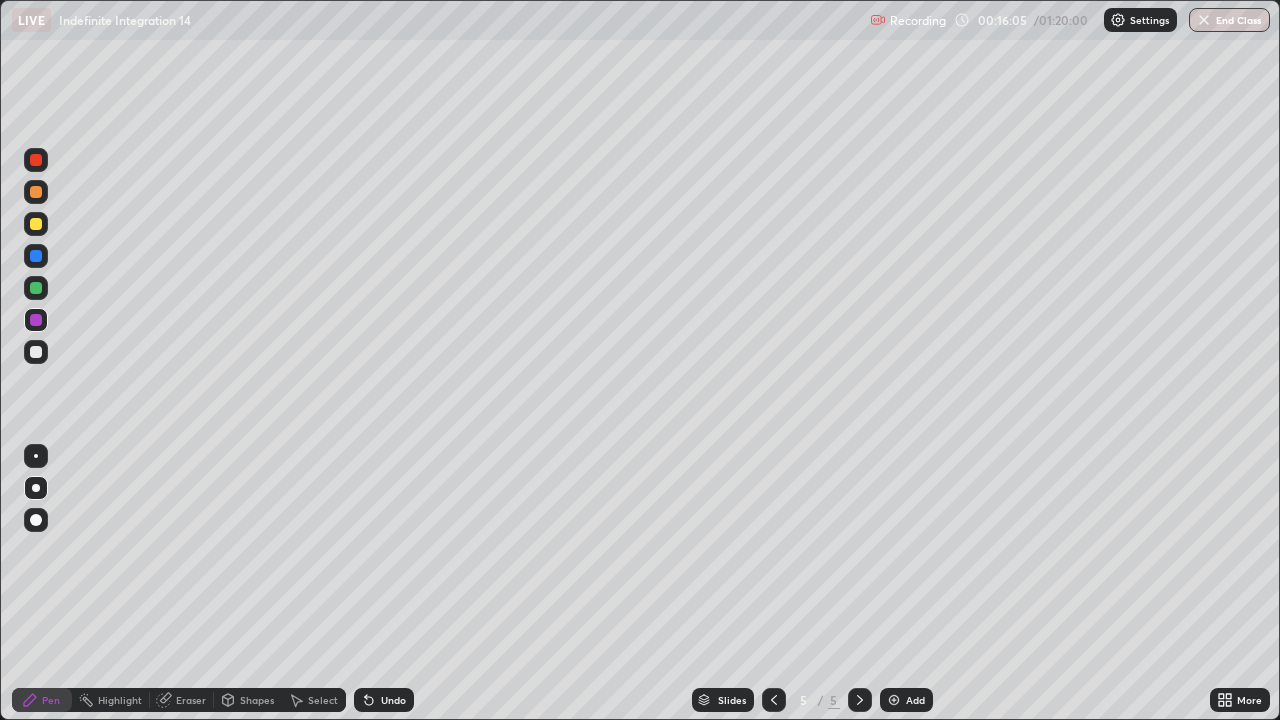 click on "Undo" at bounding box center (393, 700) 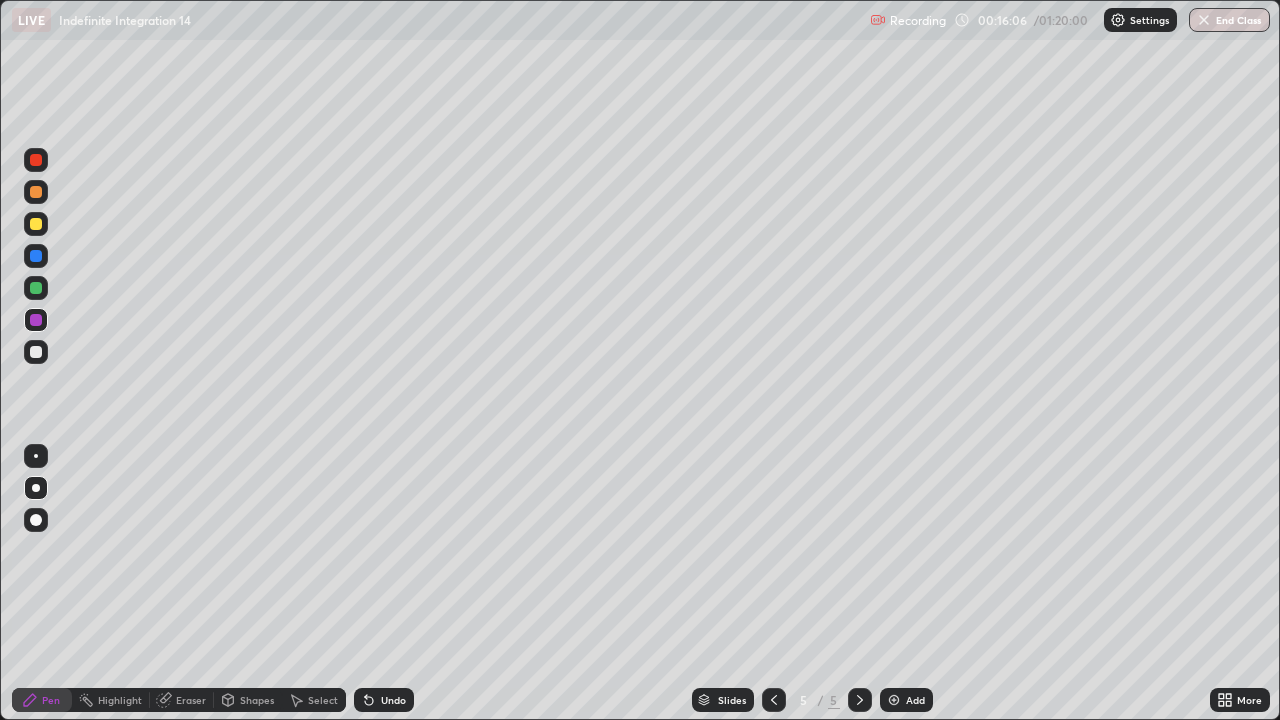 click on "Pen" at bounding box center [51, 700] 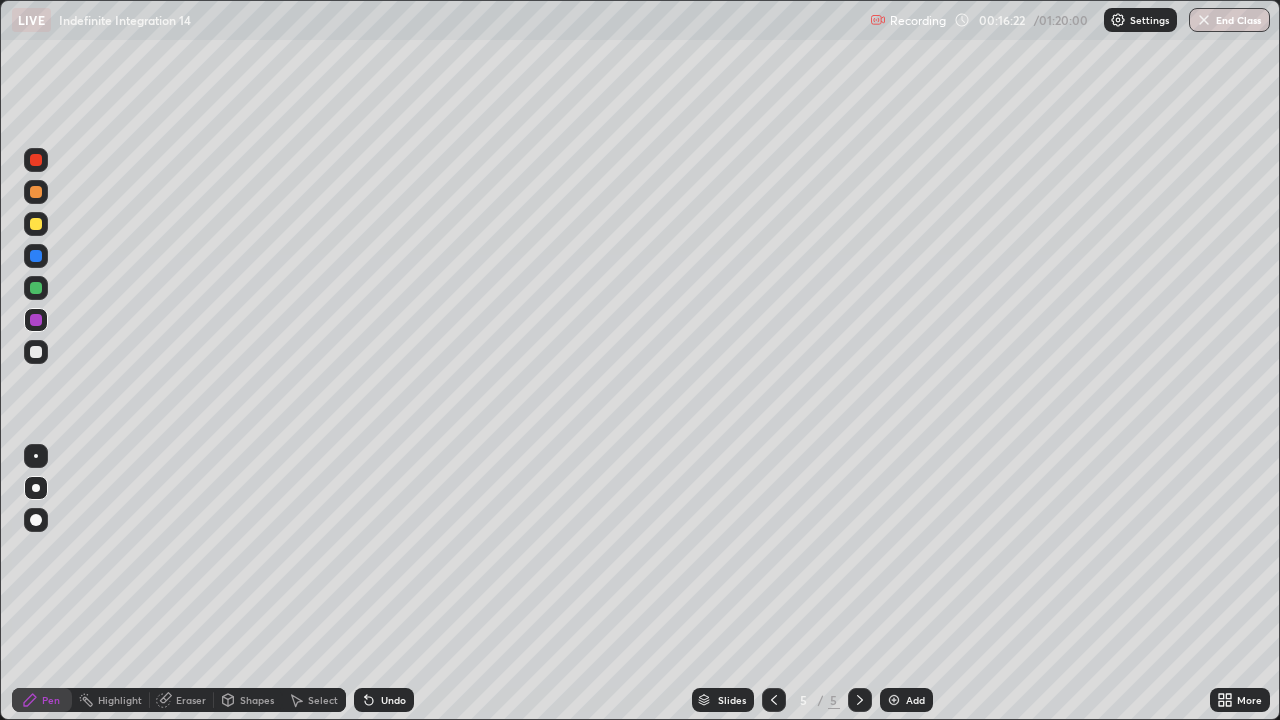 click at bounding box center (36, 288) 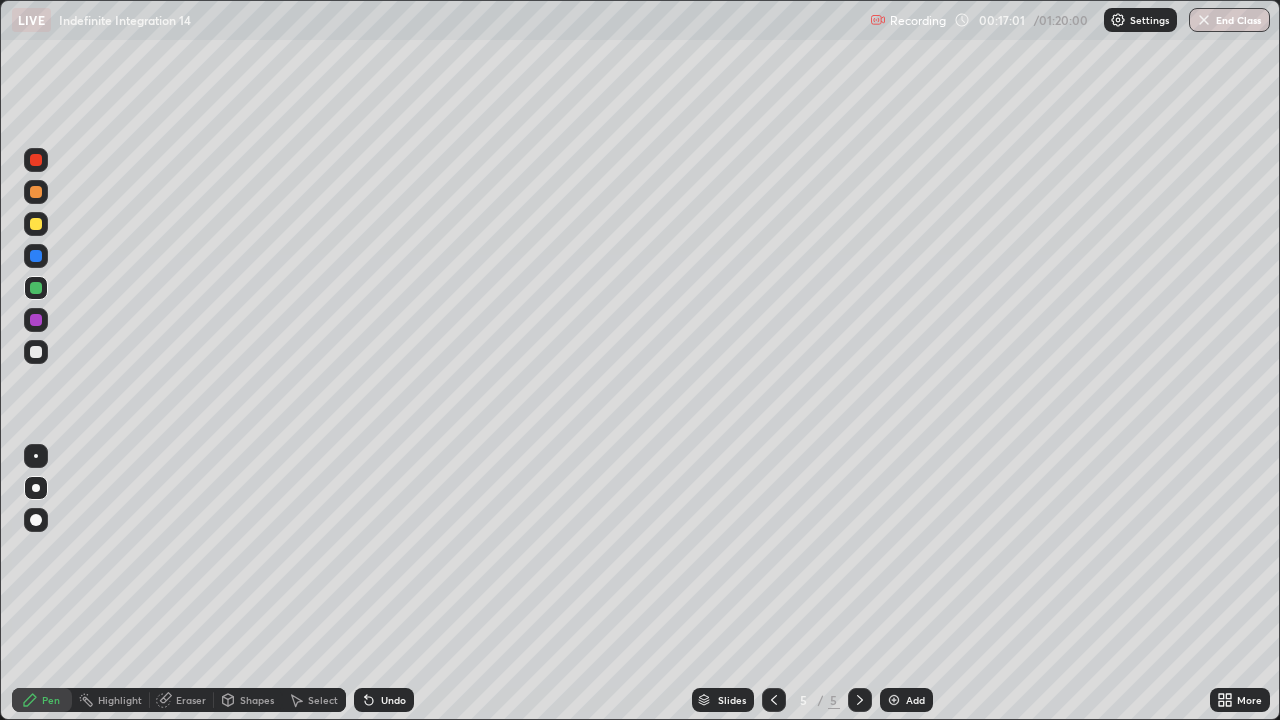 click on "Setting up your live class" at bounding box center [640, 360] 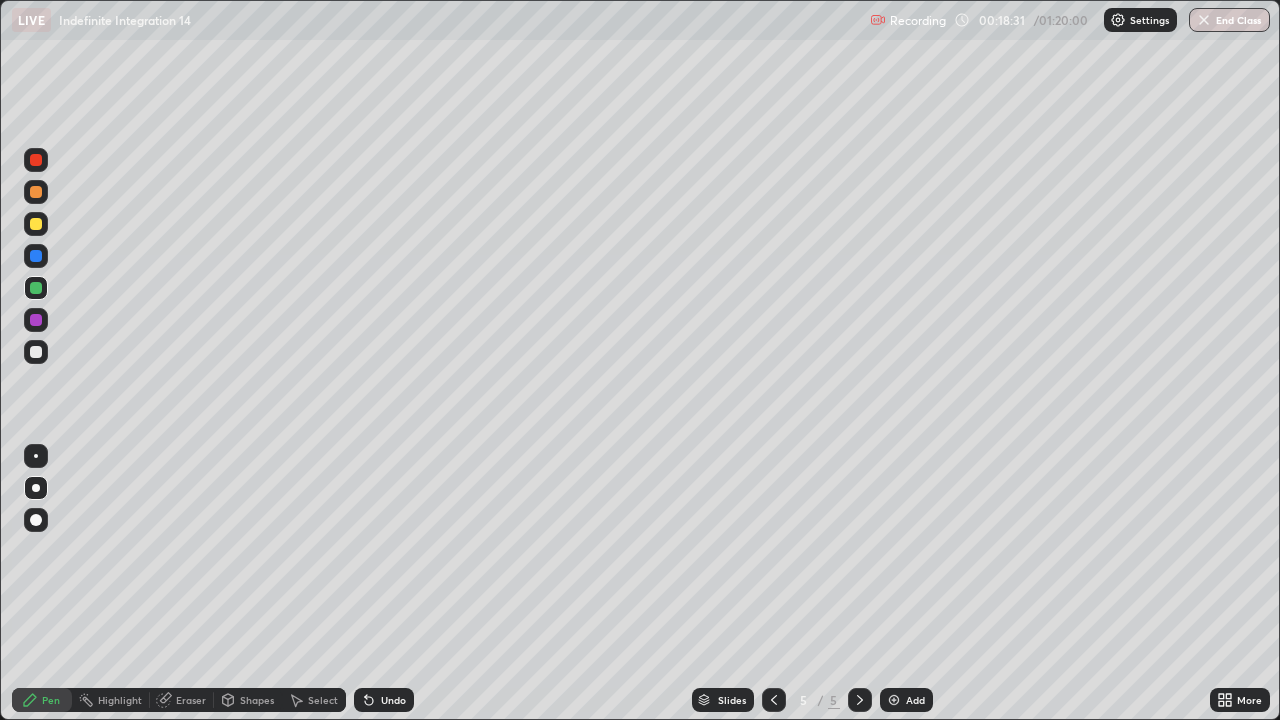 click at bounding box center [36, 224] 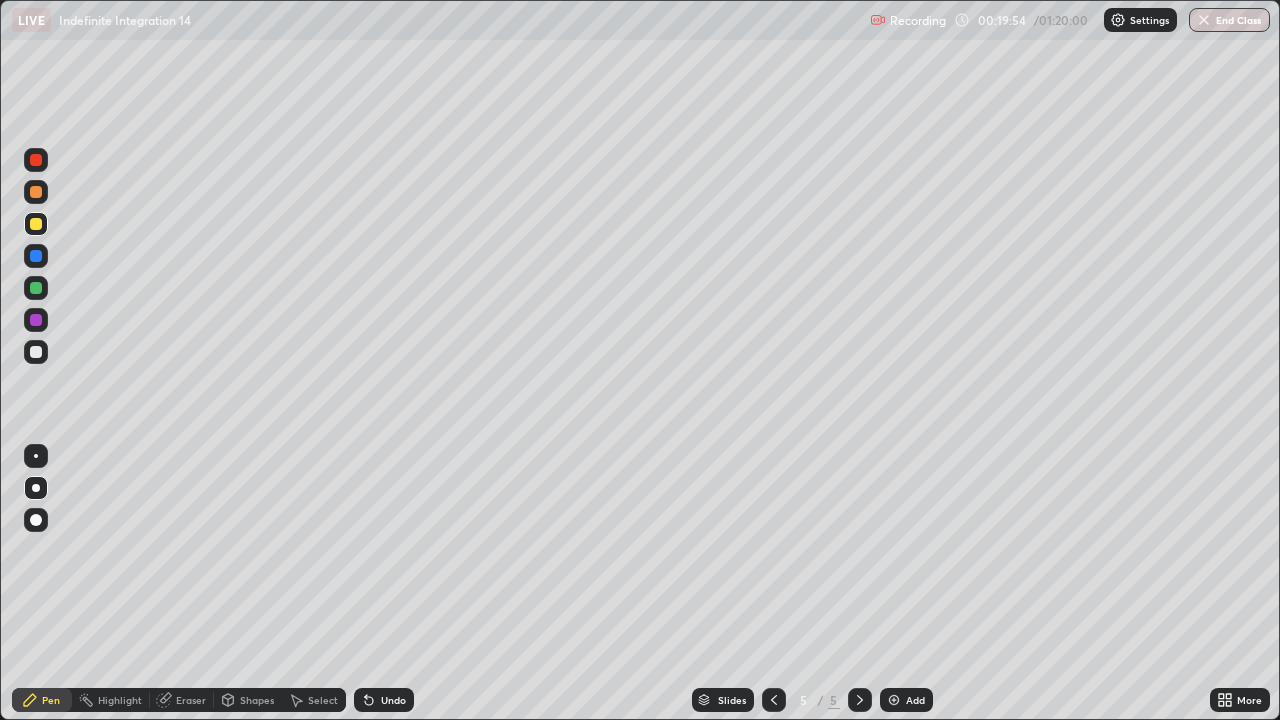 click at bounding box center (36, 352) 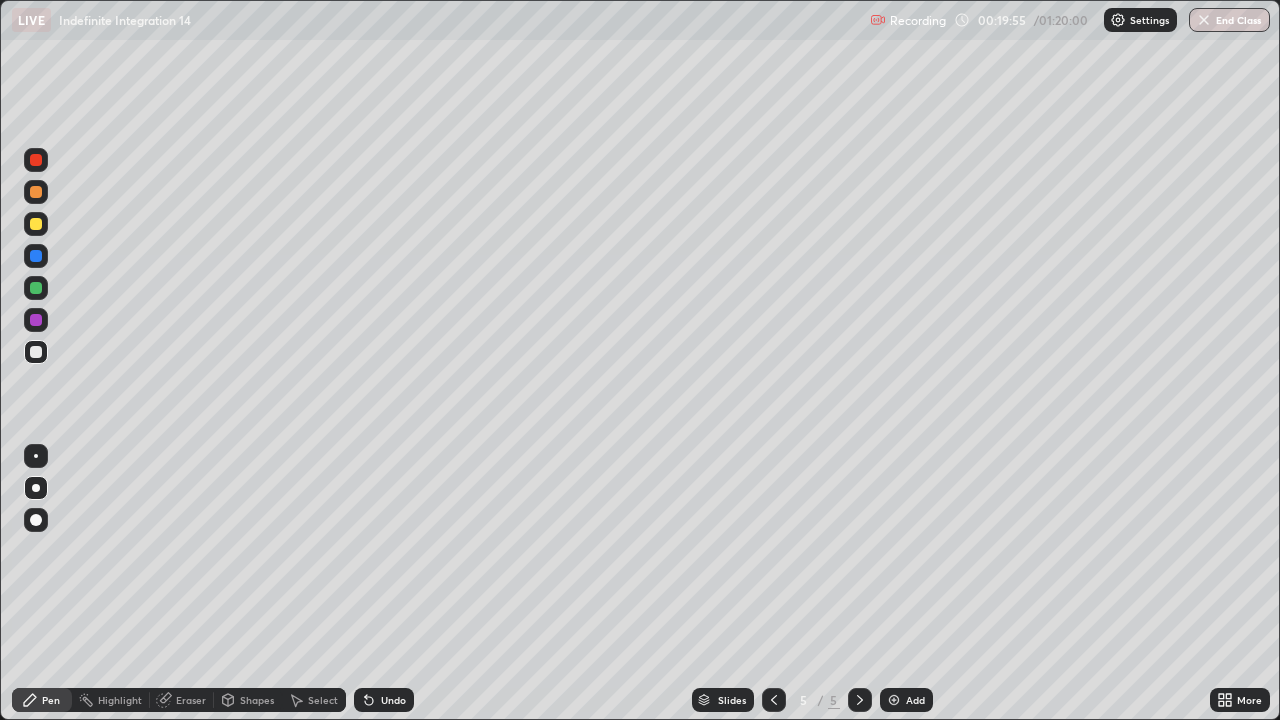 click at bounding box center [36, 488] 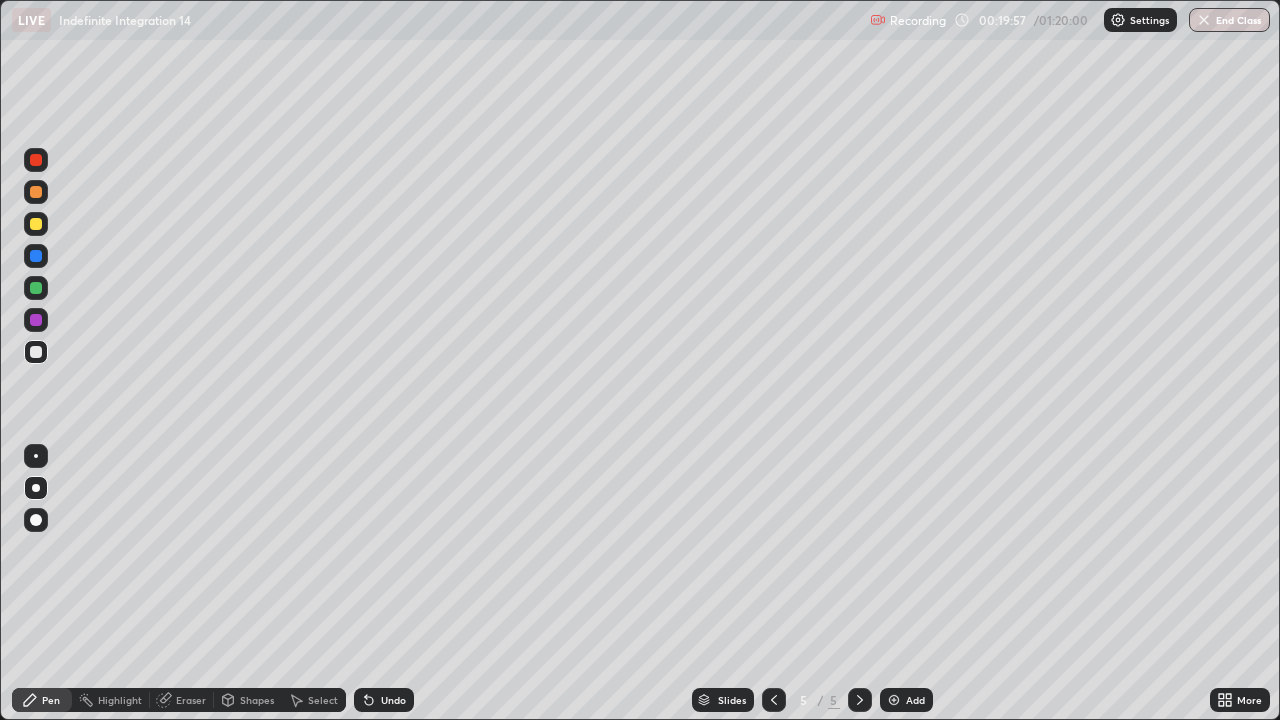 click 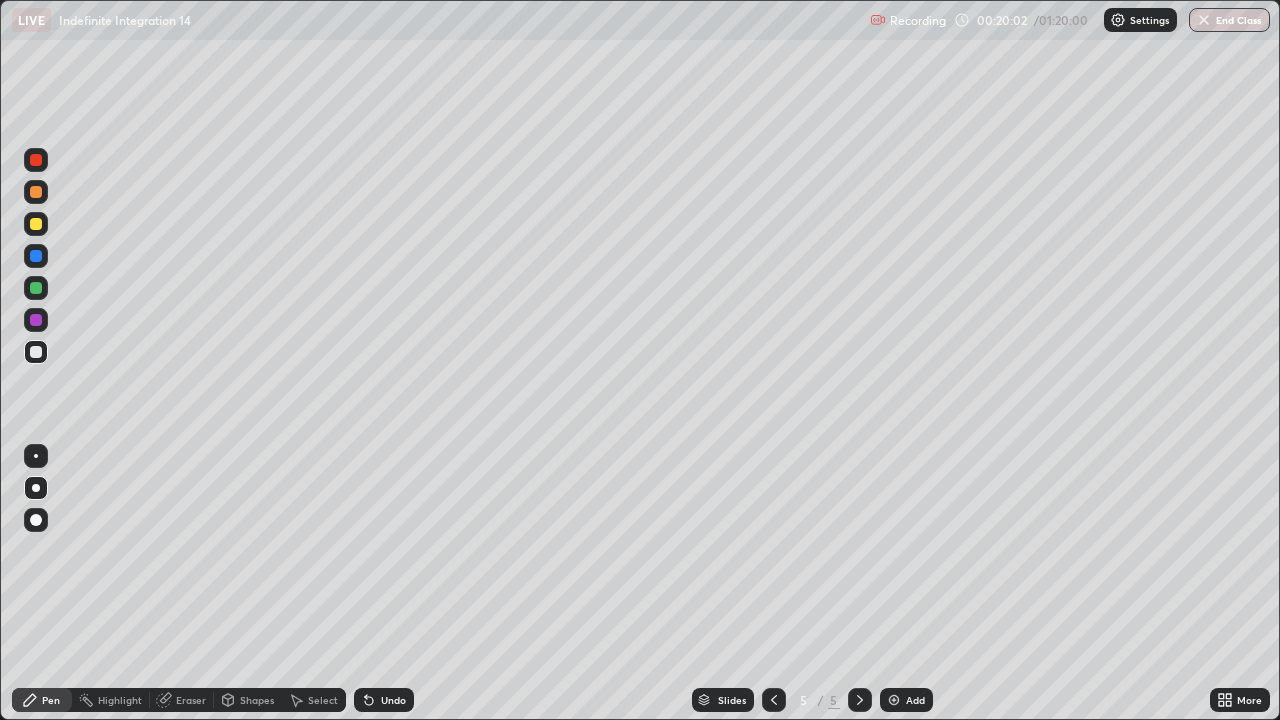 click at bounding box center (894, 700) 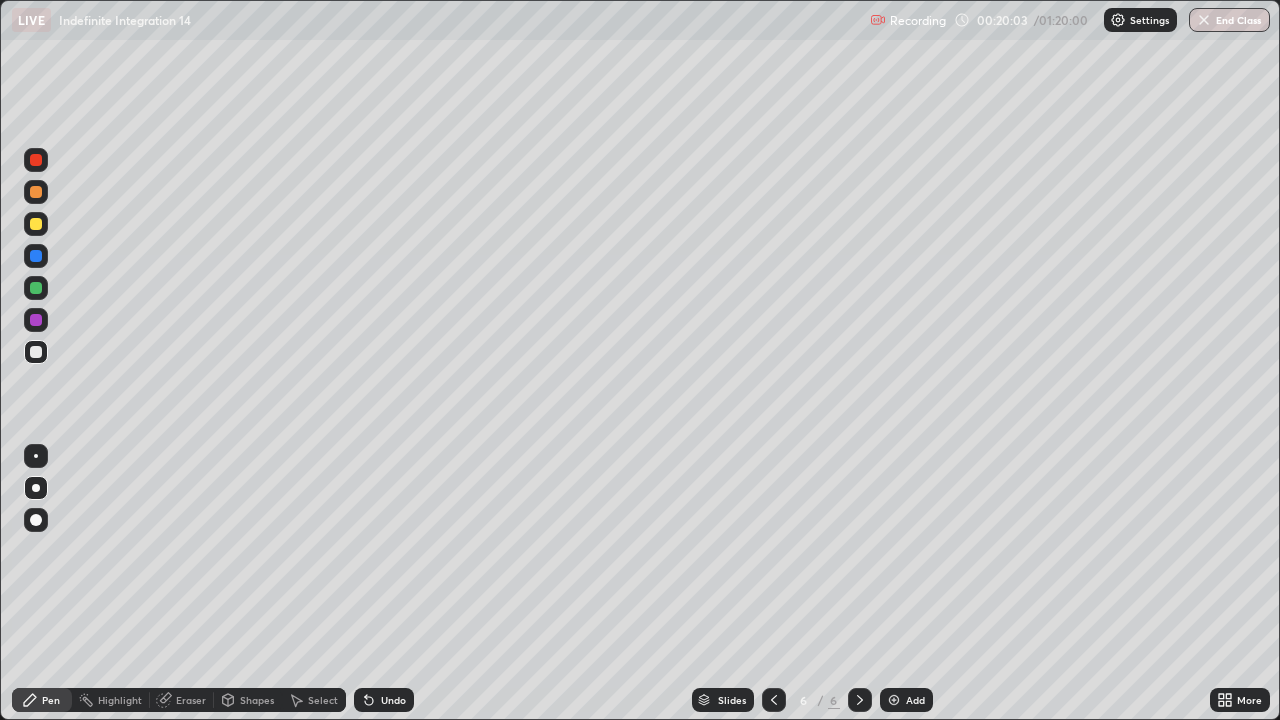 click at bounding box center [36, 224] 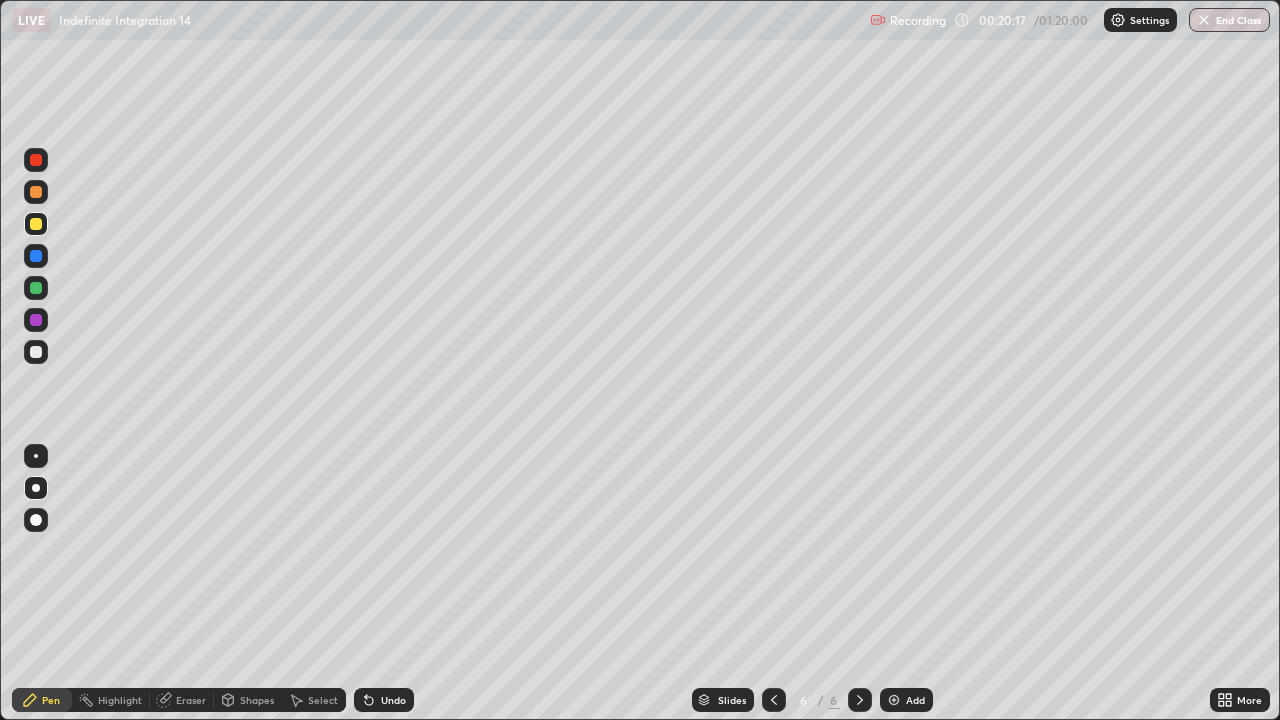 click on "Undo" at bounding box center [393, 700] 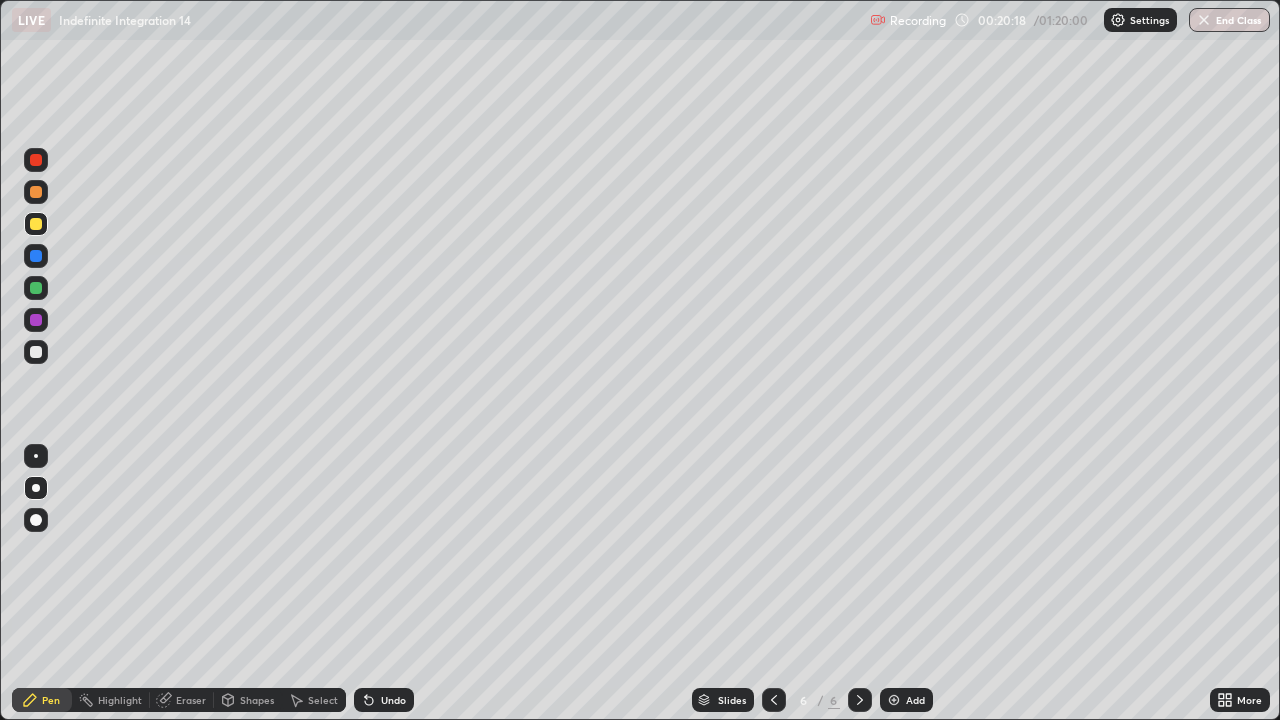 click on "Undo" at bounding box center (393, 700) 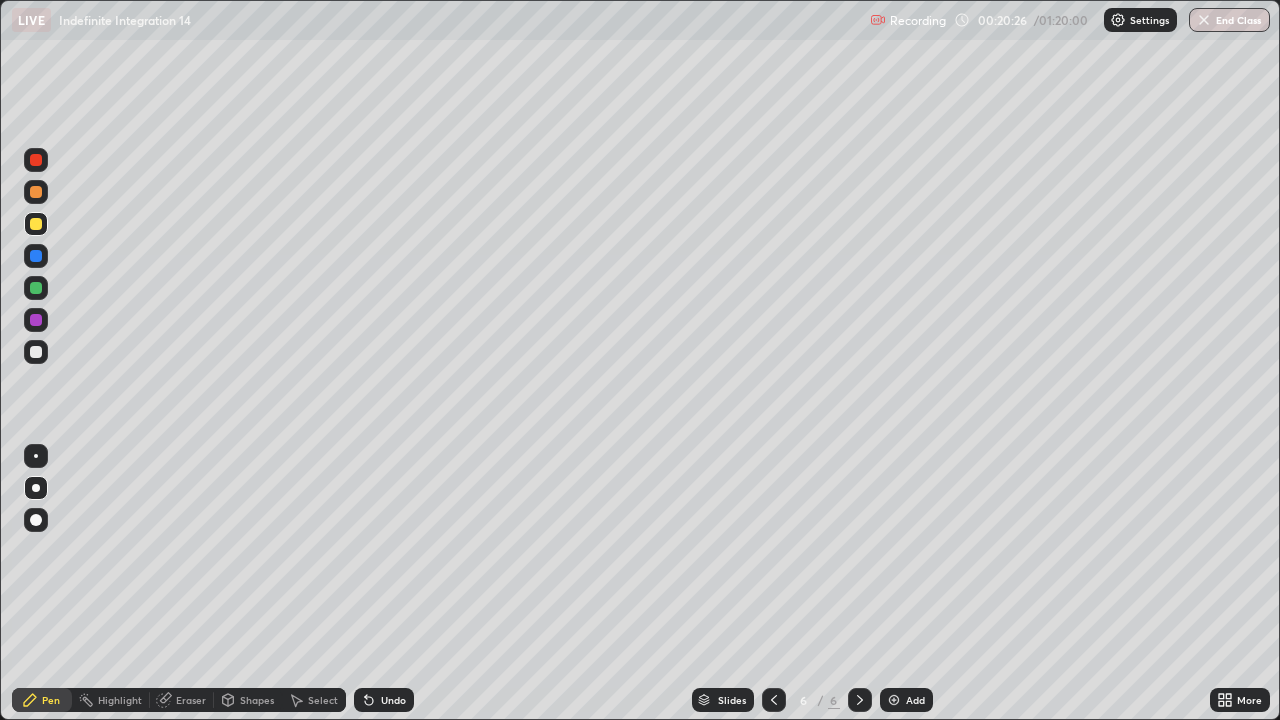 click at bounding box center (36, 352) 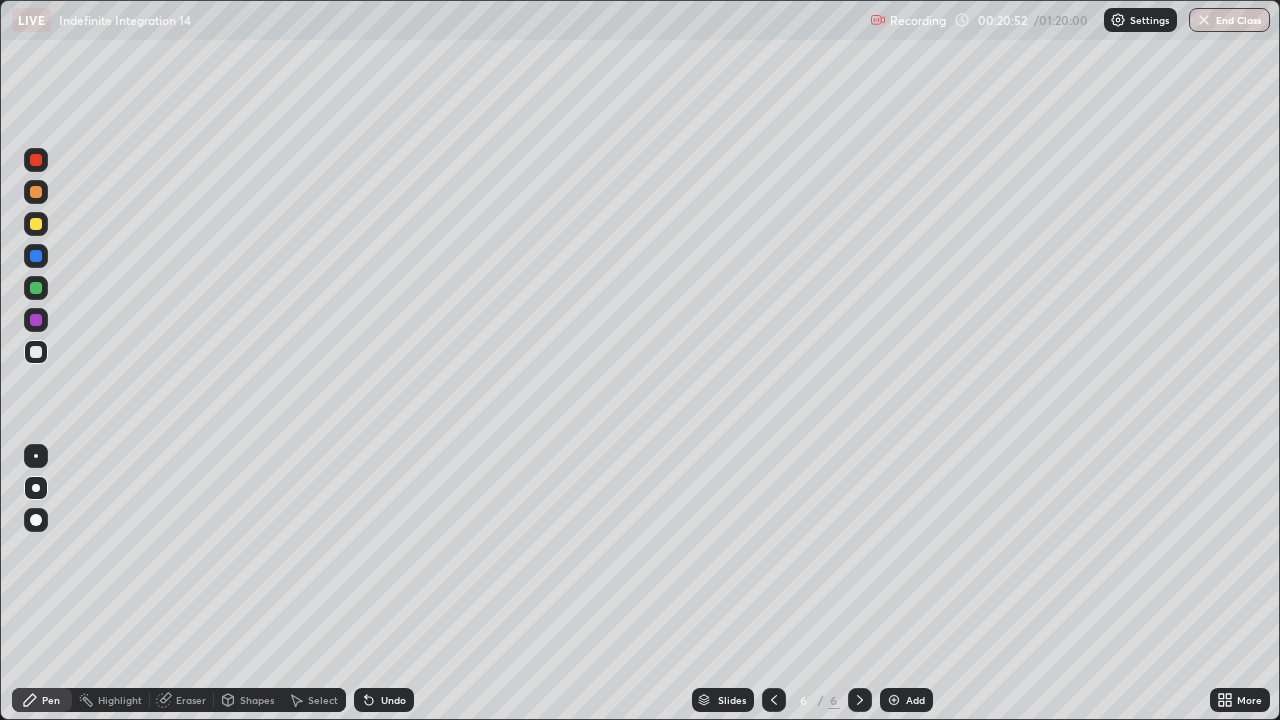 click at bounding box center (36, 320) 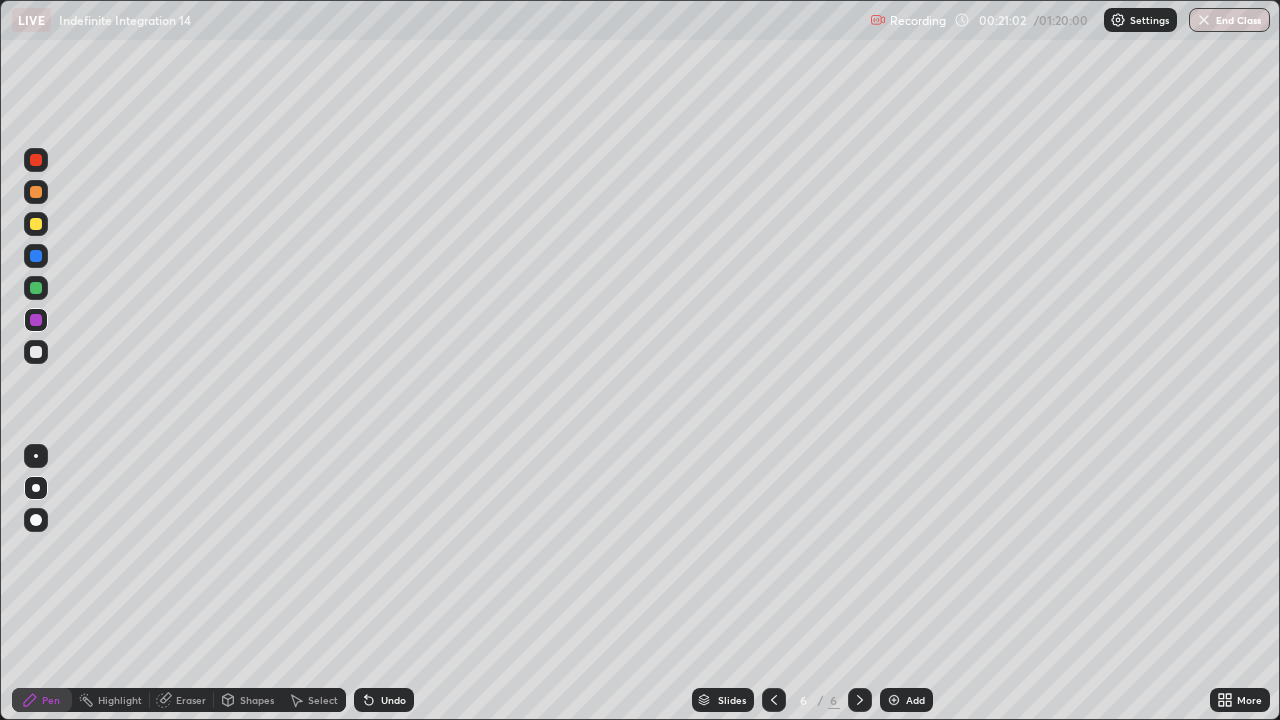 click on "Undo" at bounding box center (393, 700) 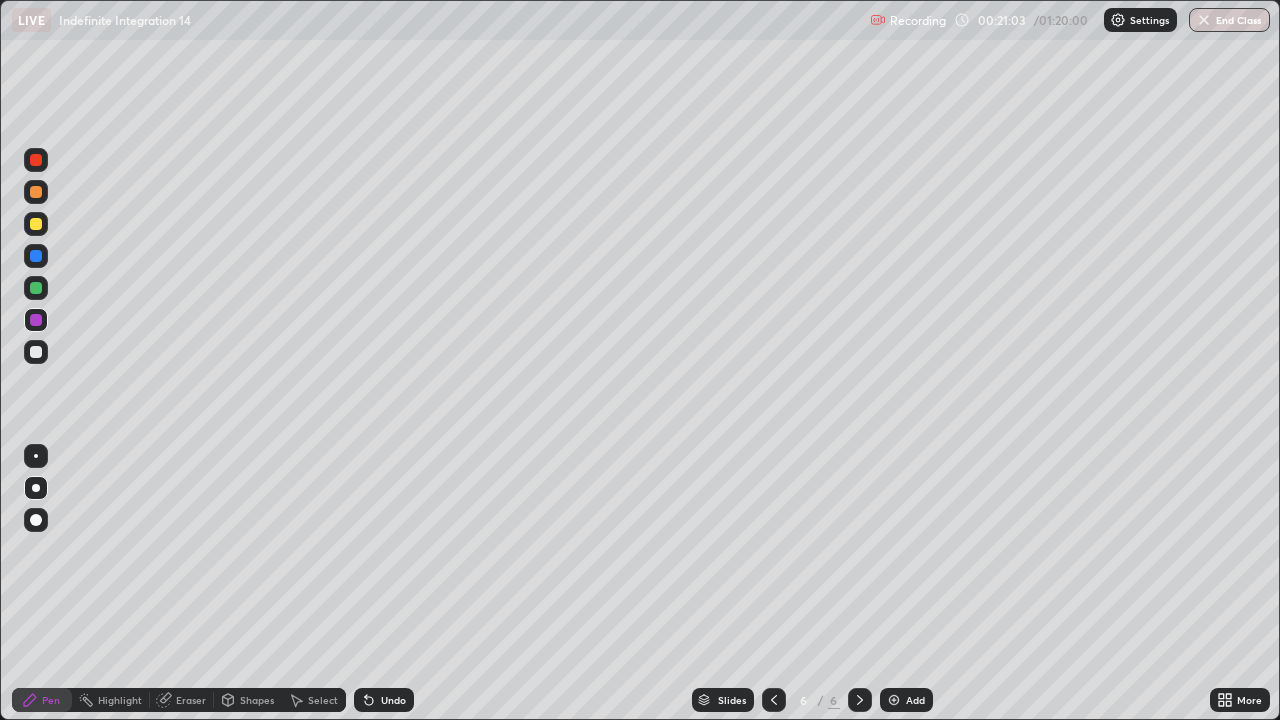 click on "Undo" at bounding box center (393, 700) 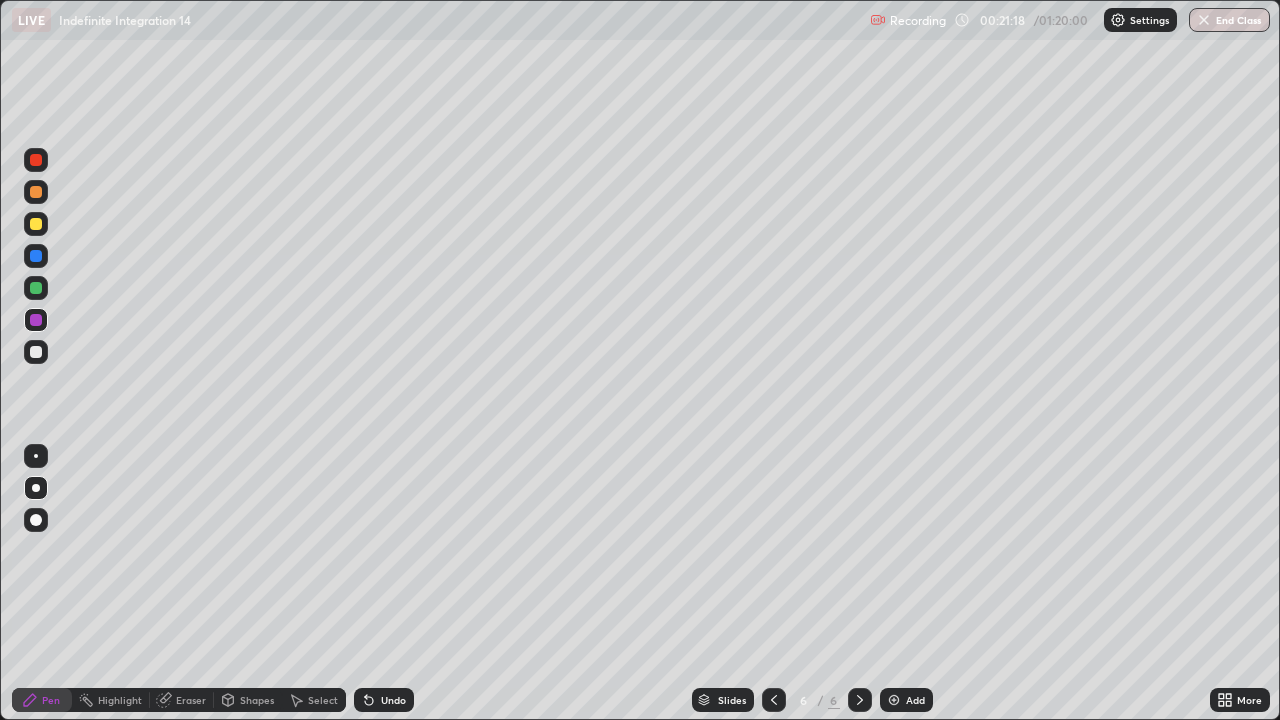 click at bounding box center (36, 352) 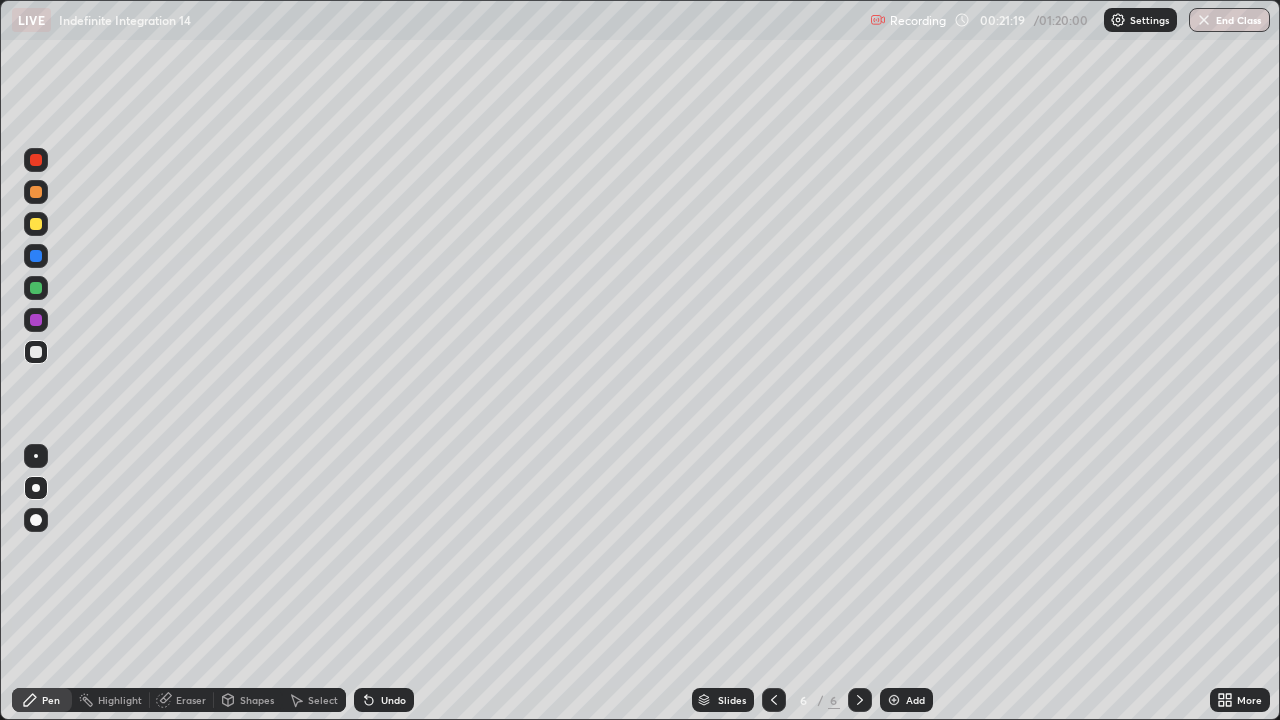 click at bounding box center [36, 352] 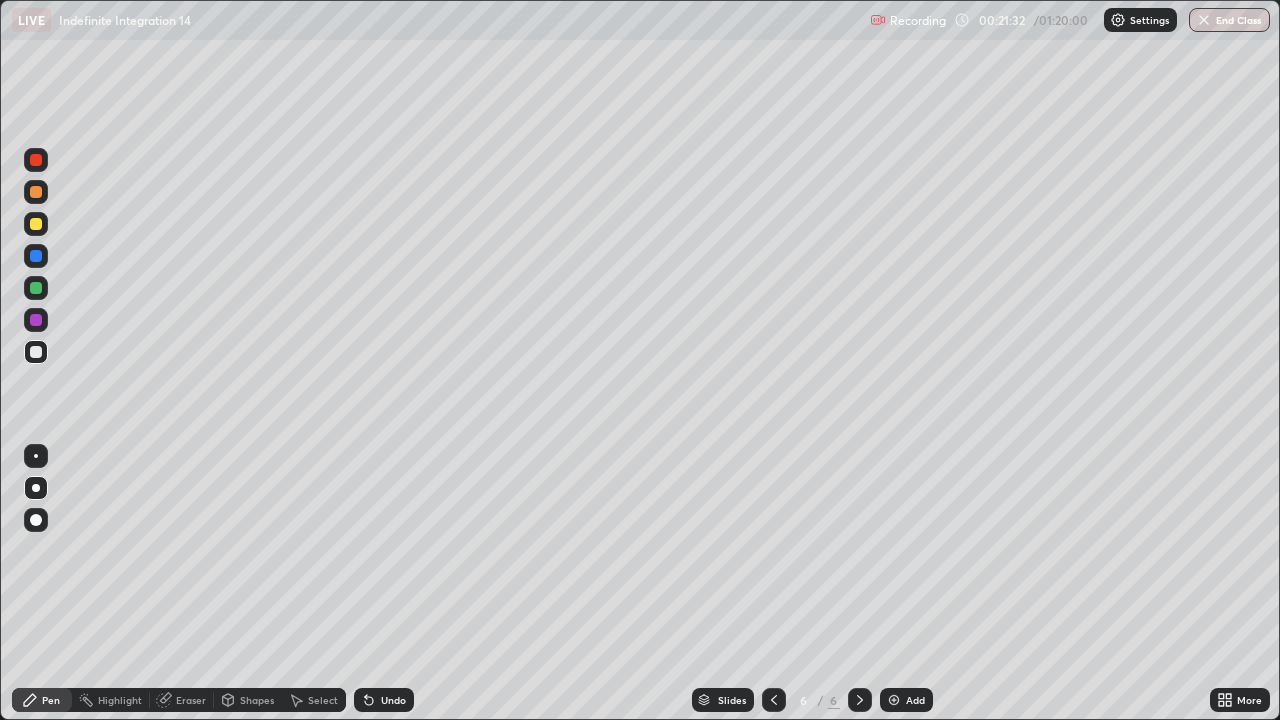 click on "Undo" at bounding box center (393, 700) 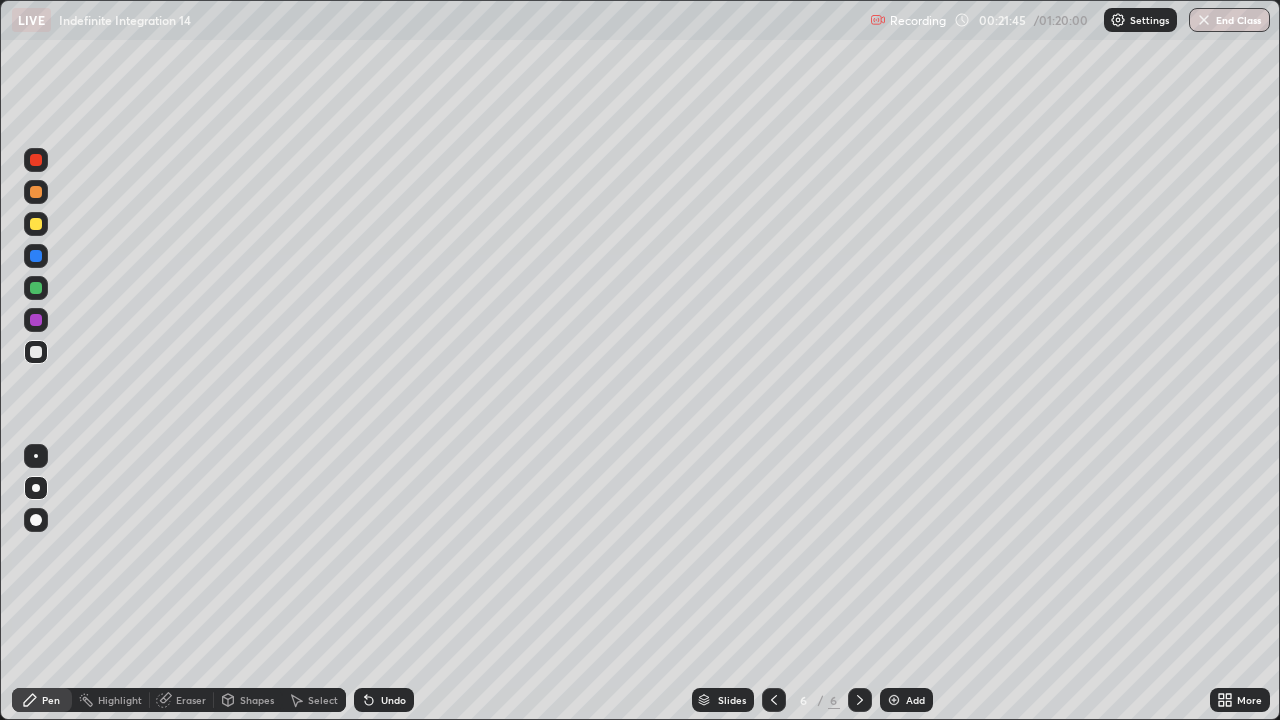 click at bounding box center (36, 320) 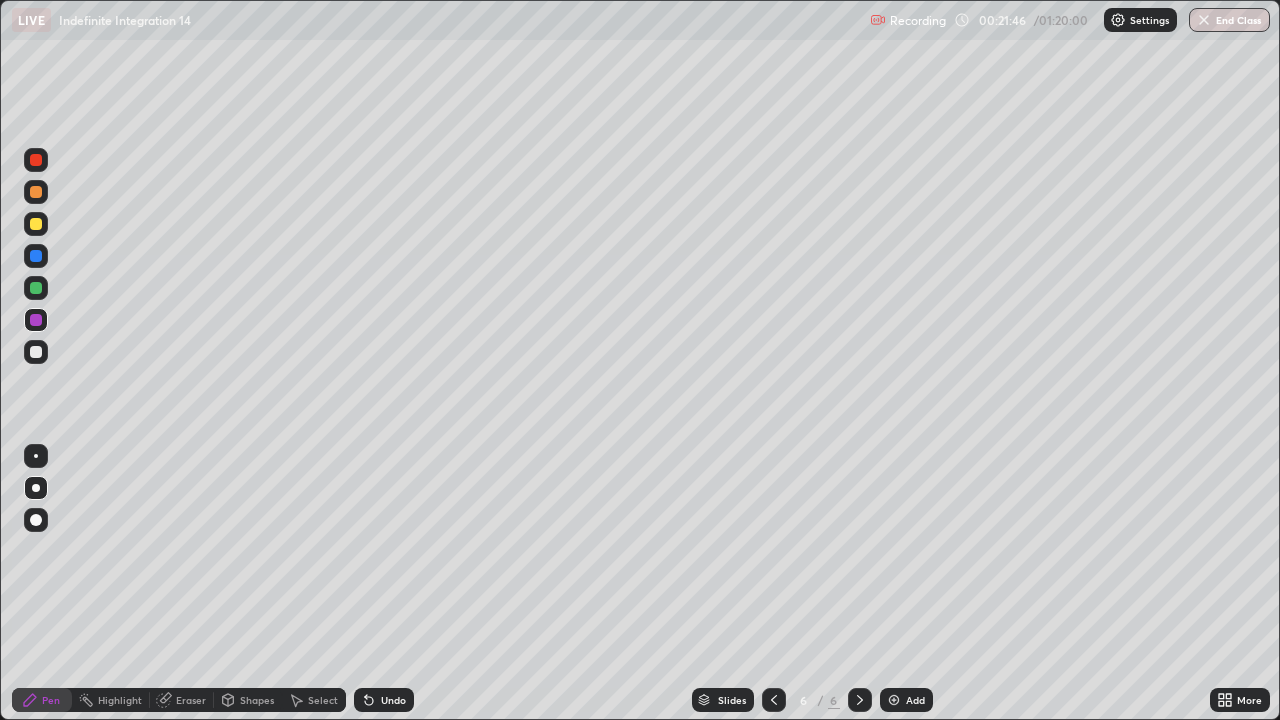 click at bounding box center (36, 456) 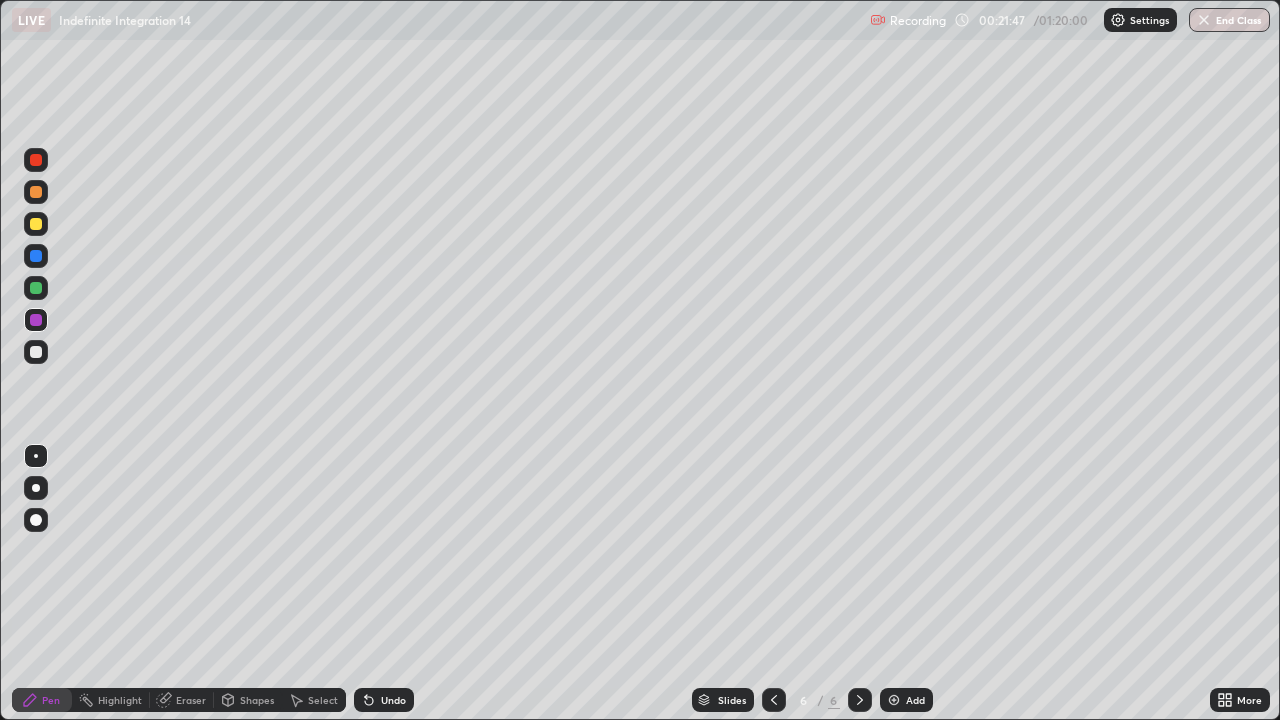 click at bounding box center (36, 288) 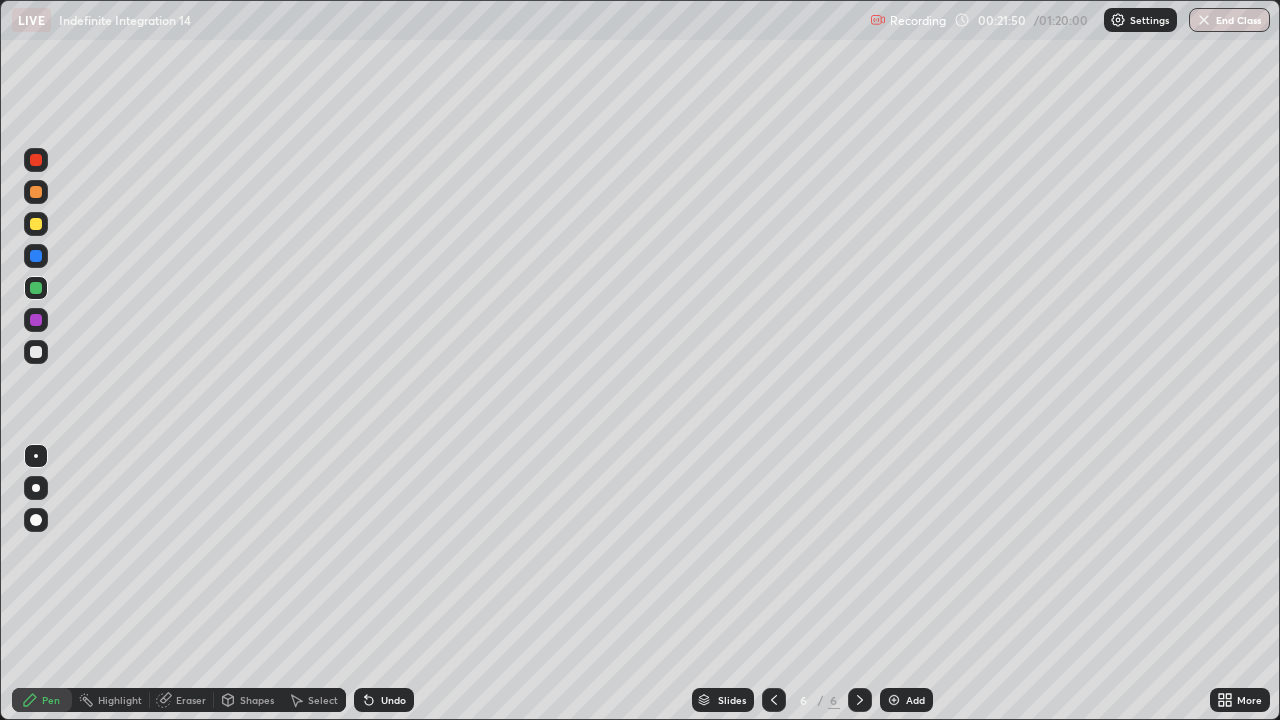click at bounding box center [36, 352] 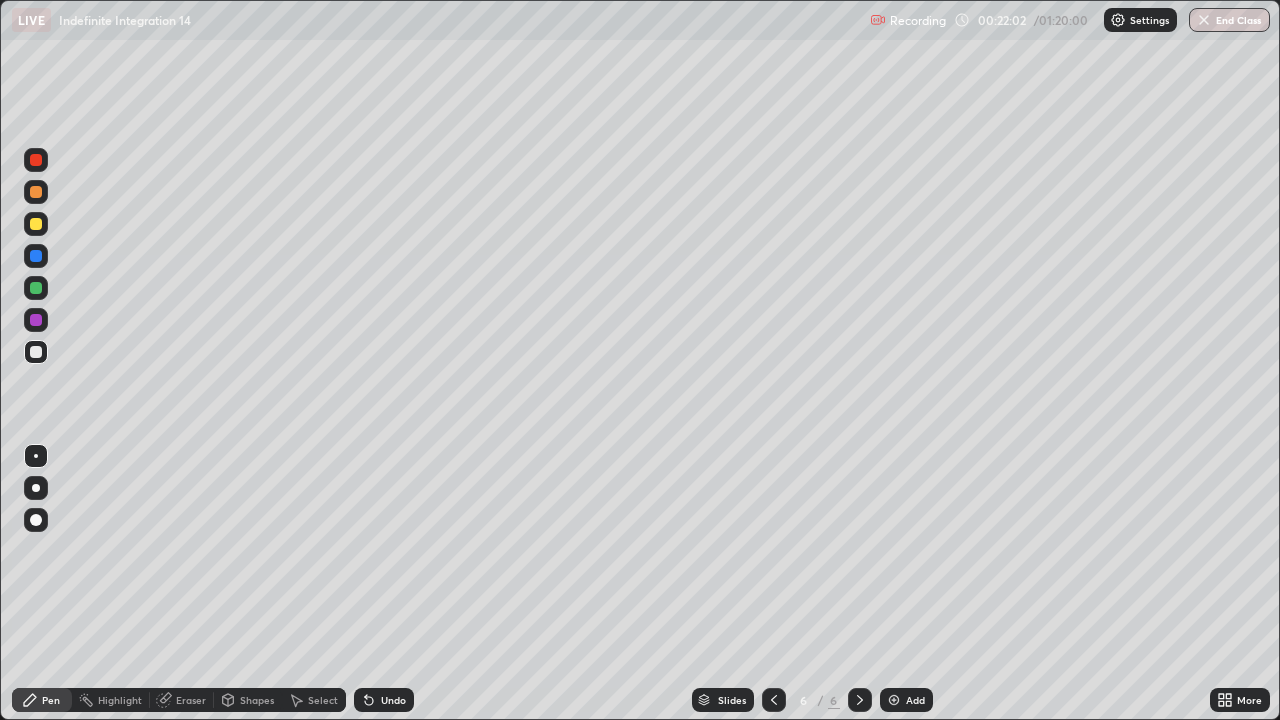 click on "Undo" at bounding box center [393, 700] 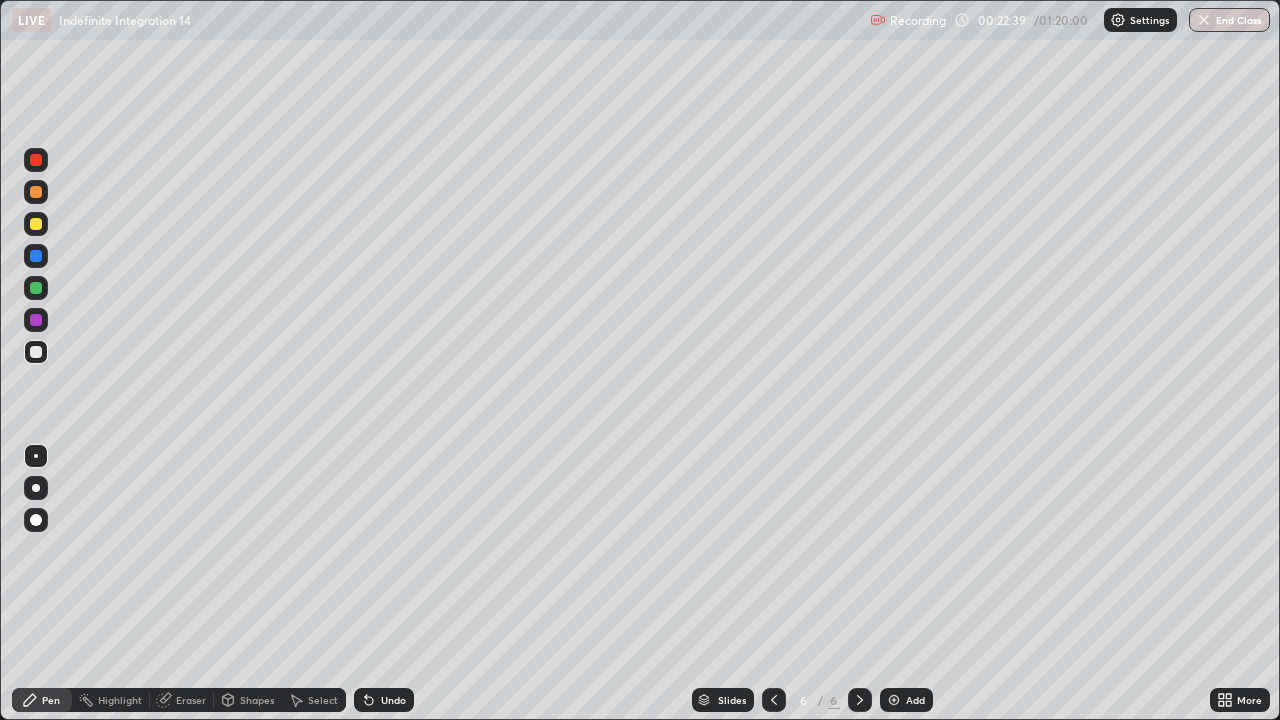 click at bounding box center (36, 320) 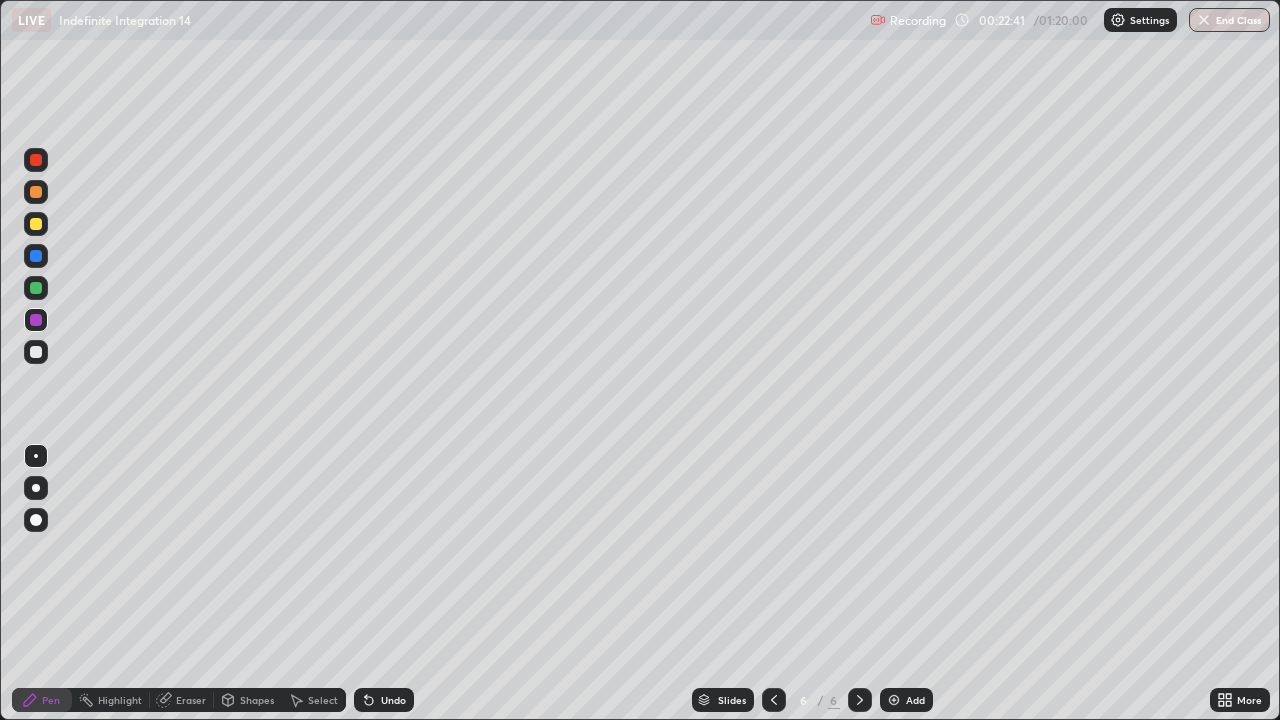 click at bounding box center (36, 288) 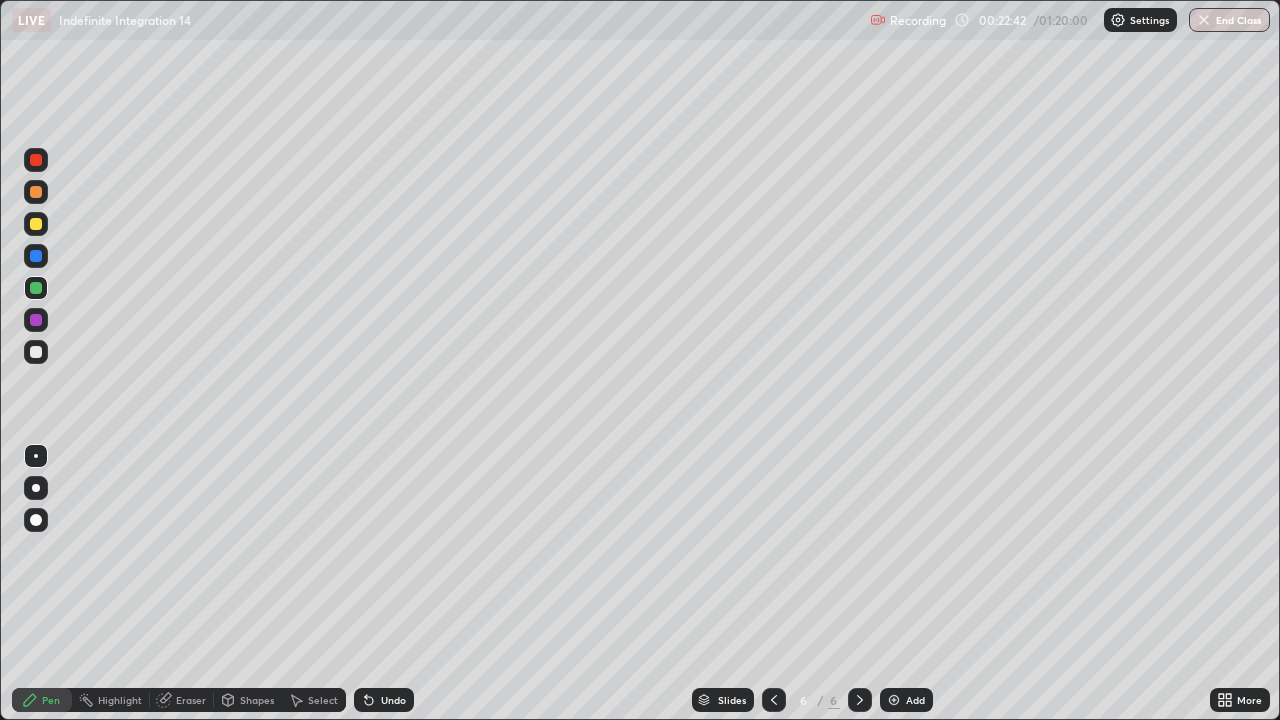 click at bounding box center (36, 488) 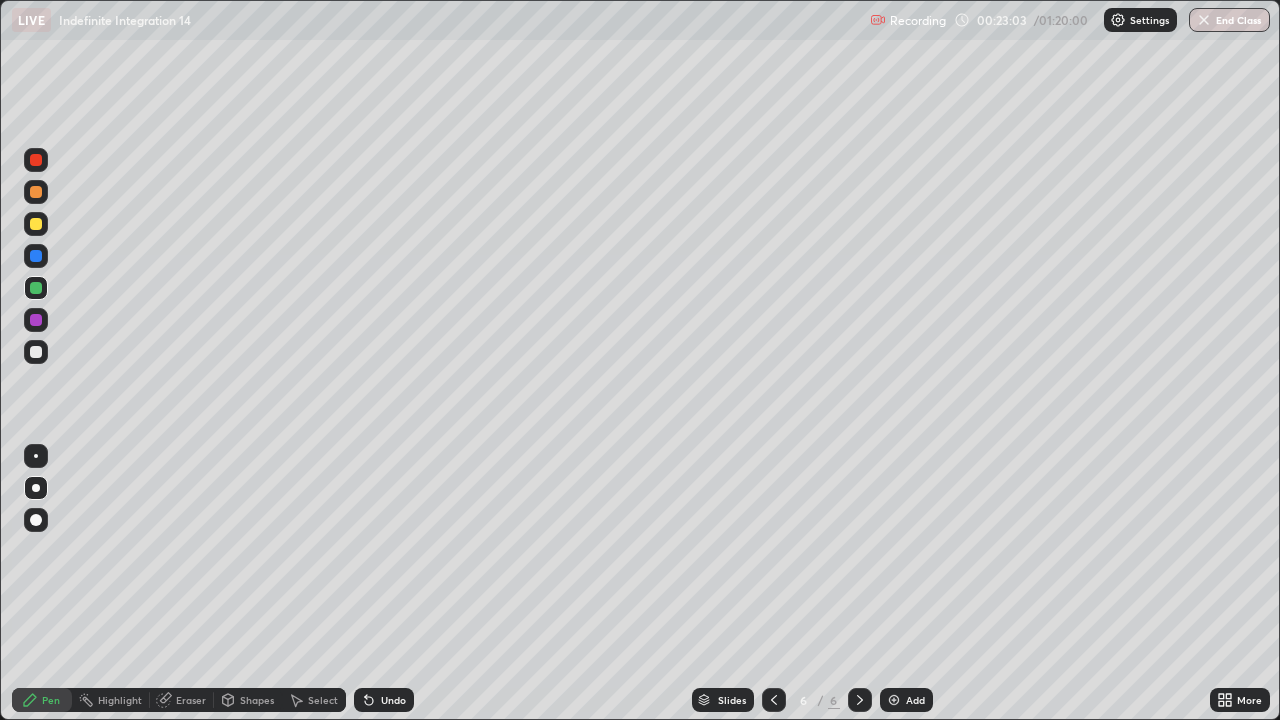 click on "Undo" at bounding box center [393, 700] 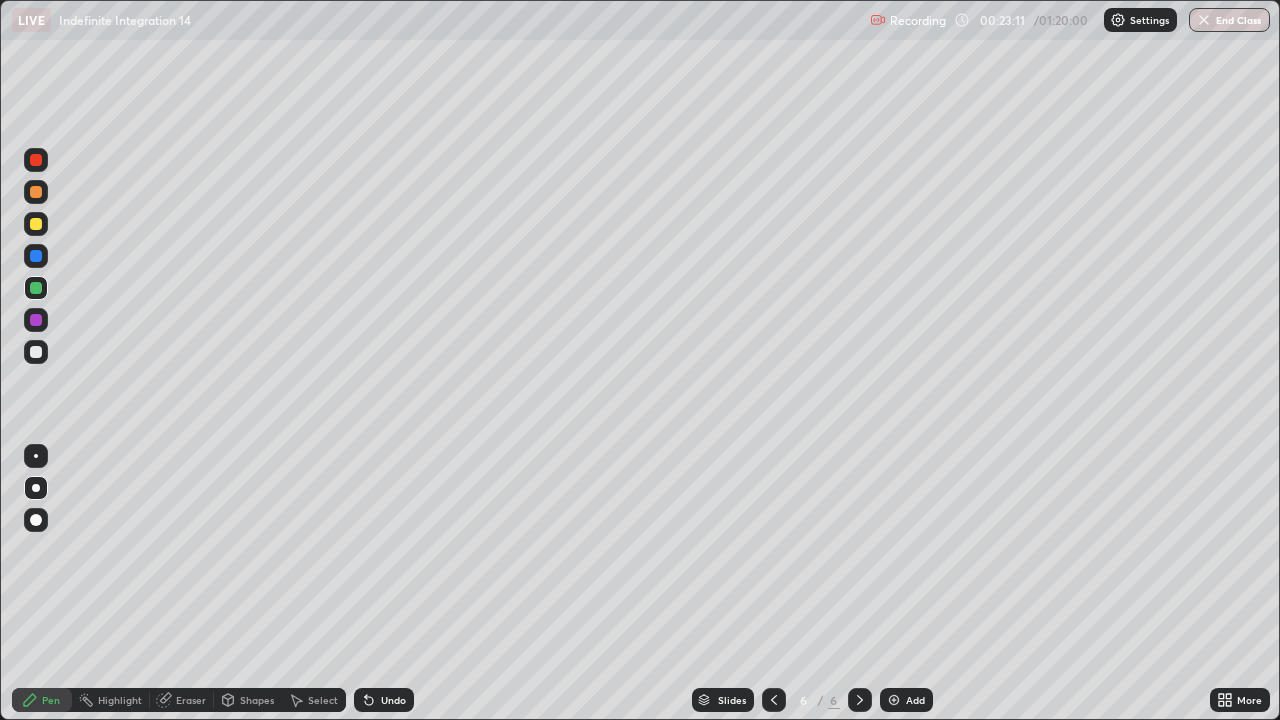 click on "Undo" at bounding box center (393, 700) 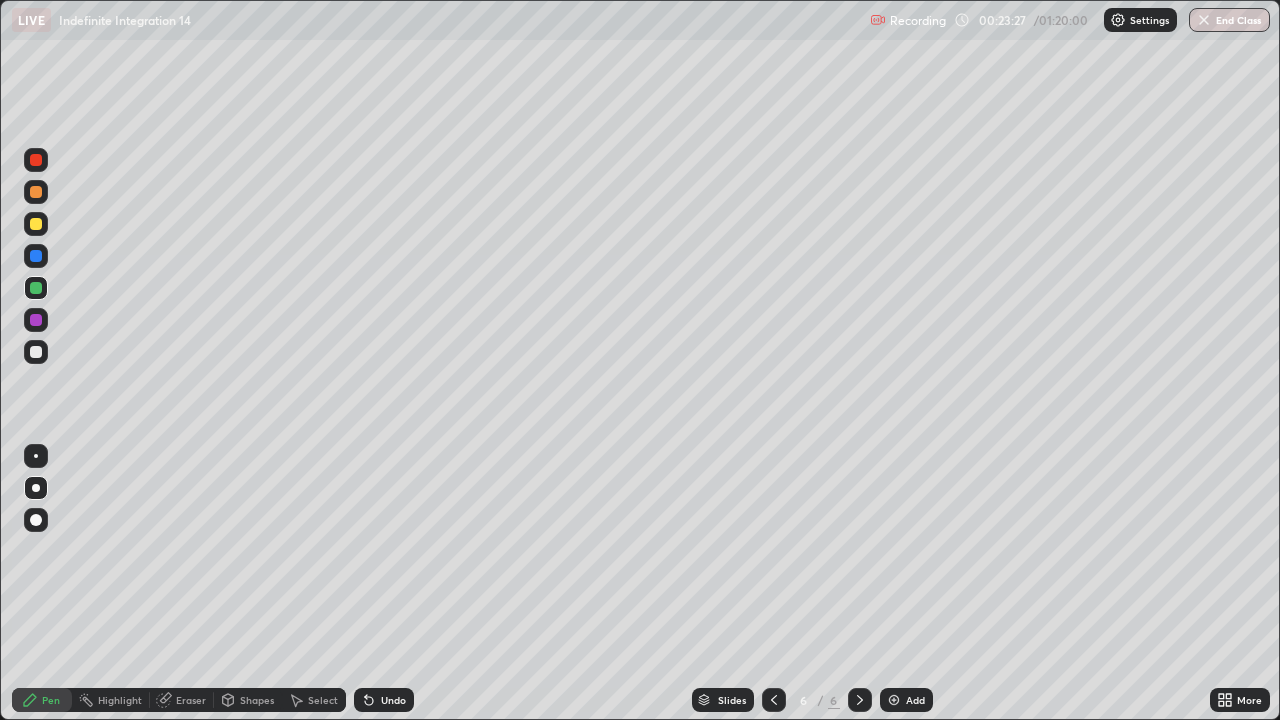 click on "Undo" at bounding box center [393, 700] 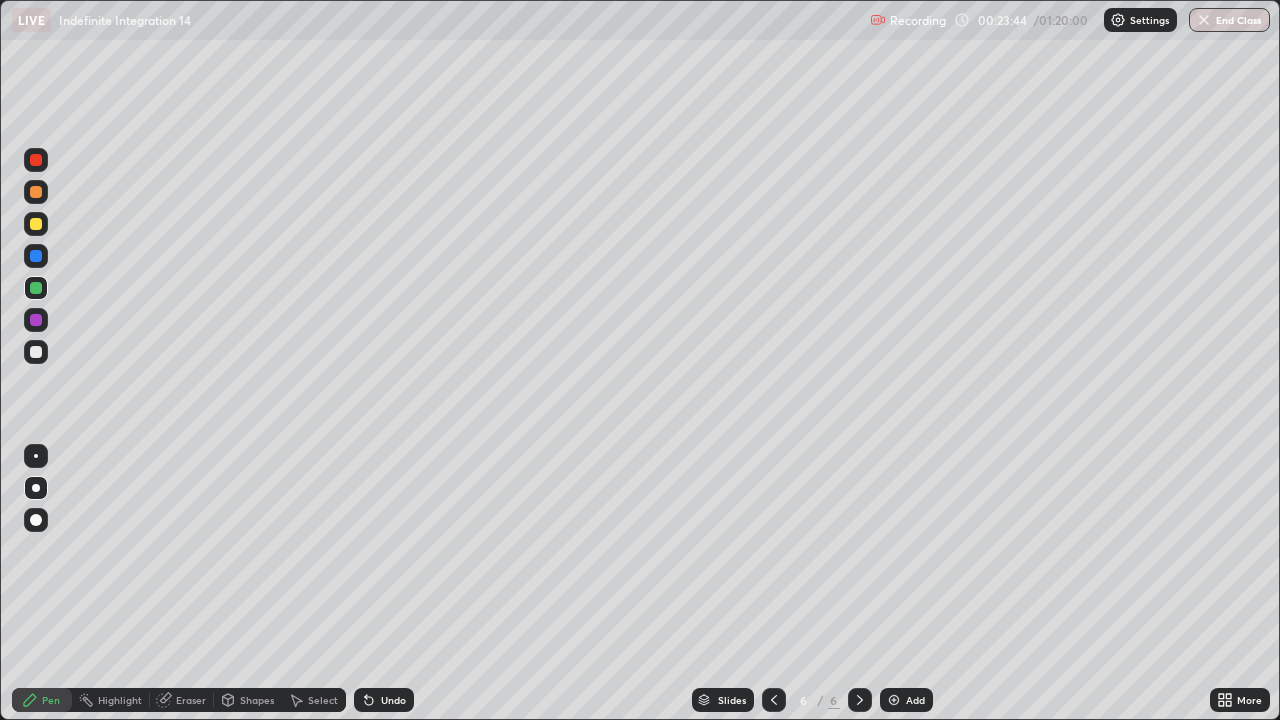 click at bounding box center (36, 352) 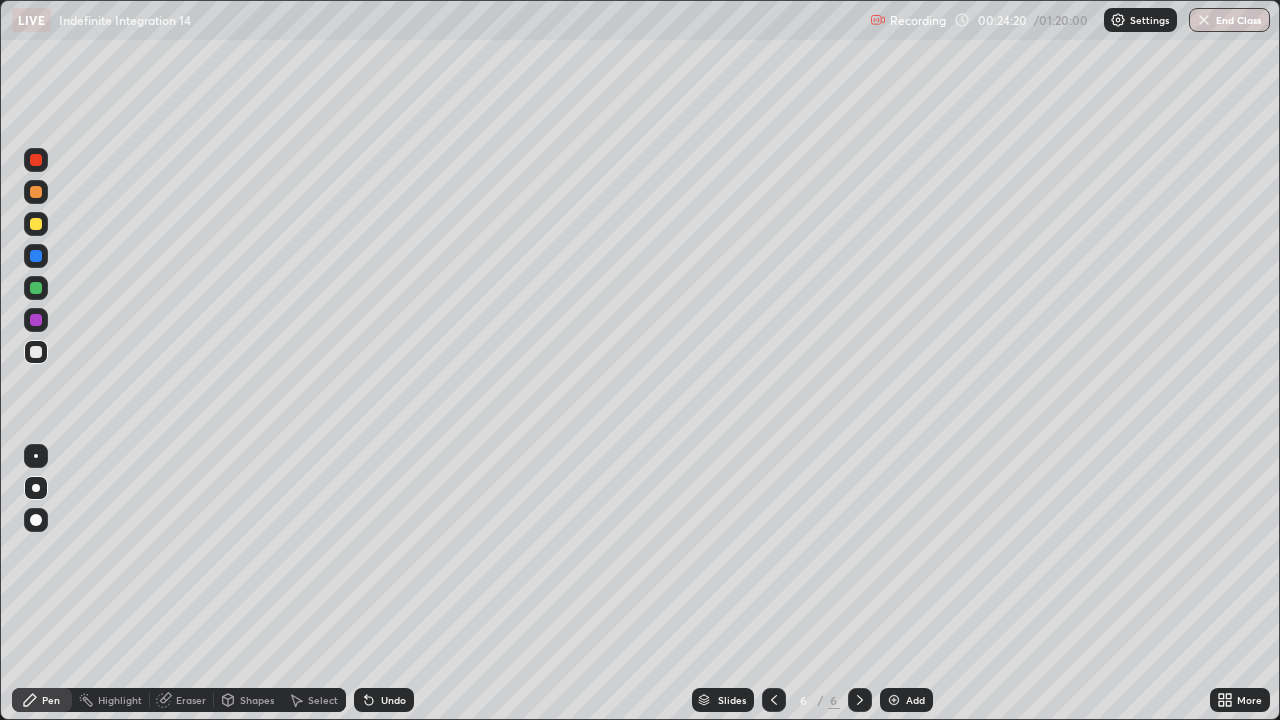 click at bounding box center [36, 160] 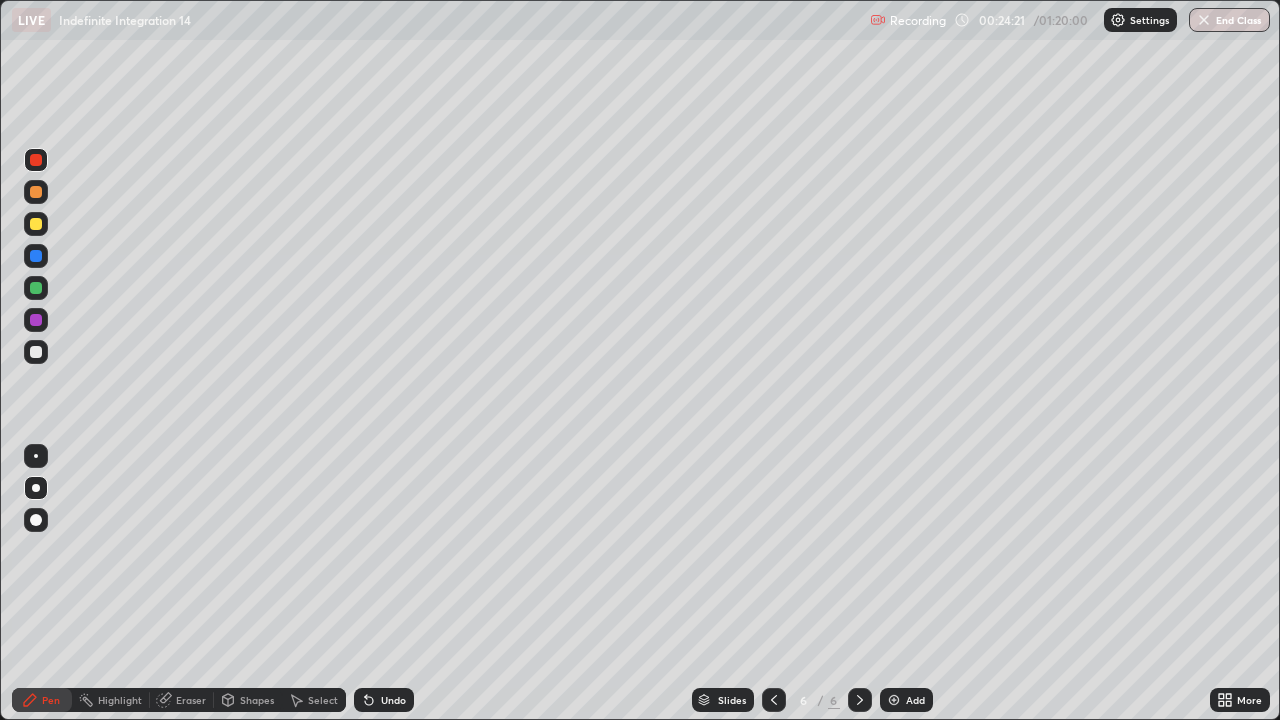 click at bounding box center (36, 352) 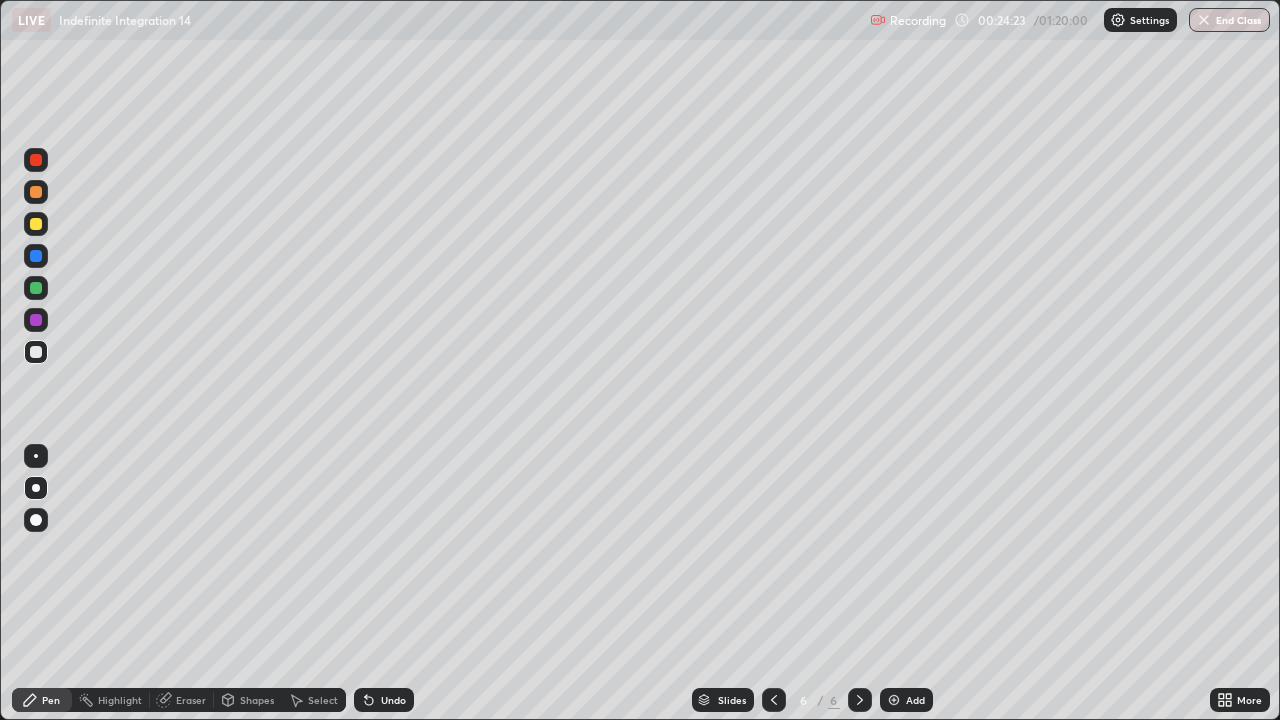 click at bounding box center [36, 320] 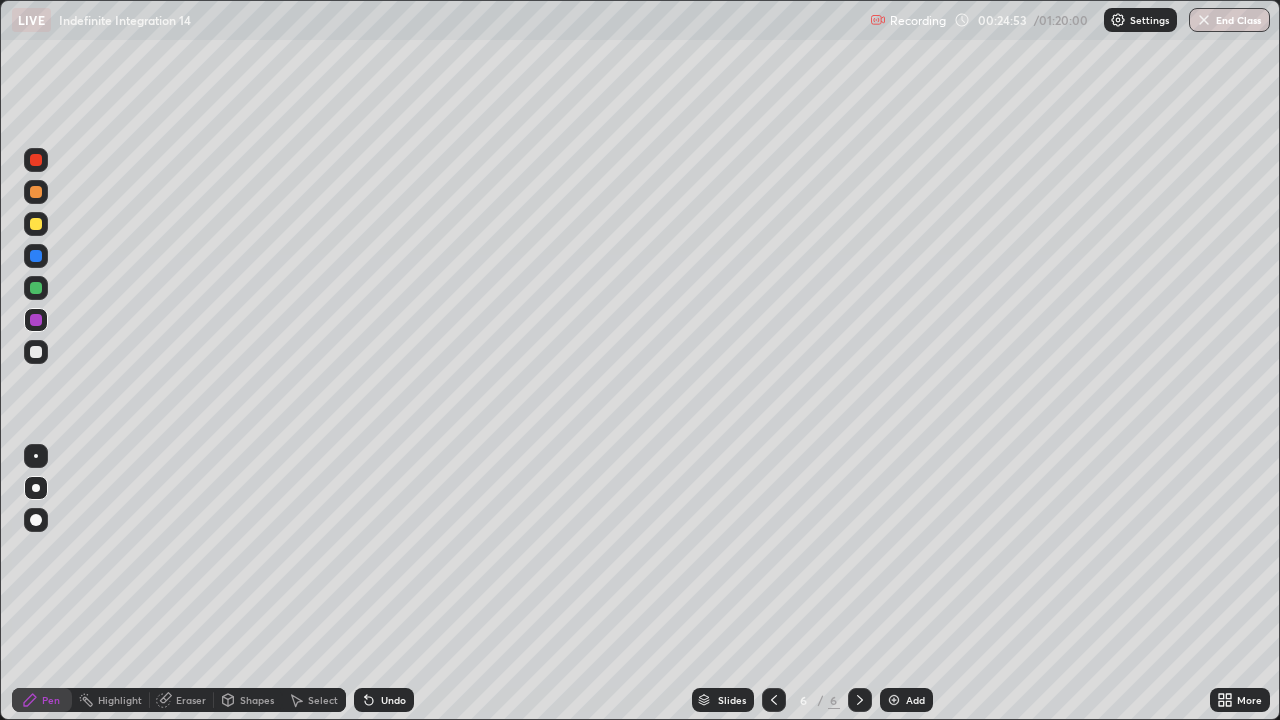 click on "Undo" at bounding box center [393, 700] 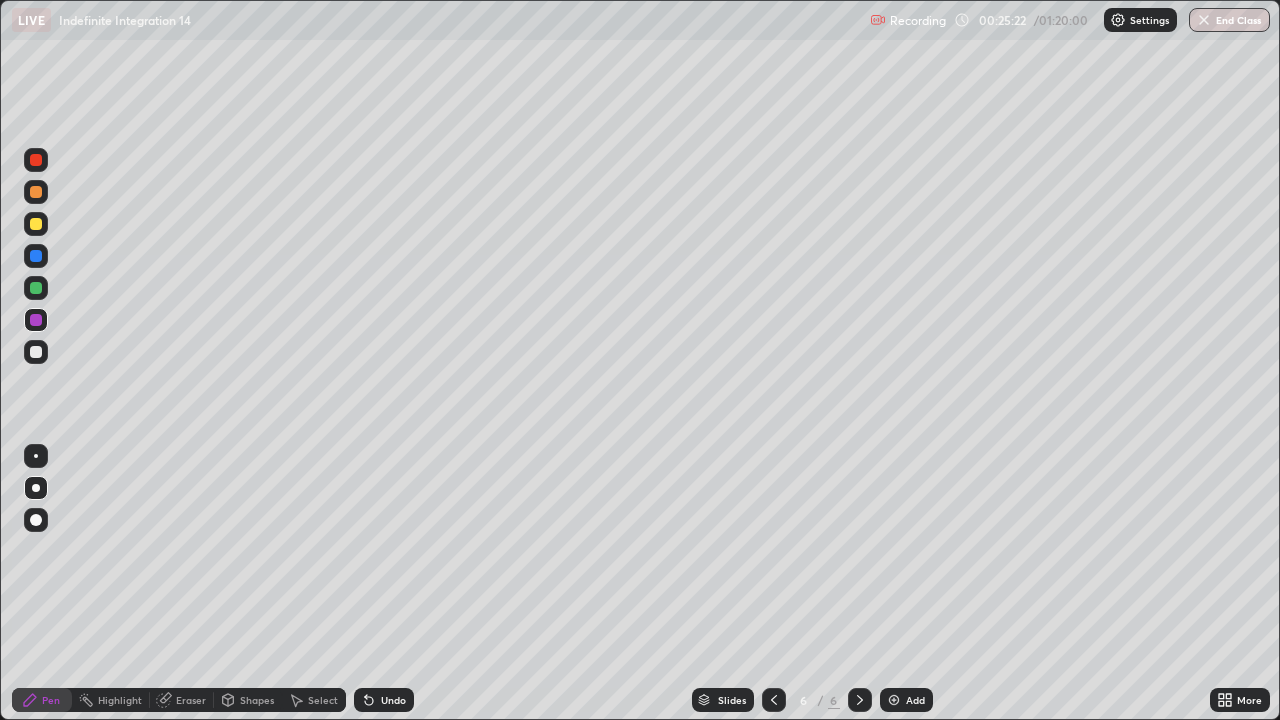 click at bounding box center (36, 288) 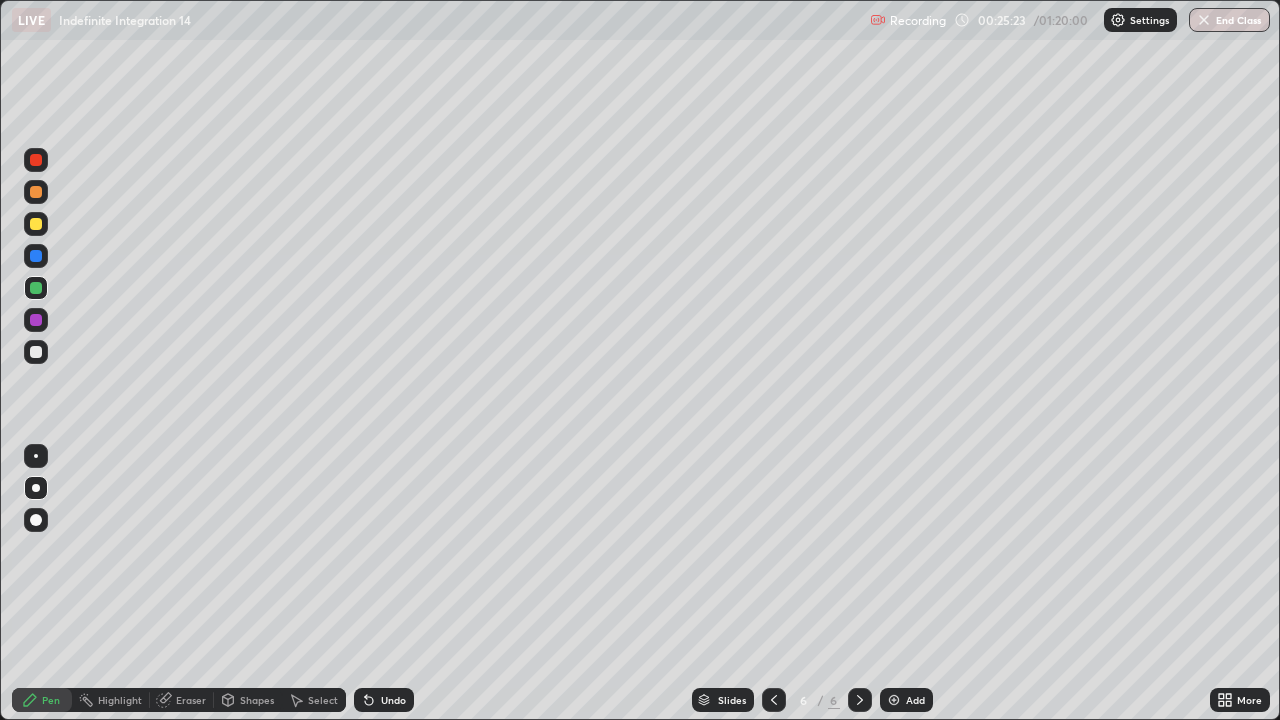 click on "Eraser" at bounding box center [191, 700] 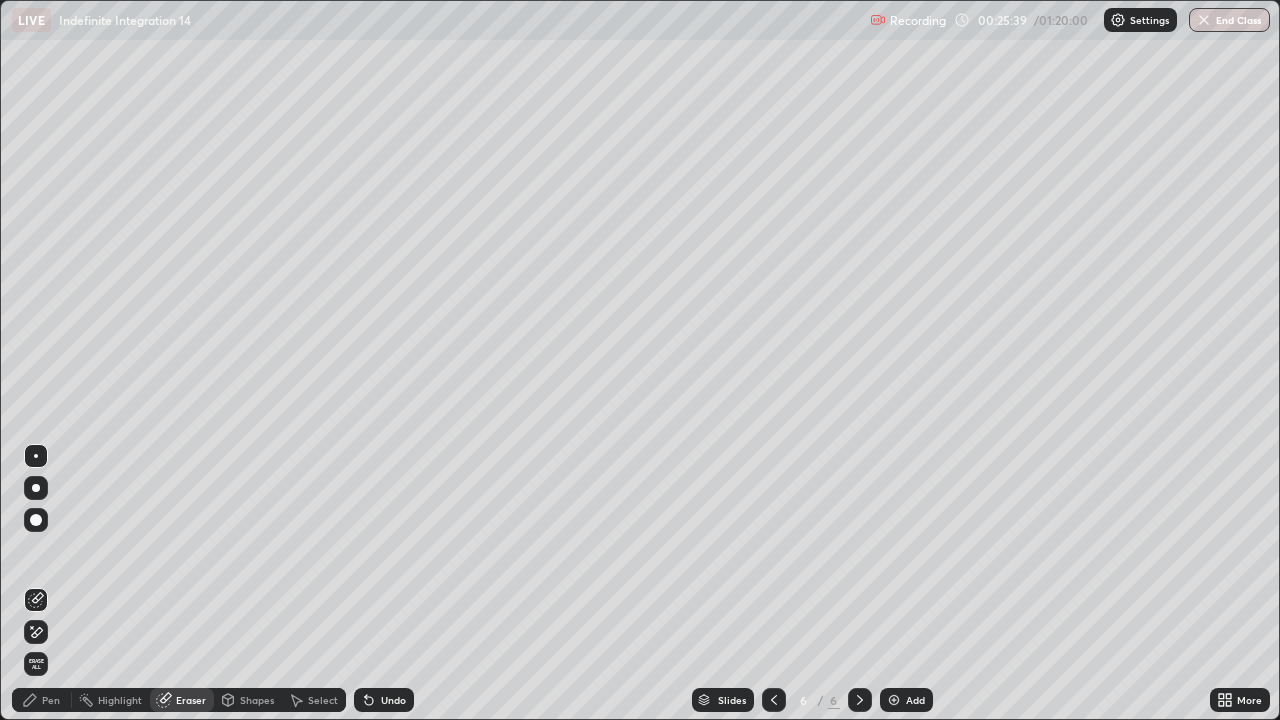 click on "Pen" at bounding box center [51, 700] 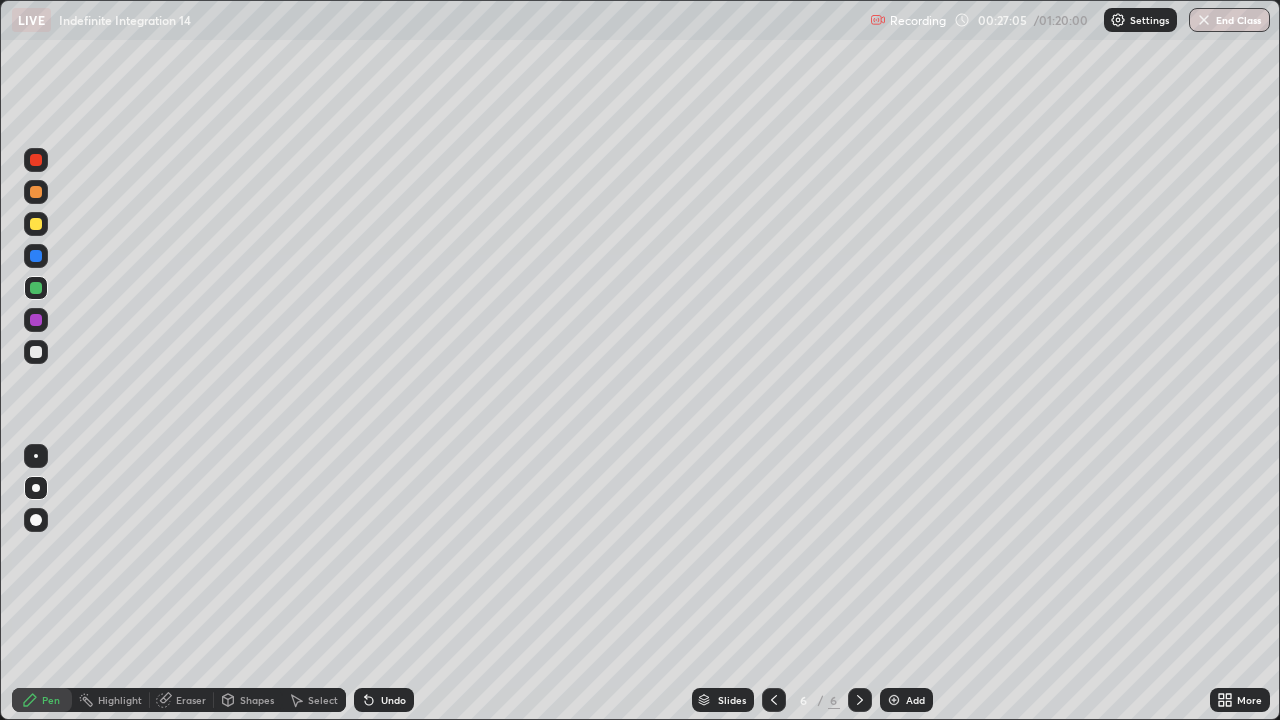 click at bounding box center [36, 224] 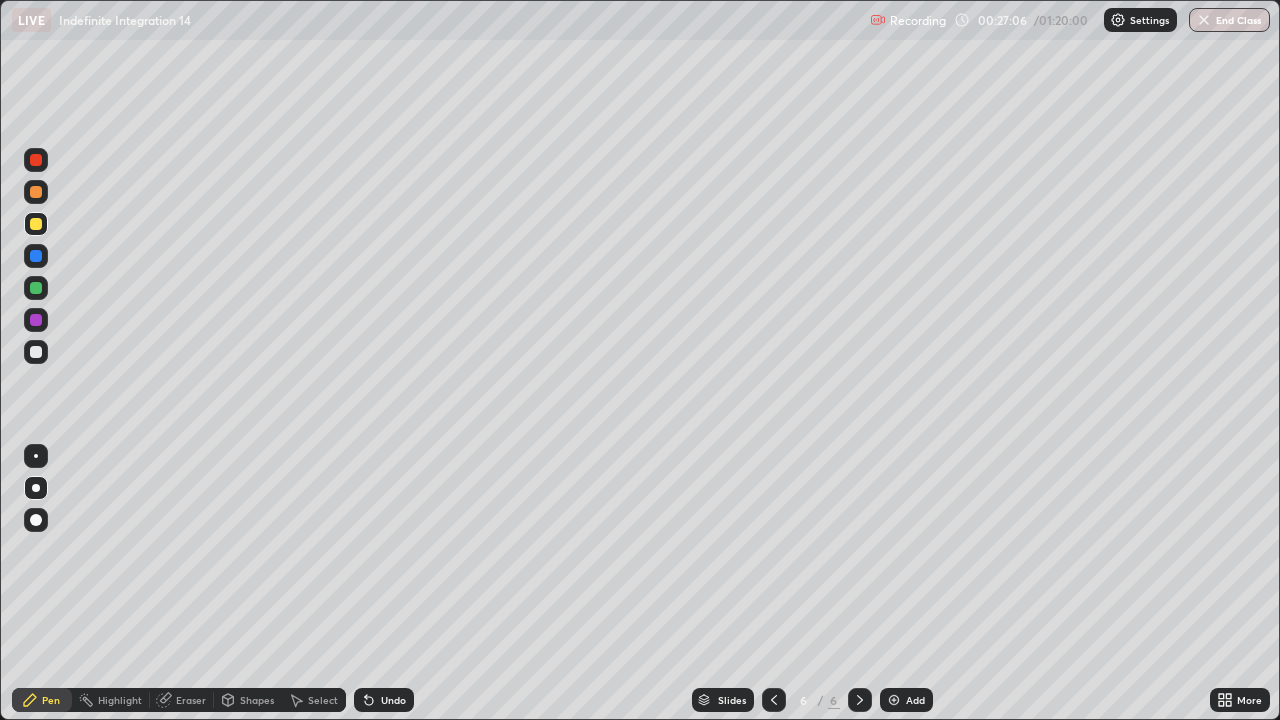 click at bounding box center (36, 488) 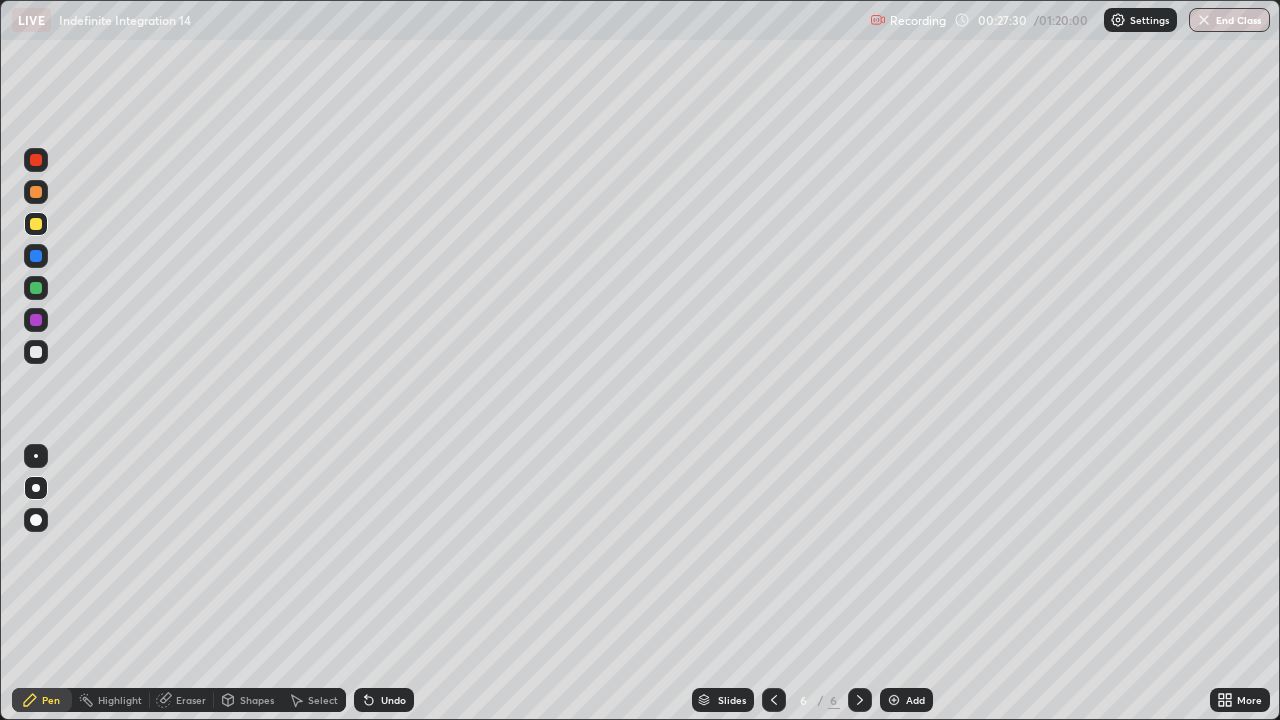 click at bounding box center (36, 488) 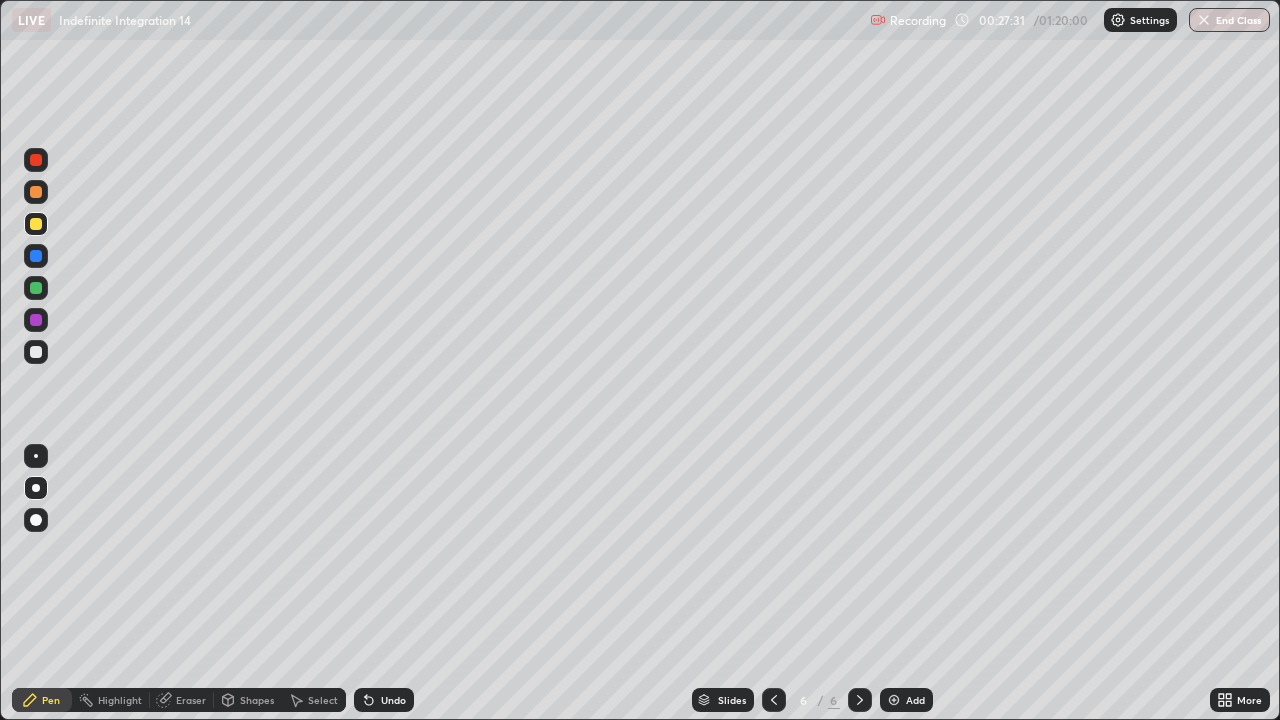 click on "Pen" at bounding box center [51, 700] 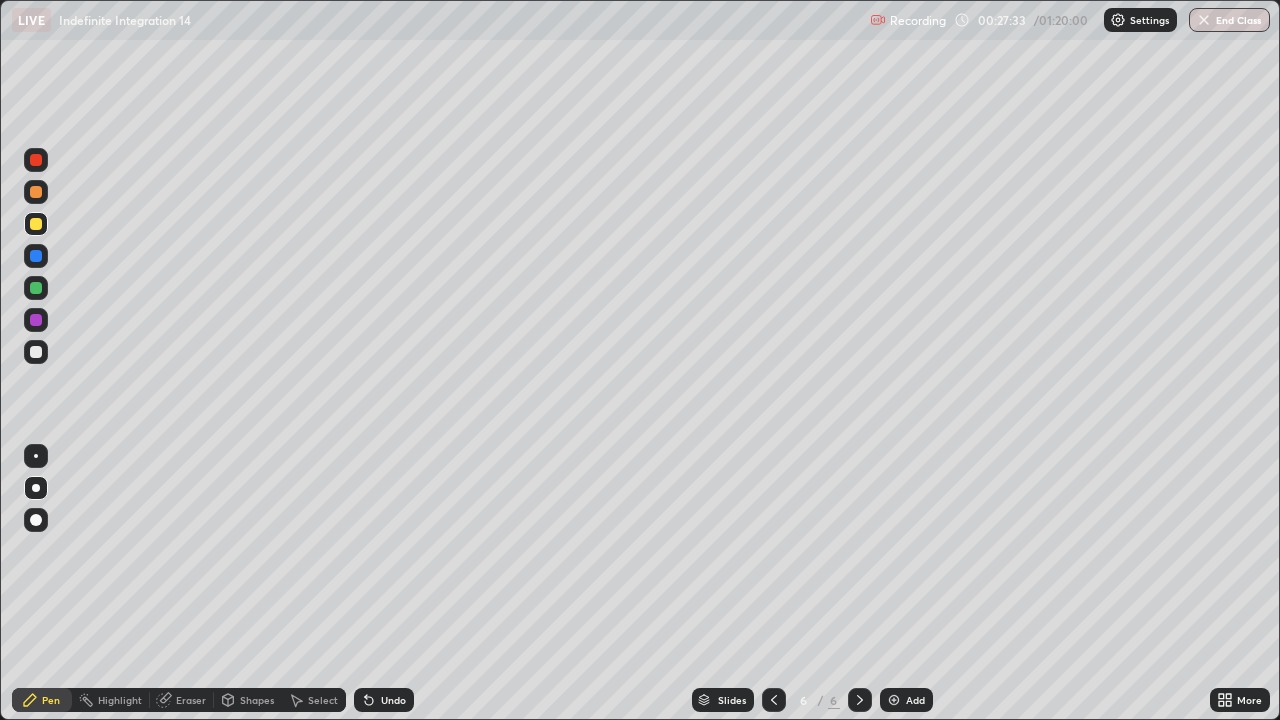 click 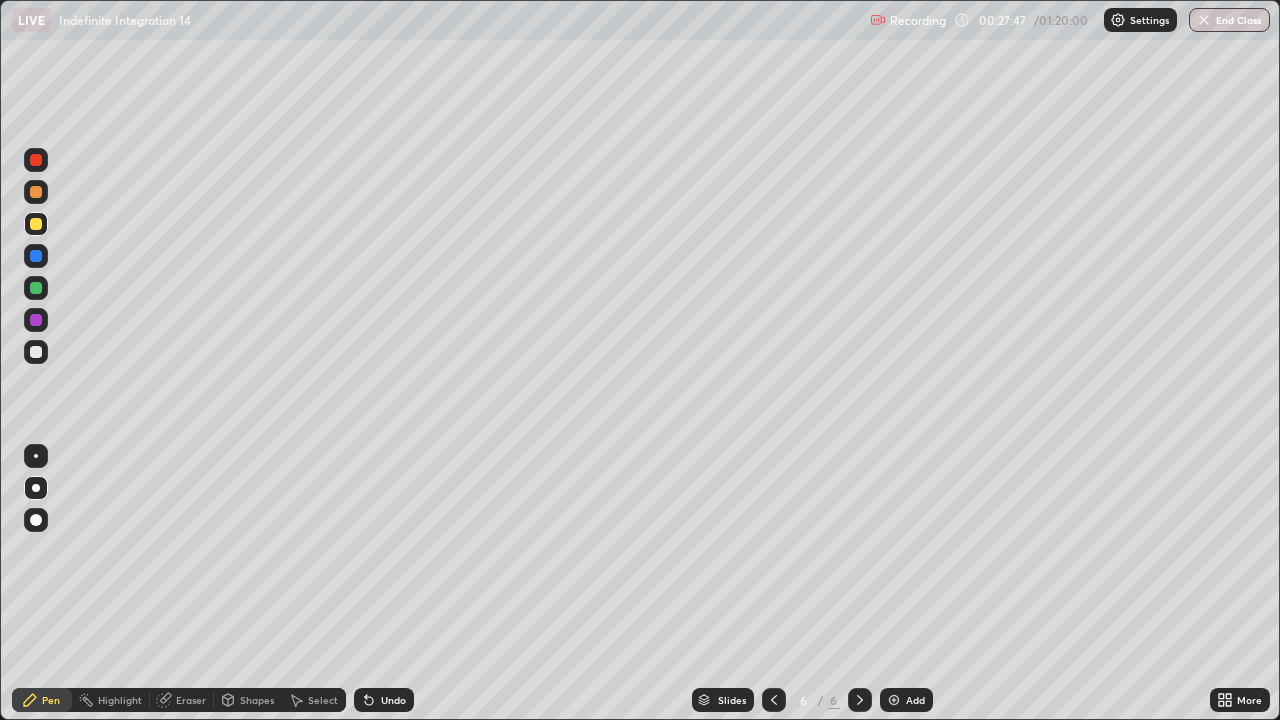 click on "Select" at bounding box center (323, 700) 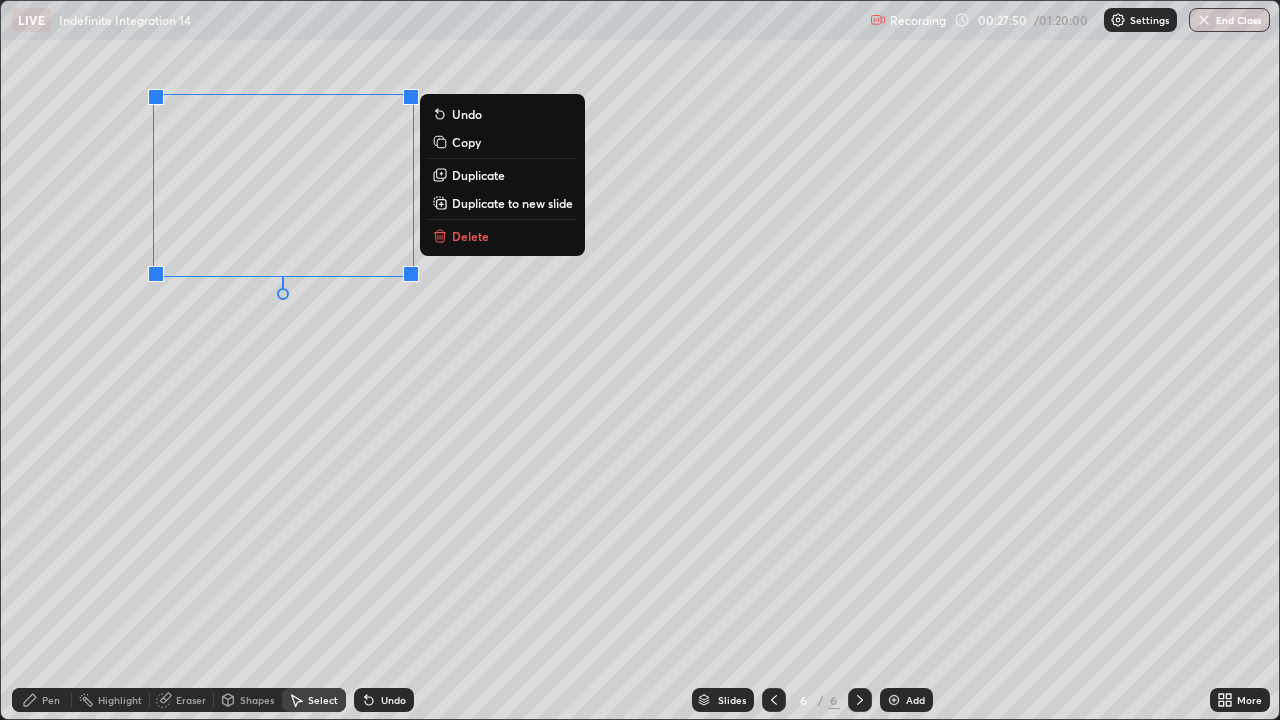 click on "Duplicate to new slide" at bounding box center [512, 203] 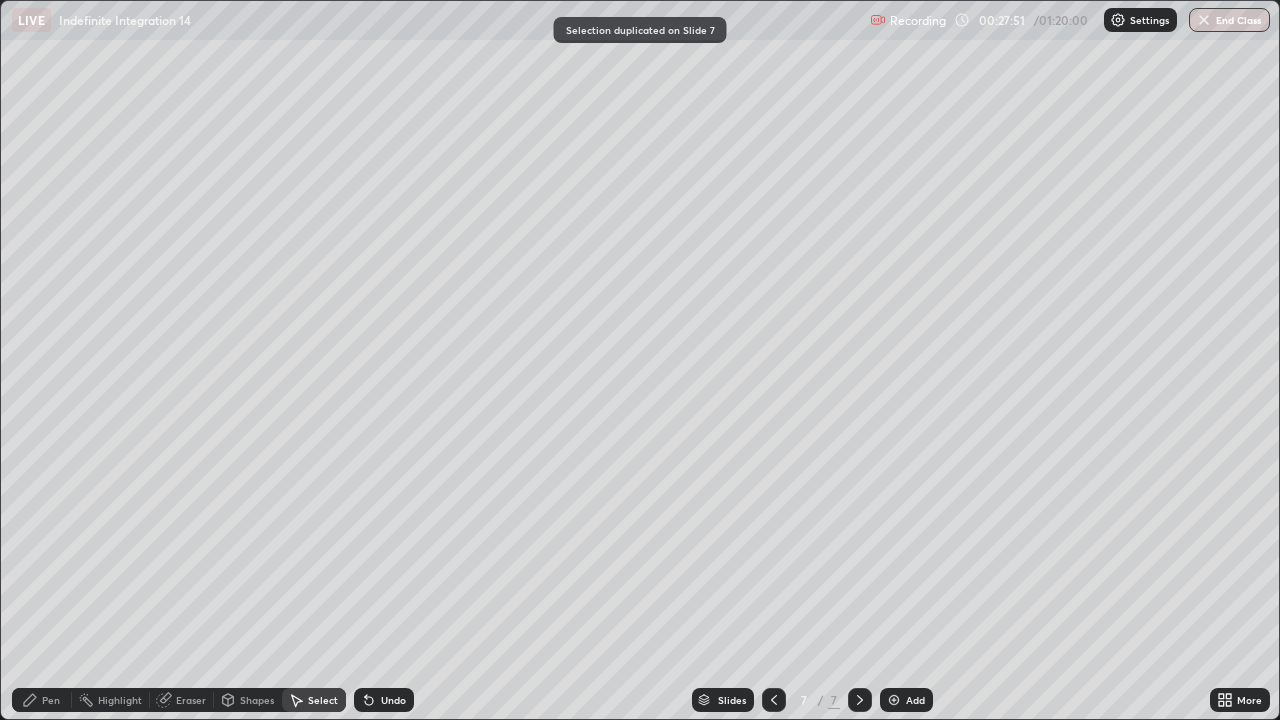 click on "Pen" at bounding box center [51, 700] 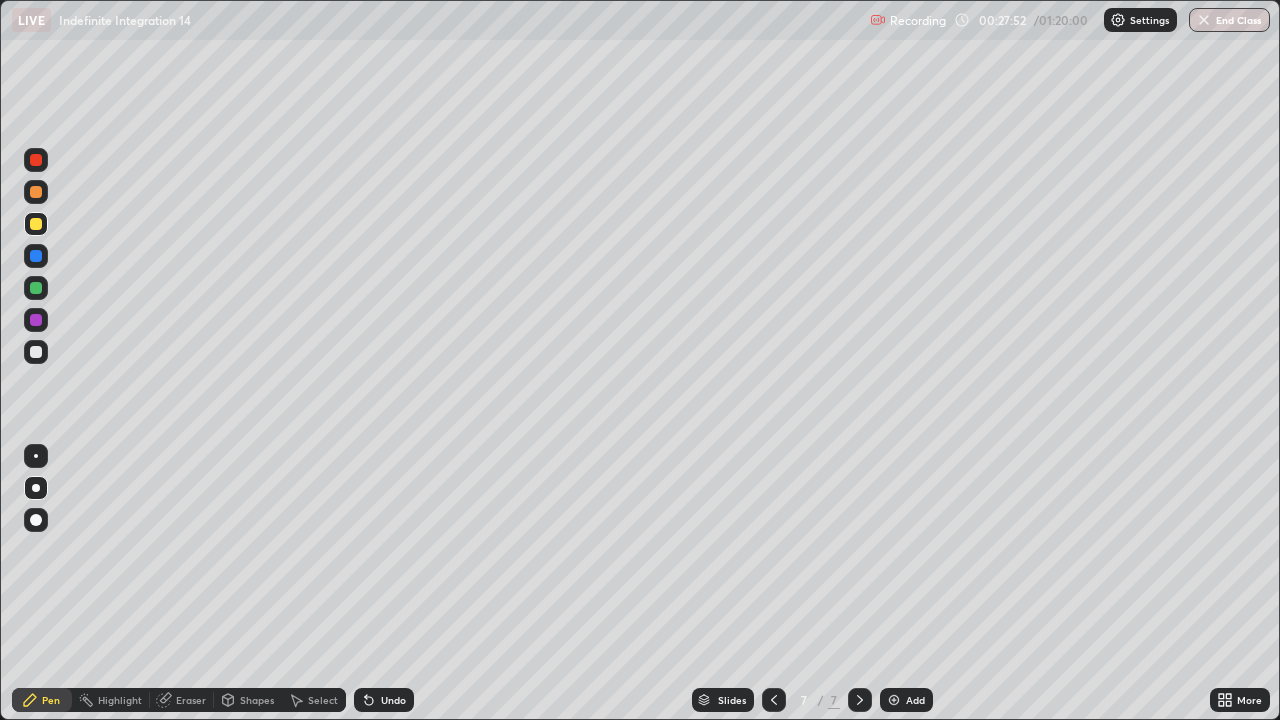 click at bounding box center (36, 352) 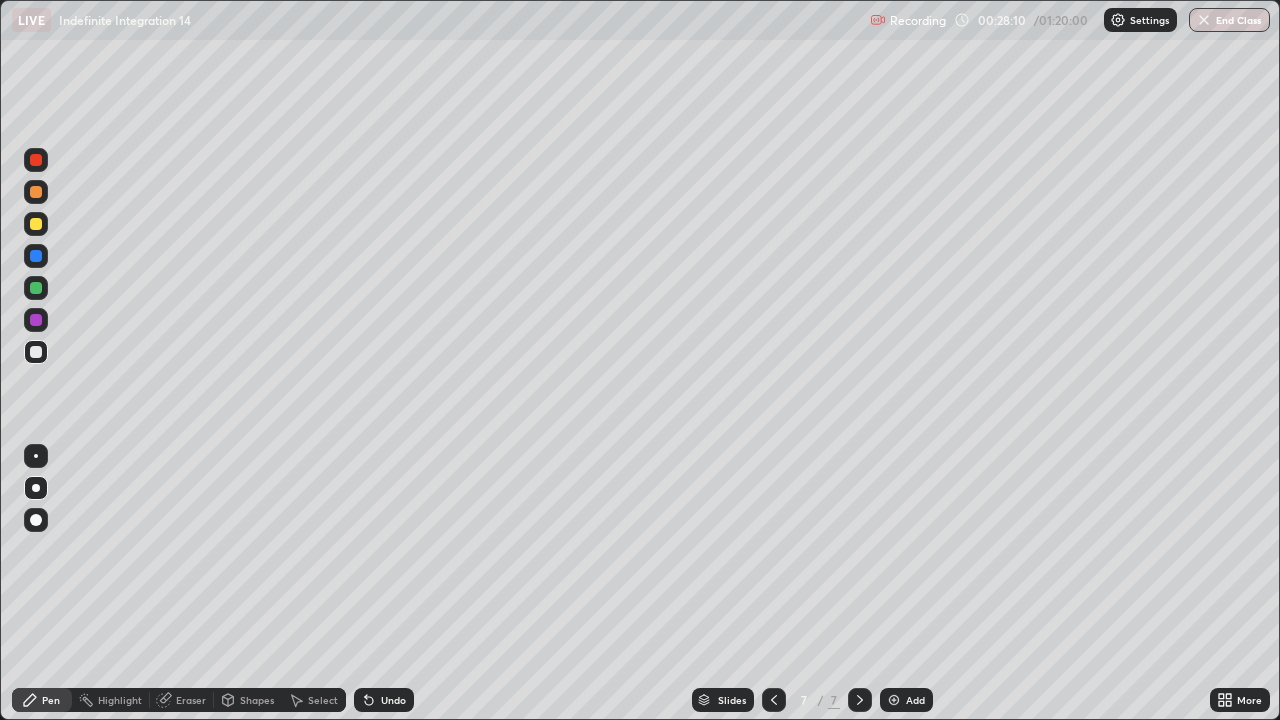 click on "Eraser" at bounding box center [191, 700] 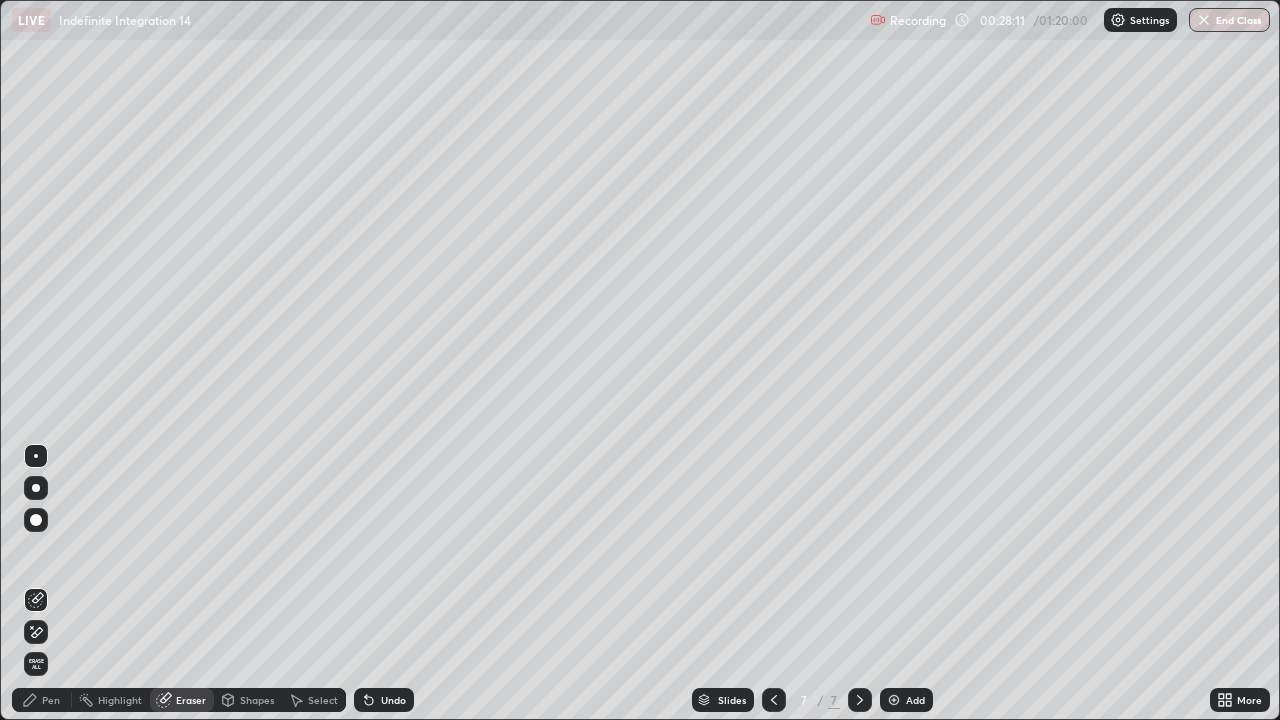 click on "Pen" at bounding box center (51, 700) 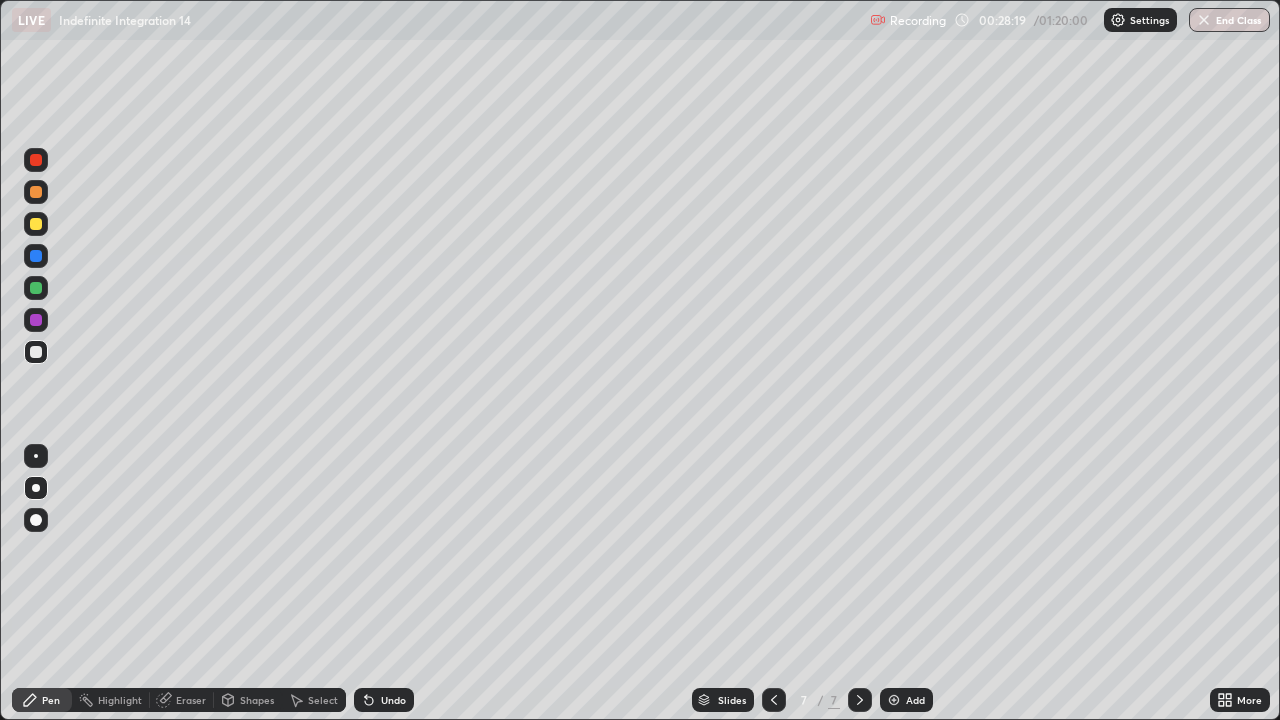 click at bounding box center (36, 288) 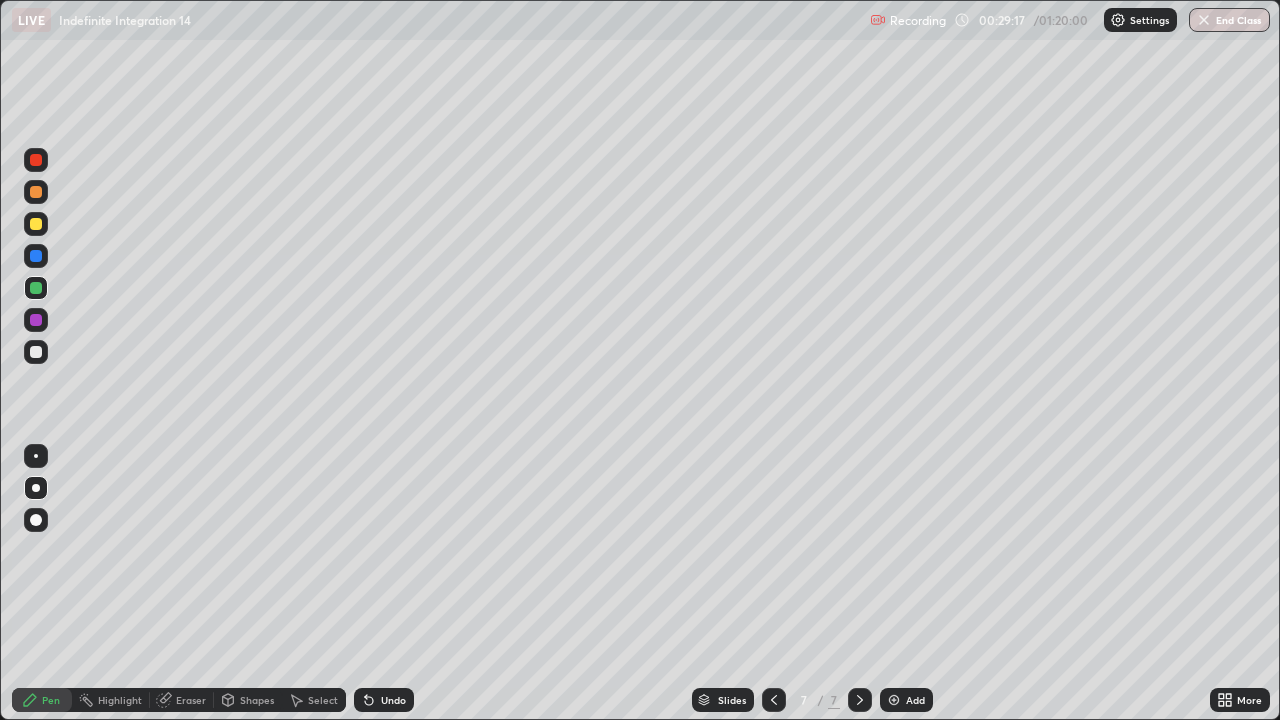 click 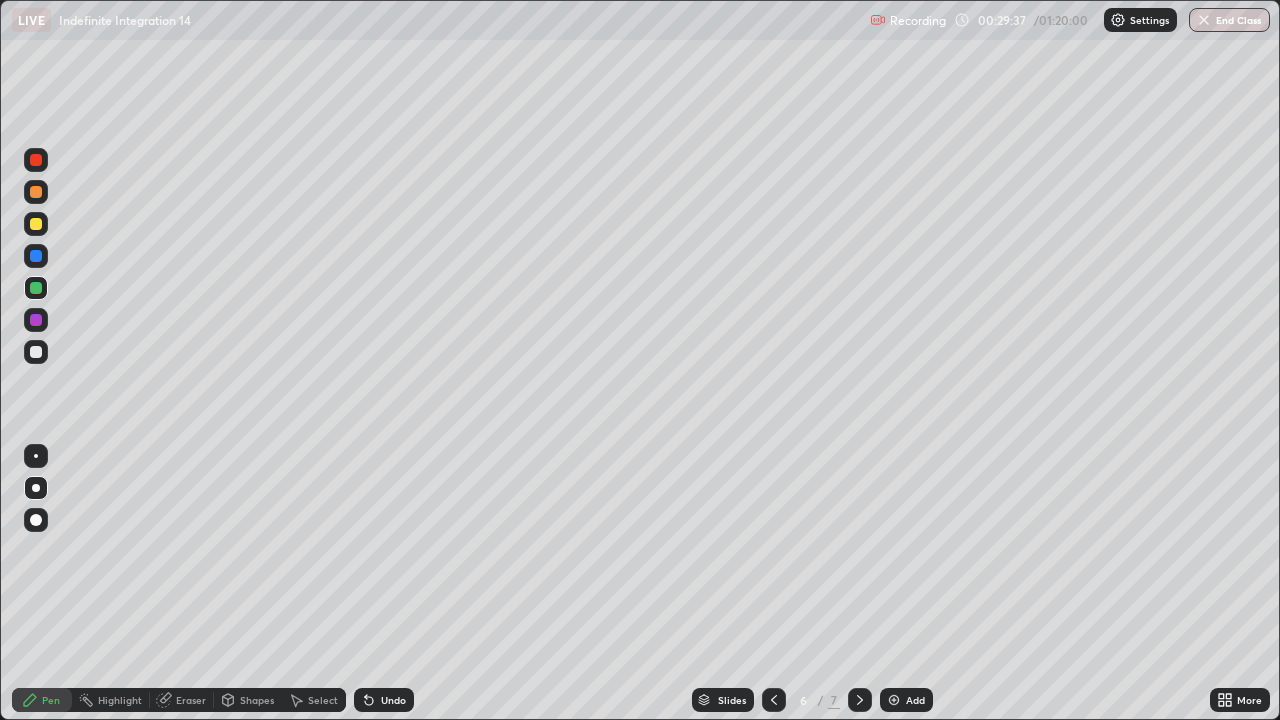 click on "Eraser" at bounding box center [191, 700] 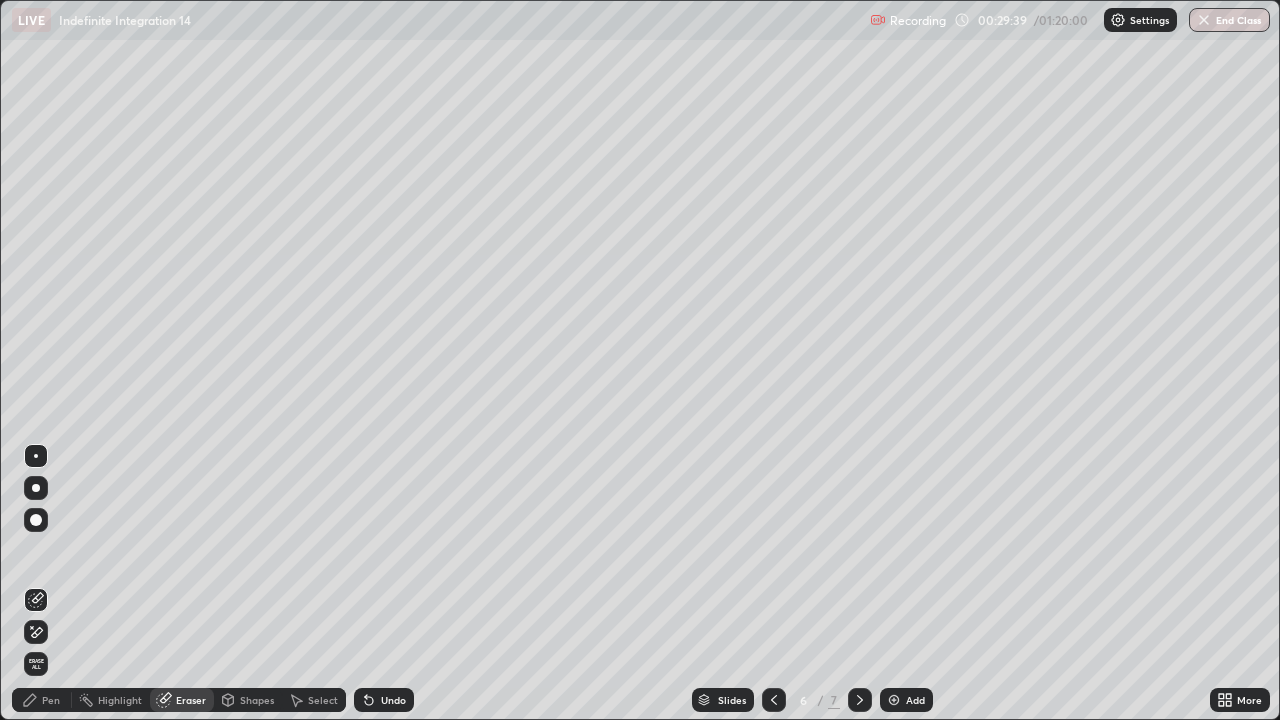 click 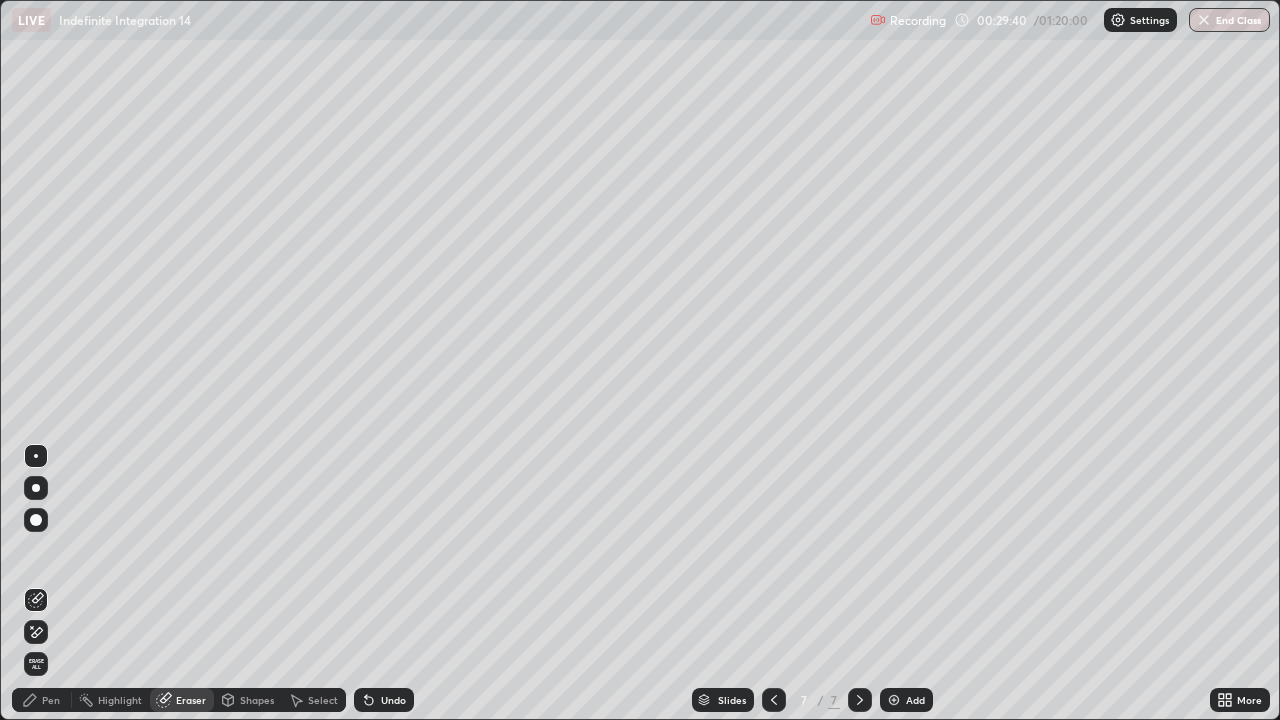 click on "Pen" at bounding box center (51, 700) 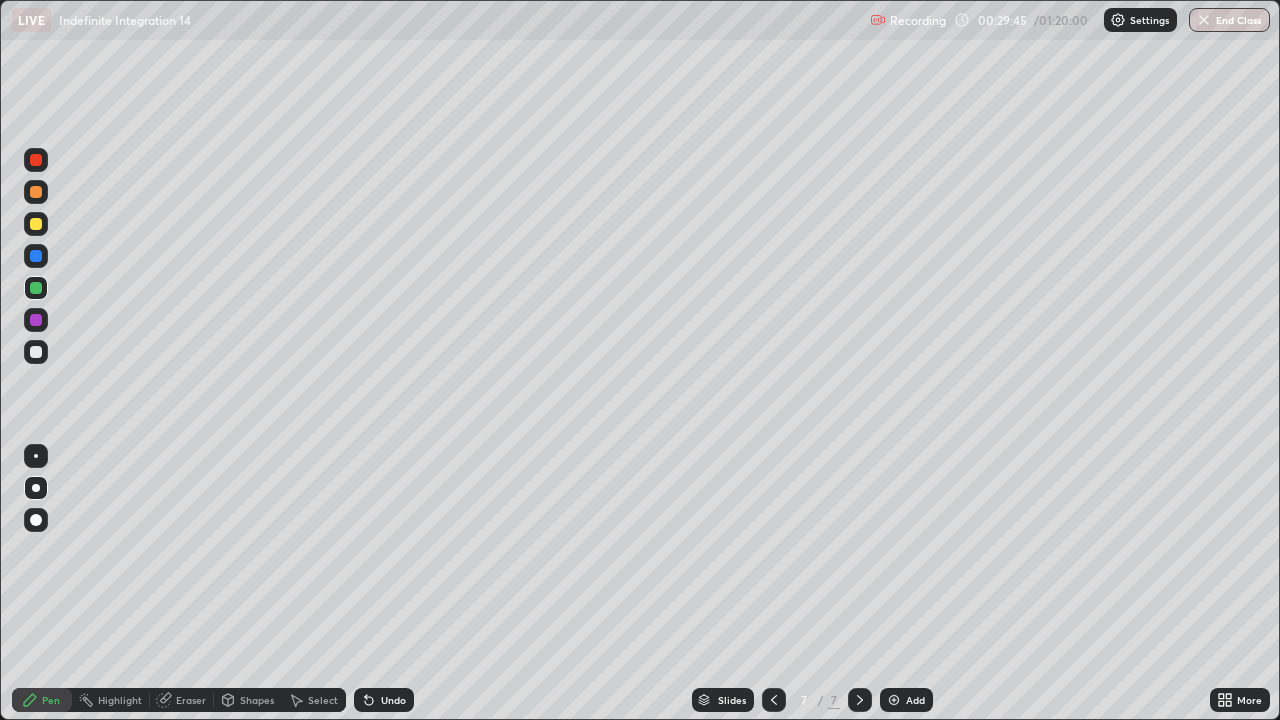 click on "Undo" at bounding box center (393, 700) 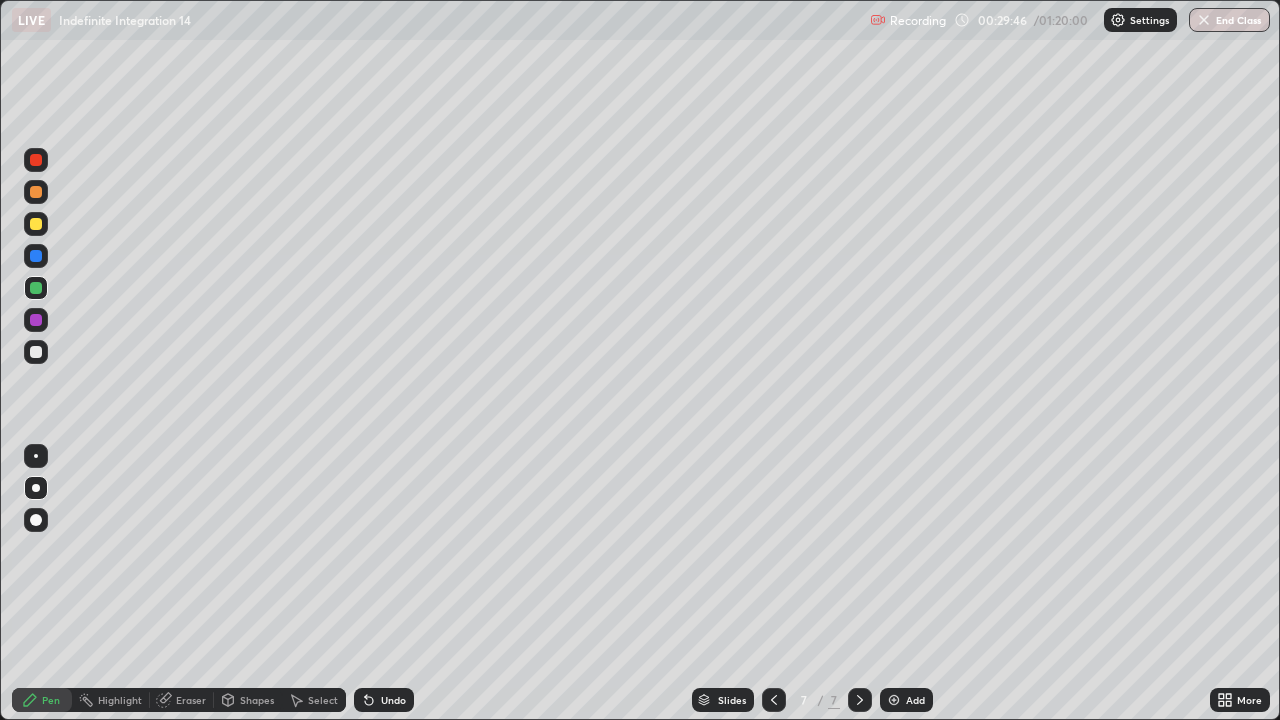 click on "Undo" at bounding box center (393, 700) 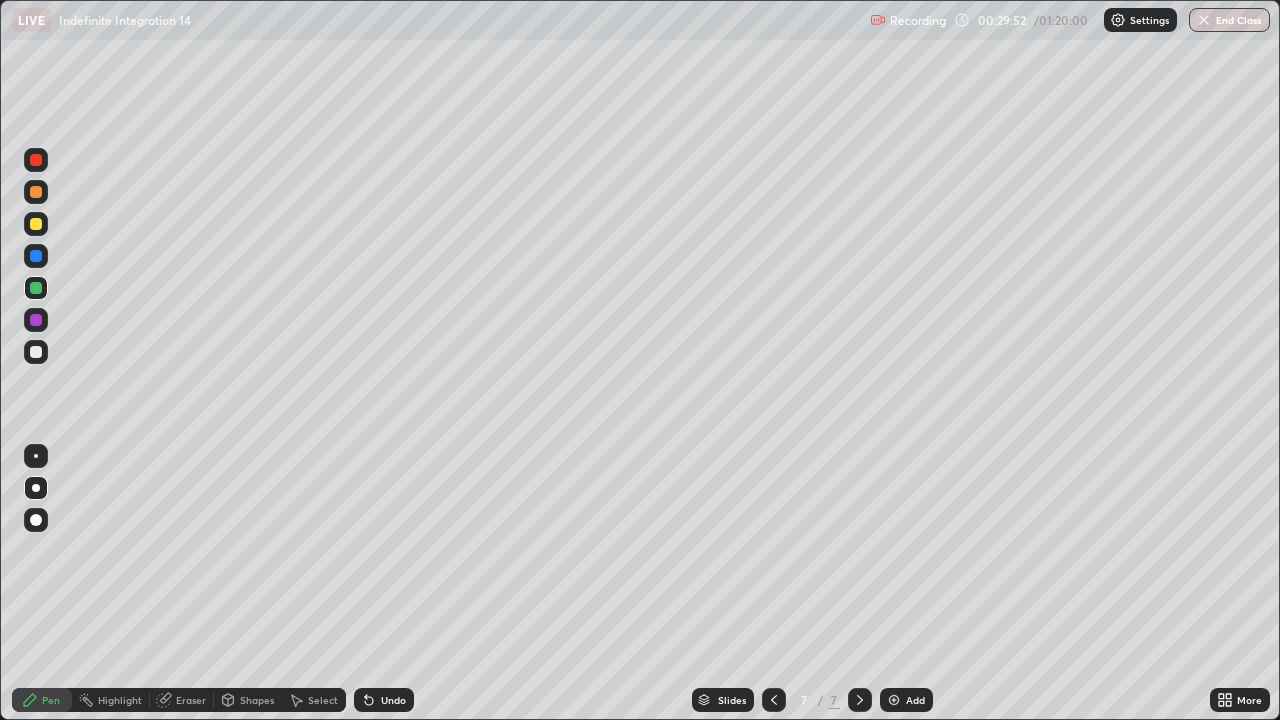click at bounding box center (36, 352) 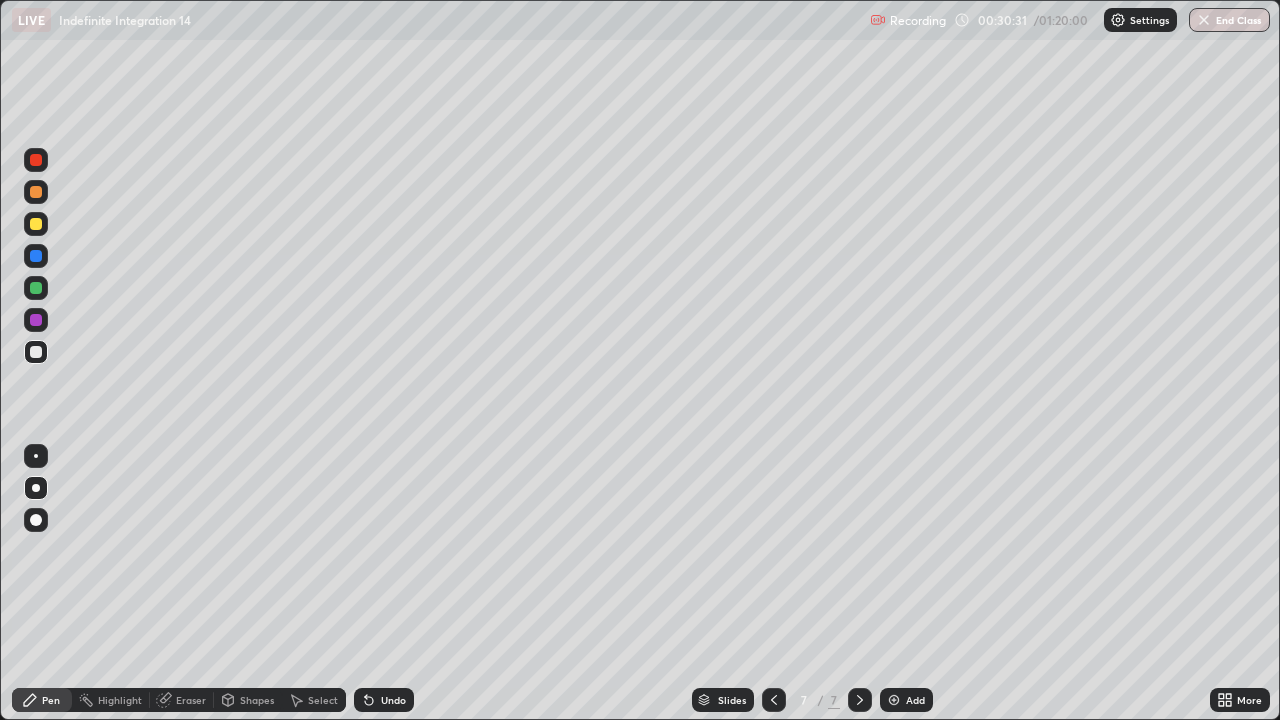 click 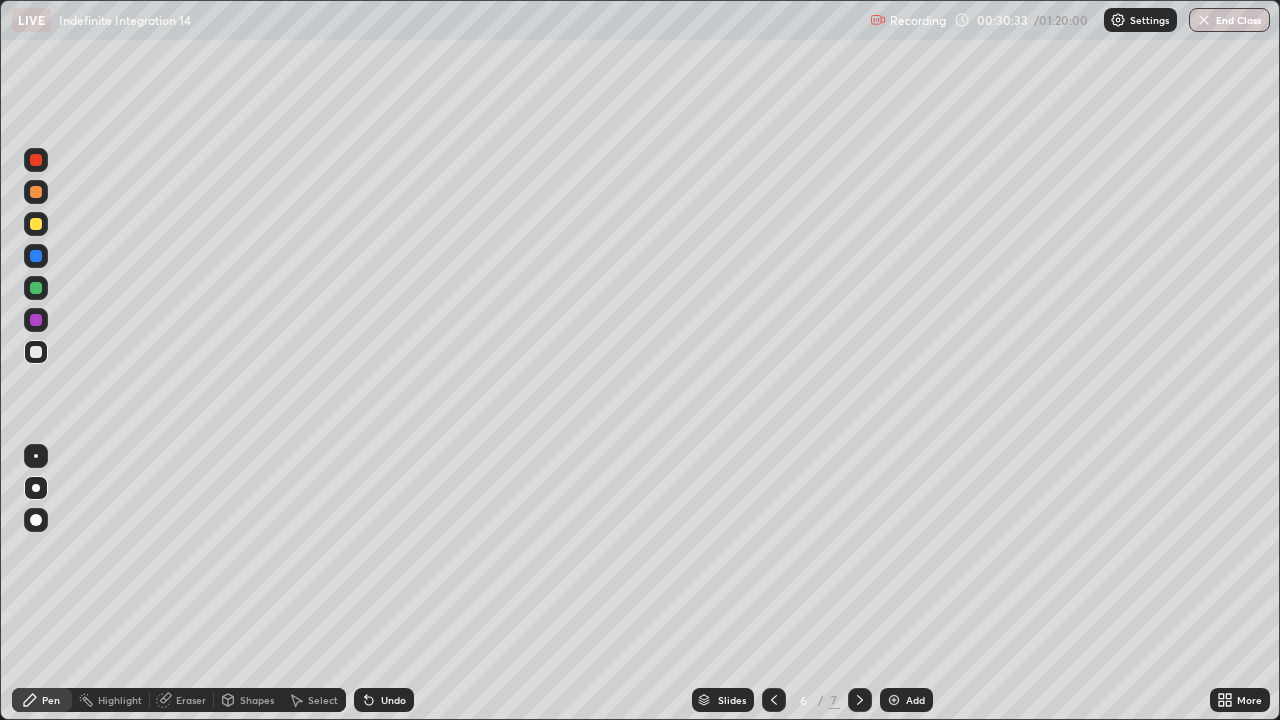 click on "Eraser" at bounding box center (191, 700) 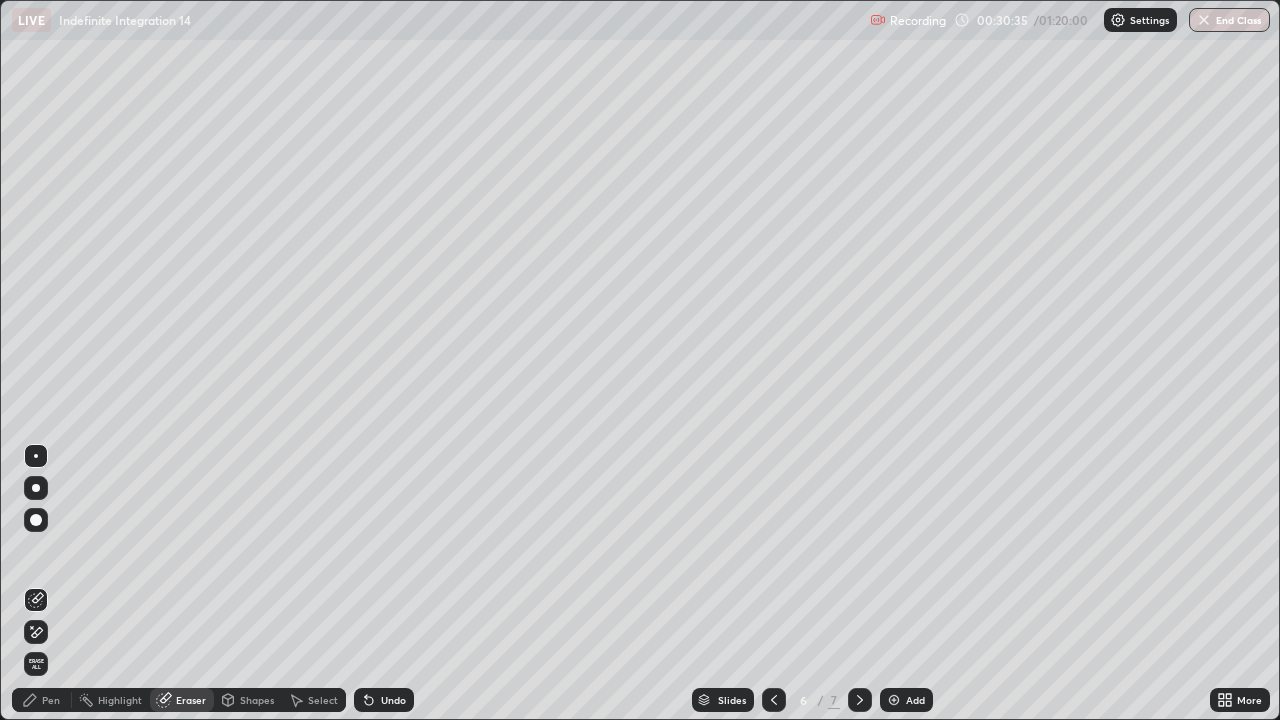 click on "Pen" at bounding box center (51, 700) 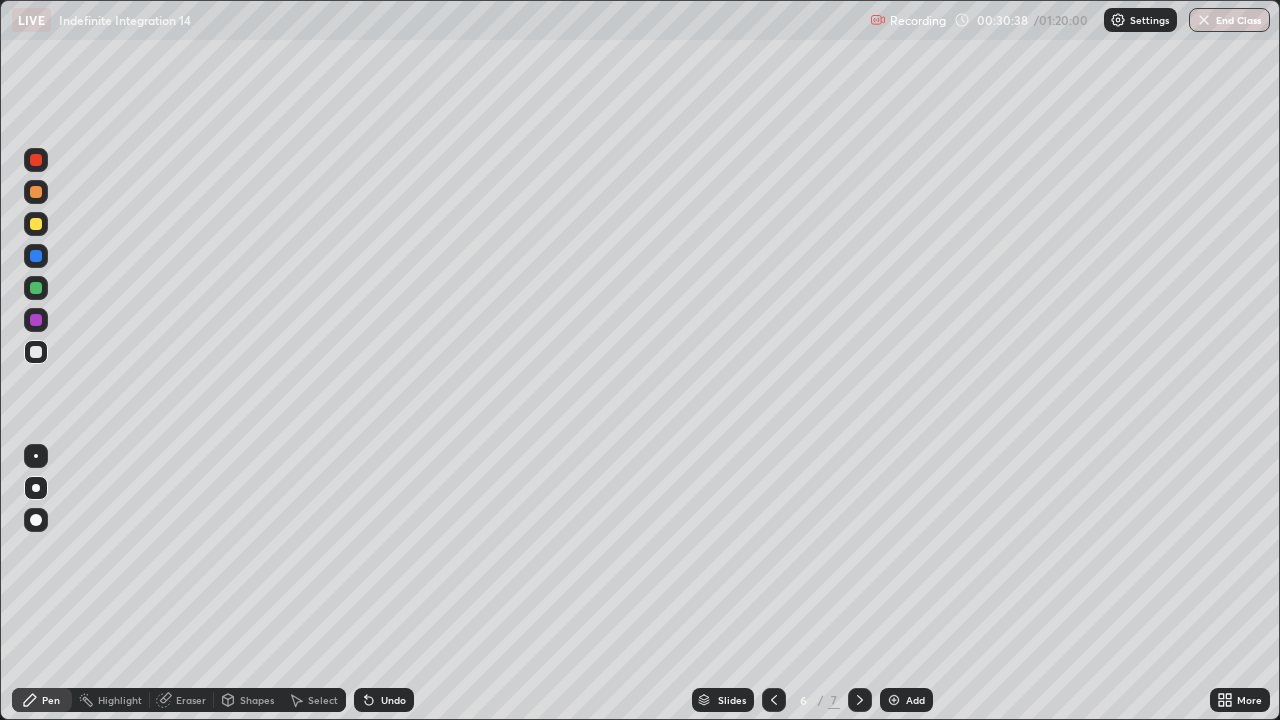 click on "Eraser" at bounding box center (191, 700) 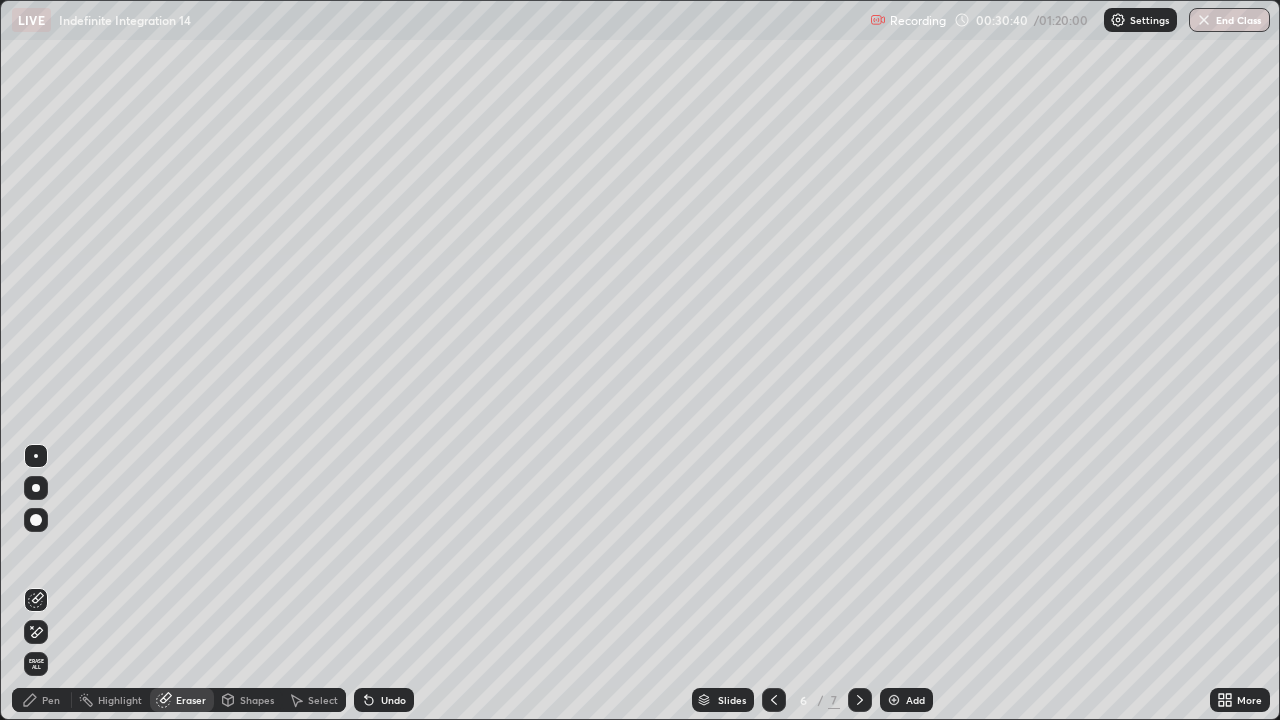 click on "Pen" at bounding box center [51, 700] 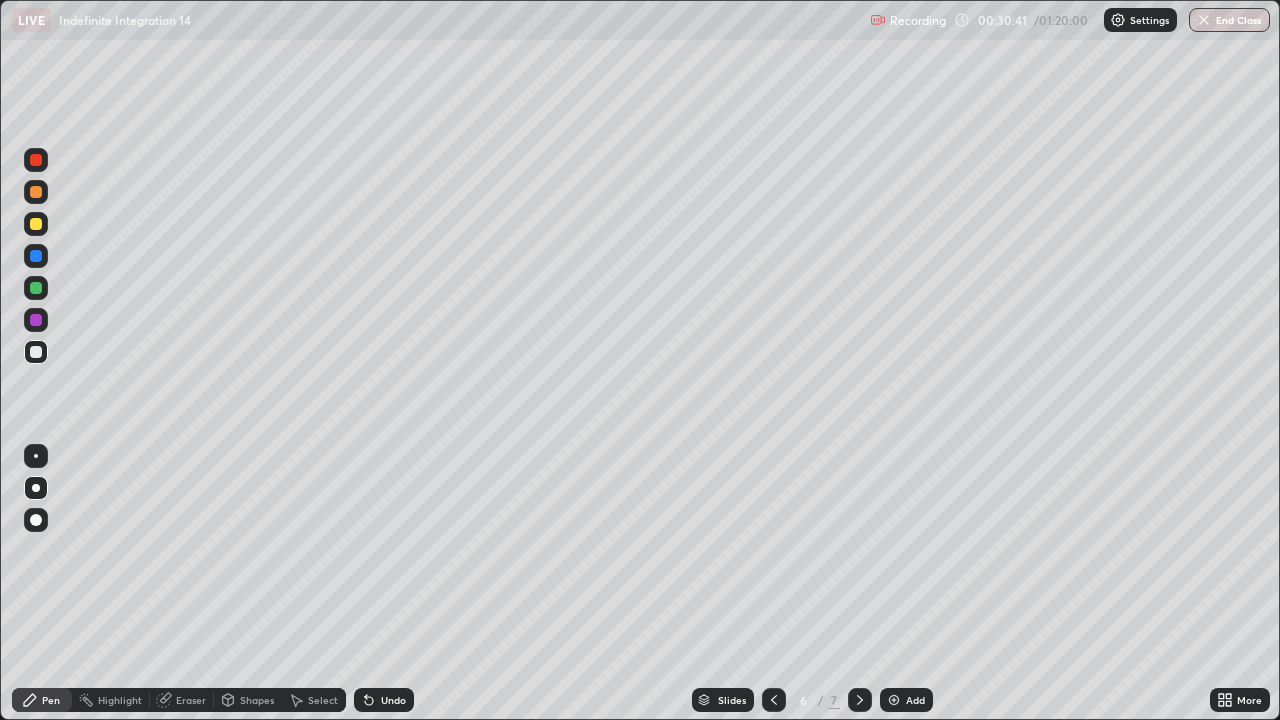 click at bounding box center (36, 320) 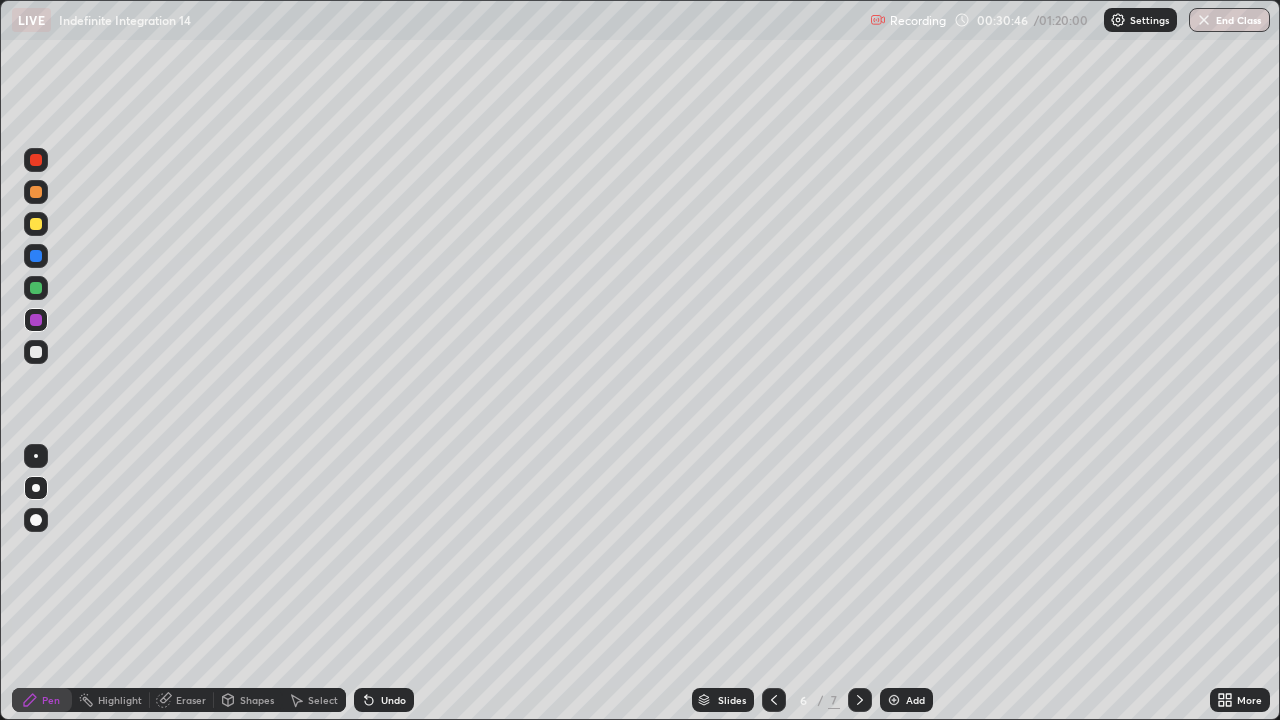 click on "Eraser" at bounding box center (191, 700) 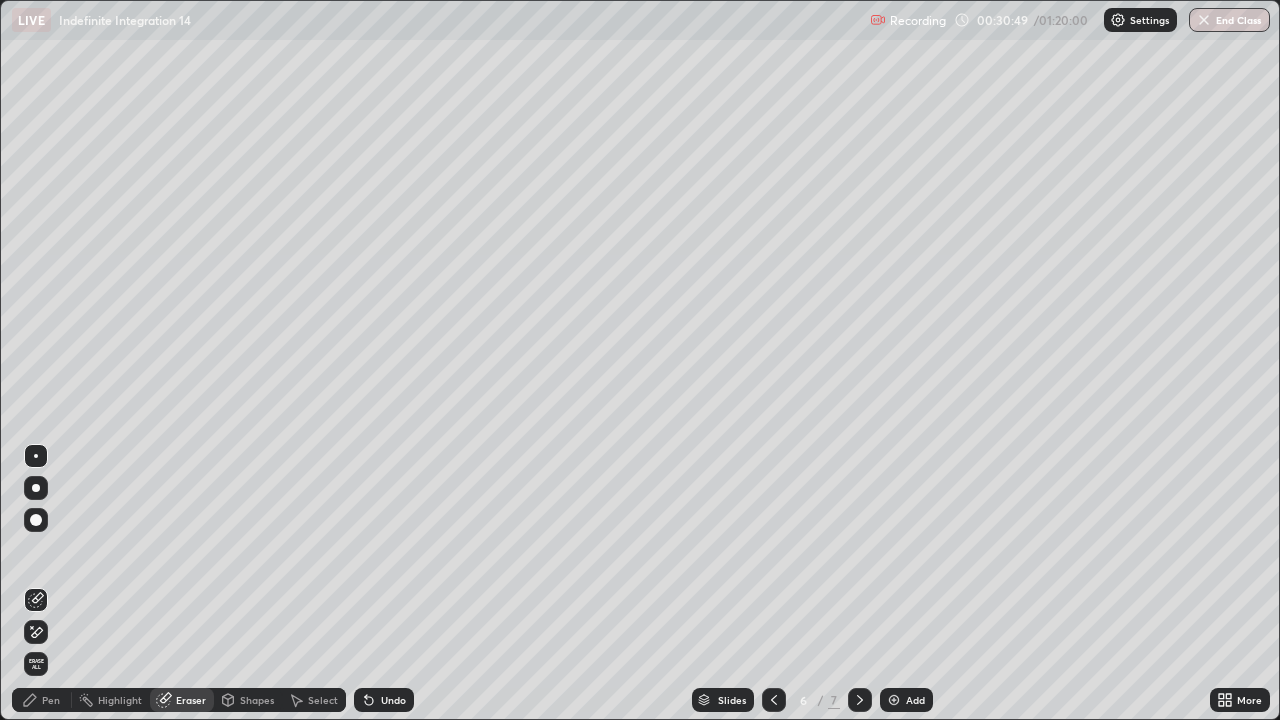click on "Pen" at bounding box center [42, 700] 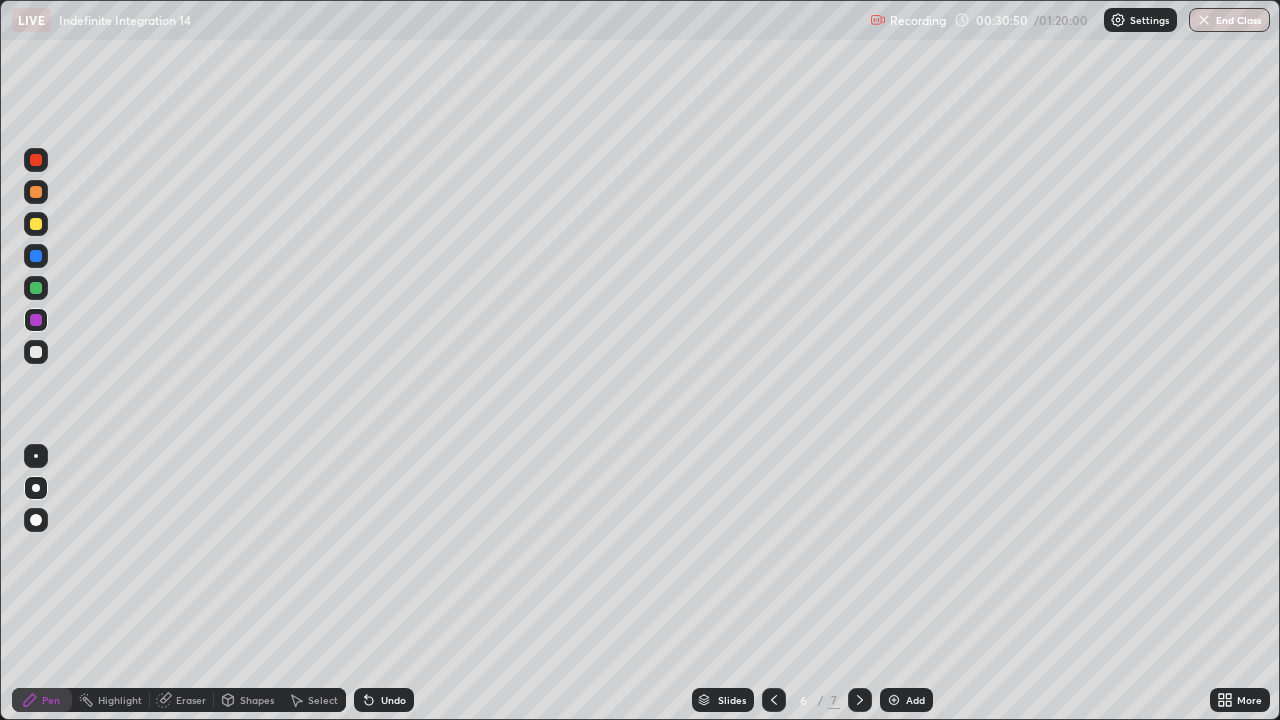 click at bounding box center [36, 352] 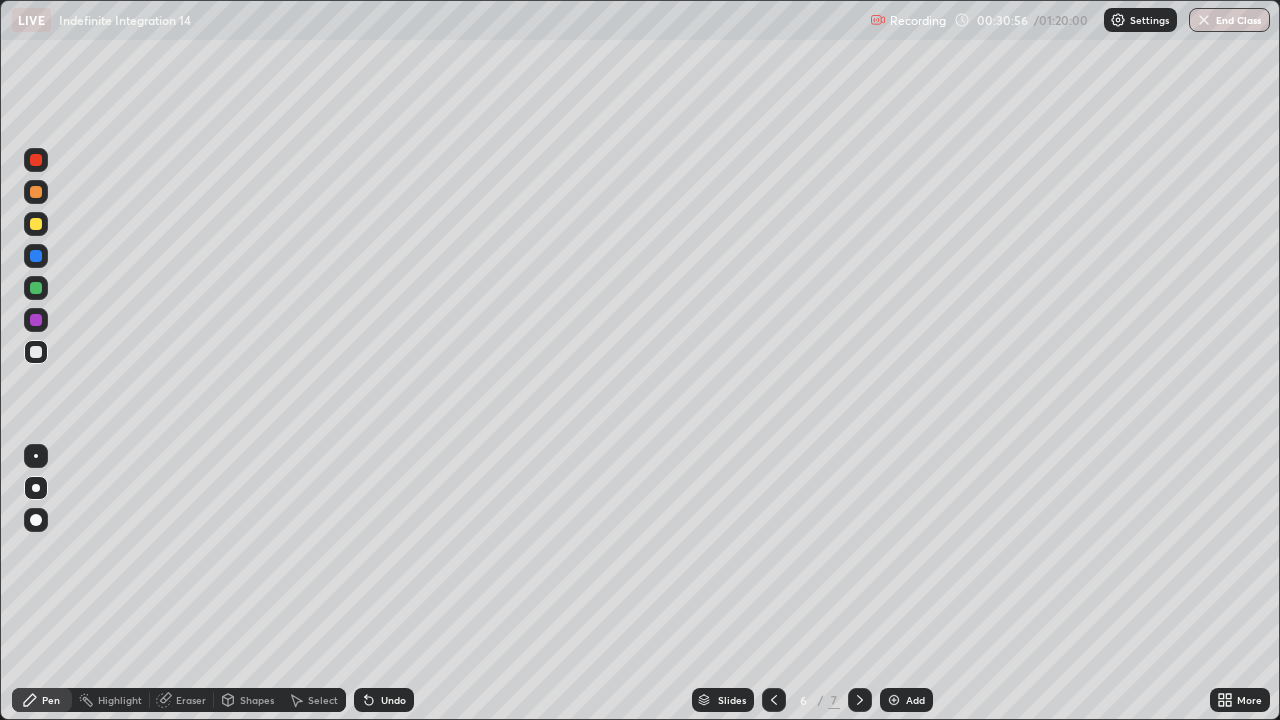 click on "Eraser" at bounding box center (191, 700) 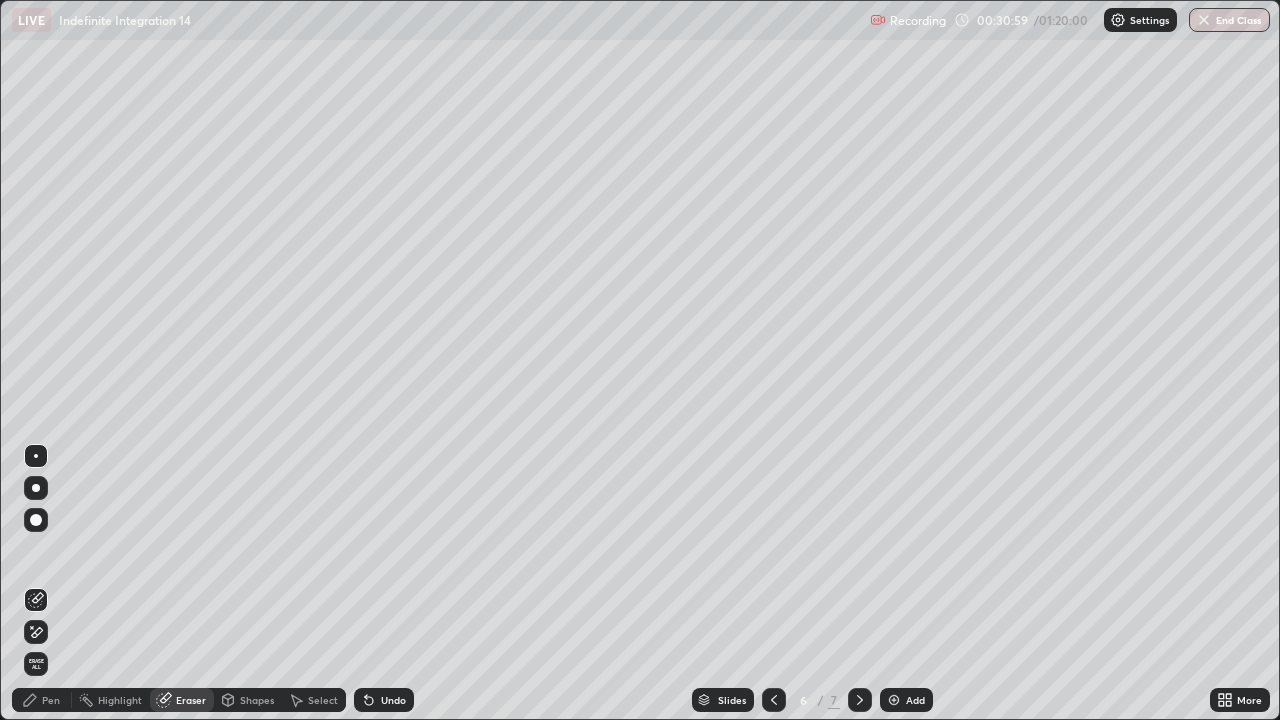 click on "Pen" at bounding box center (51, 700) 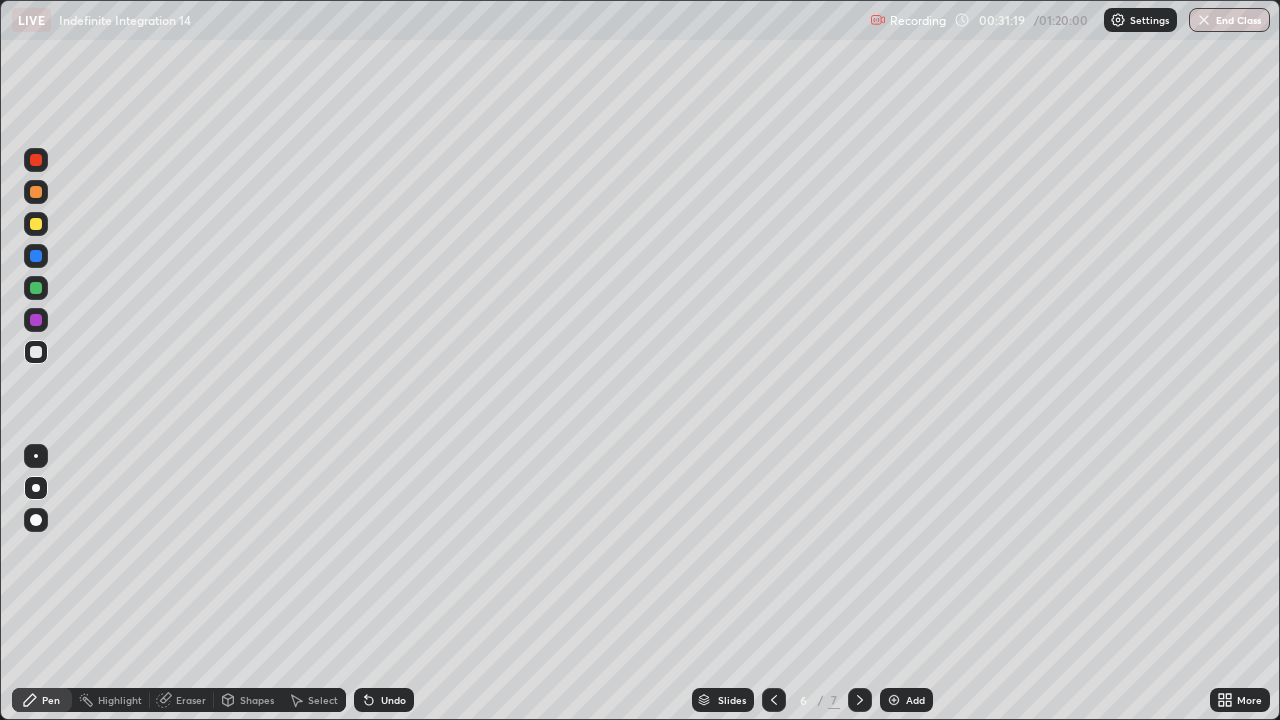 click on "Eraser" at bounding box center (191, 700) 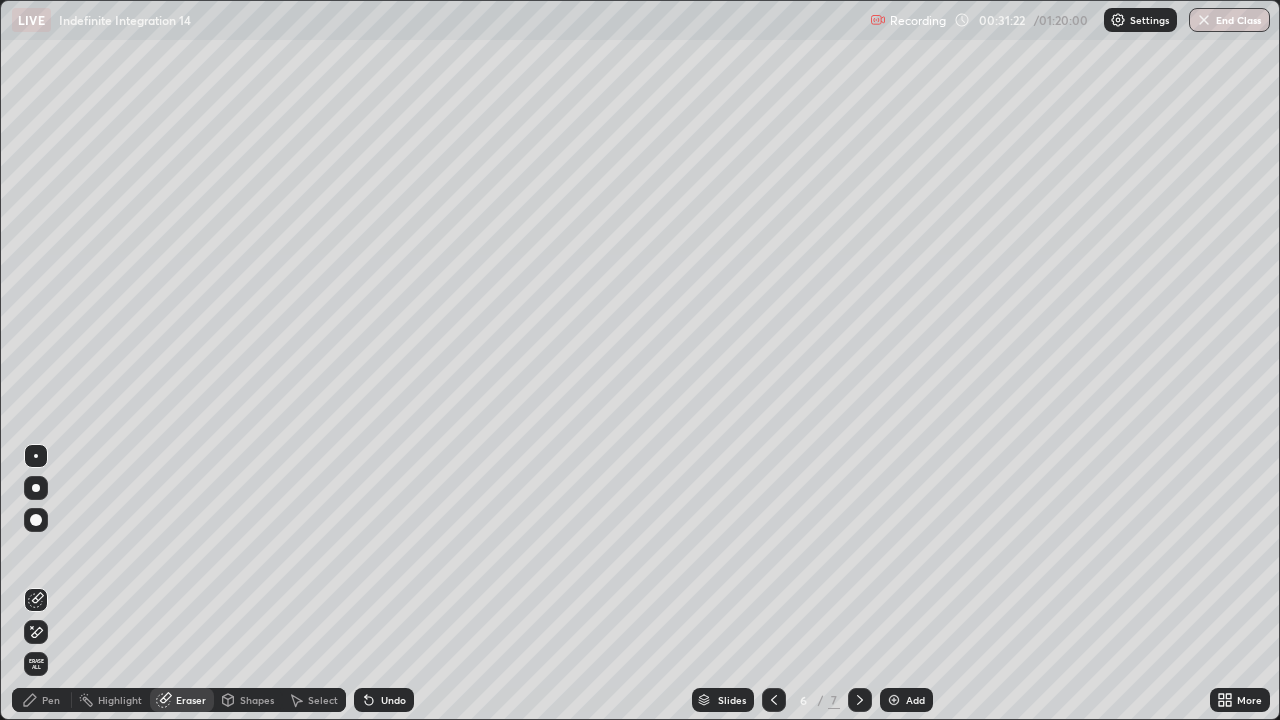 click on "Pen" at bounding box center [51, 700] 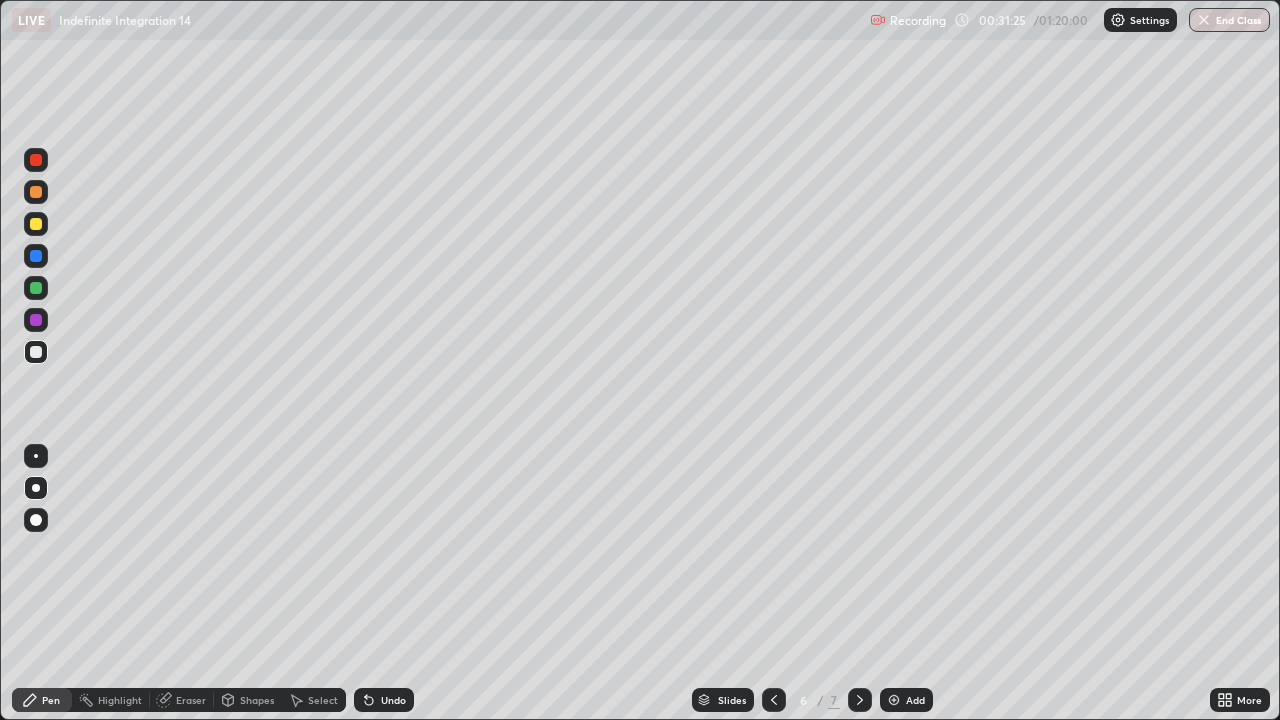 click on "Eraser" at bounding box center [191, 700] 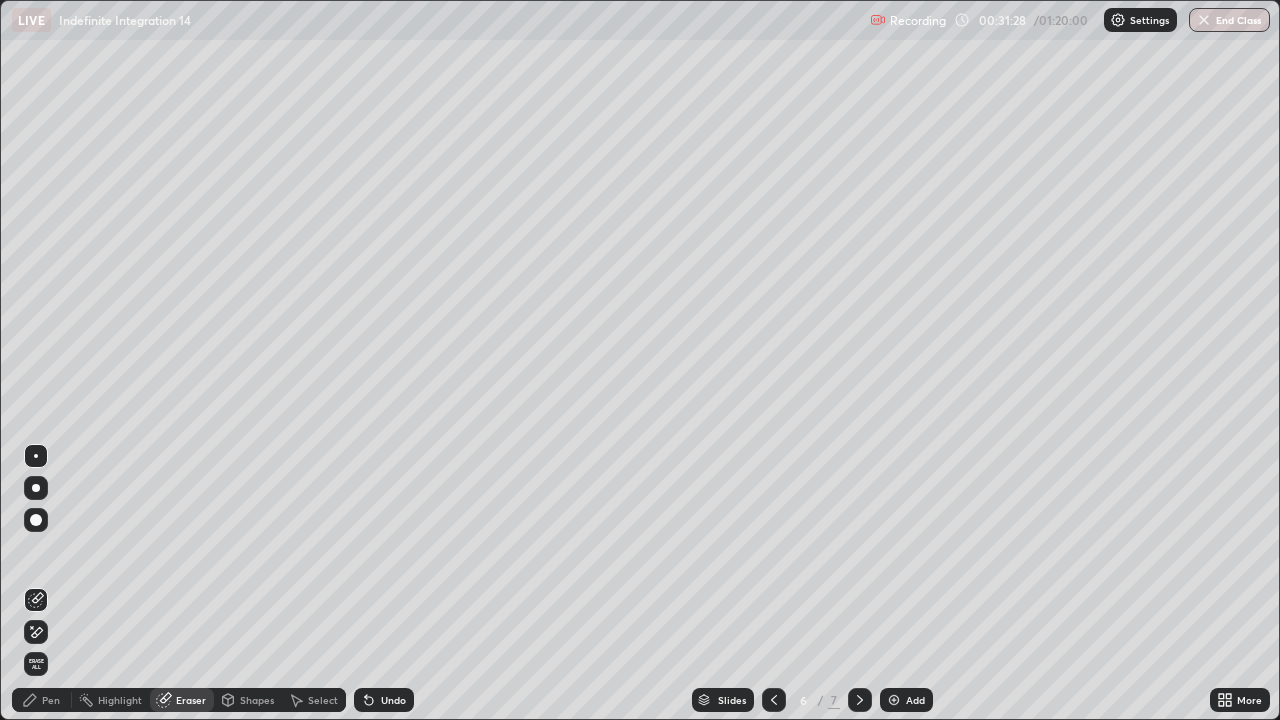 click on "Pen" at bounding box center [51, 700] 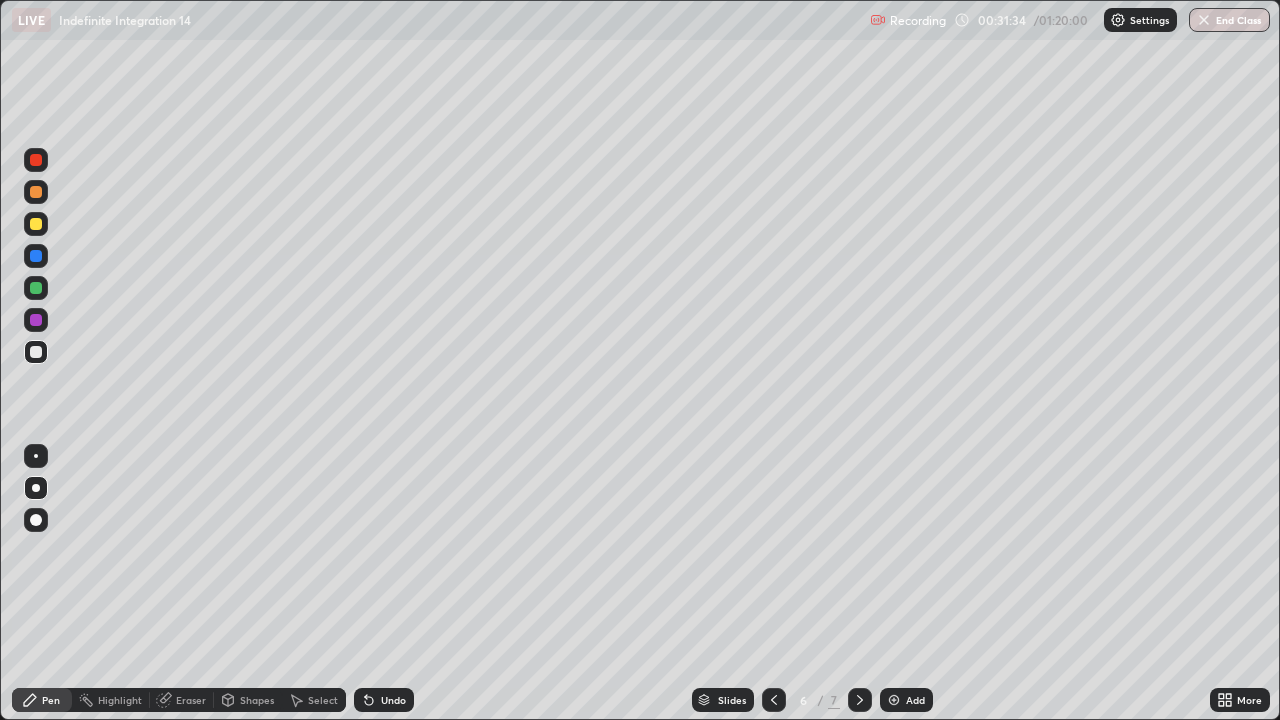 click on "Eraser" at bounding box center (191, 700) 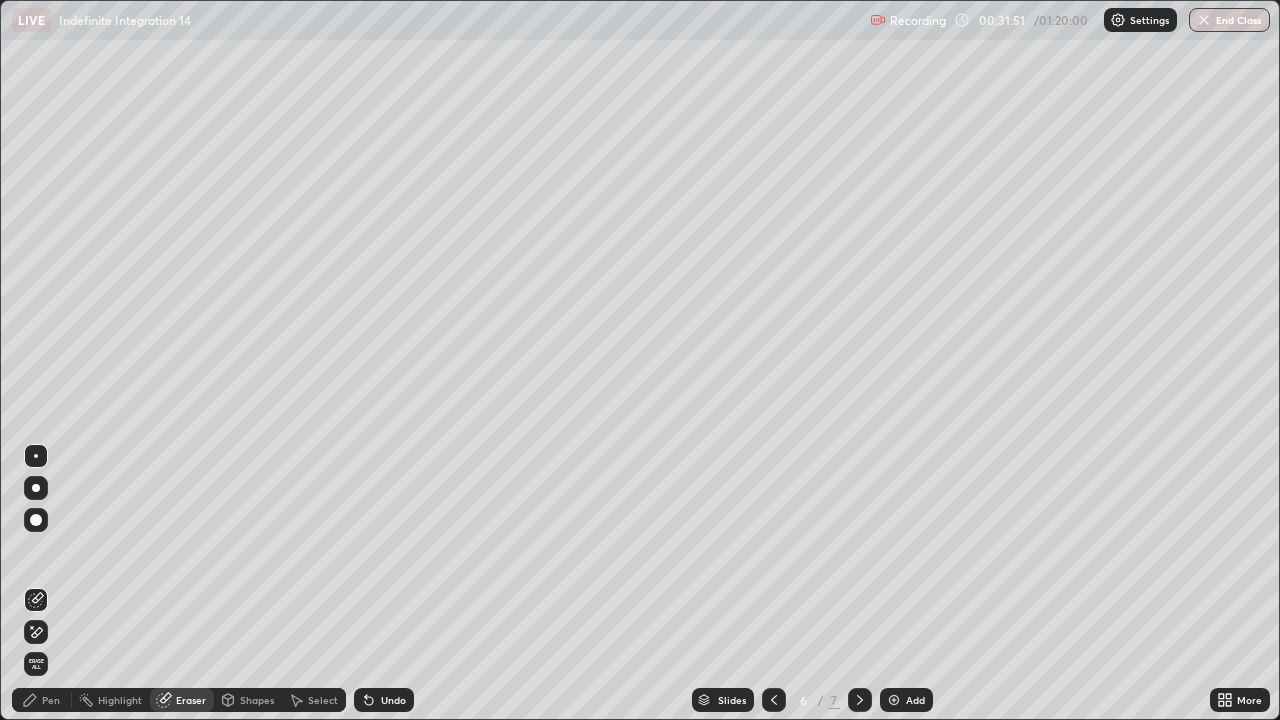 click on "Pen" at bounding box center (51, 700) 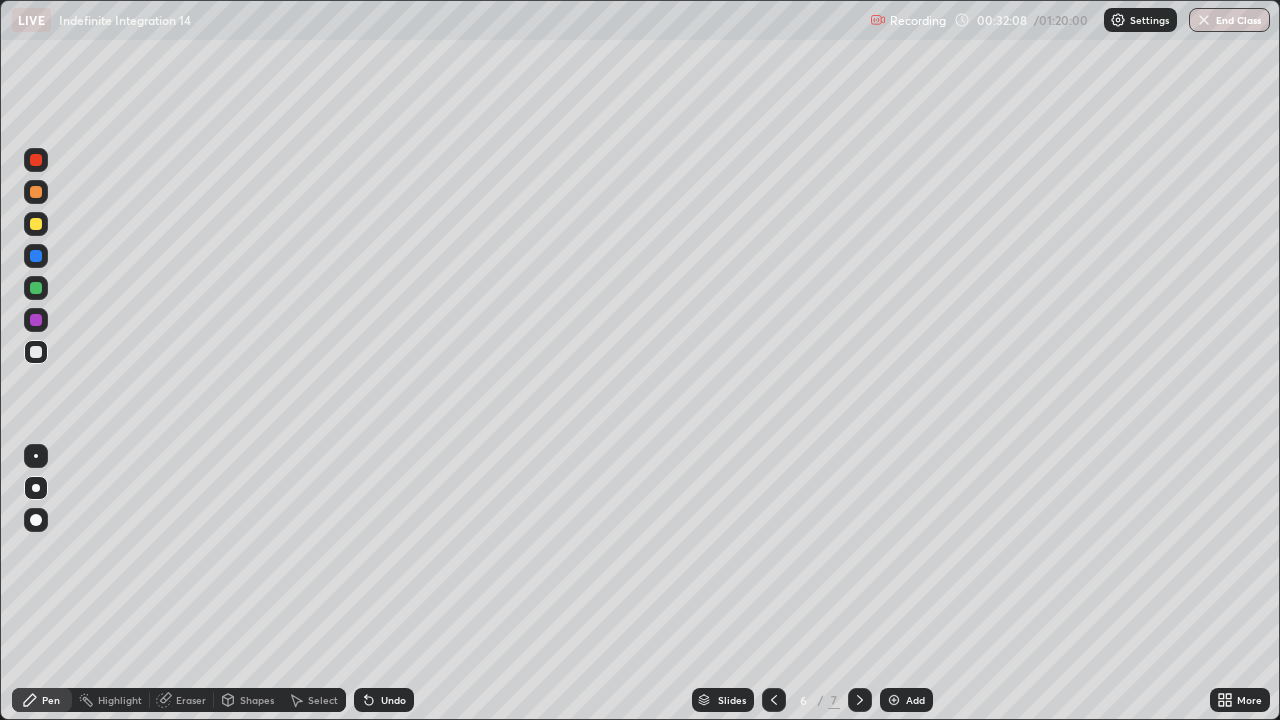 click on "Undo" at bounding box center (393, 700) 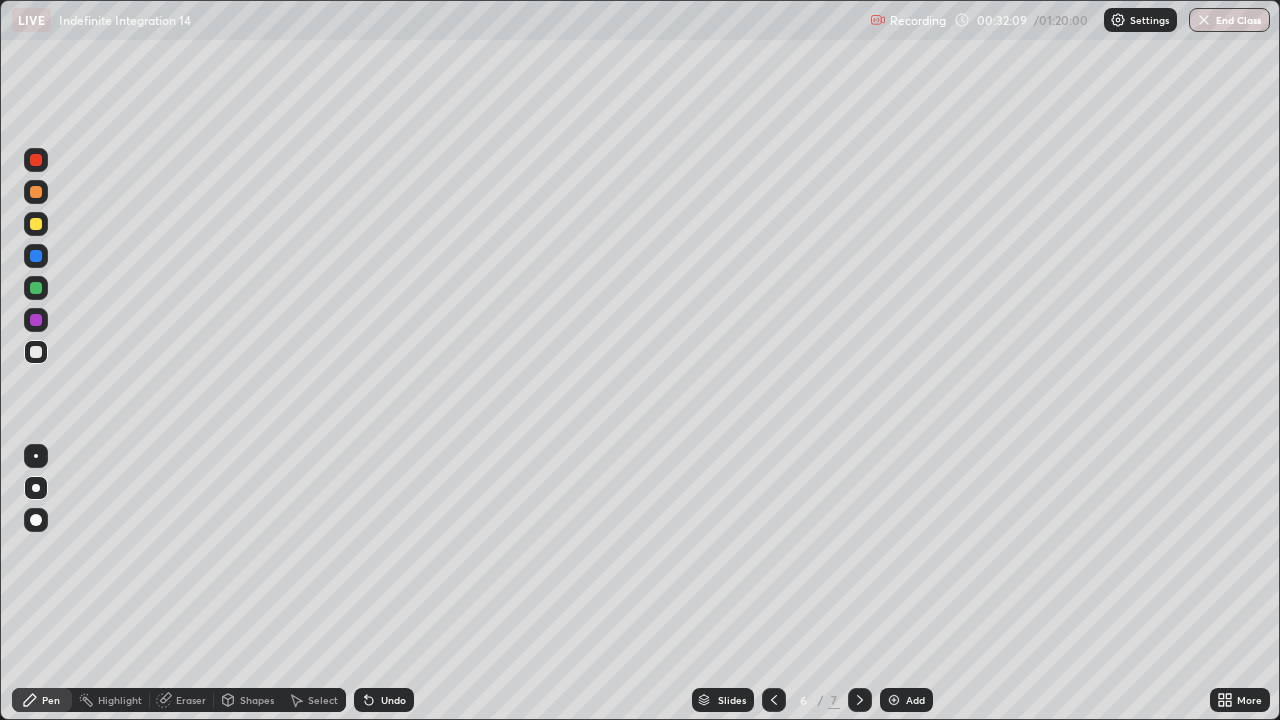 click on "Undo" at bounding box center [393, 700] 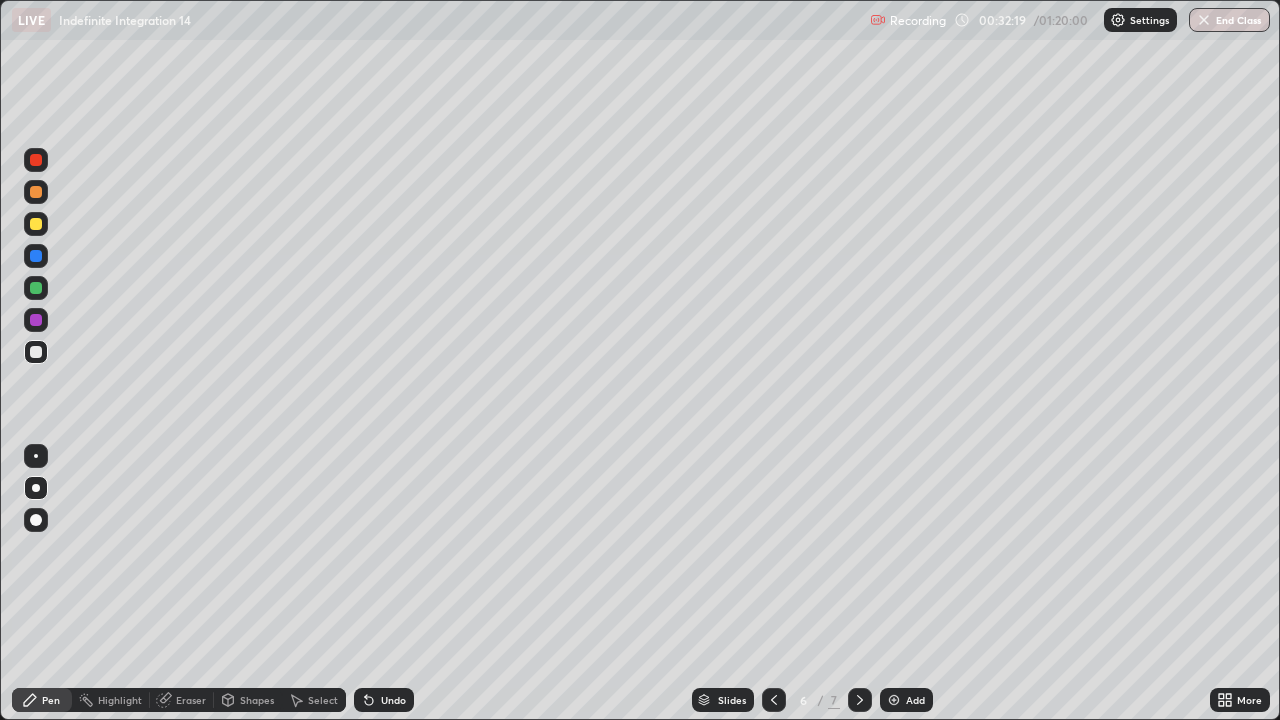 click on "Eraser" at bounding box center [191, 700] 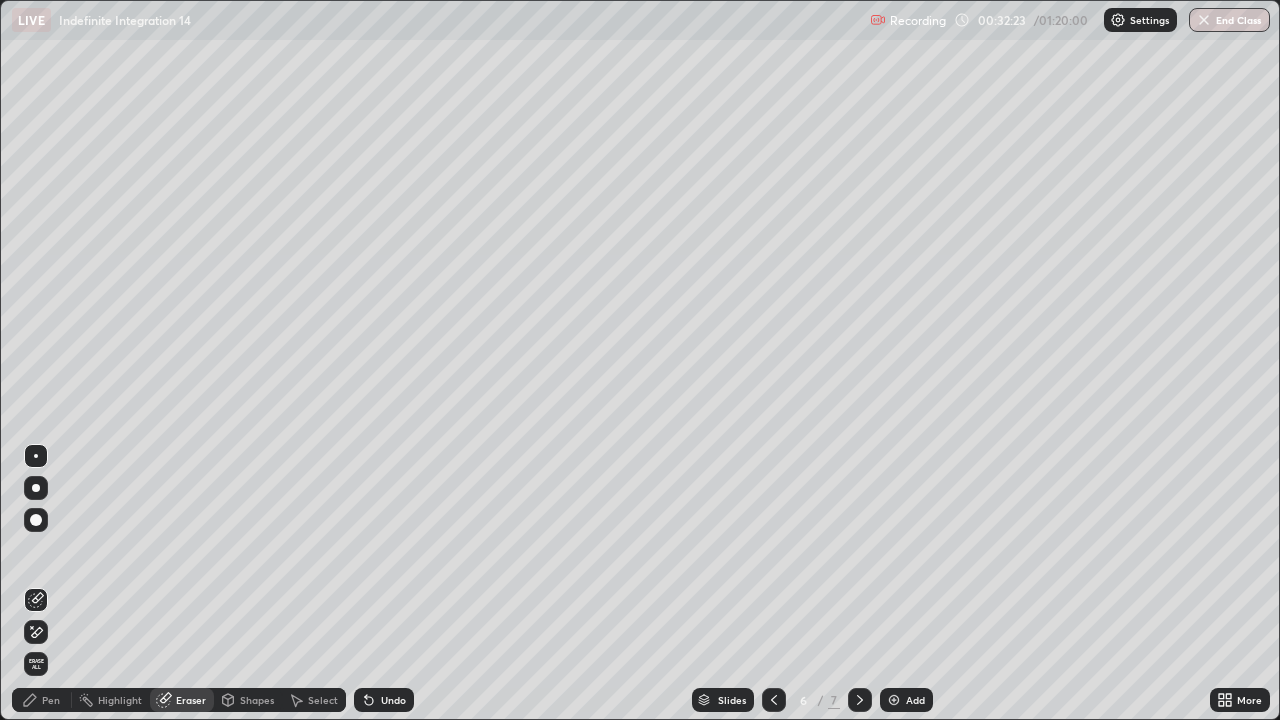 click on "Pen" at bounding box center (51, 700) 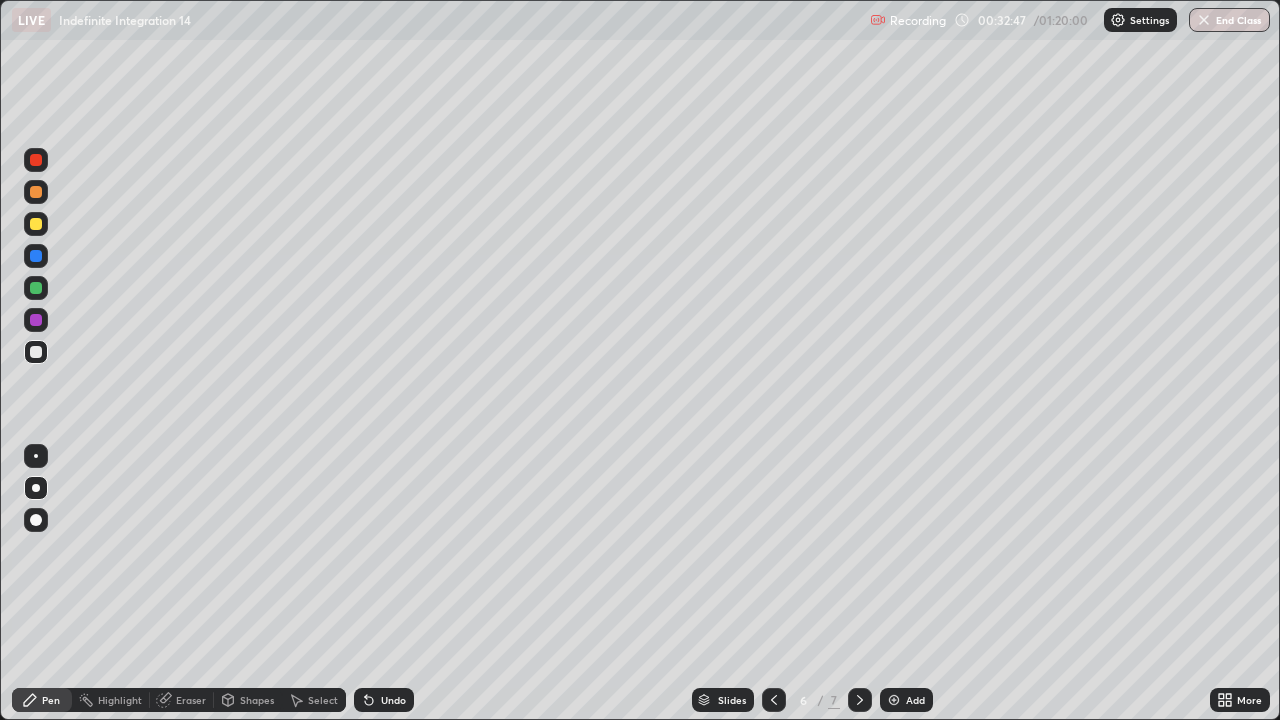 click 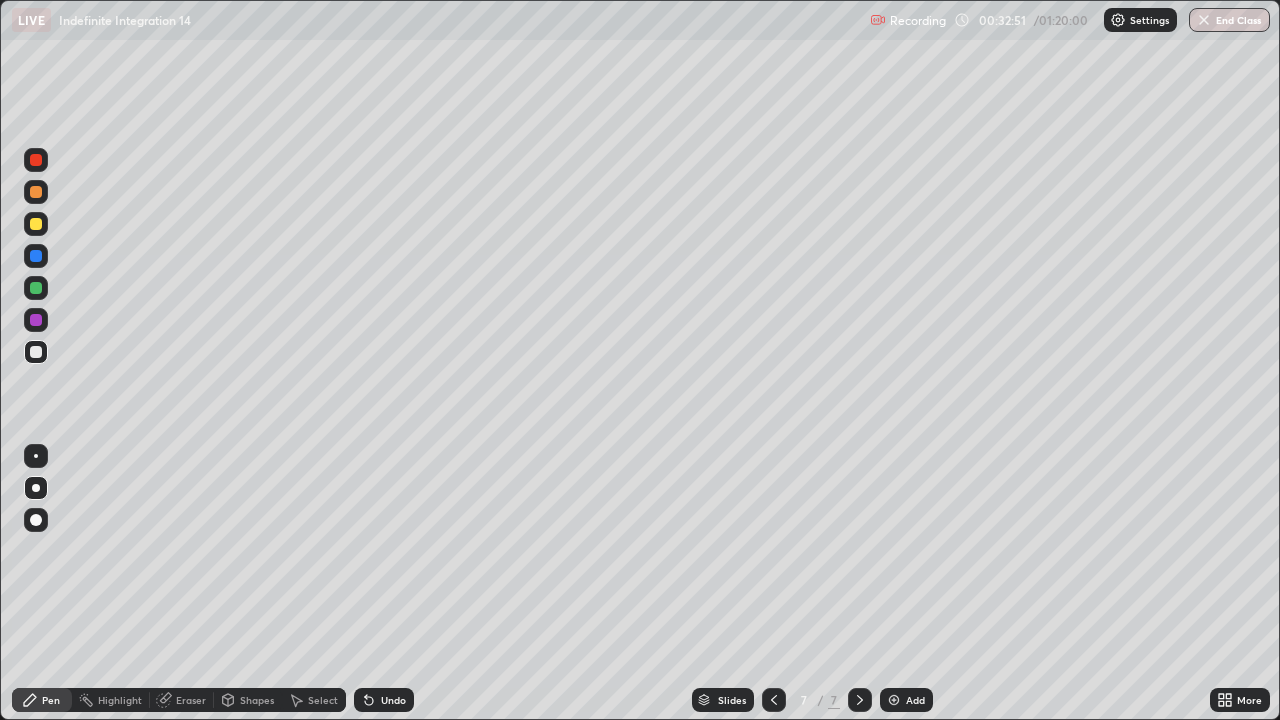 click 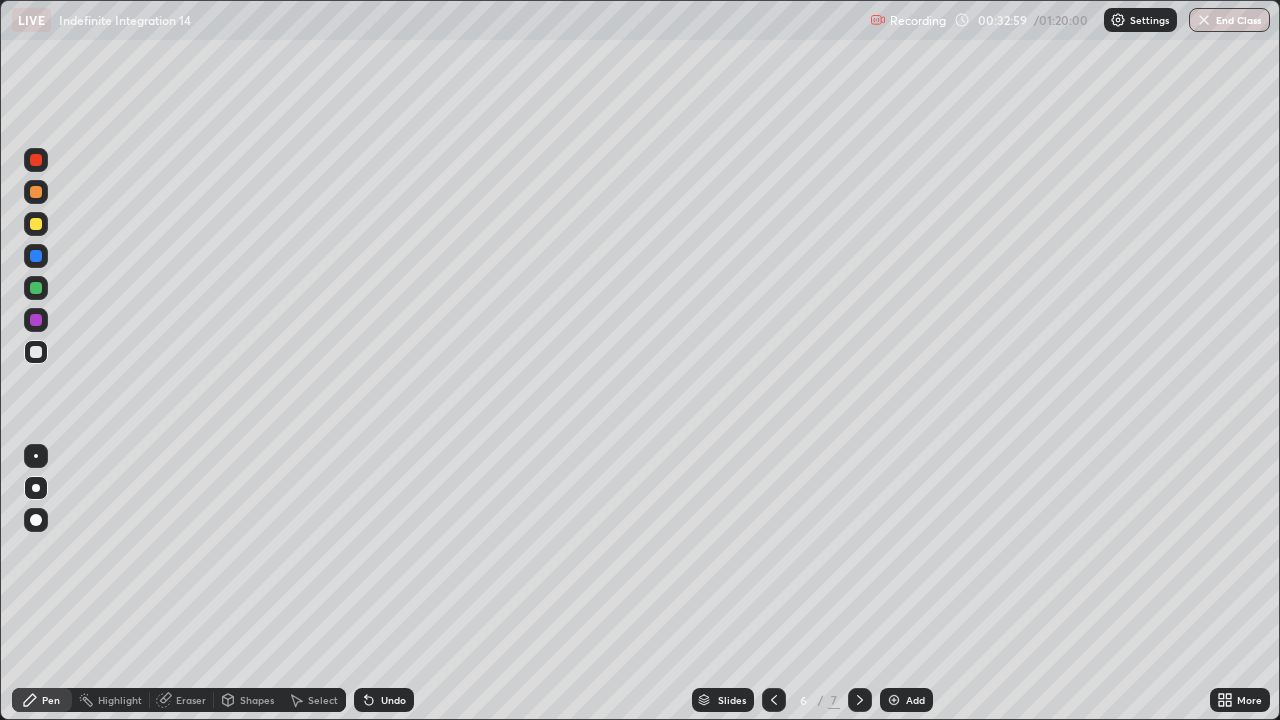 click 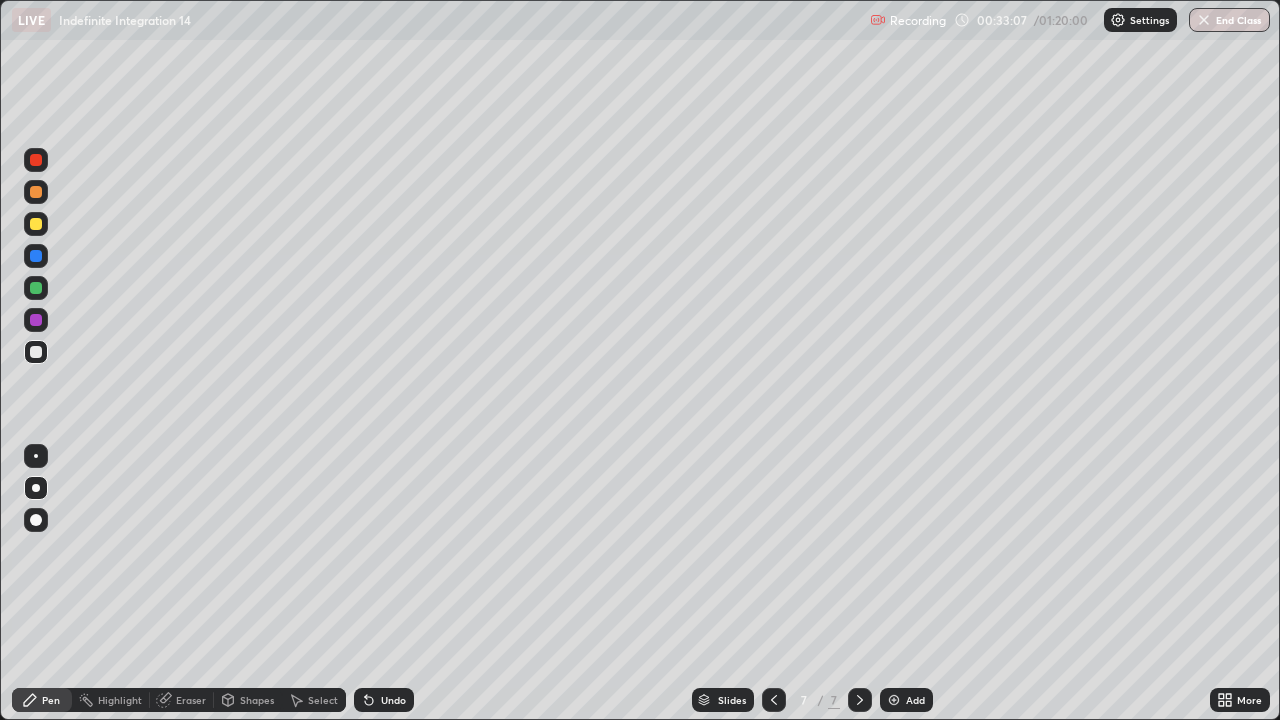 click at bounding box center (36, 320) 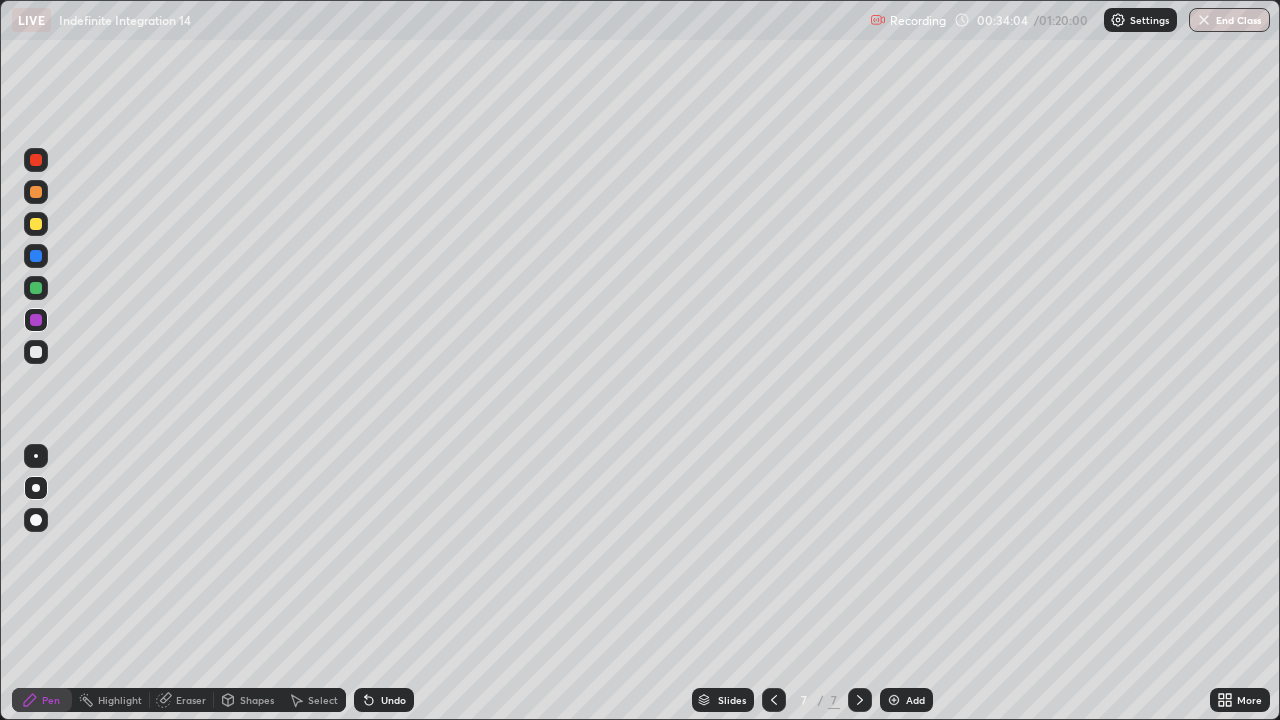 click at bounding box center (36, 224) 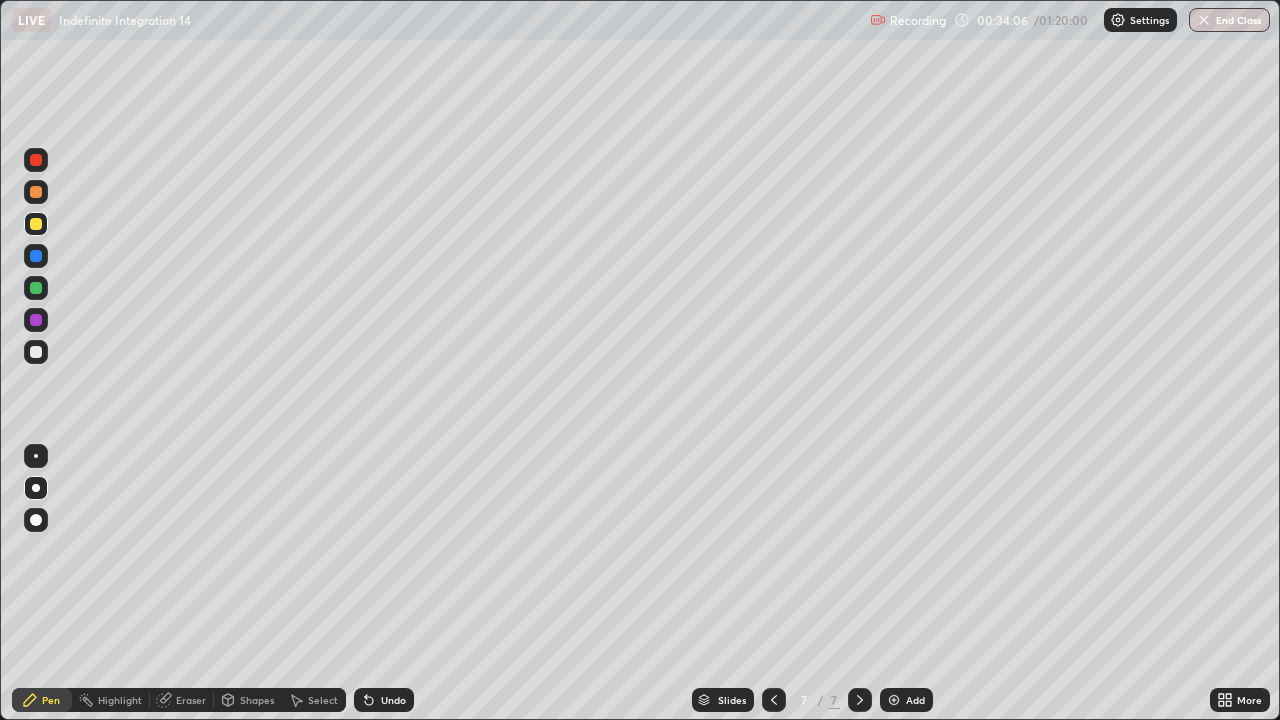click 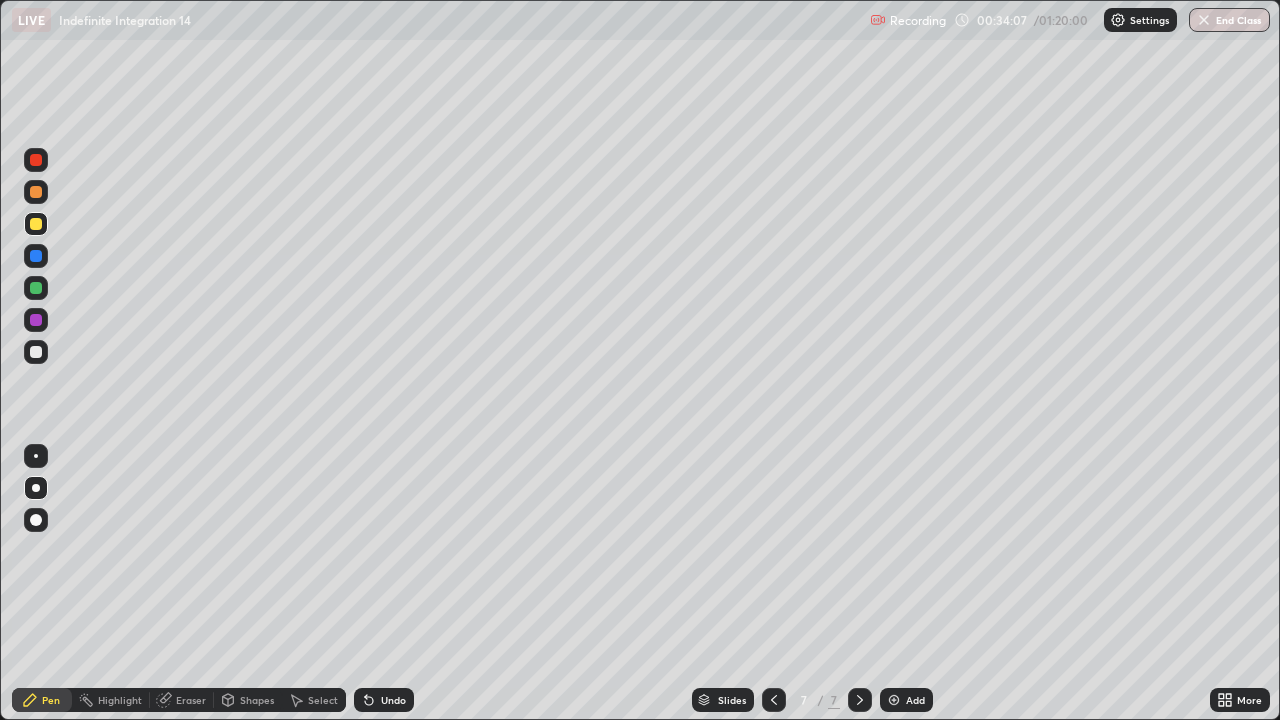 click on "Add" at bounding box center (915, 700) 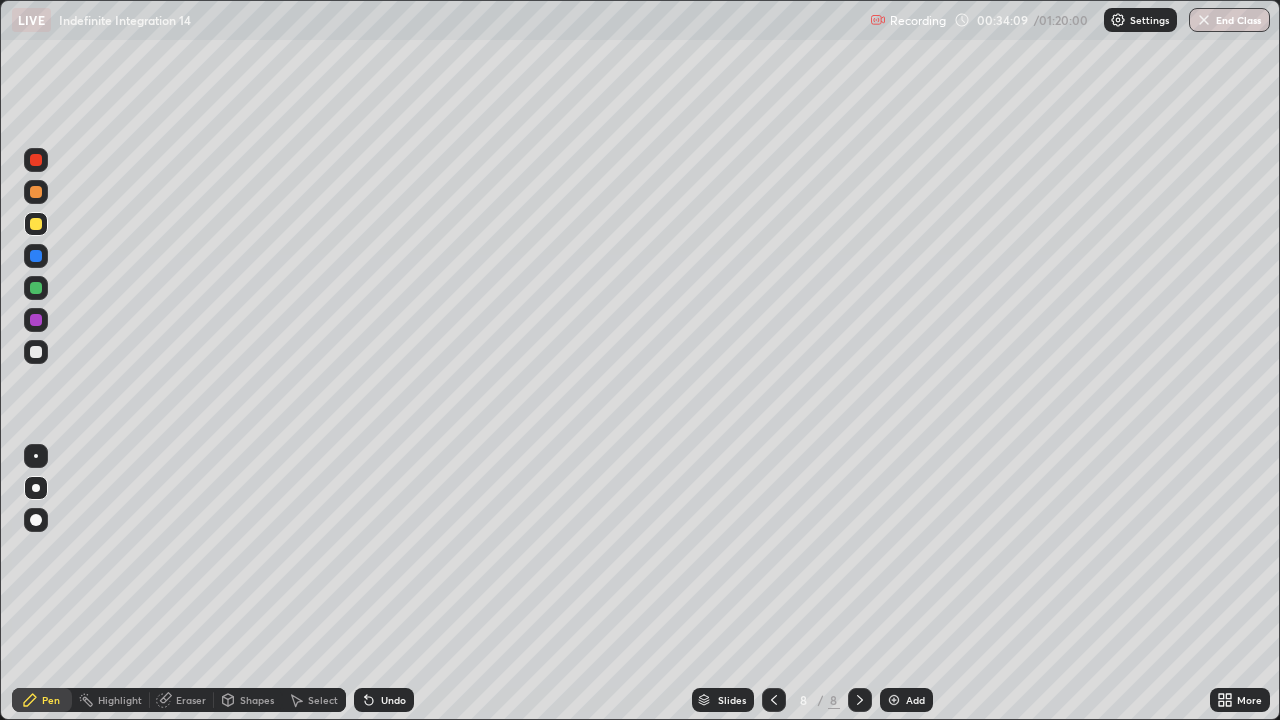 click 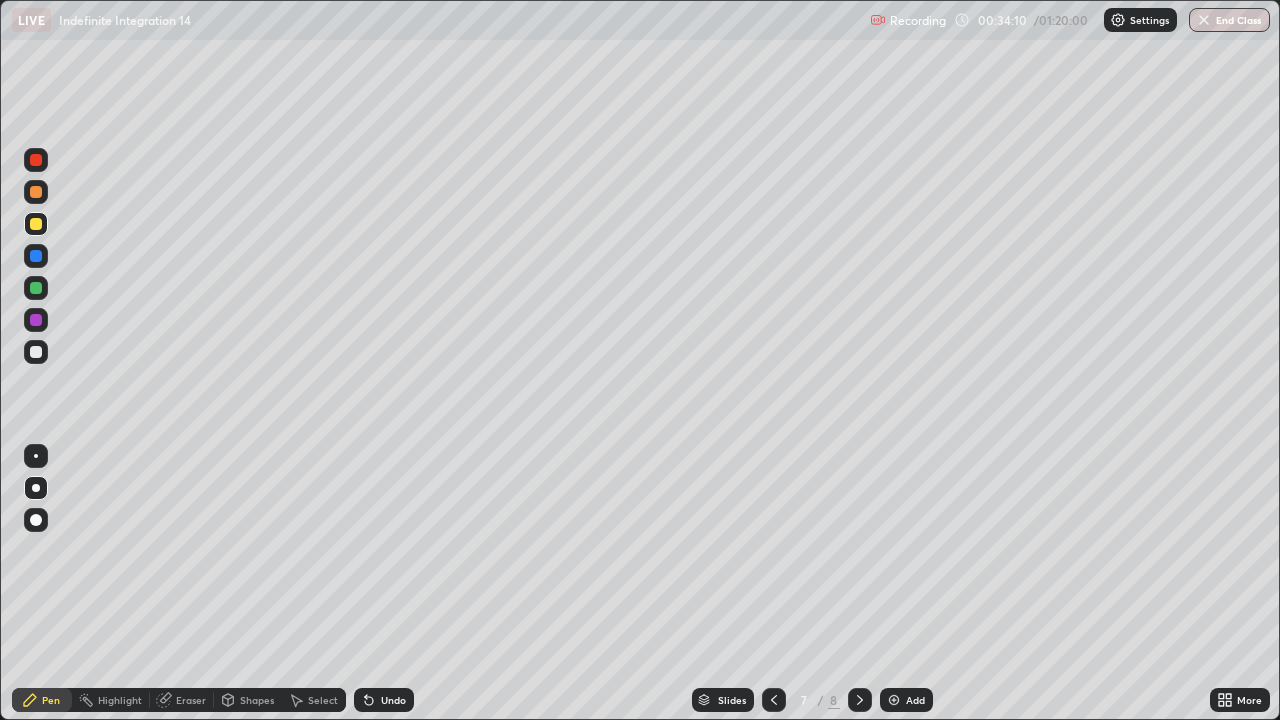 click 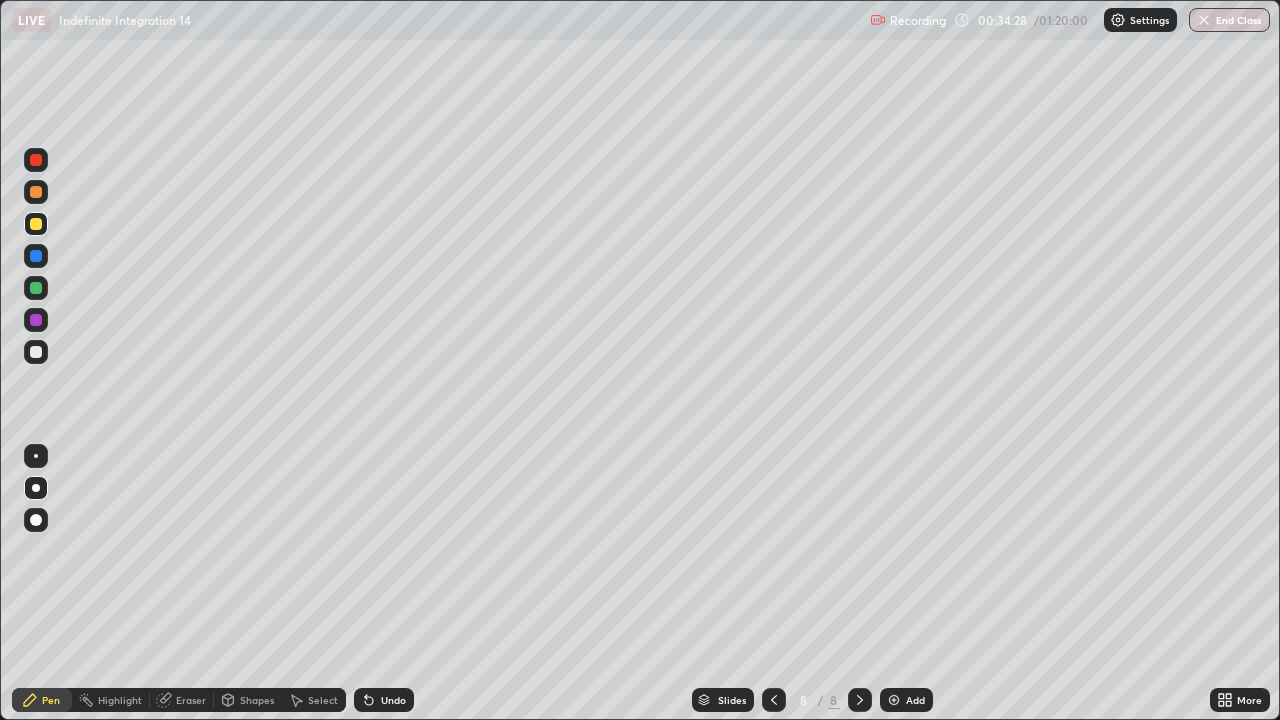click on "Undo" at bounding box center [393, 700] 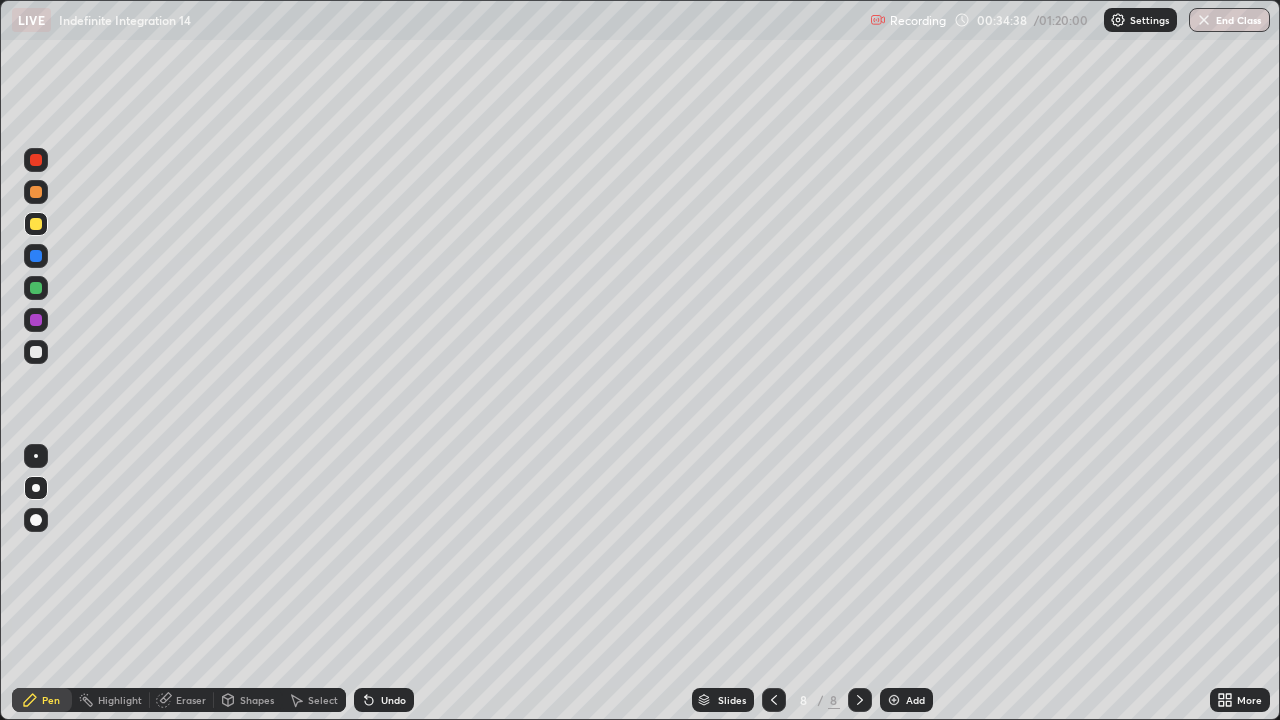 click at bounding box center (36, 352) 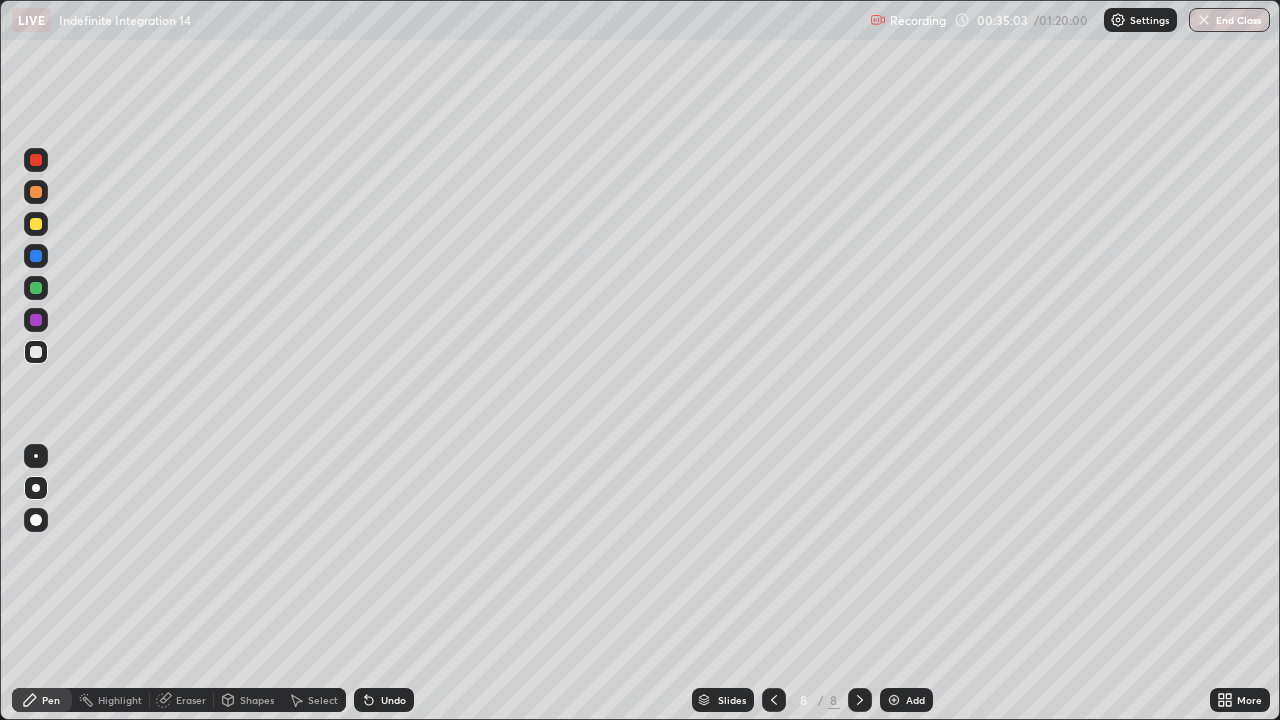 click on "Undo" at bounding box center [393, 700] 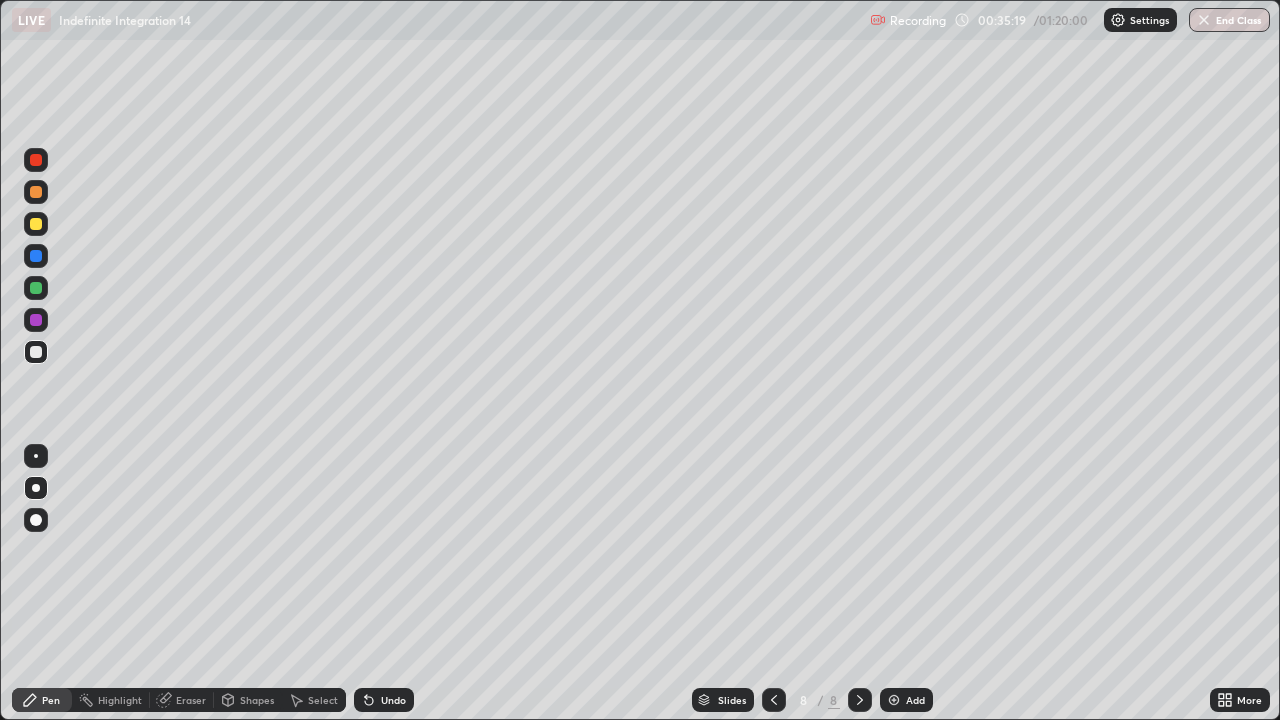 click at bounding box center (36, 352) 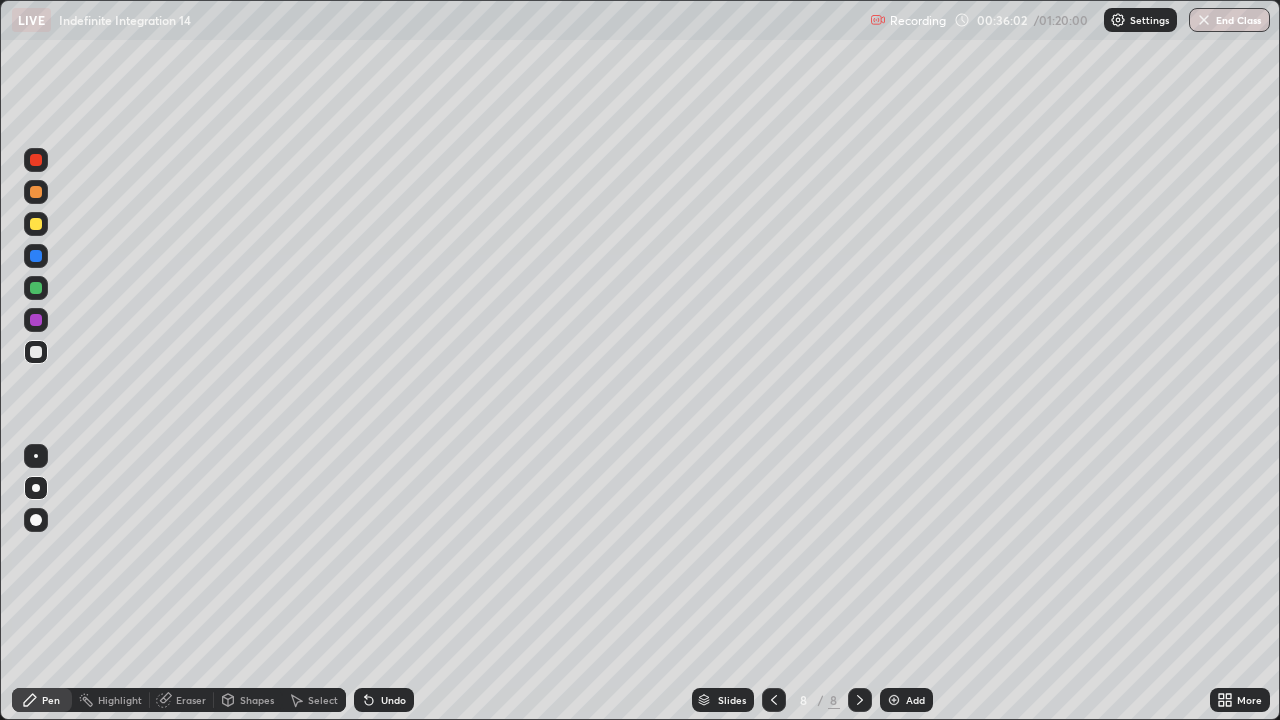 click on "Undo" at bounding box center (393, 700) 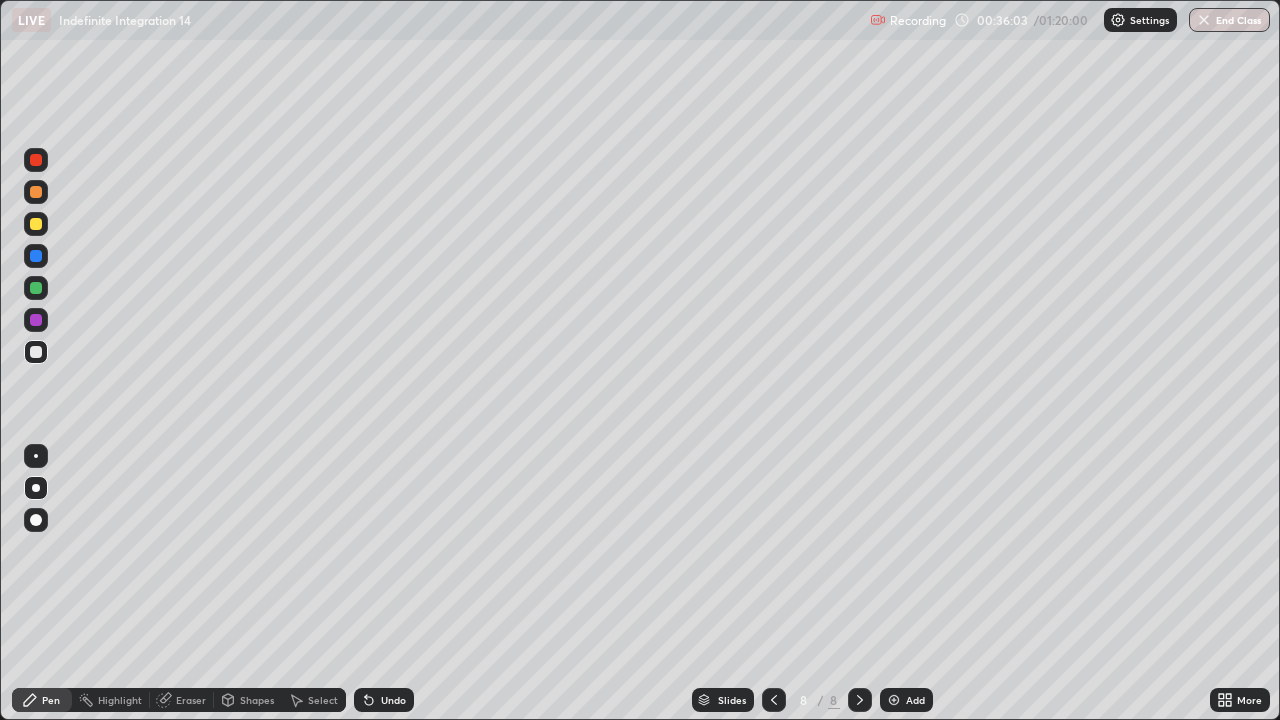 click on "Undo" at bounding box center [393, 700] 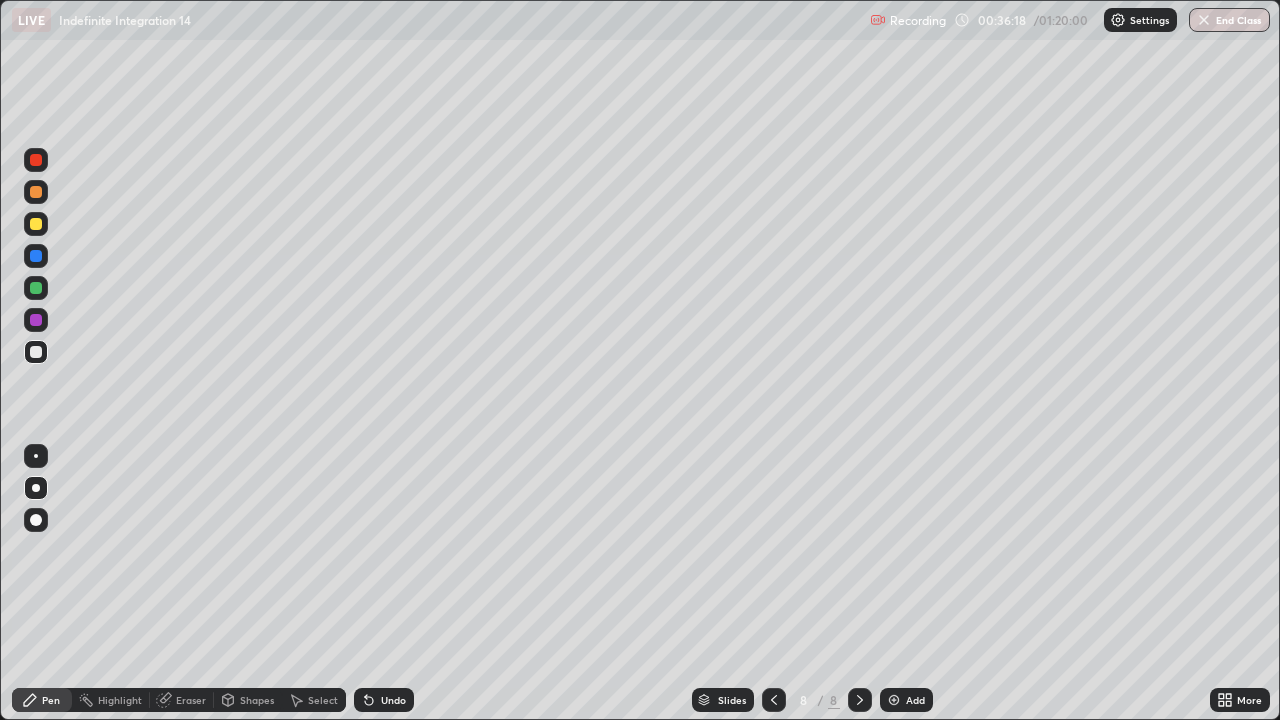 click on "Undo" at bounding box center (393, 700) 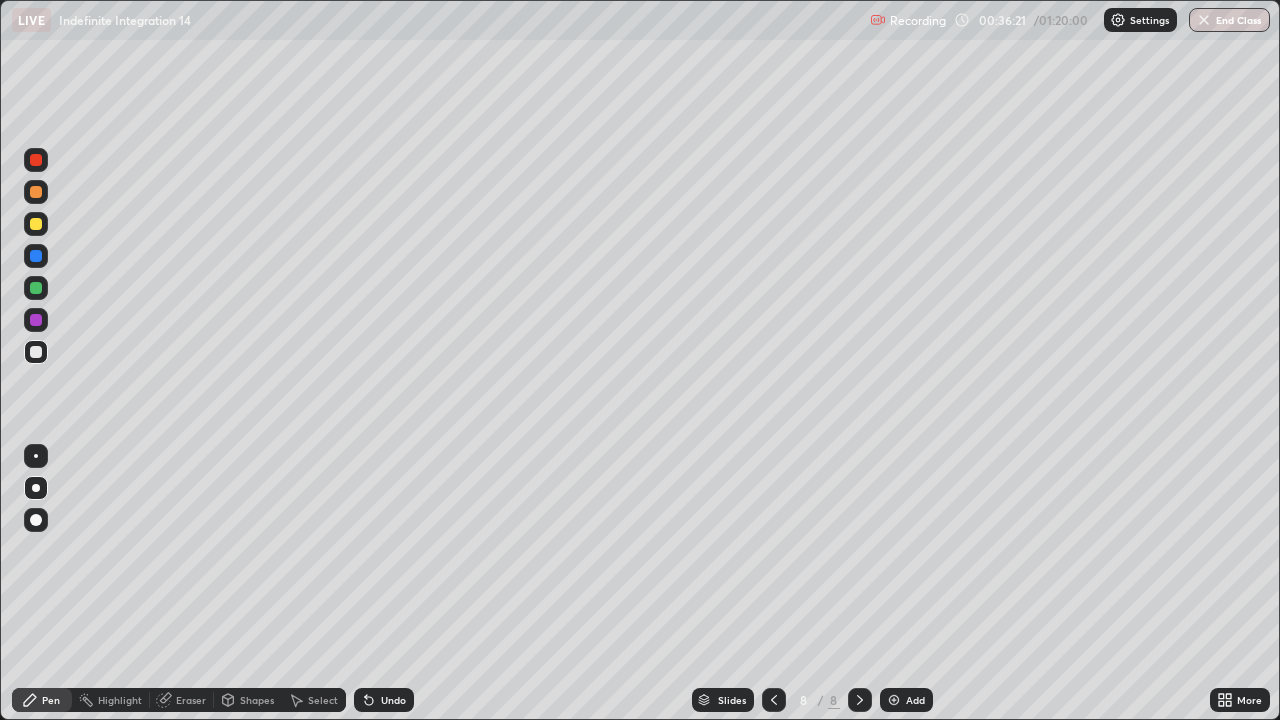 click 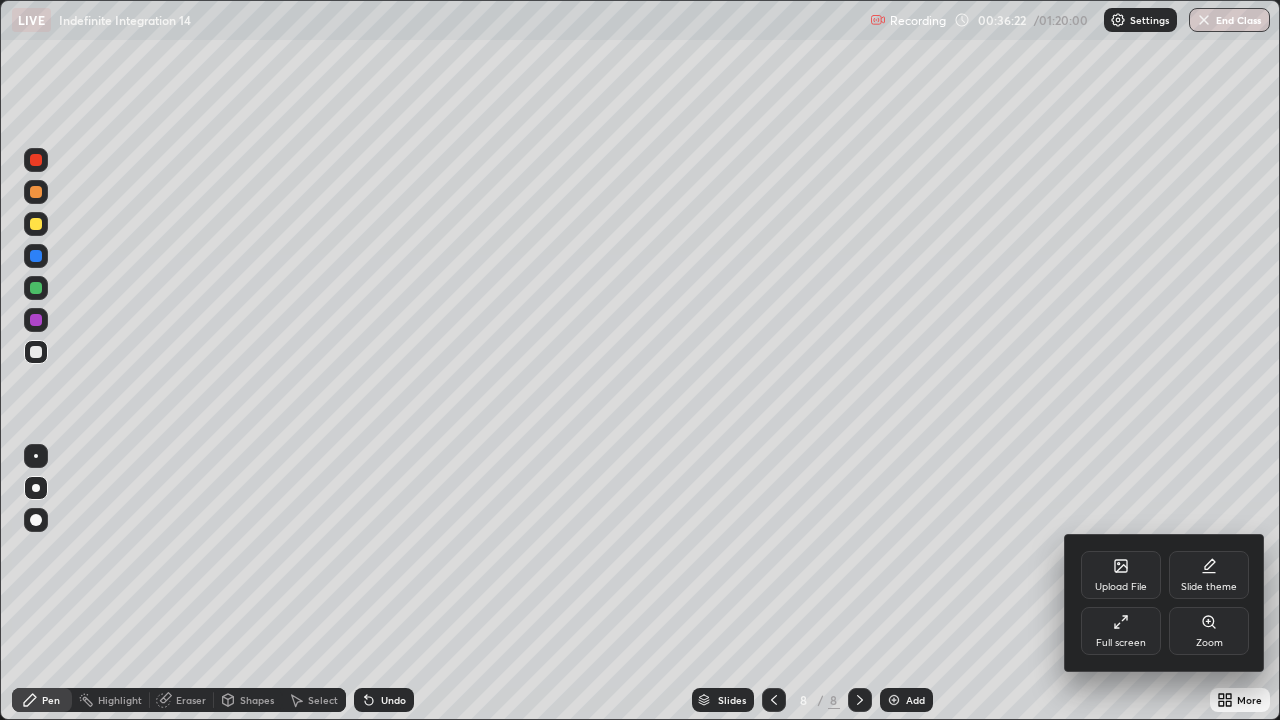 click on "Full screen" at bounding box center [1121, 631] 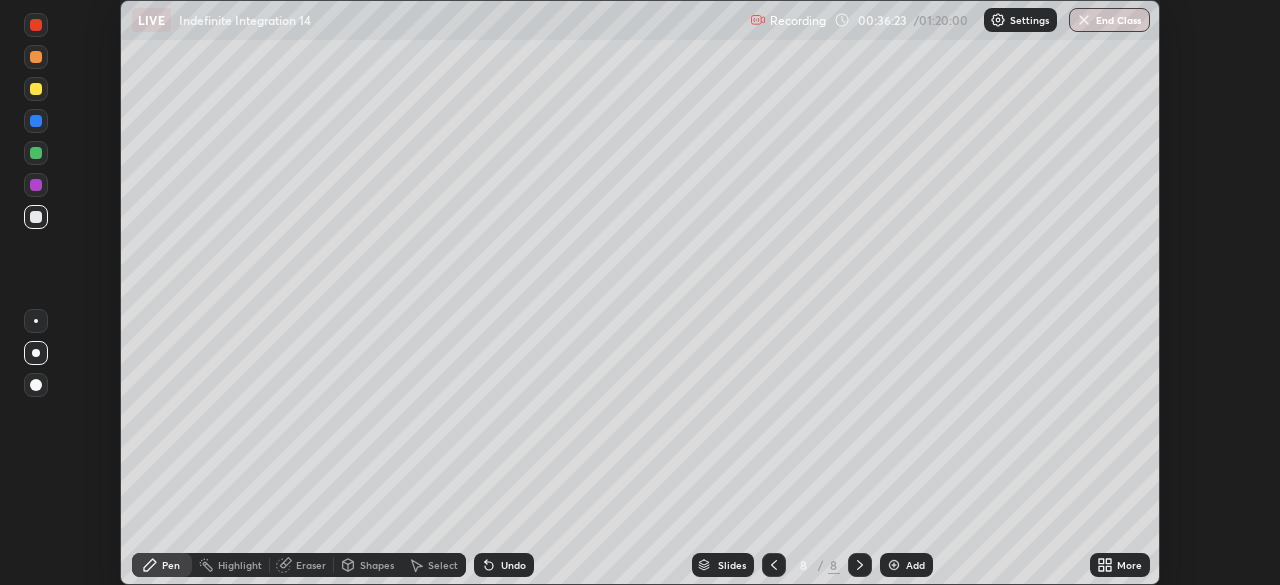 scroll, scrollTop: 585, scrollLeft: 1280, axis: both 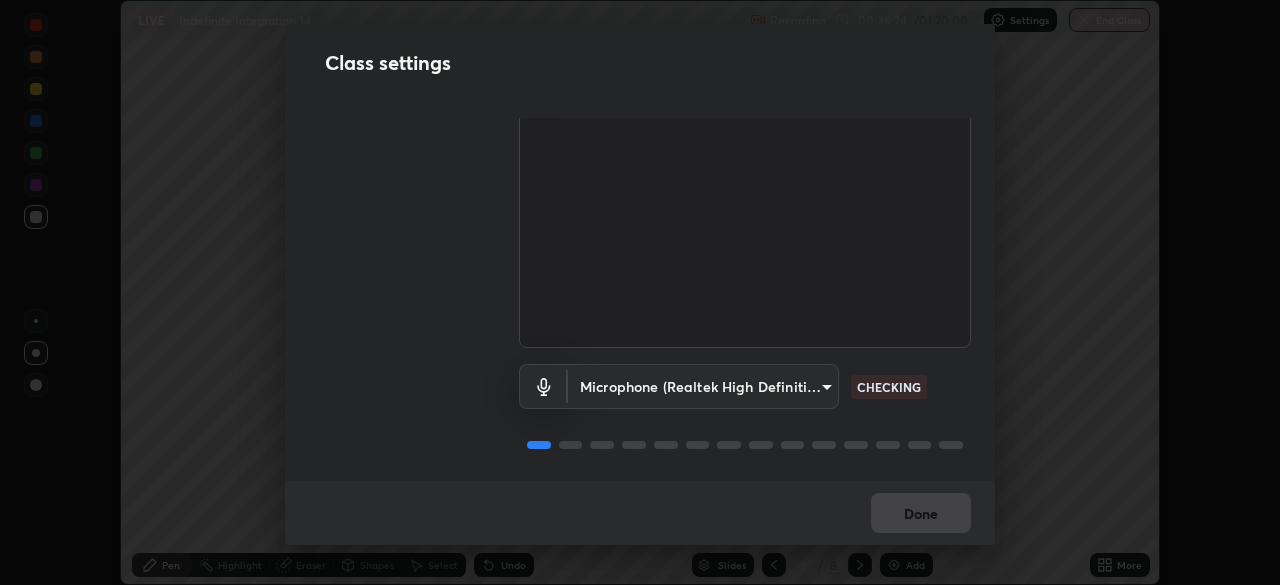 click on "Erase all LIVE Indefinite Integration 14 Recording 00:36:24 / 01:20:00 Settings End Class Setting up your live class Indefinite Integration 14 • L89 of Mathematics [FIRST] [LAST] Pen Highlight Eraser Shapes Select Undo Slides 8 / 8 Add More No doubts shared Encourage your learners to ask a doubt for better clarity Report an issue Reason for reporting Buffering Chat not working Audio - Video sync issue Educator video quality low ​ Attach an image Report Class settings Audio & Video Cam Link 4K (0fd9:0066) [HASH] CHECKING Microphone (Realtek High Definition Audio) [HASH] CHECKING Done" at bounding box center [640, 292] 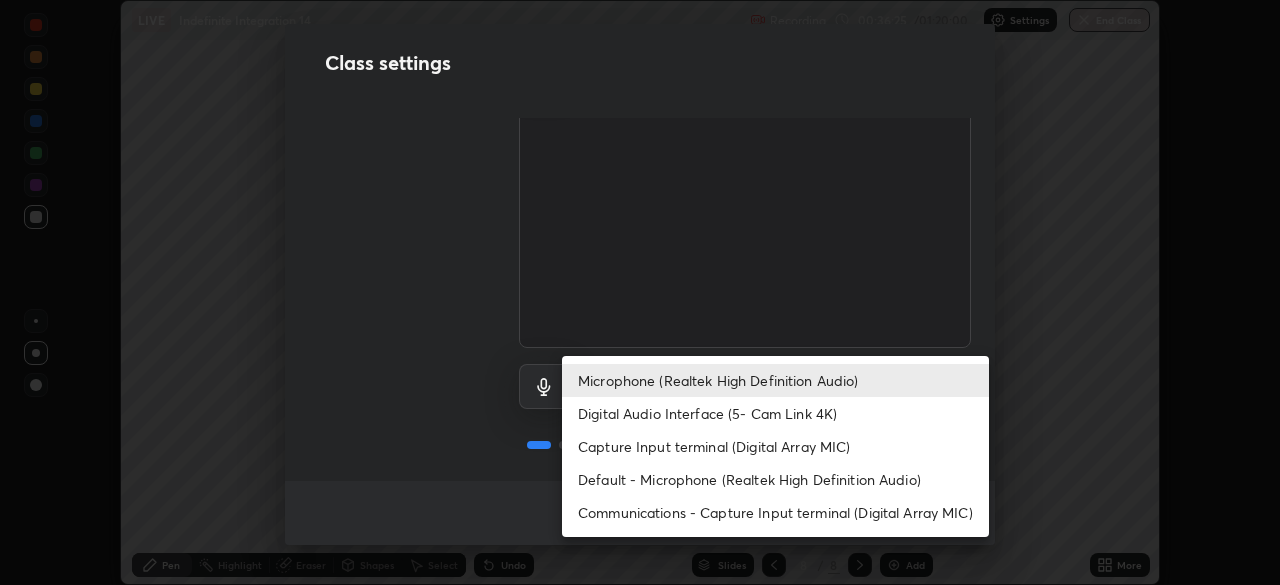 click on "Digital Audio Interface (5- Cam Link 4K)" at bounding box center [775, 413] 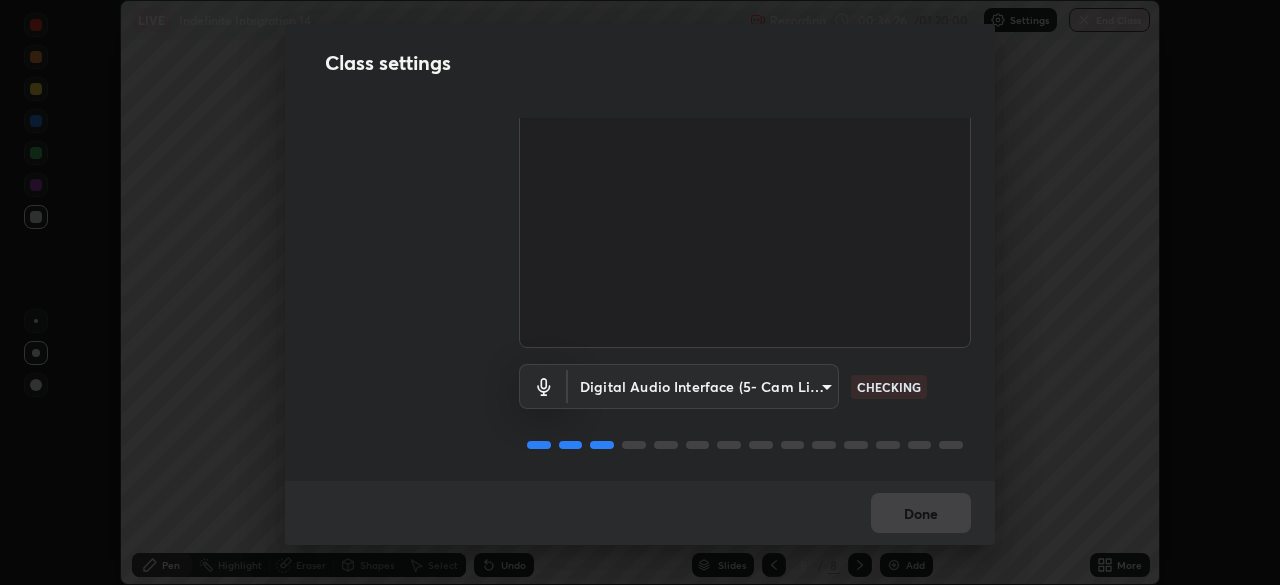 click on "Erase all LIVE Indefinite Integration 14 Recording 00:36:26 / 01:20:00 Settings End Class Setting up your live class Indefinite Integration 14 • L89 of Mathematics [FIRST] [LAST] Pen Highlight Eraser Shapes Select Undo Slides 8 / 8 Add More No doubts shared Encourage your learners to ask a doubt for better clarity Report an issue Reason for reporting Buffering Chat not working Audio - Video sync issue Educator video quality low ​ Attach an image Report Class settings Audio & Video Cam Link 4K (0fd9:0066) [HASH] CHECKING Digital Audio Interface (5- Cam Link 4K) [HASH] CHECKING Done" at bounding box center [640, 292] 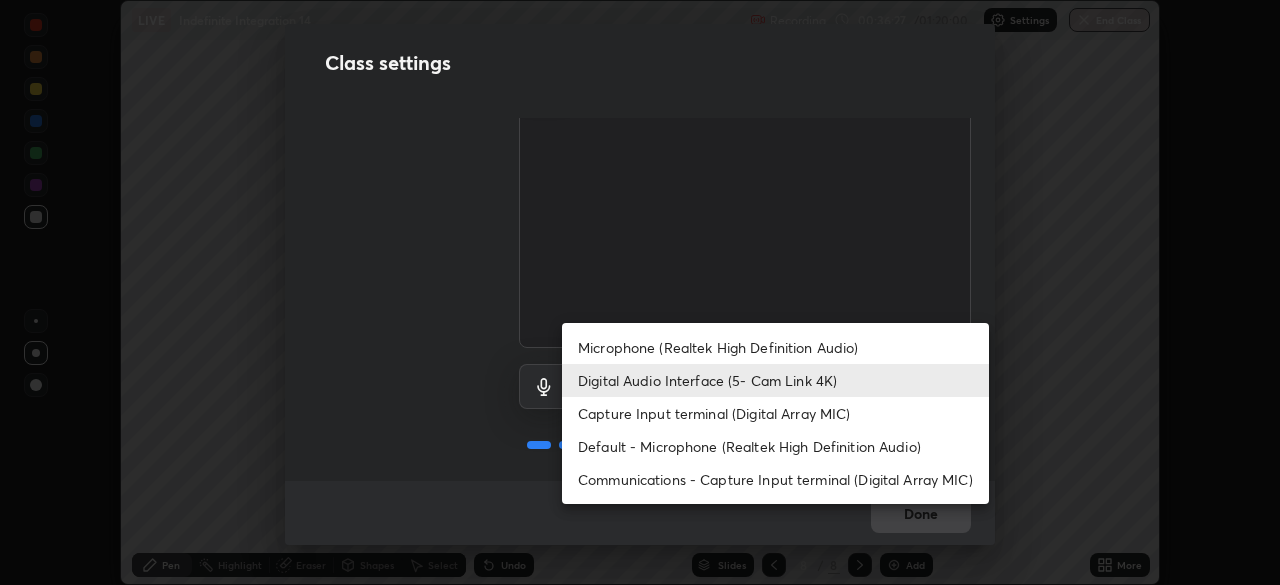 click on "Microphone (Realtek High Definition Audio)" at bounding box center (775, 347) 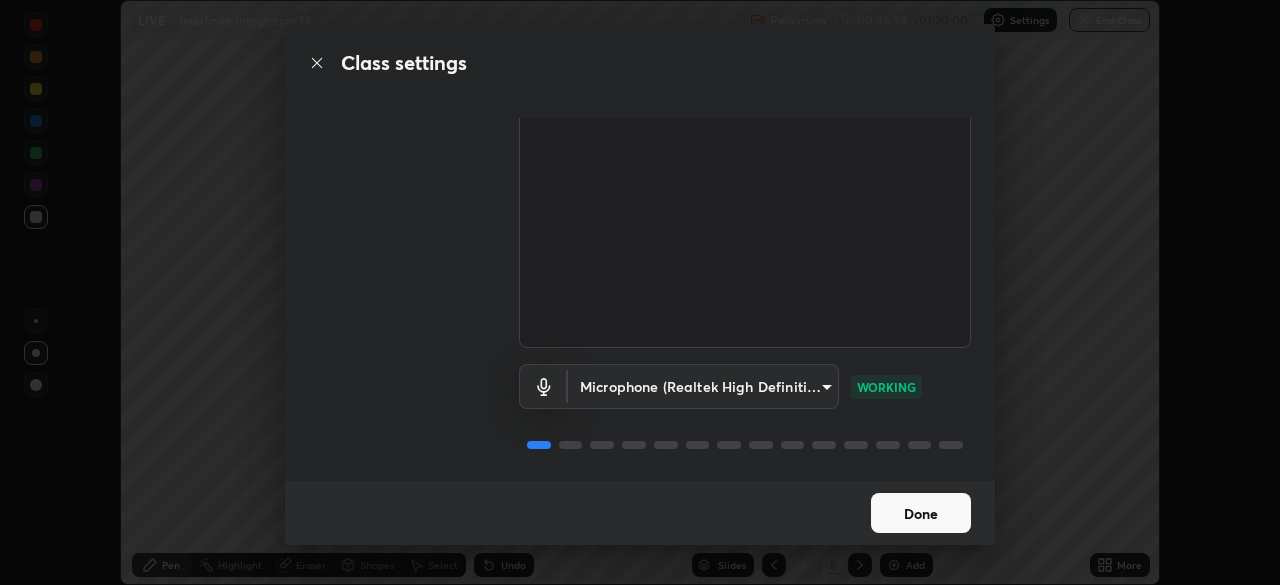 click on "Done" at bounding box center (921, 513) 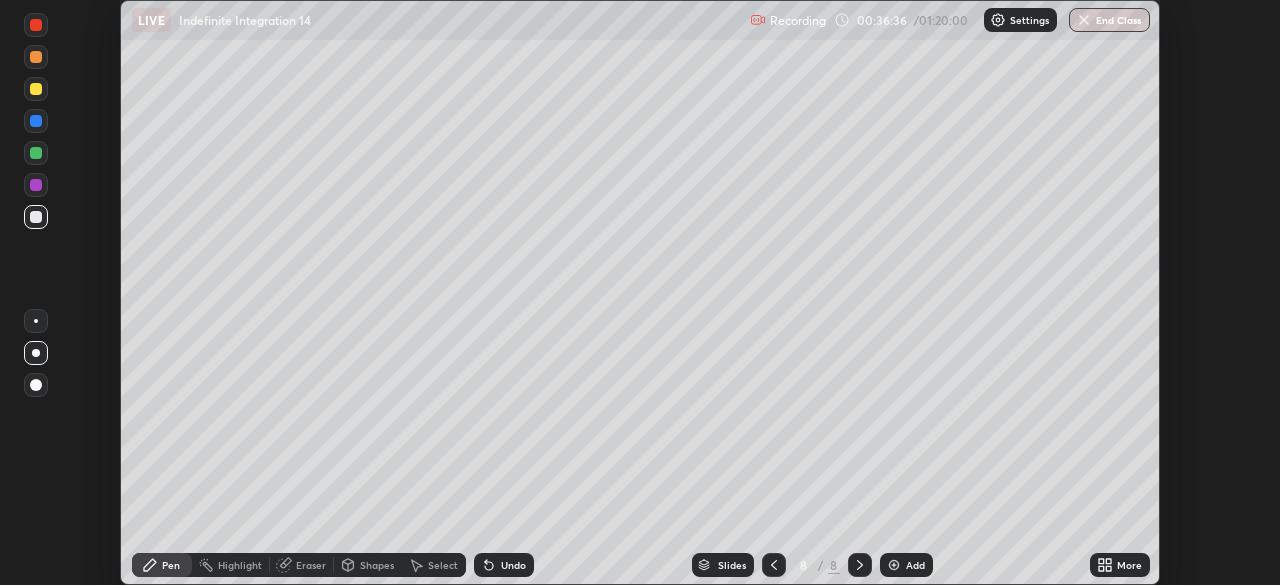 click 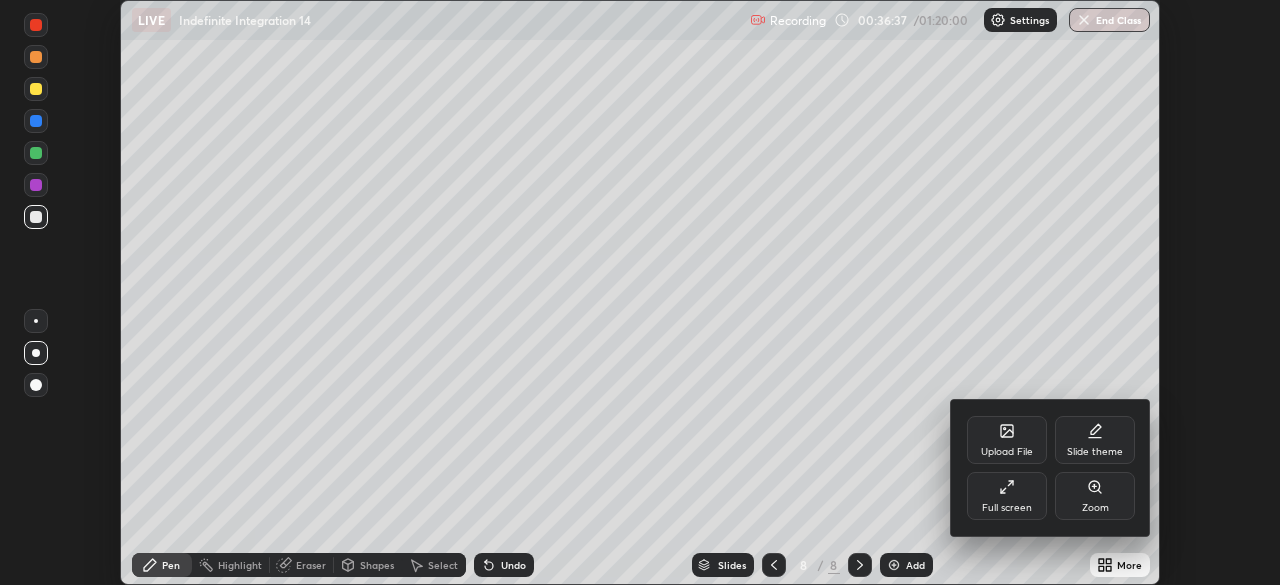 click on "Full screen" at bounding box center [1007, 496] 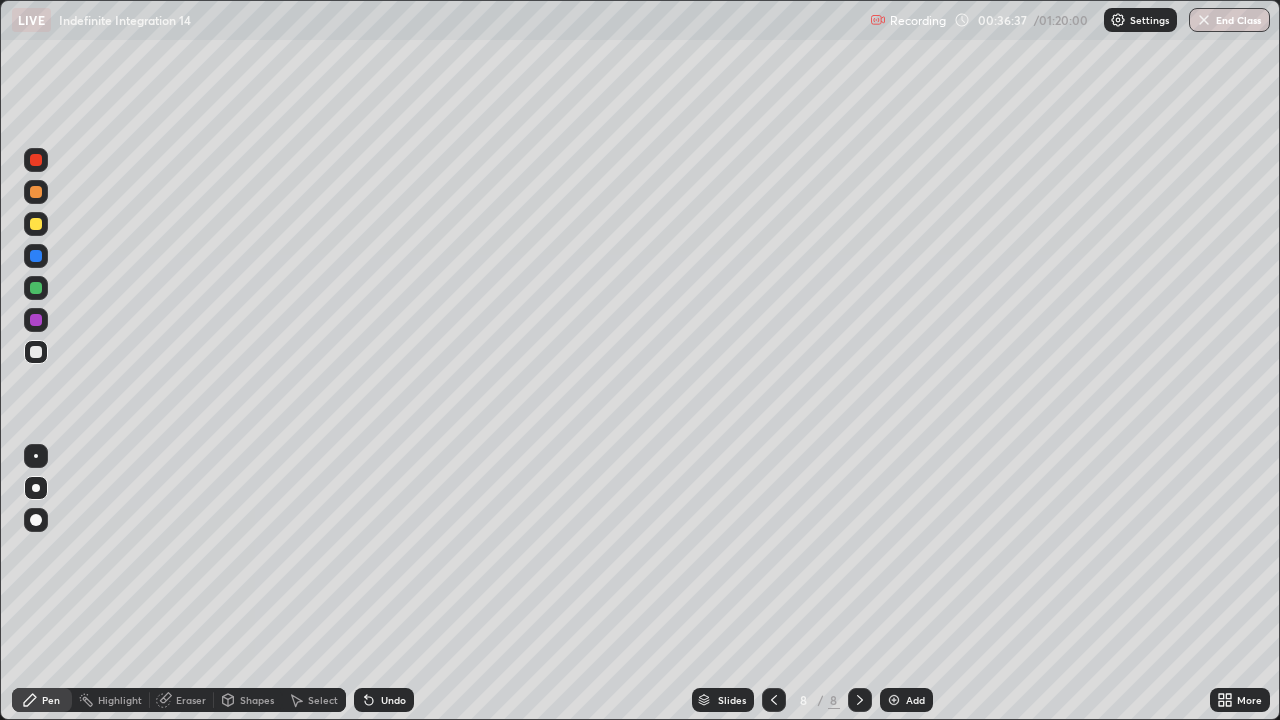 scroll, scrollTop: 99280, scrollLeft: 98720, axis: both 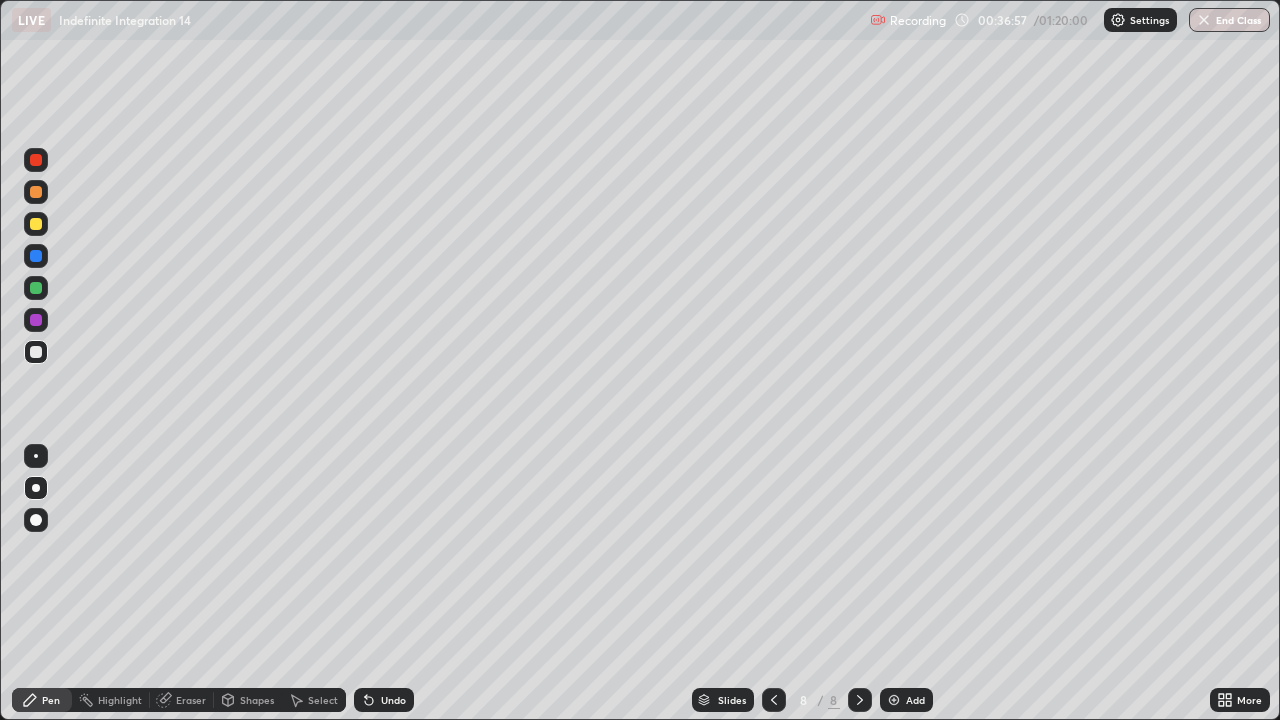 click at bounding box center [36, 320] 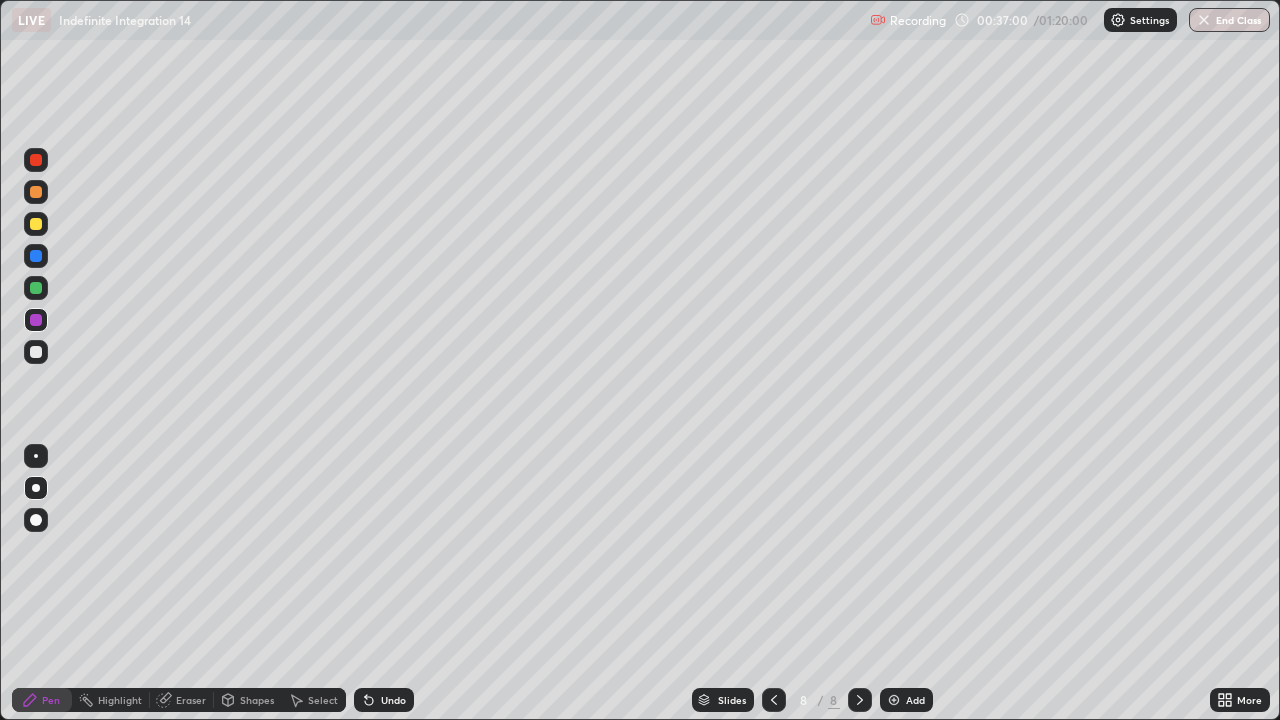 click at bounding box center [36, 488] 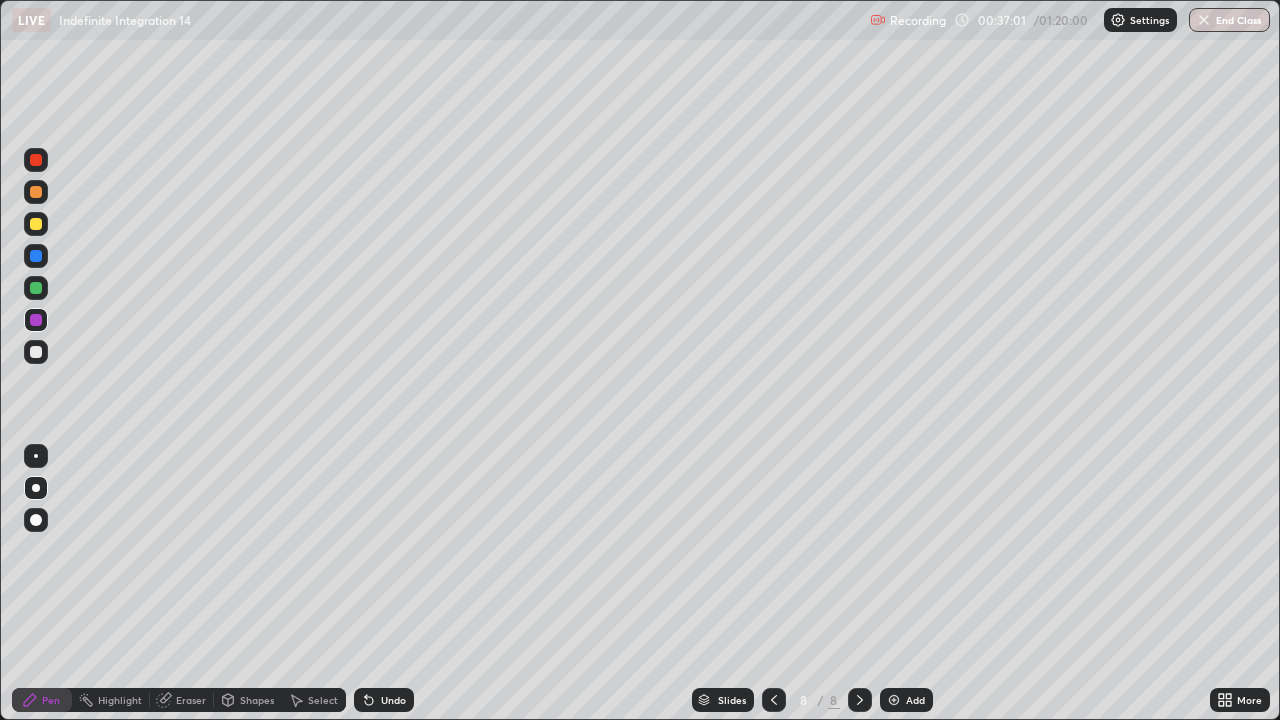 click at bounding box center (36, 352) 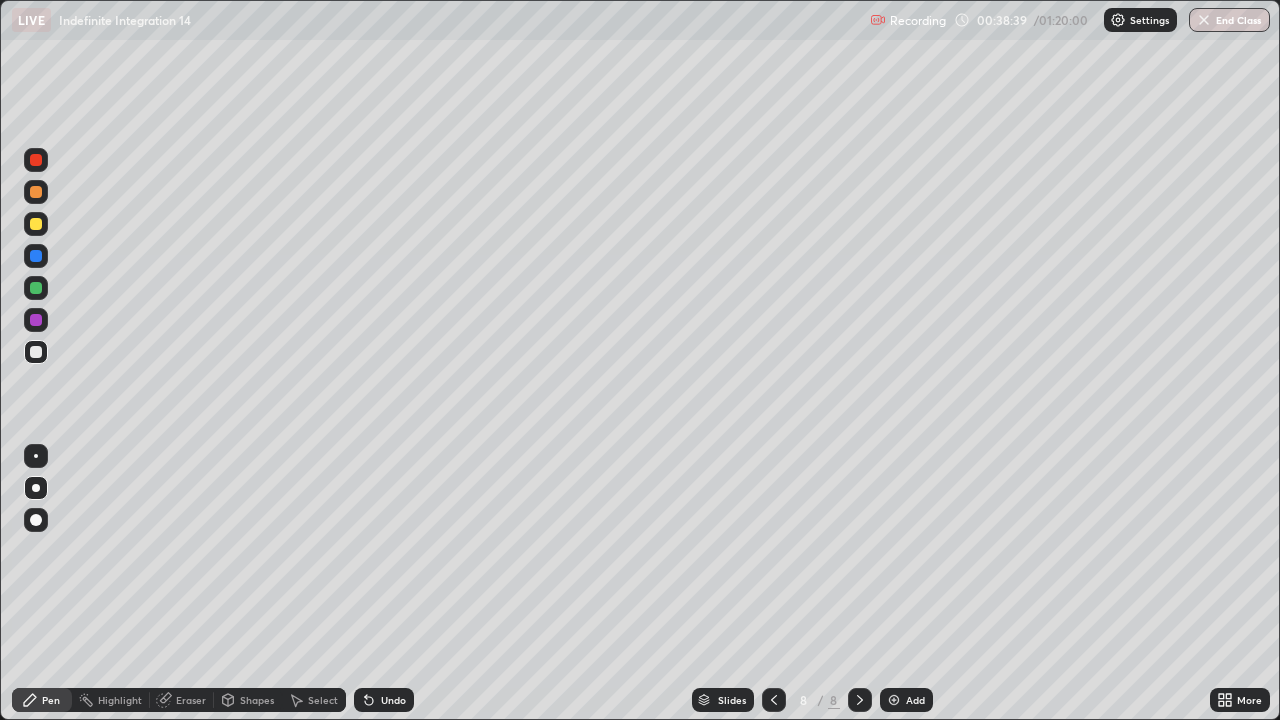 click on "Undo" at bounding box center [393, 700] 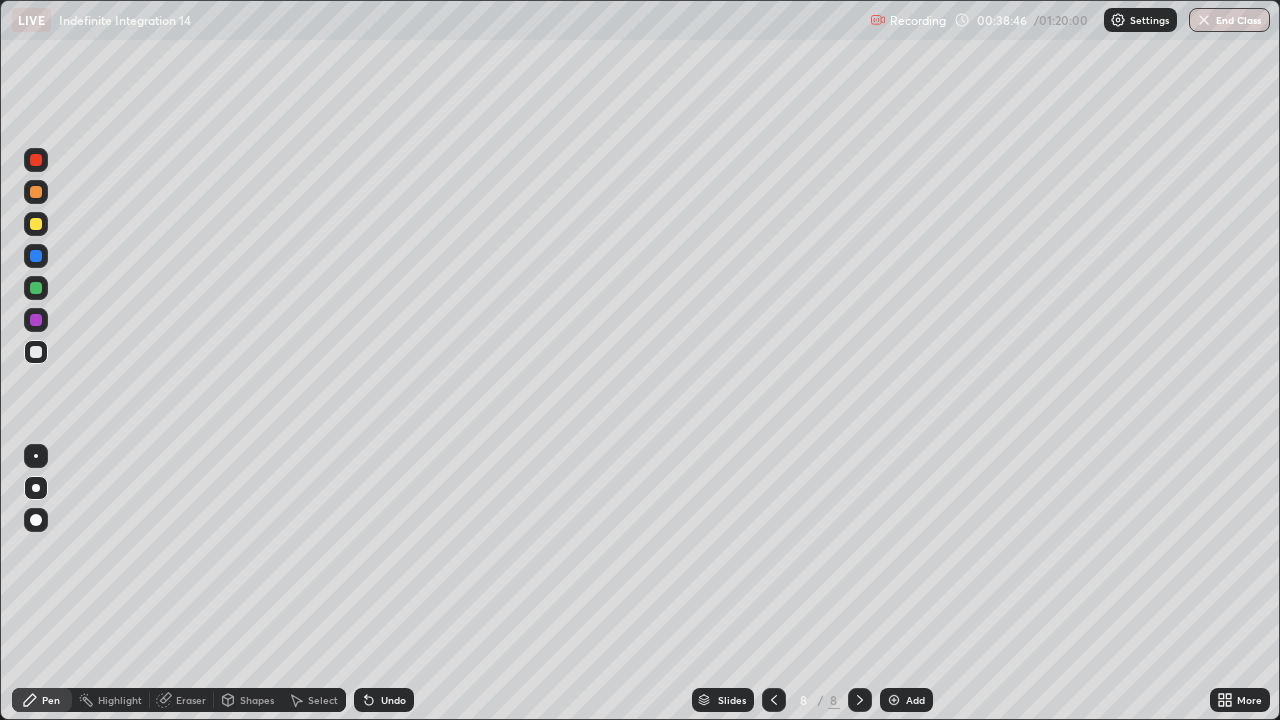 click at bounding box center (36, 352) 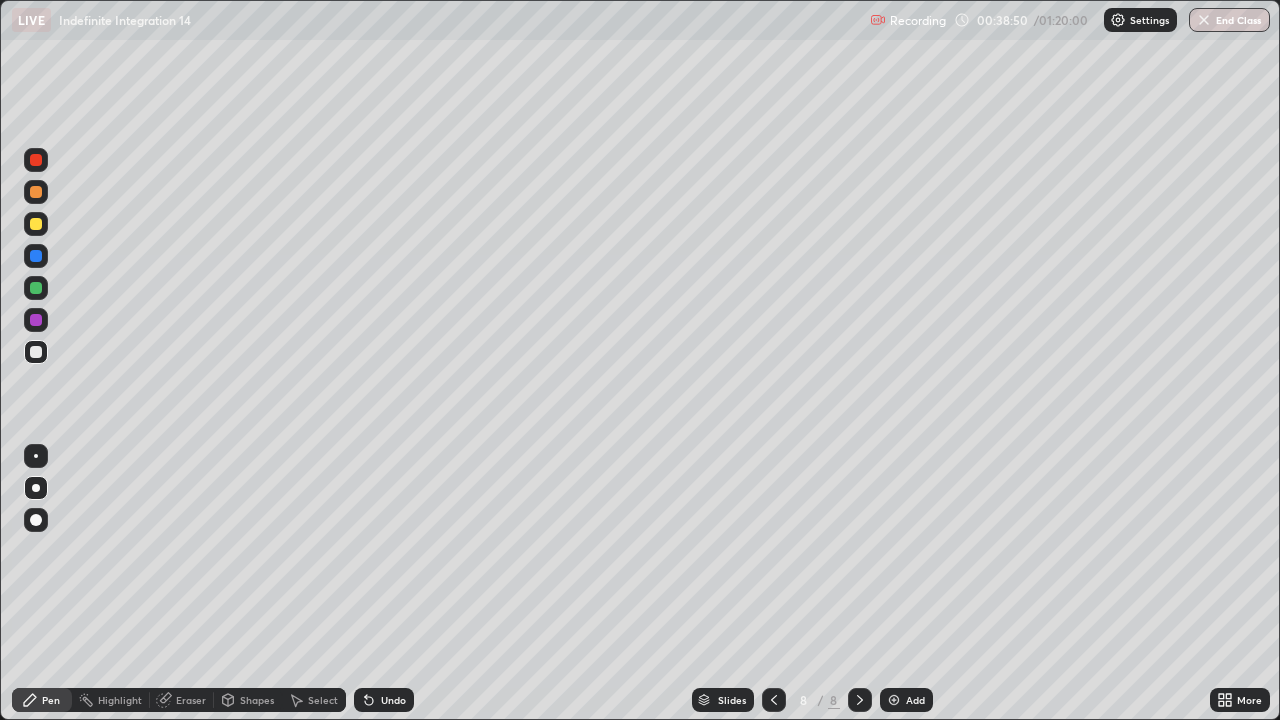 click on "Undo" at bounding box center (393, 700) 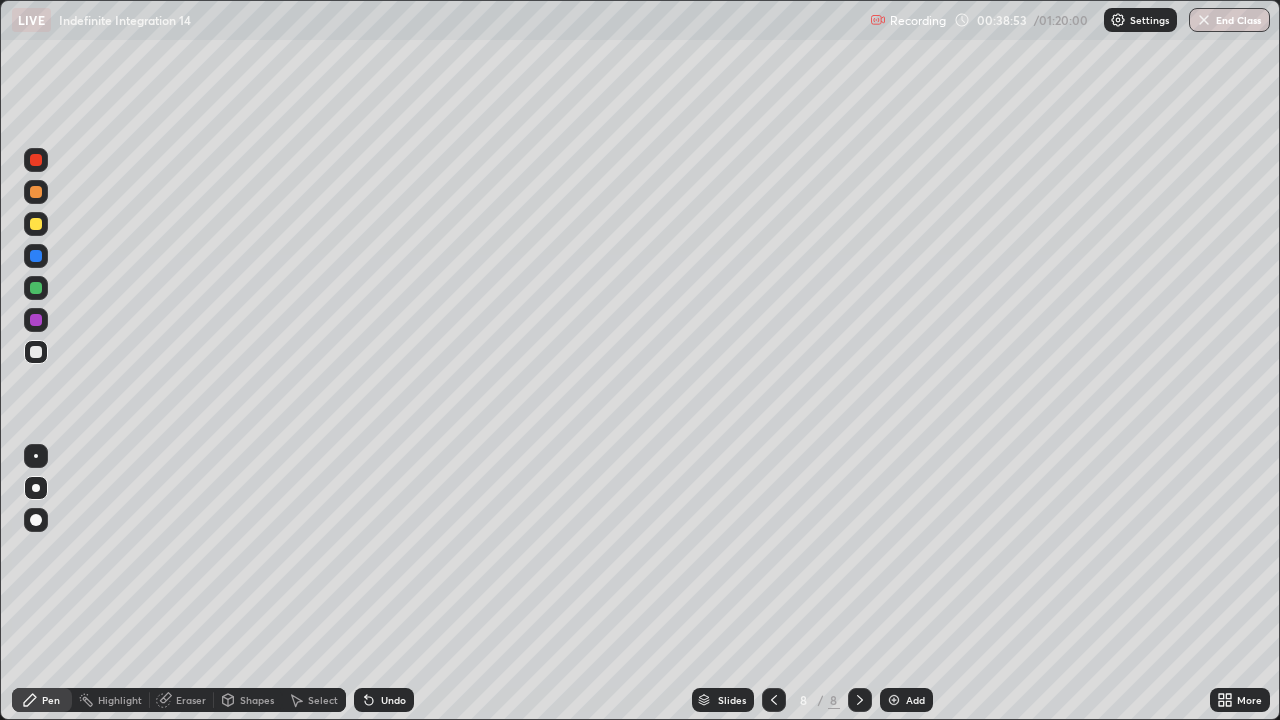 click at bounding box center (36, 288) 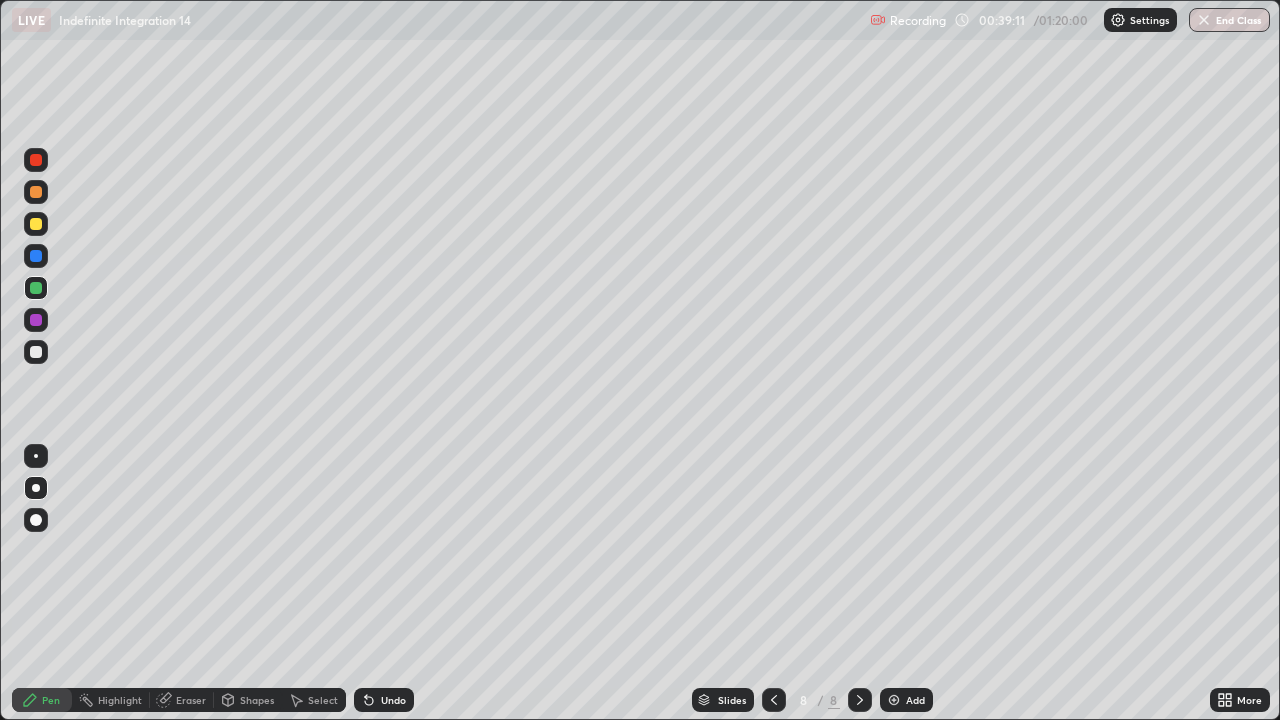 click on "Undo" at bounding box center (393, 700) 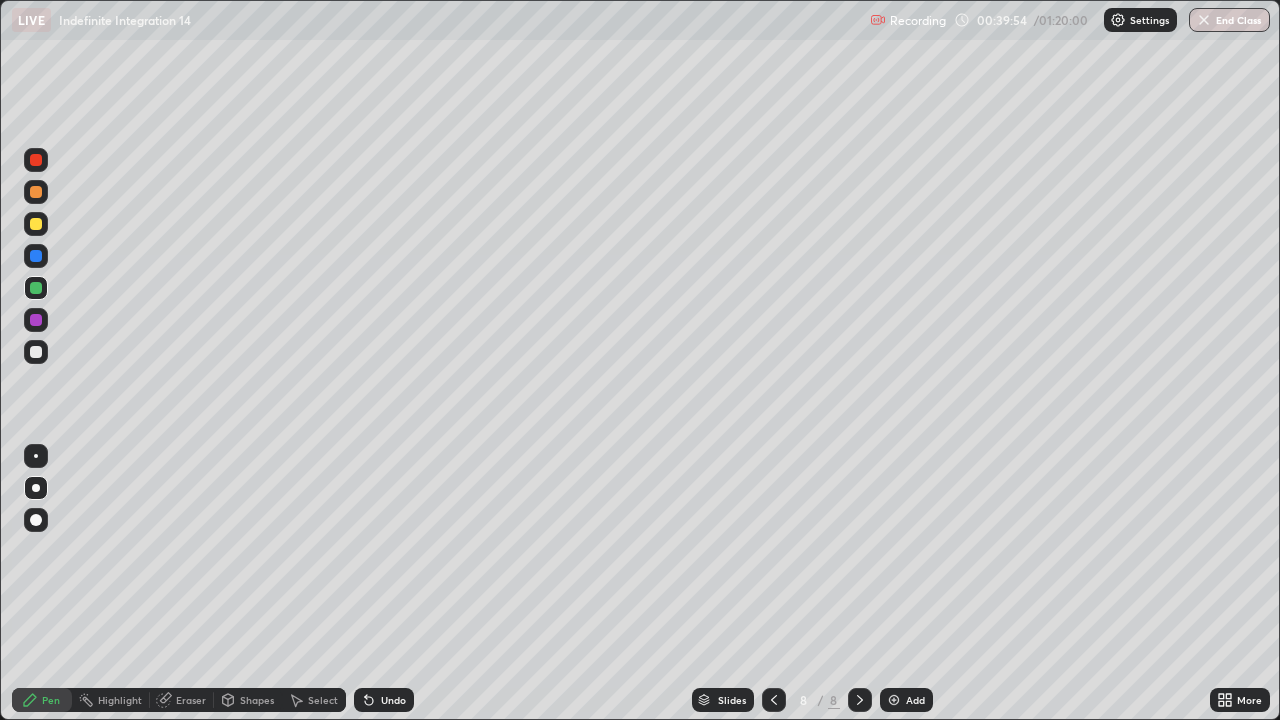 click at bounding box center (36, 320) 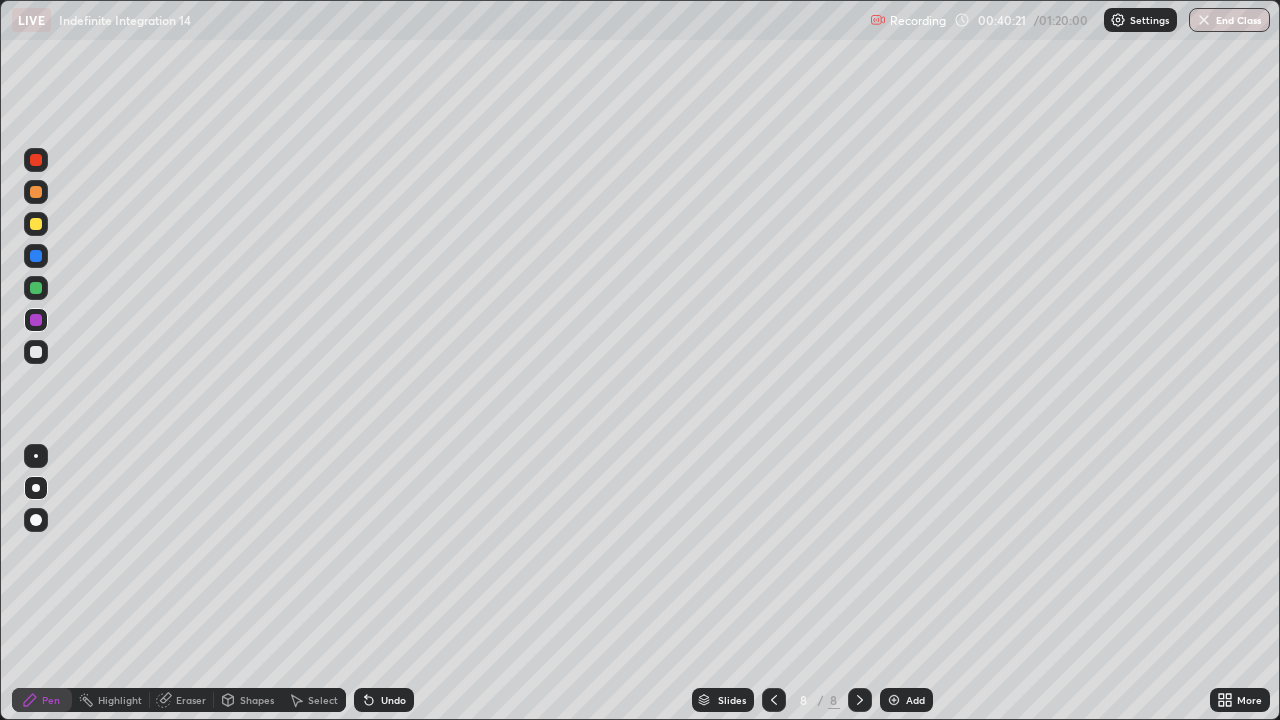 click at bounding box center [36, 288] 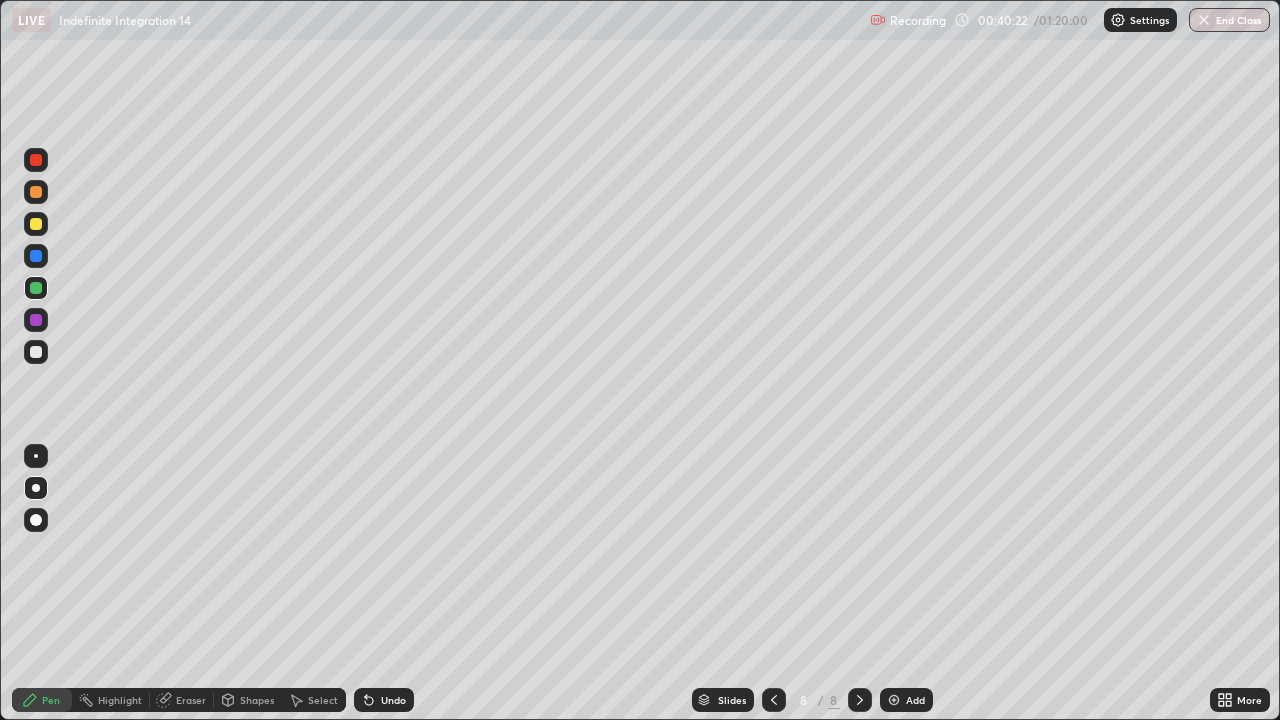 click at bounding box center [36, 224] 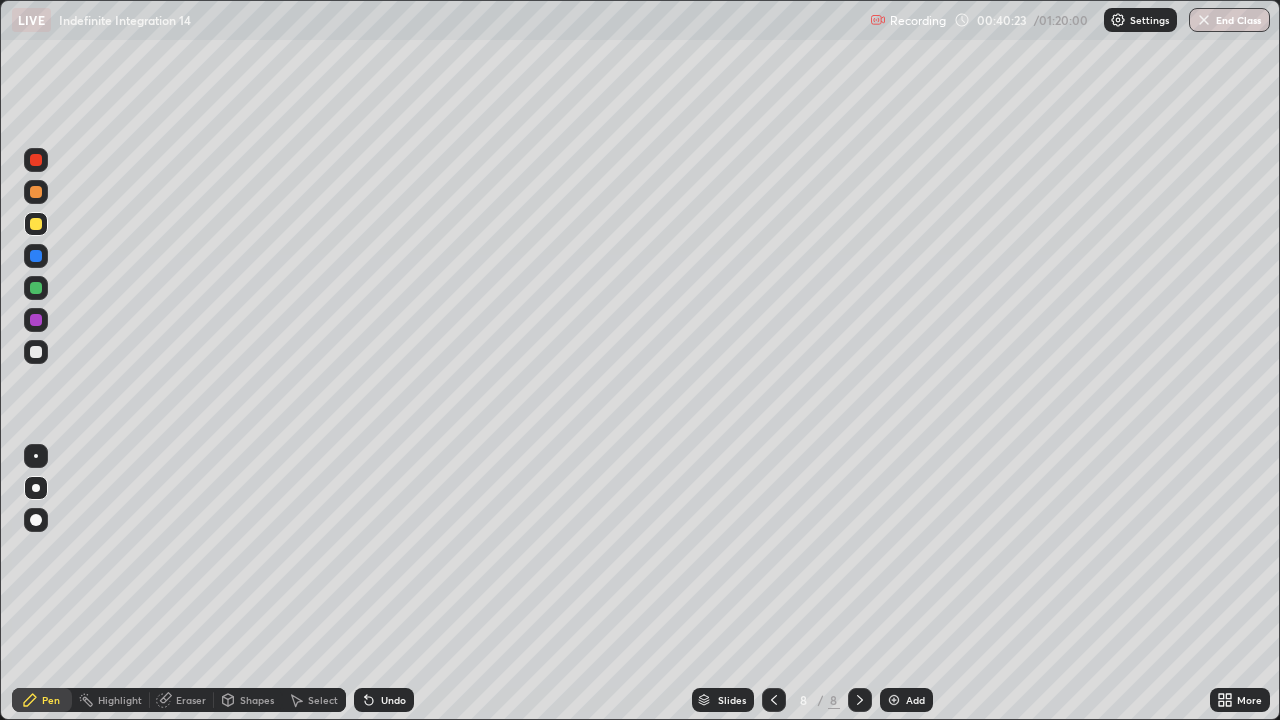 click at bounding box center (36, 288) 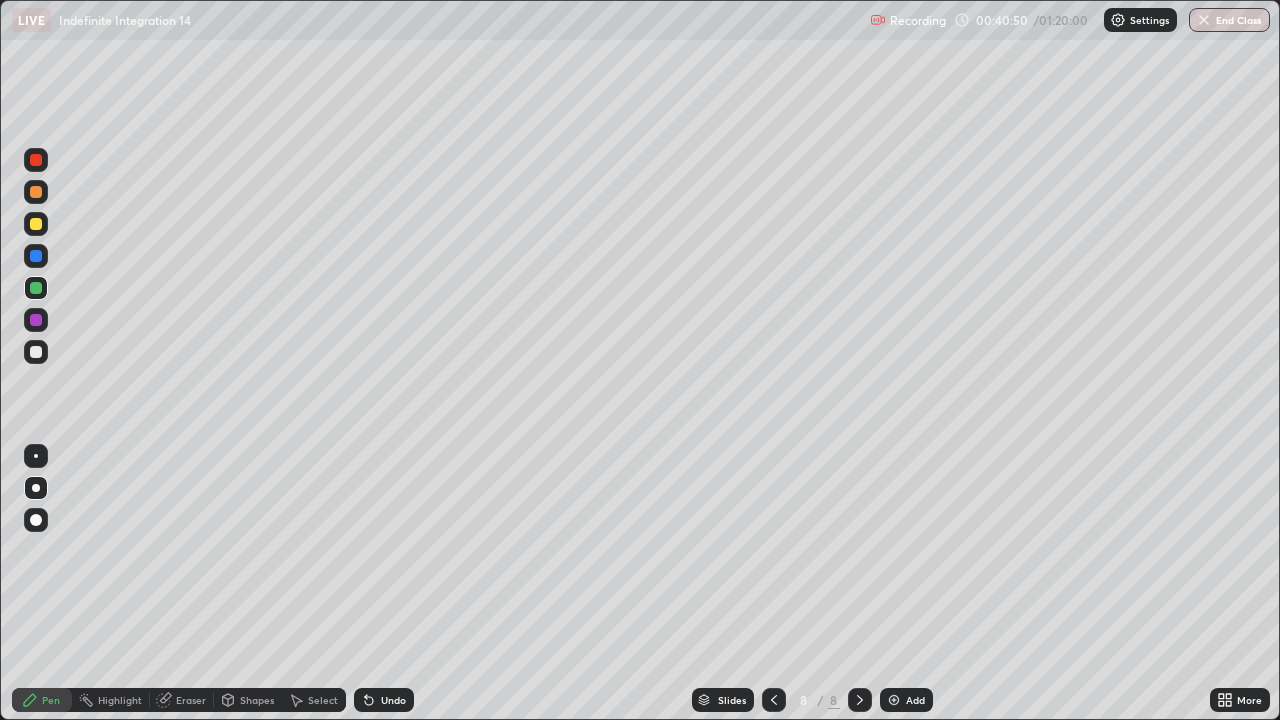 click on "Eraser" at bounding box center (191, 700) 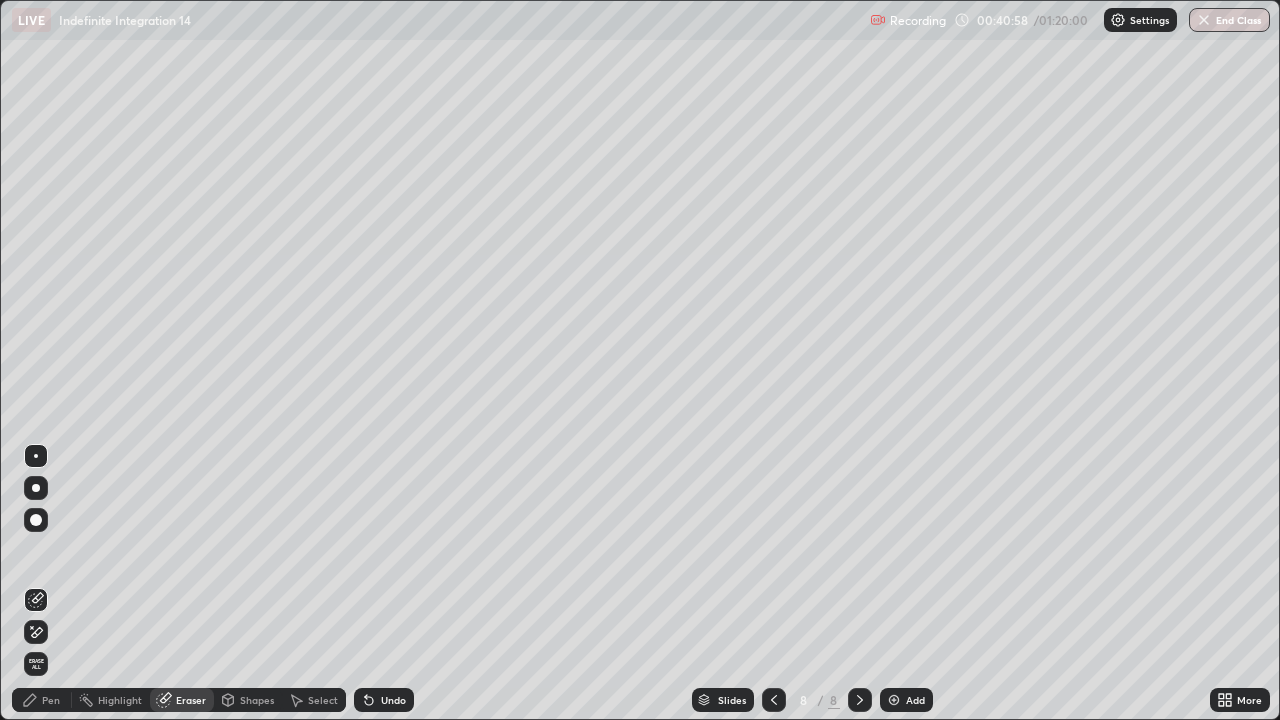 click on "Pen" at bounding box center (51, 700) 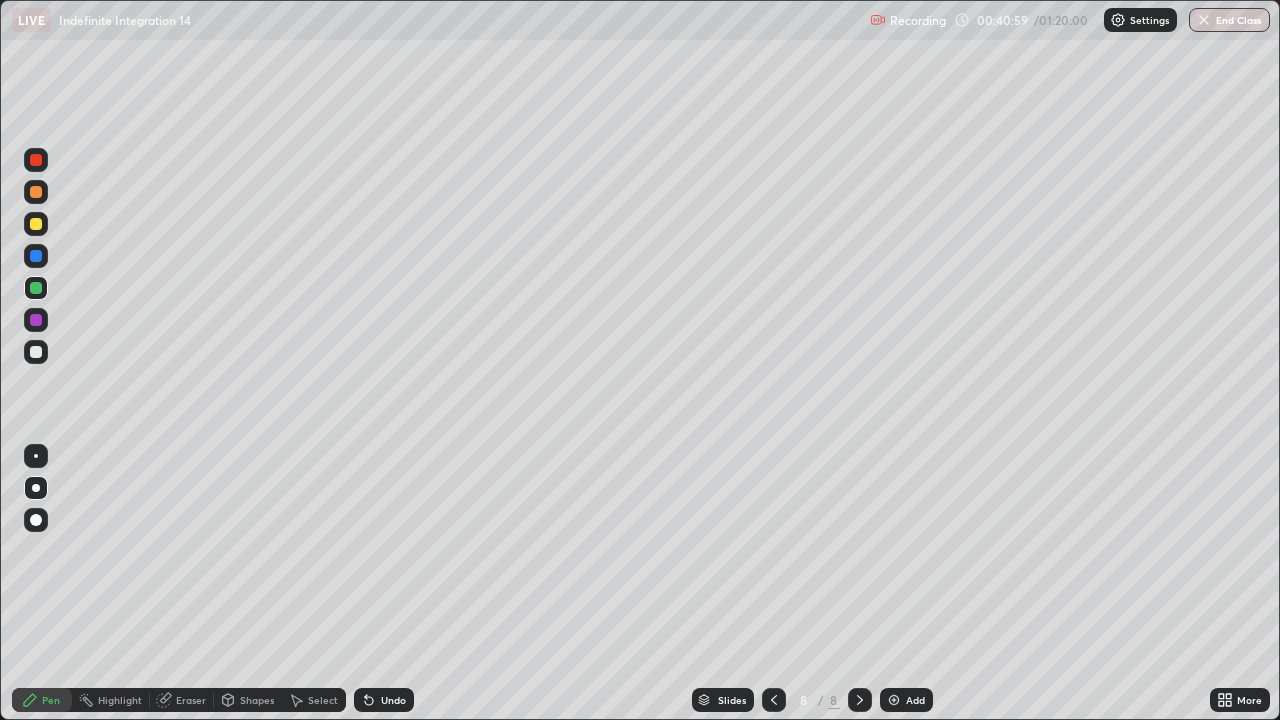 click at bounding box center (36, 256) 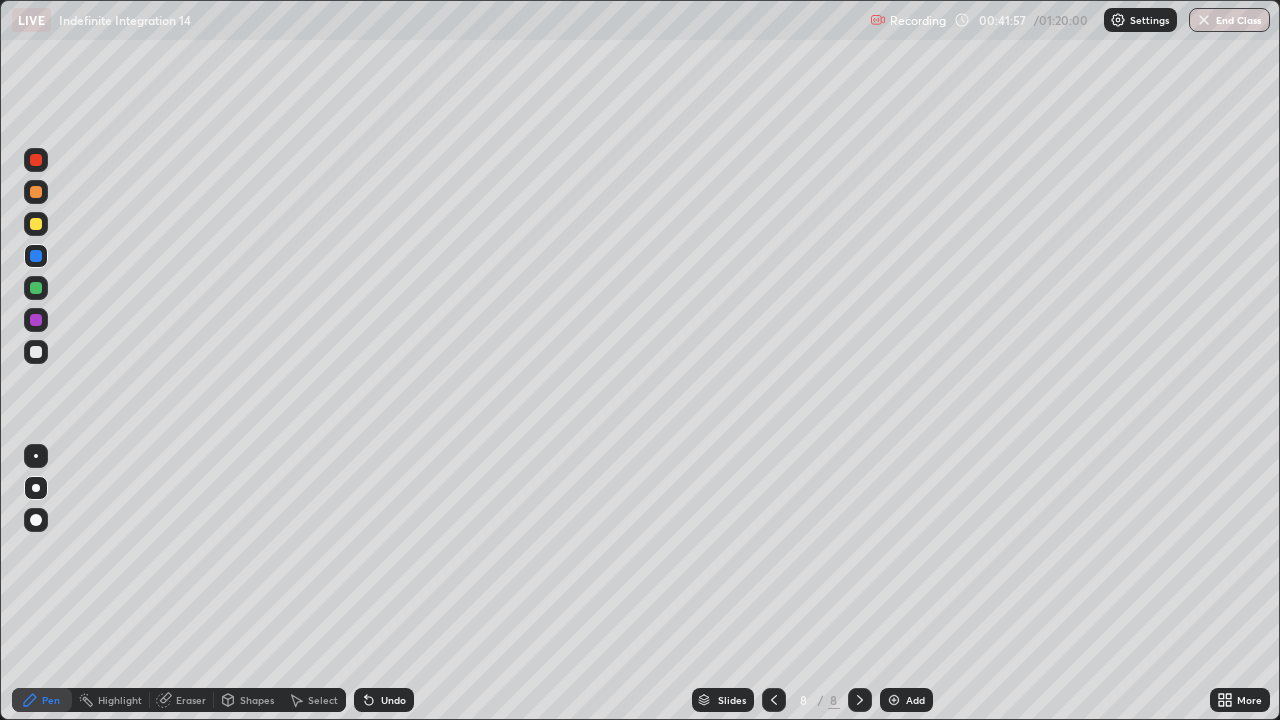click on "Eraser" at bounding box center [191, 700] 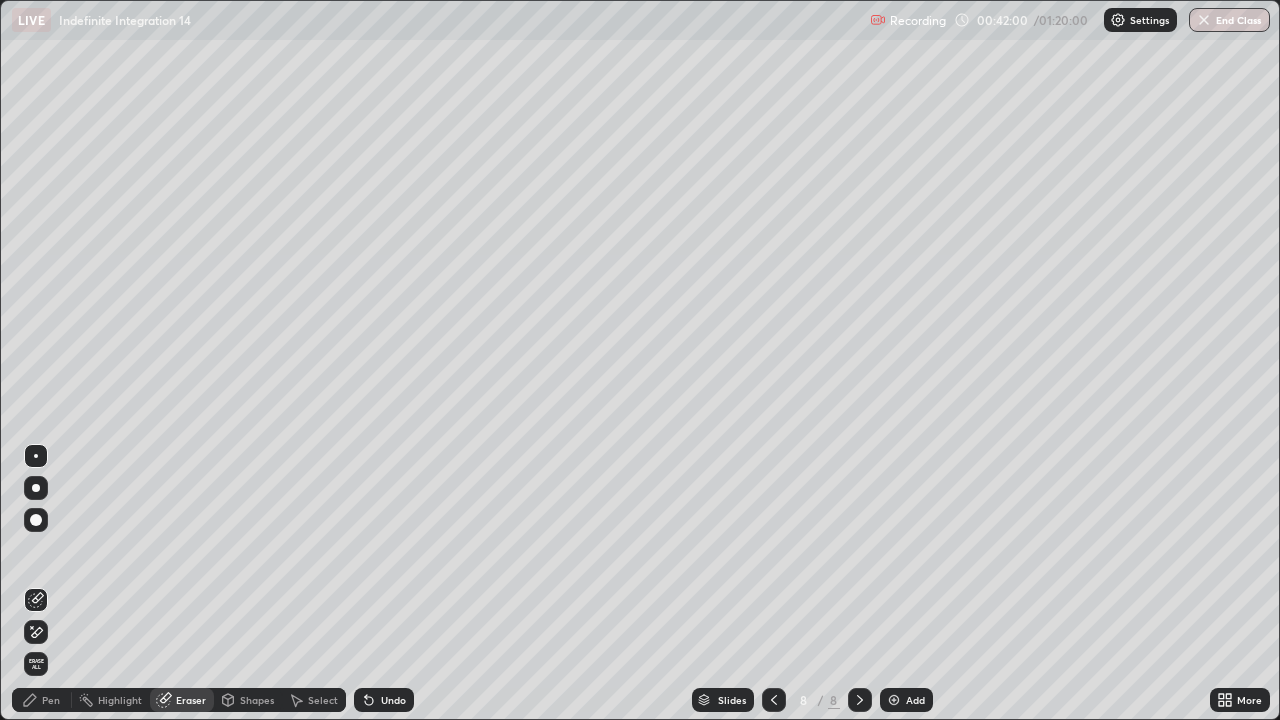 click on "Pen" at bounding box center [51, 700] 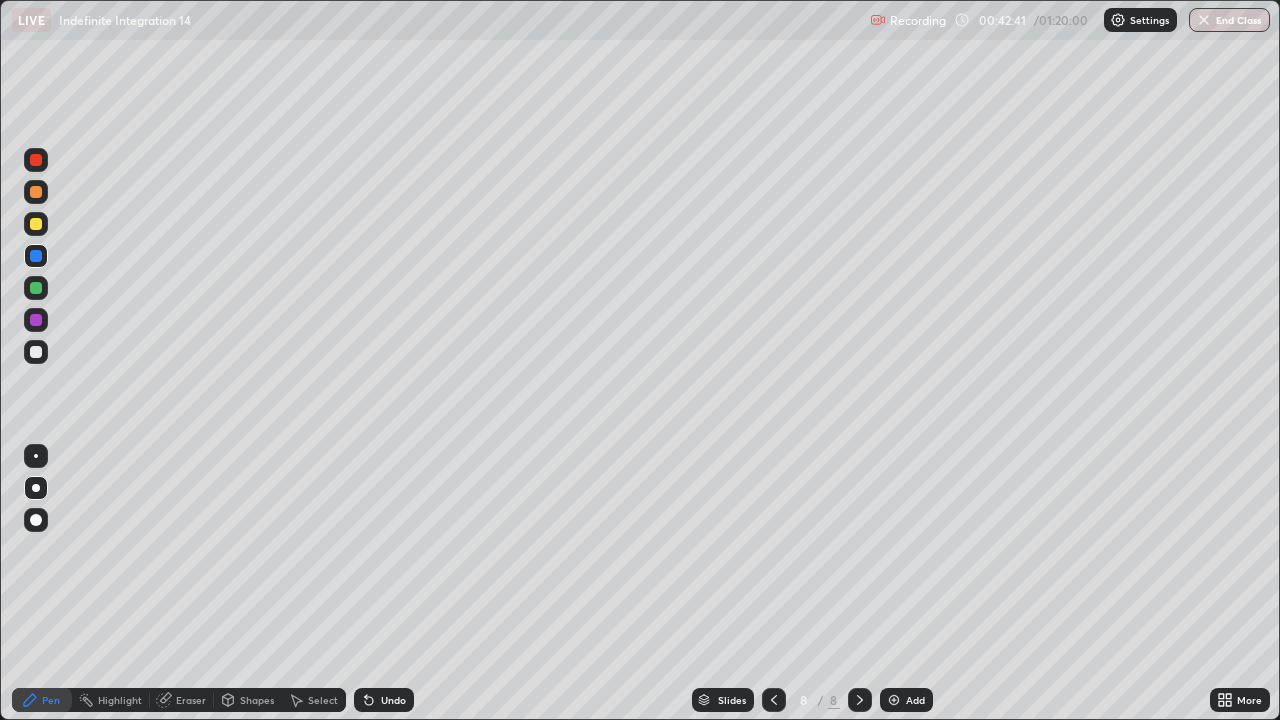 click at bounding box center (36, 352) 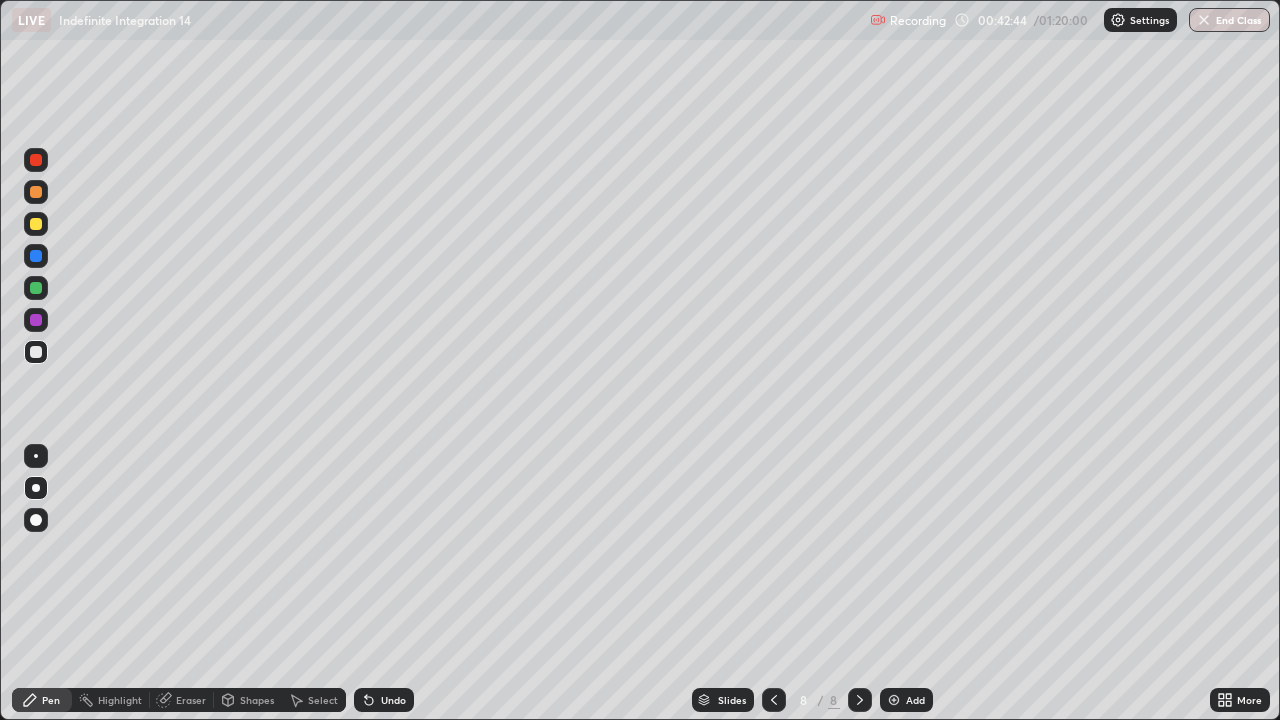 click at bounding box center [36, 192] 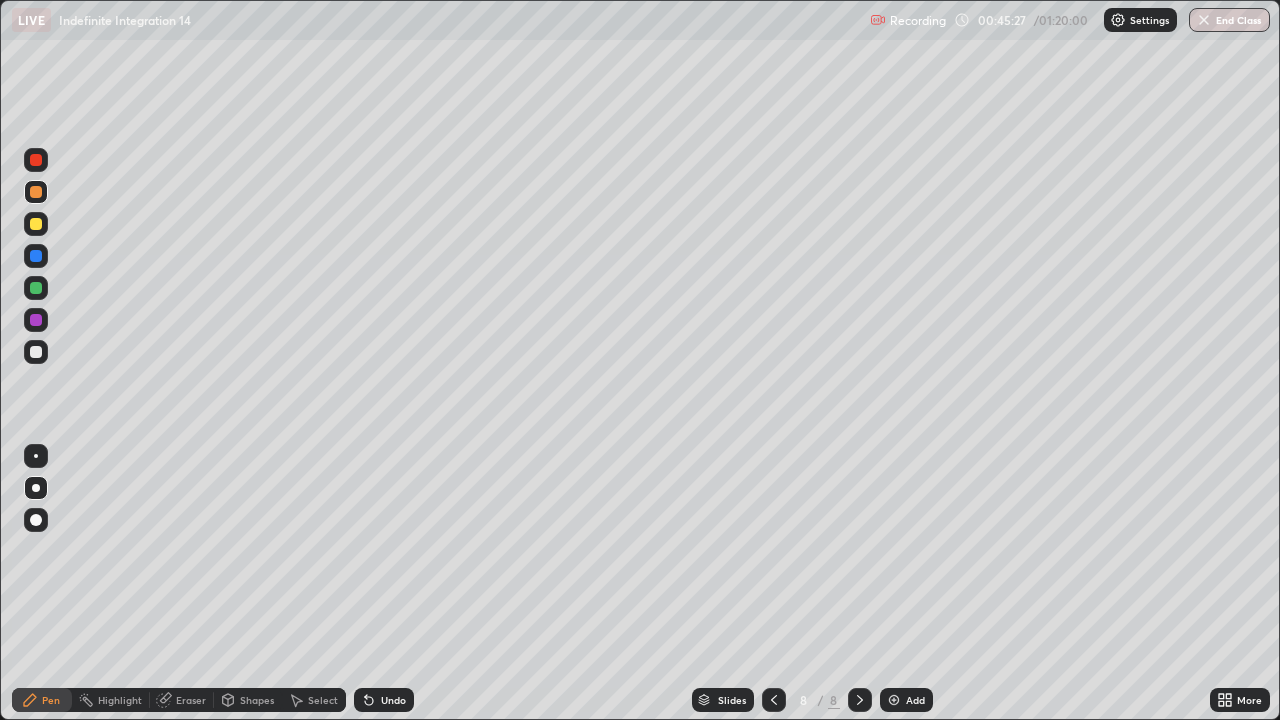 click at bounding box center (36, 224) 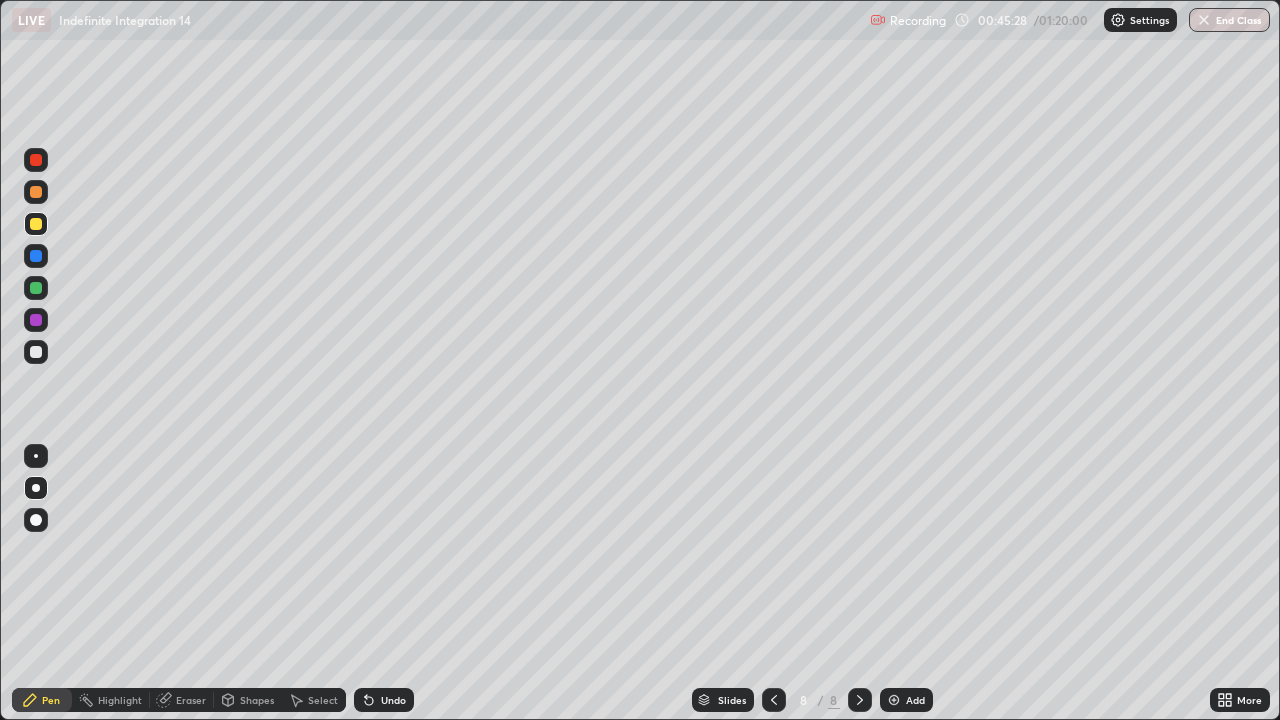 click at bounding box center [36, 488] 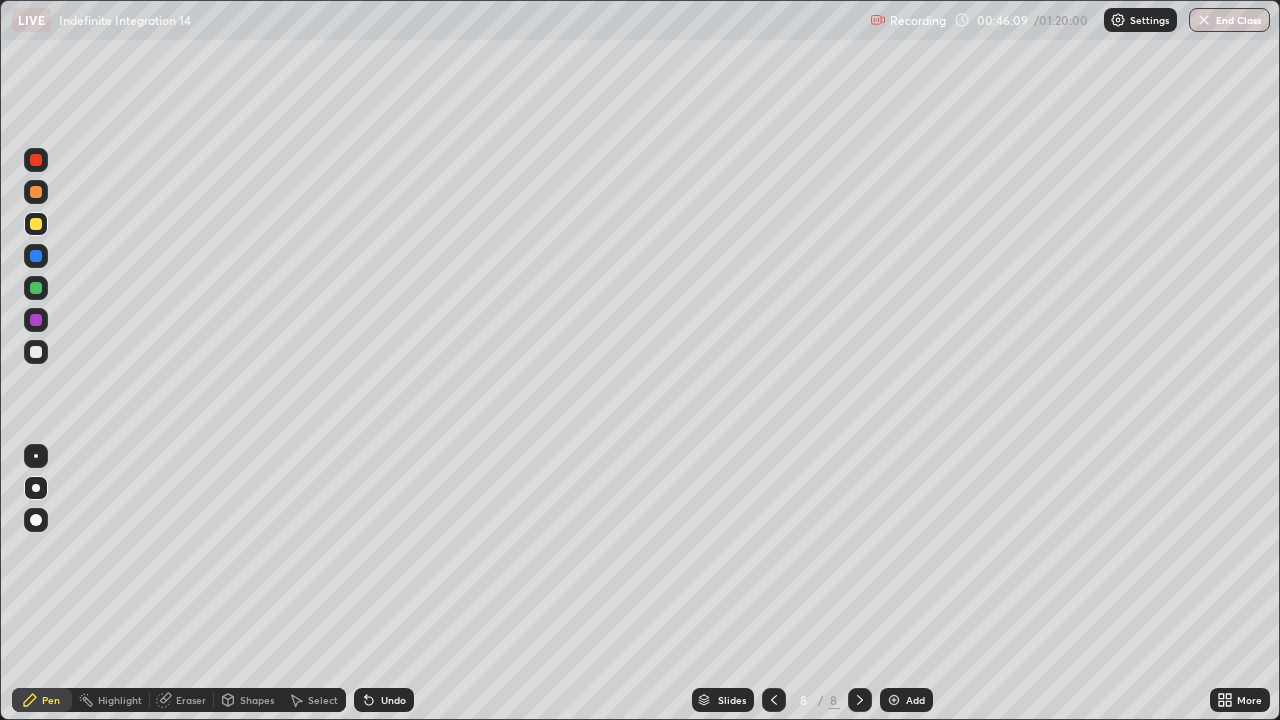 click at bounding box center (36, 224) 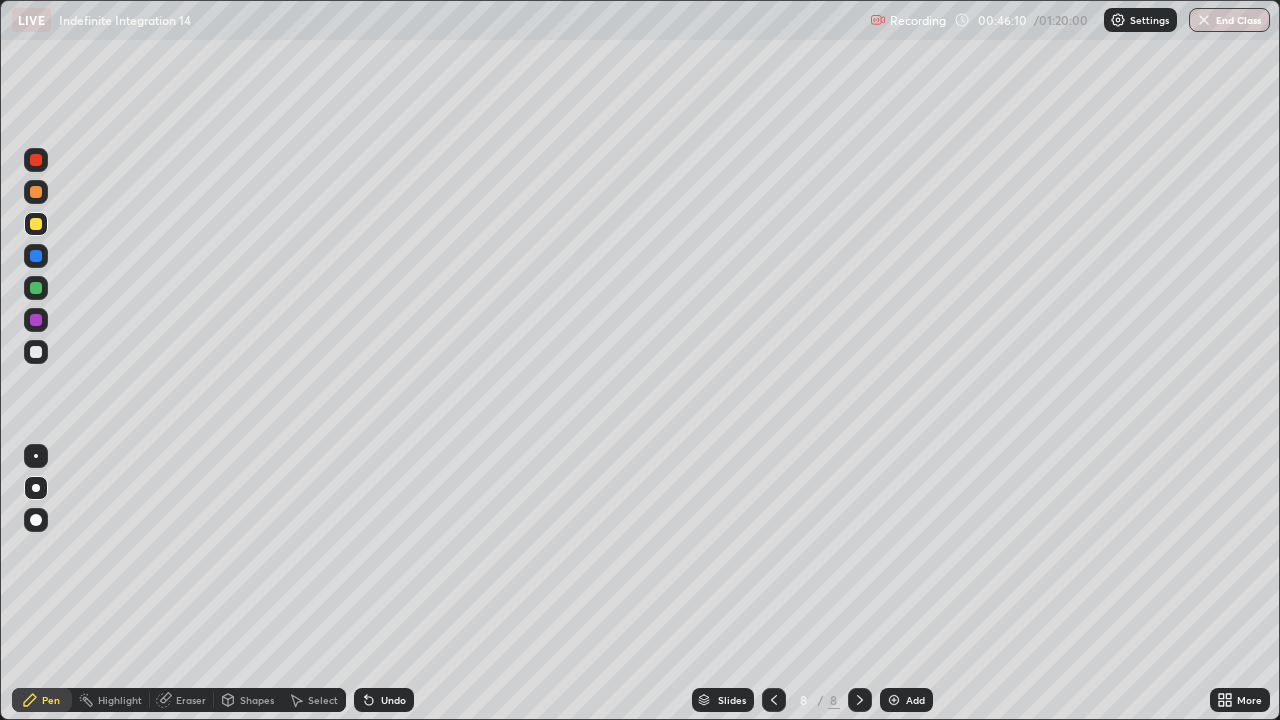 click at bounding box center [36, 352] 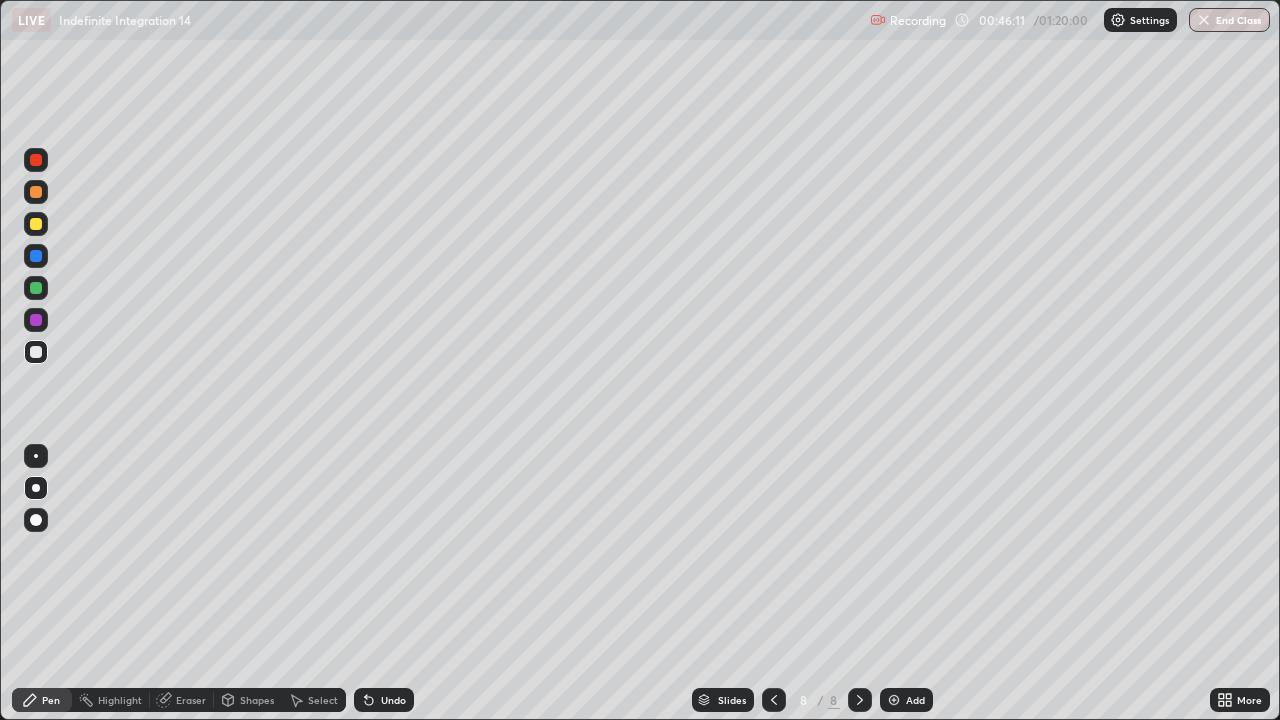 click at bounding box center (36, 320) 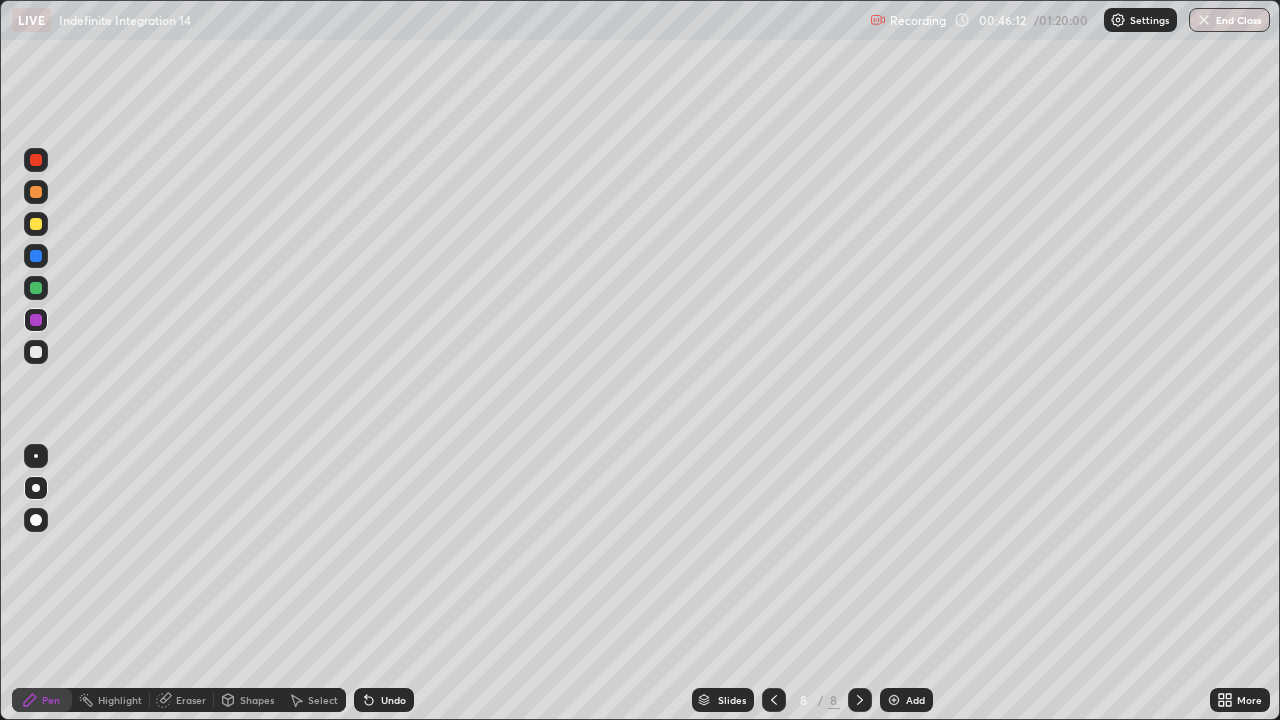 click at bounding box center [36, 488] 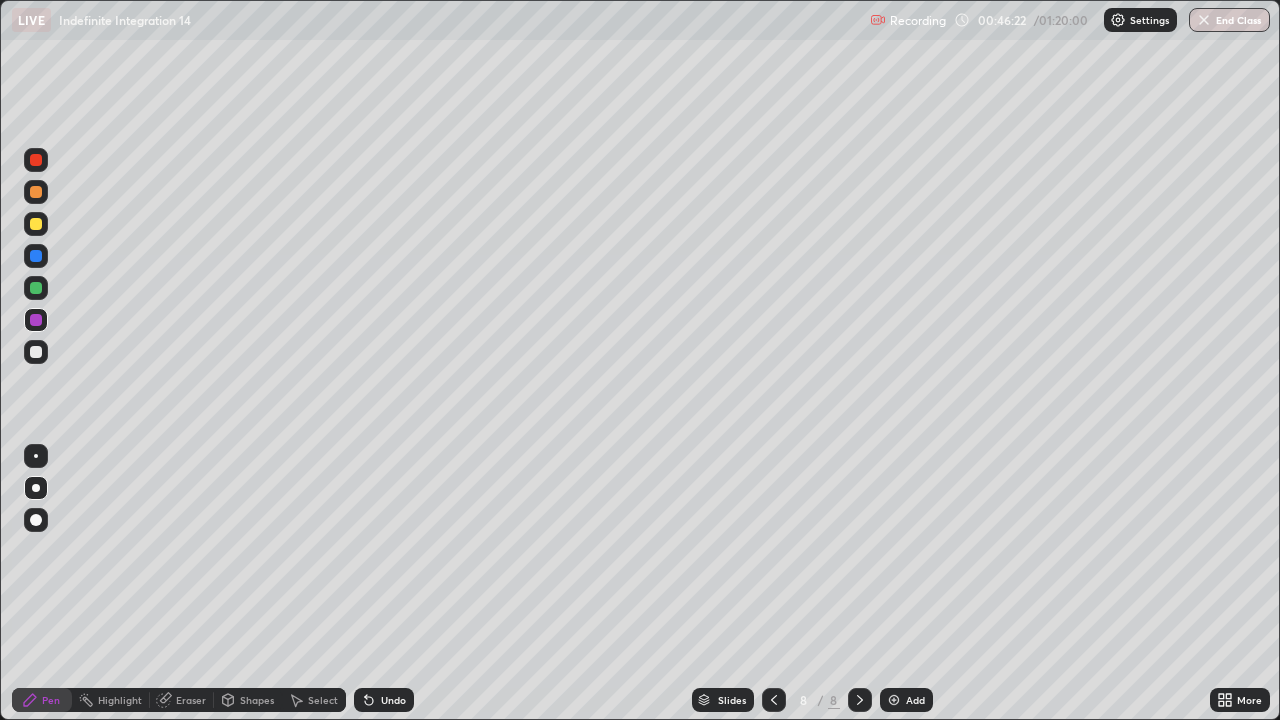 click 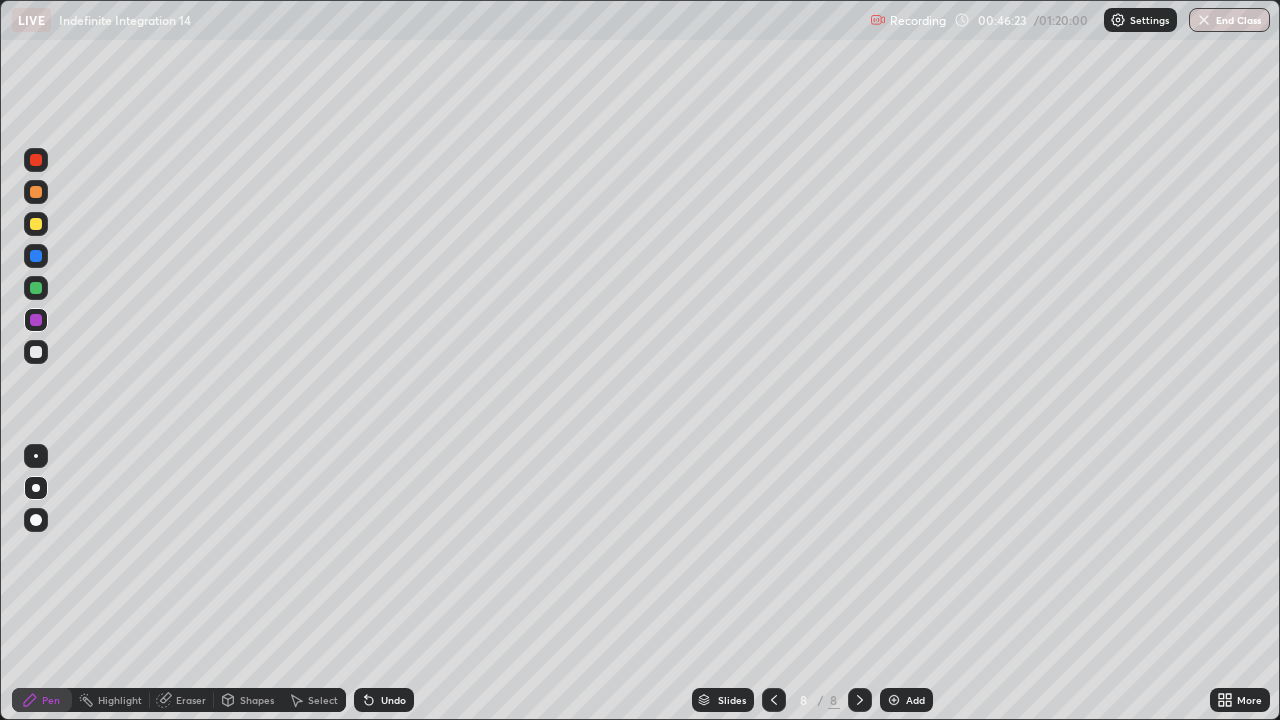 click on "Add" at bounding box center (915, 700) 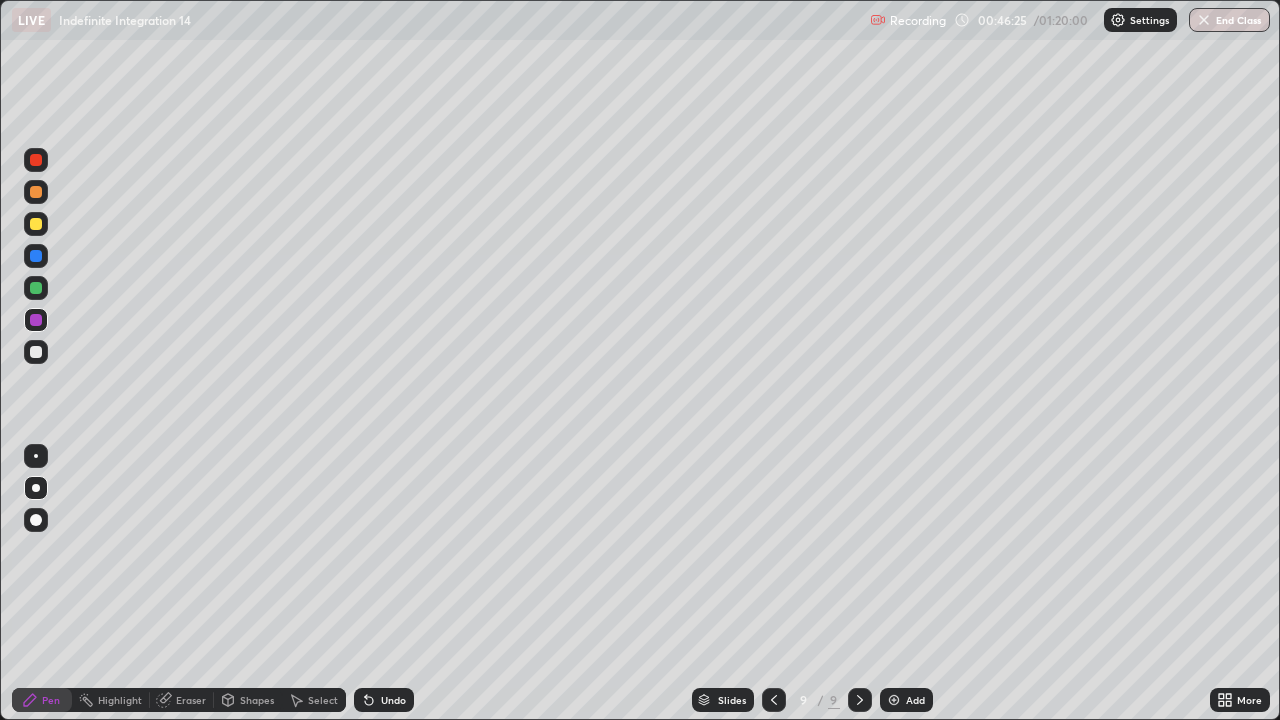 click 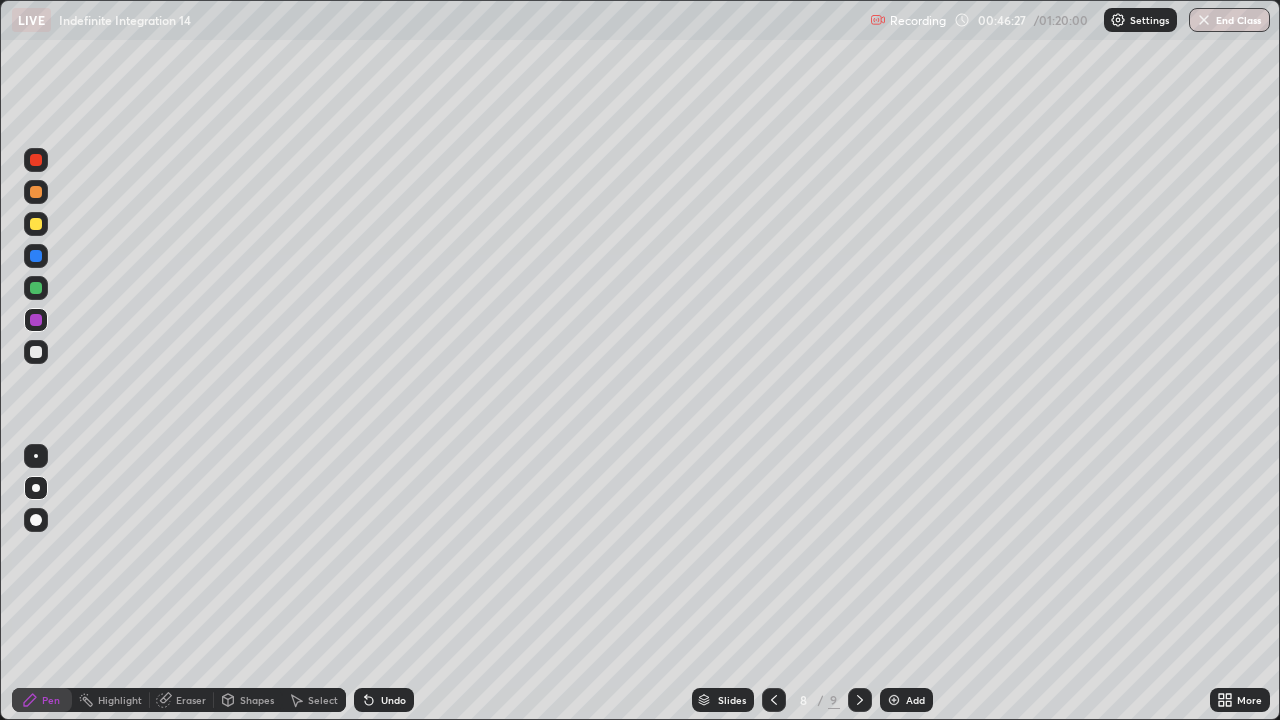 click on "Select" at bounding box center (323, 700) 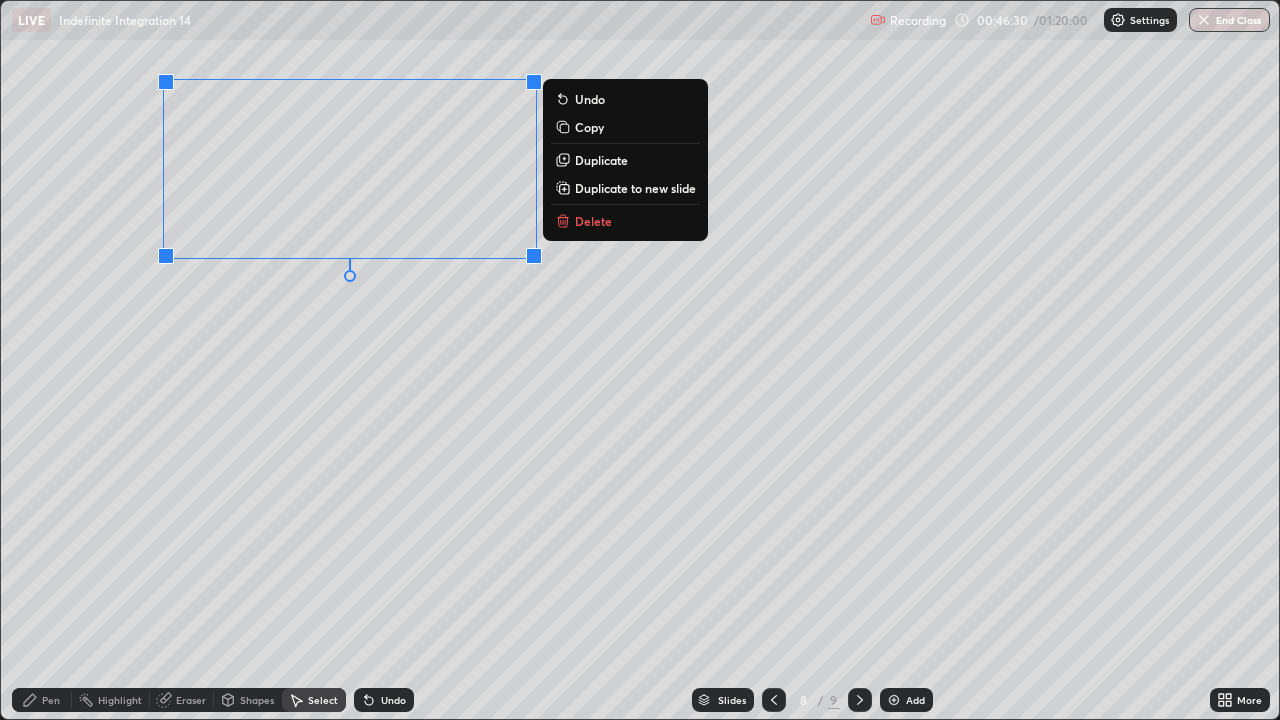 click on "Duplicate to new slide" at bounding box center (635, 188) 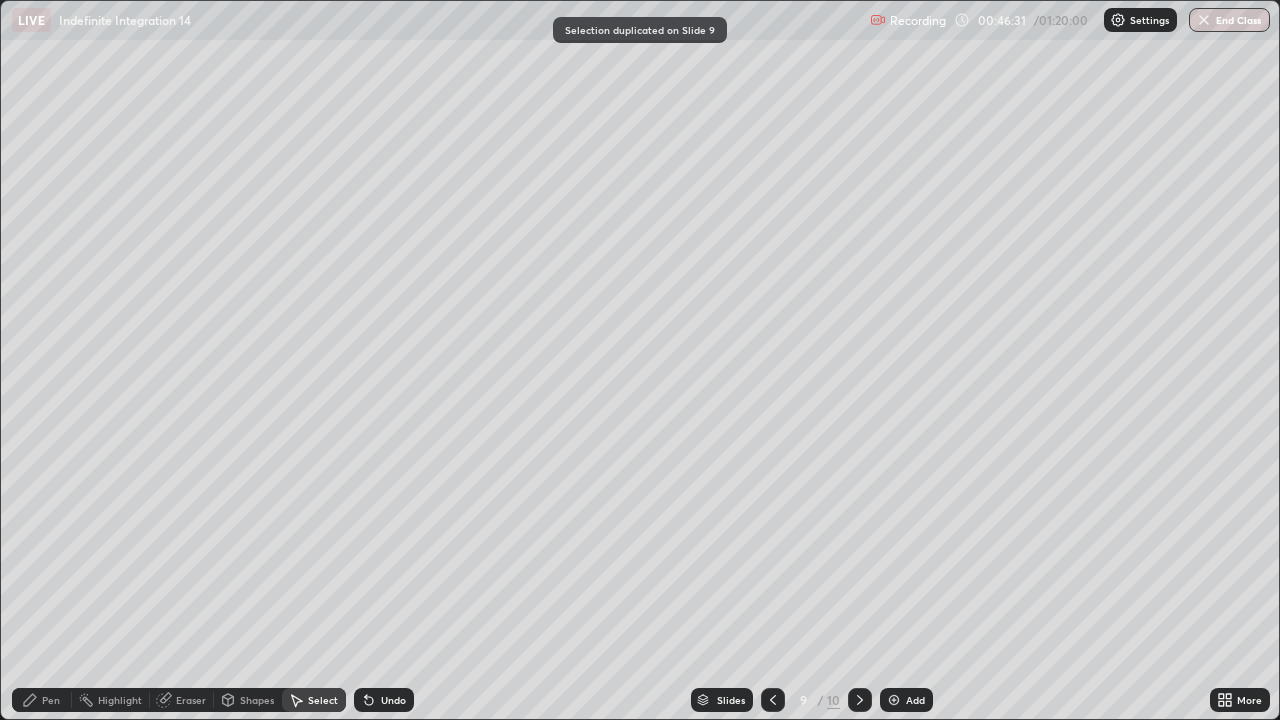 click on "Pen" at bounding box center [51, 700] 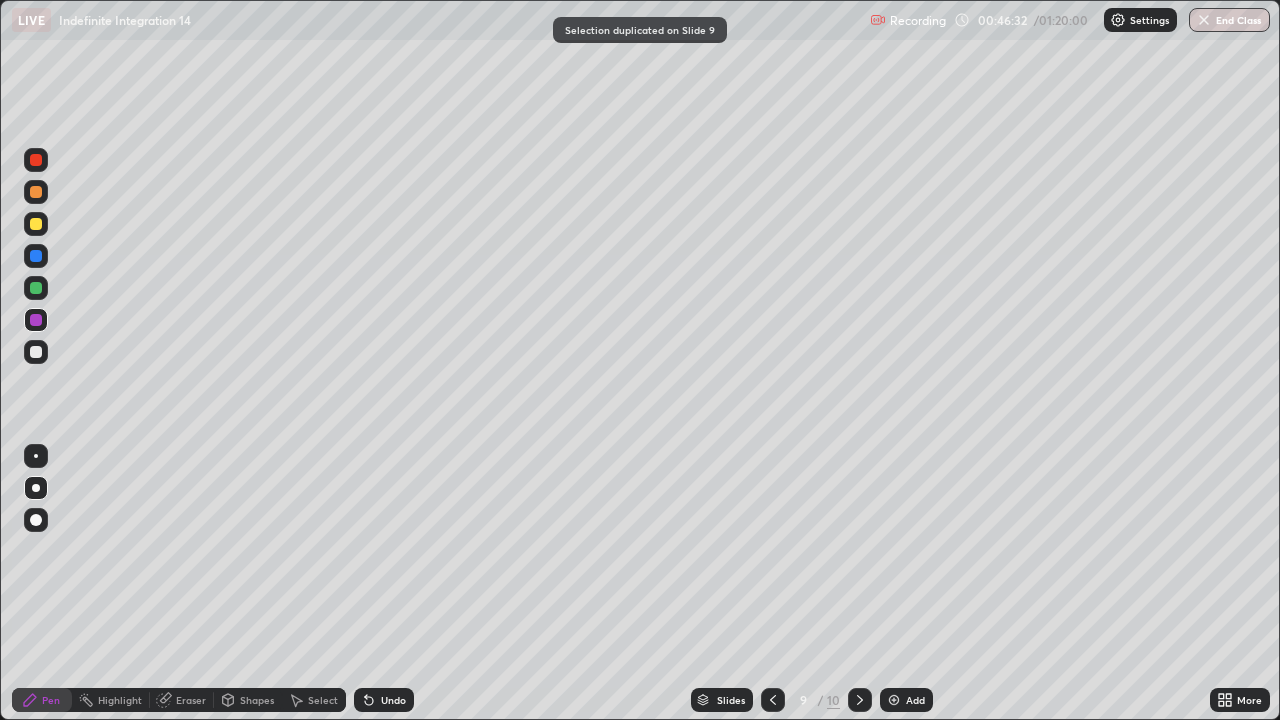 click at bounding box center [36, 352] 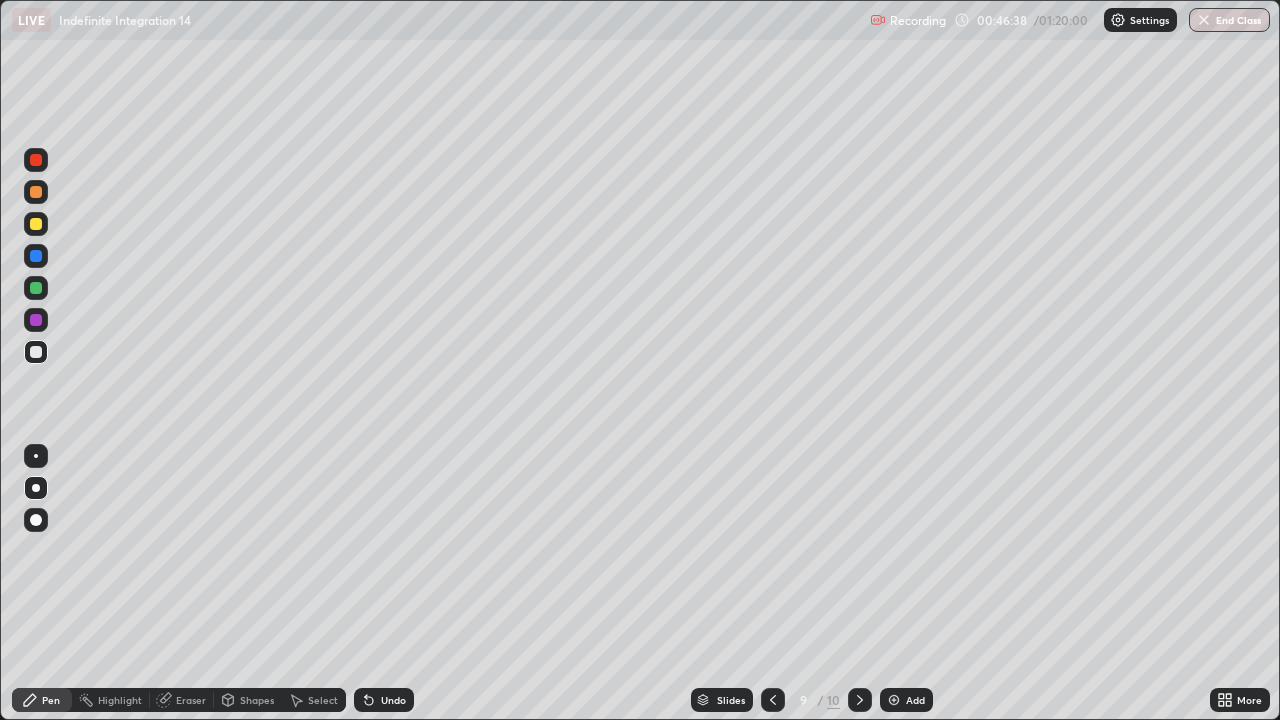click on "Undo" at bounding box center [393, 700] 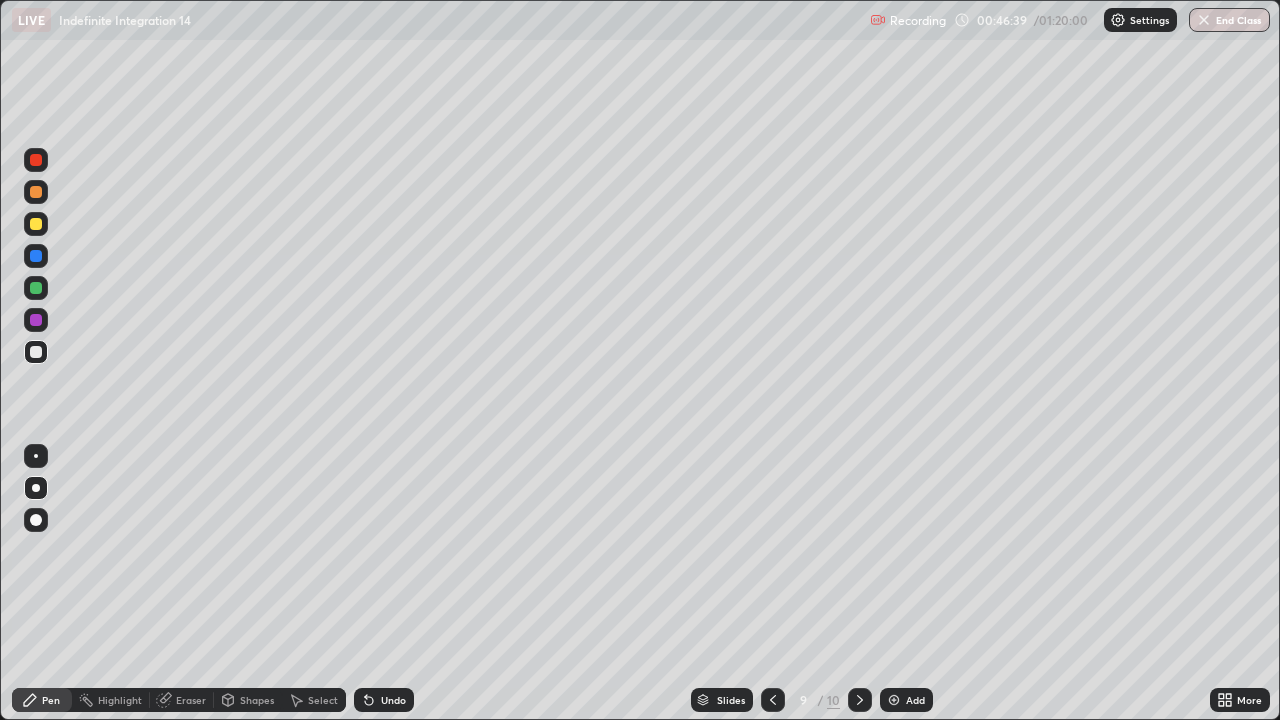 click on "Undo" at bounding box center (384, 700) 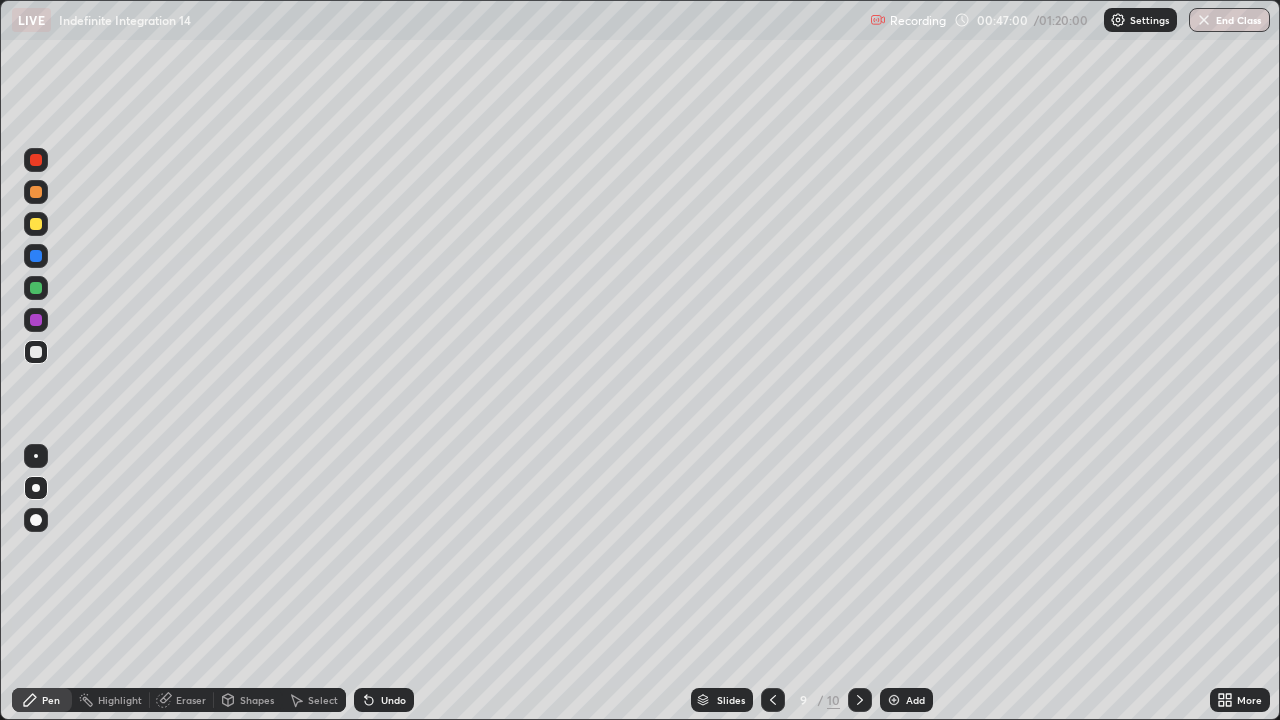 click on "Undo" at bounding box center [393, 700] 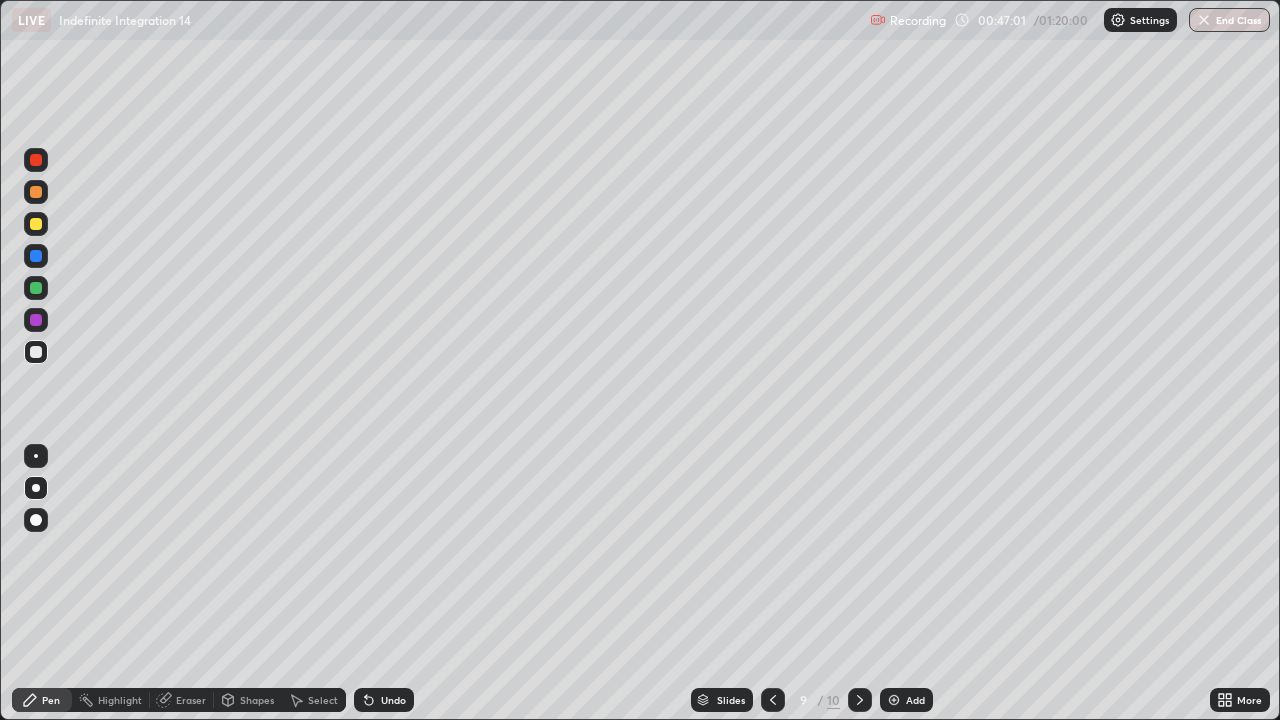 click on "Undo" at bounding box center (393, 700) 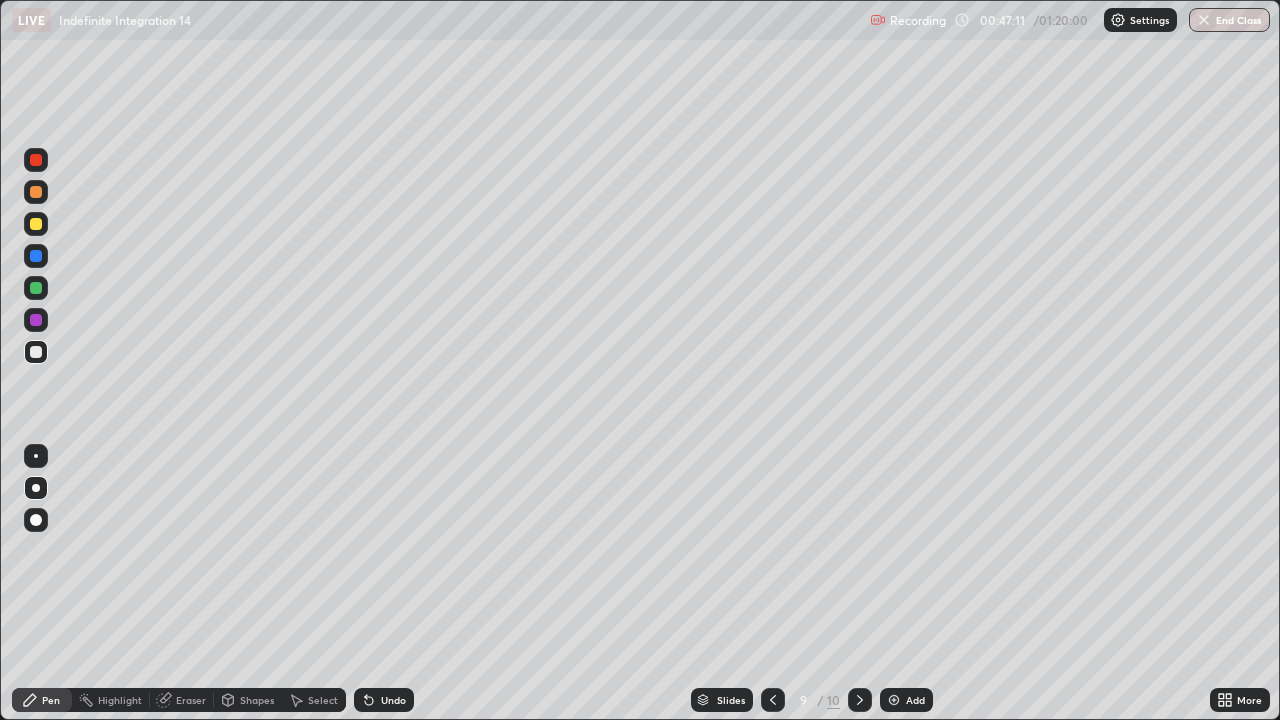 click at bounding box center (36, 224) 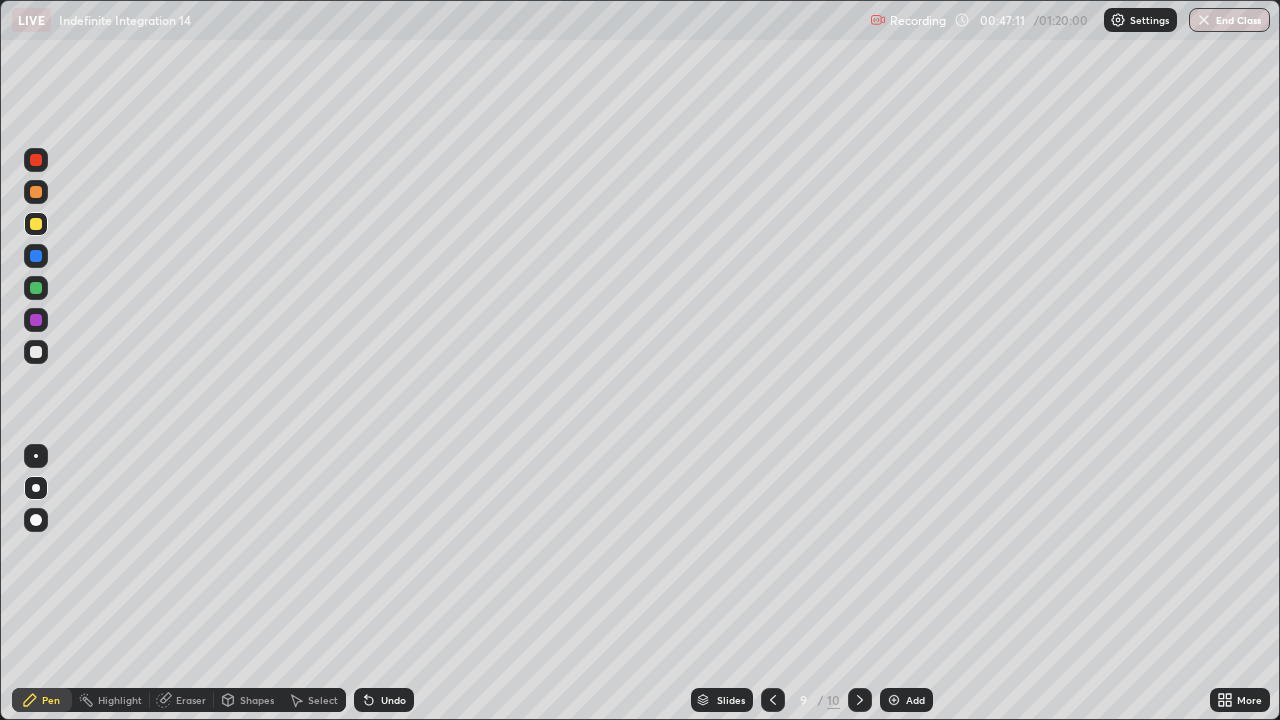 click at bounding box center (36, 192) 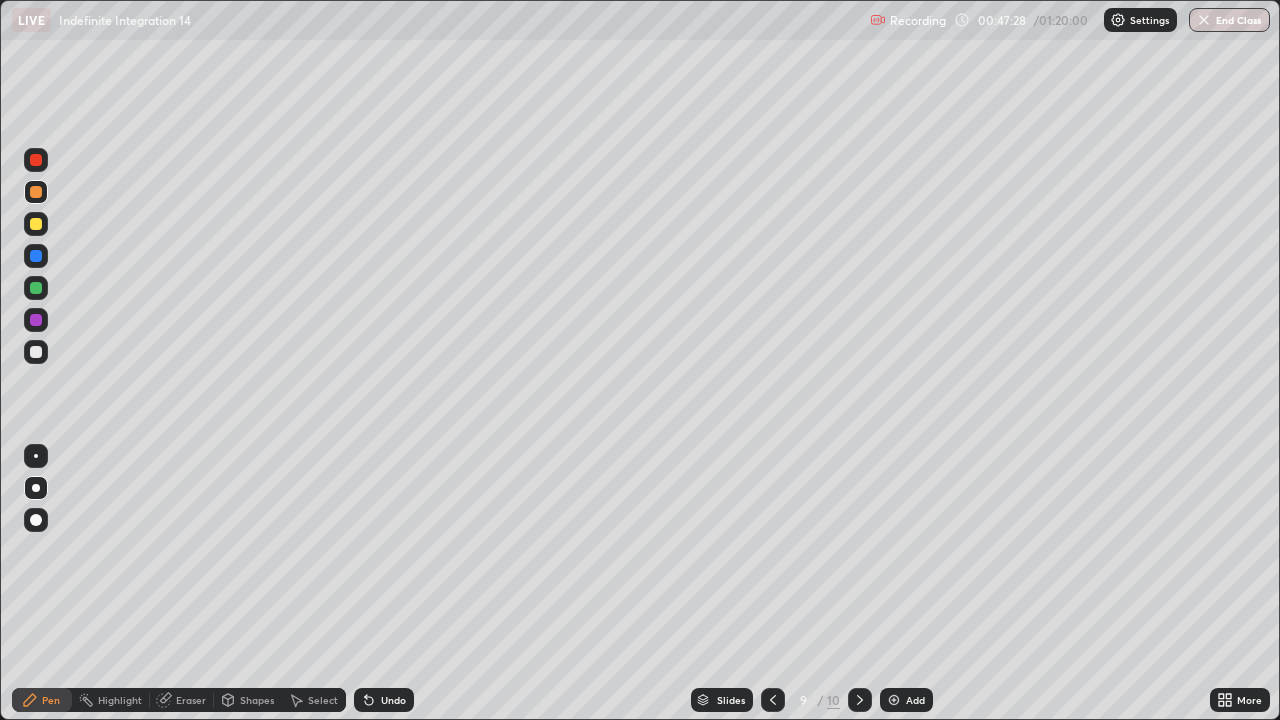 click on "Undo" at bounding box center (393, 700) 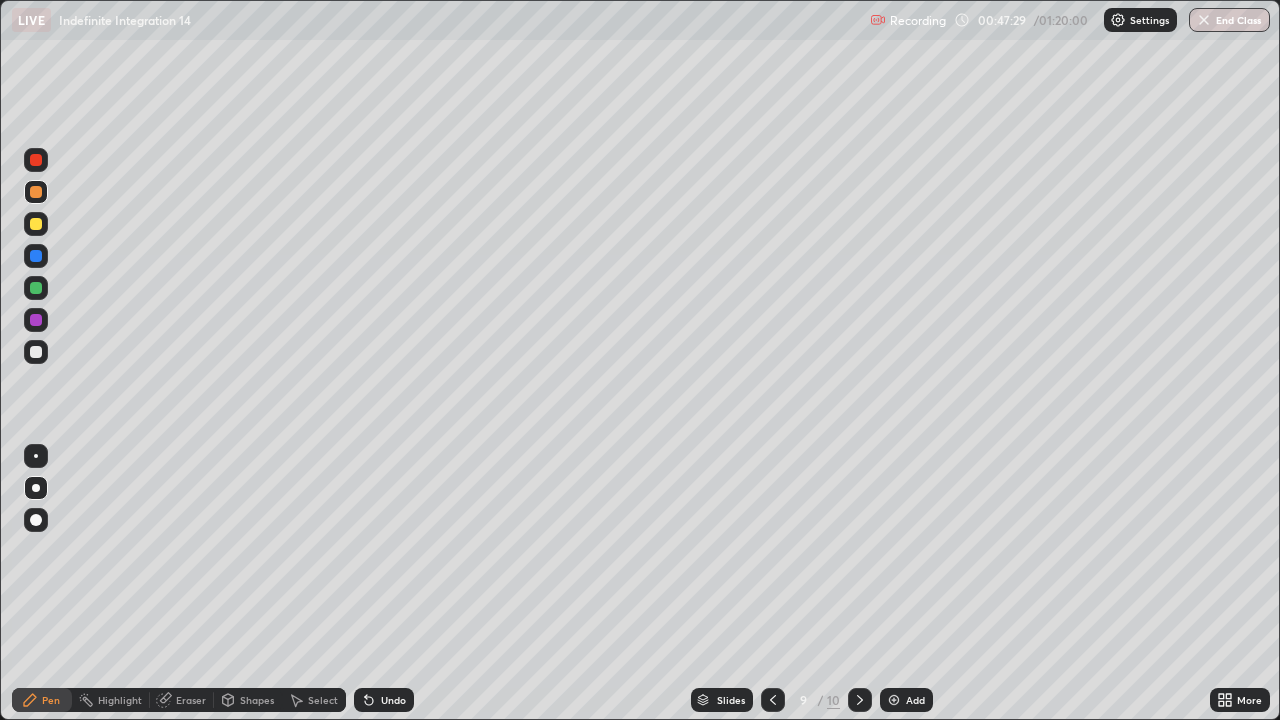 click on "Undo" at bounding box center [384, 700] 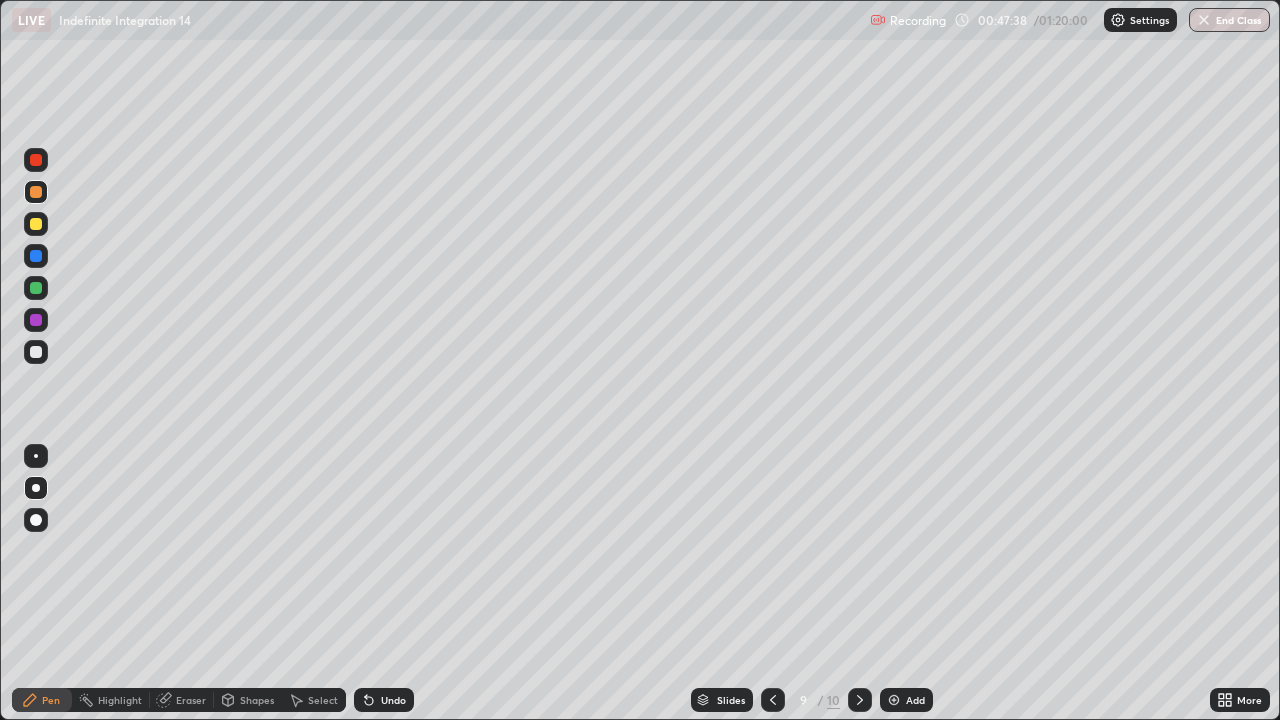 click on "Undo" at bounding box center [393, 700] 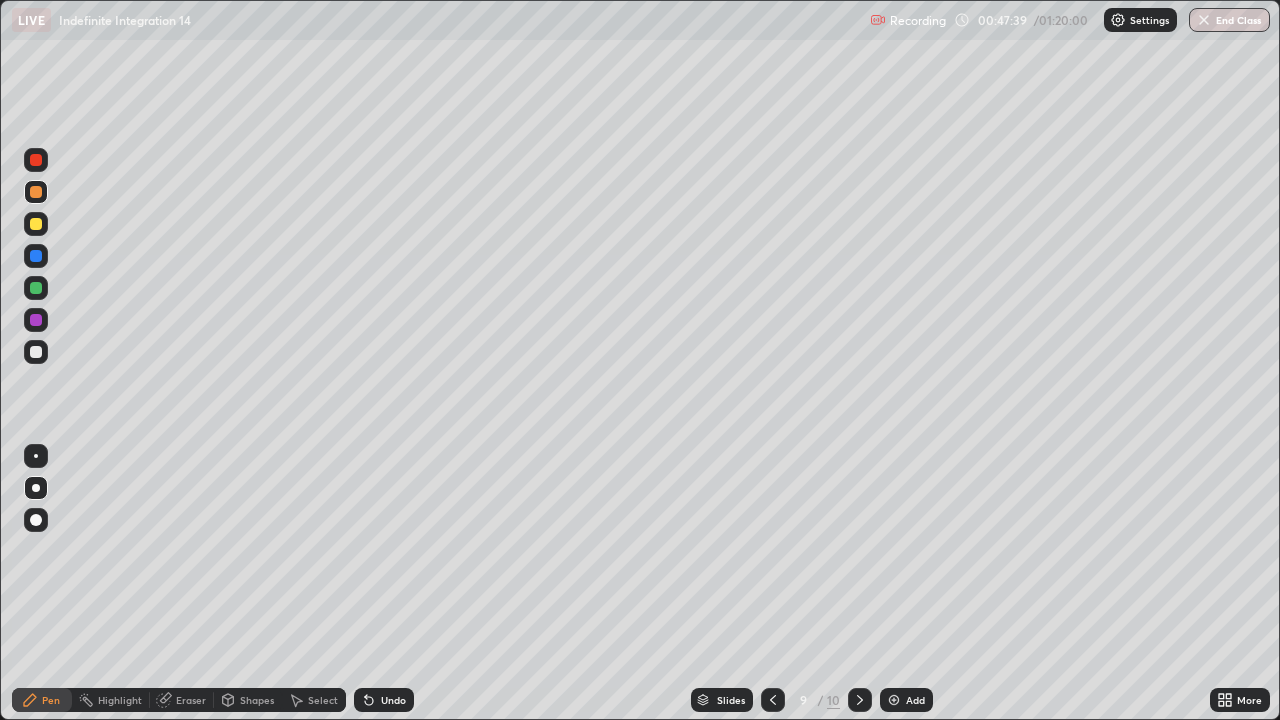 click on "Undo" at bounding box center (393, 700) 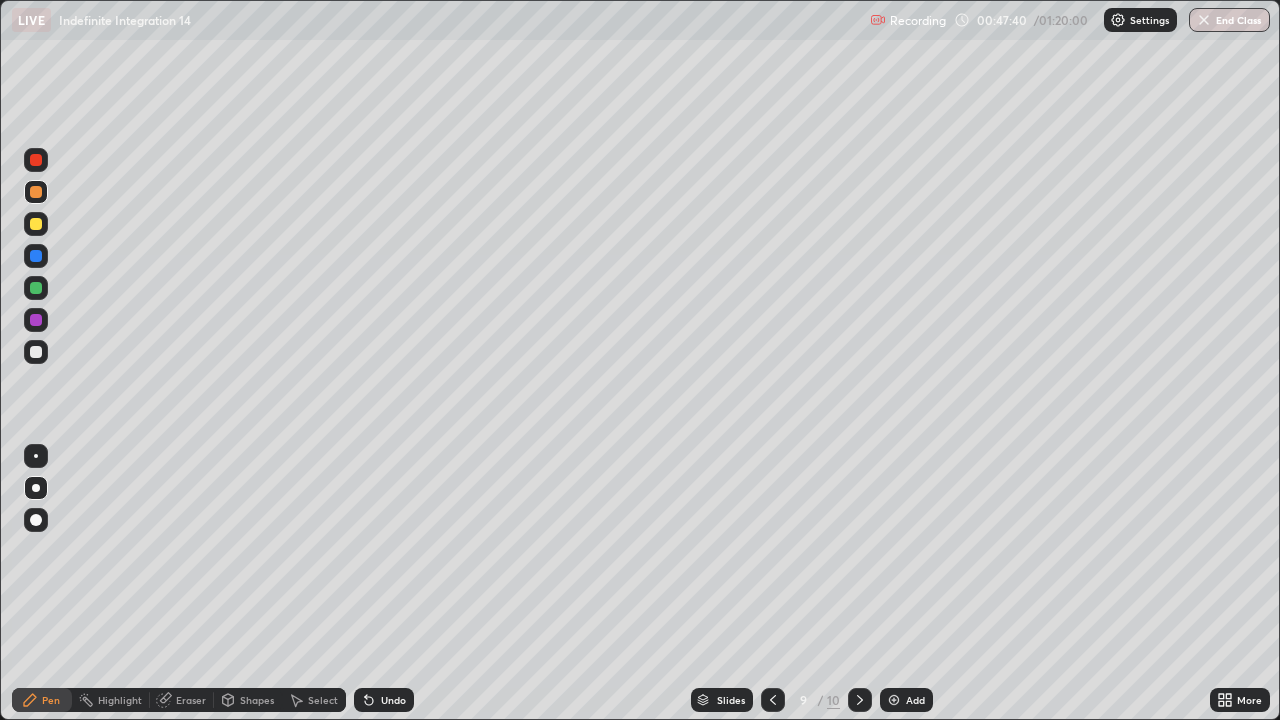 click on "Undo" at bounding box center [384, 700] 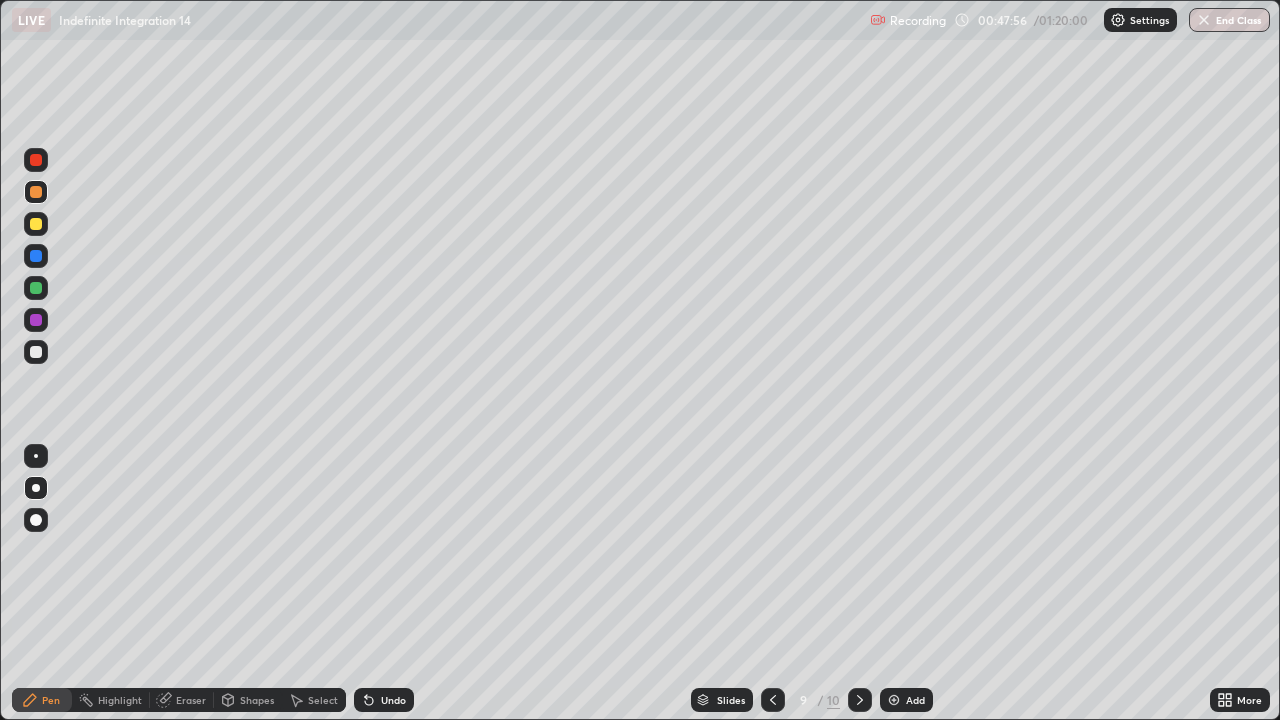 click 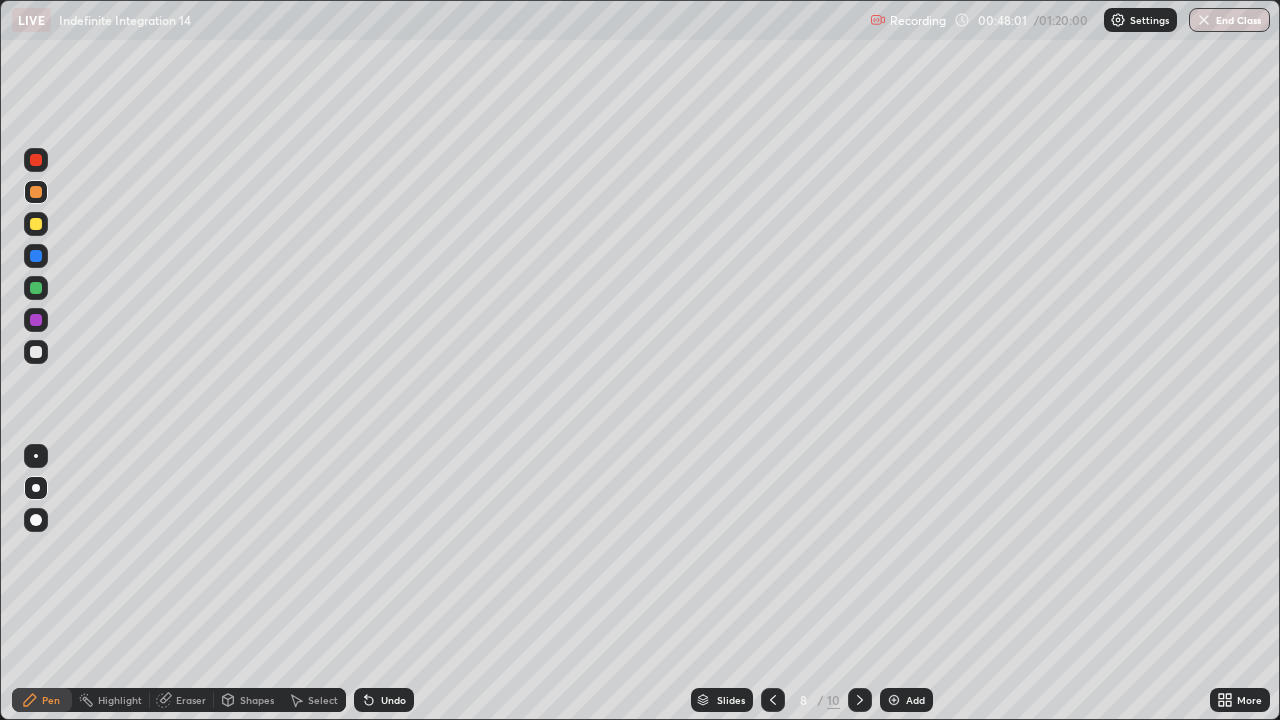 click 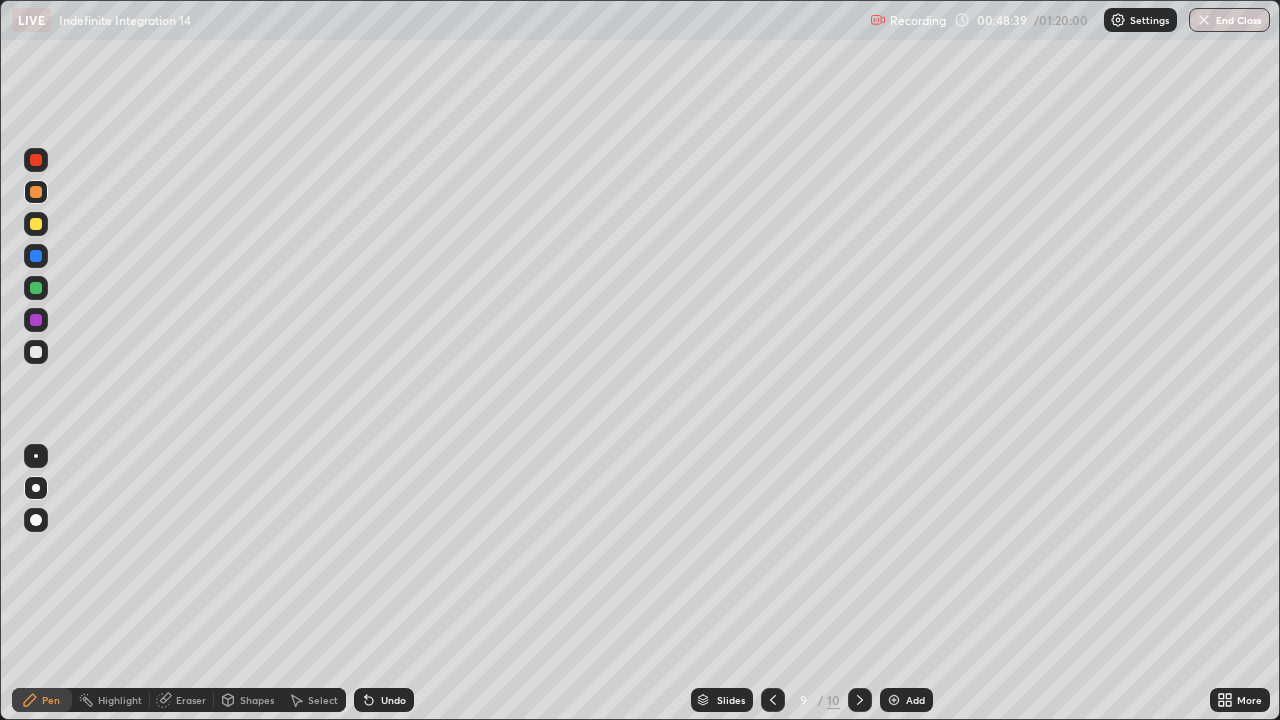 click at bounding box center [36, 320] 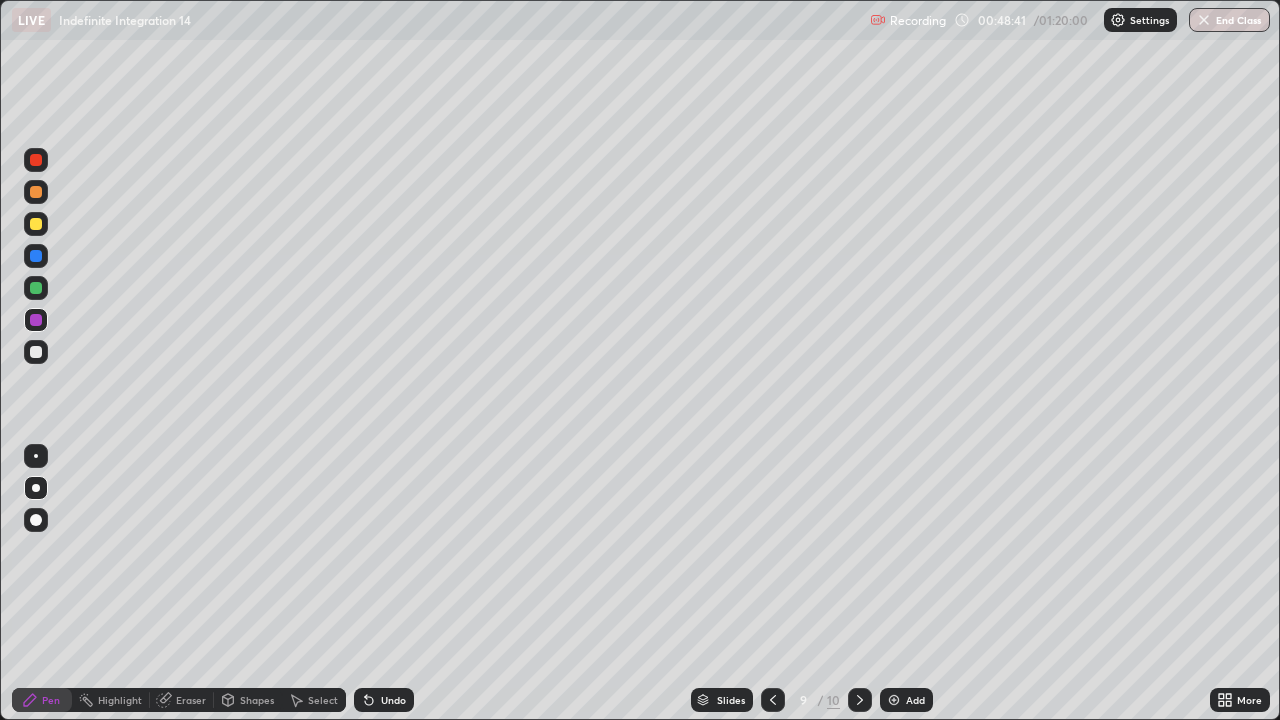 click at bounding box center (36, 224) 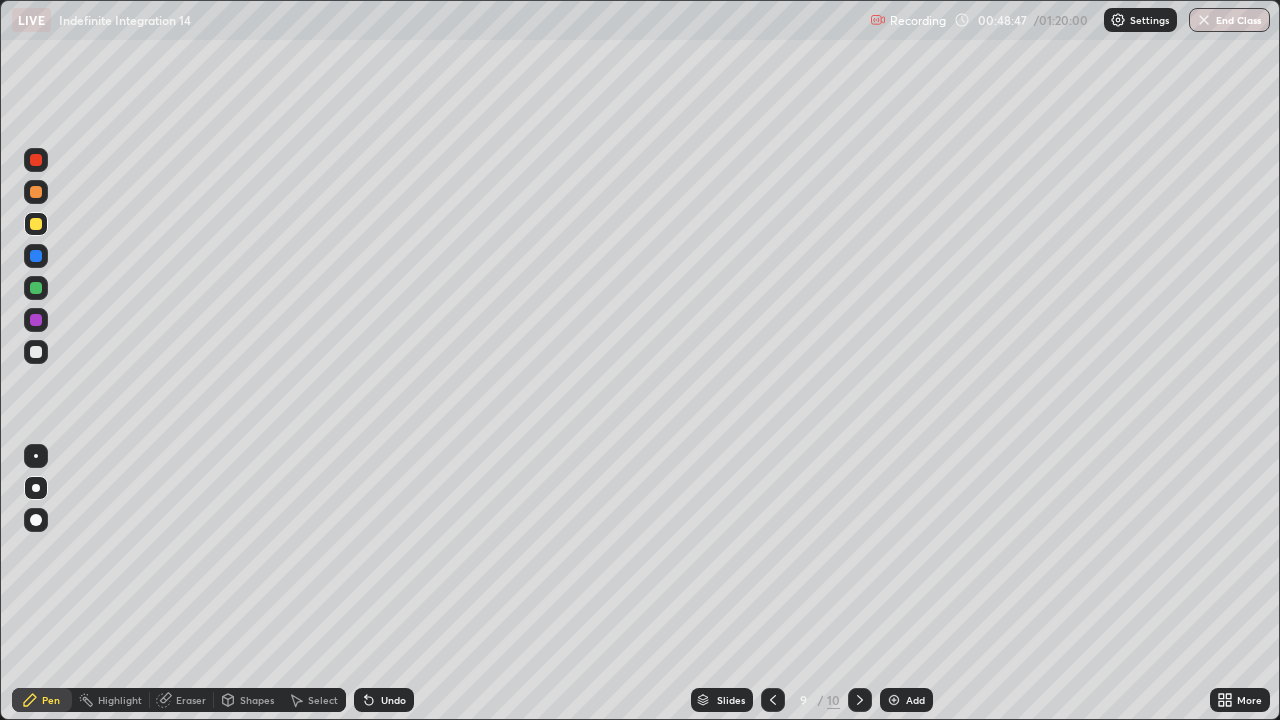 click on "Undo" at bounding box center (393, 700) 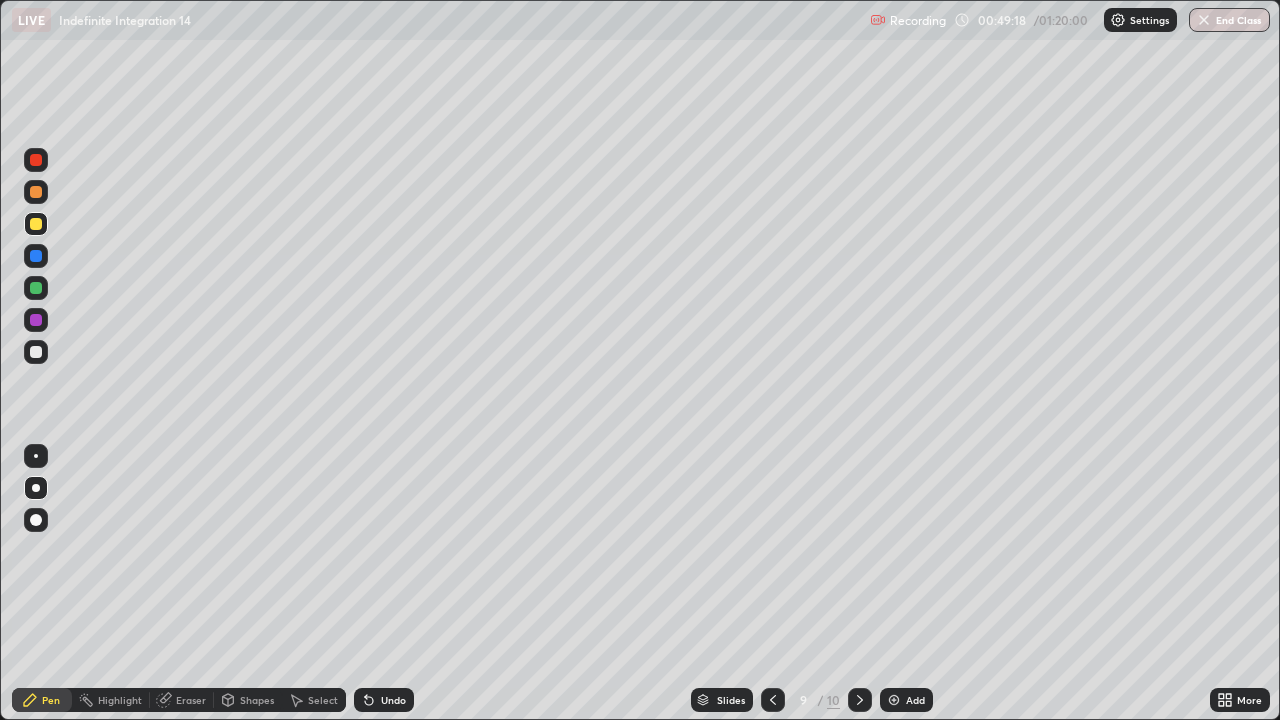 click on "Undo" at bounding box center [393, 700] 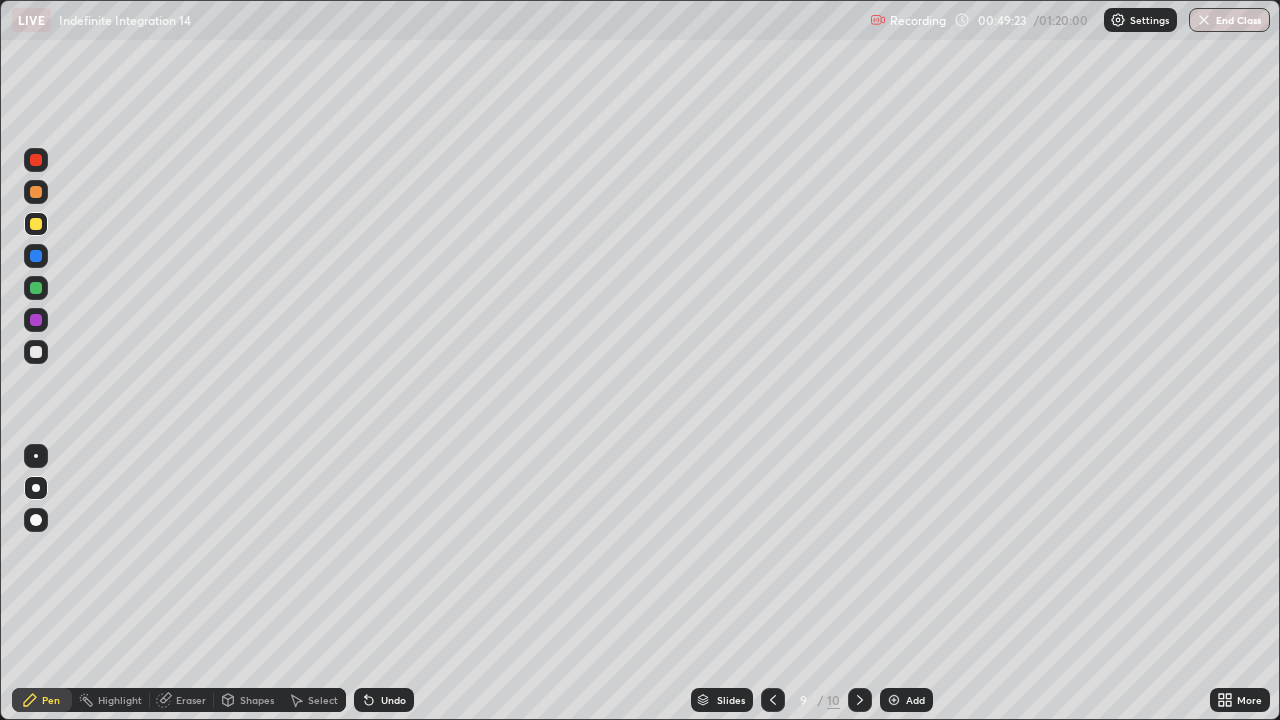 click 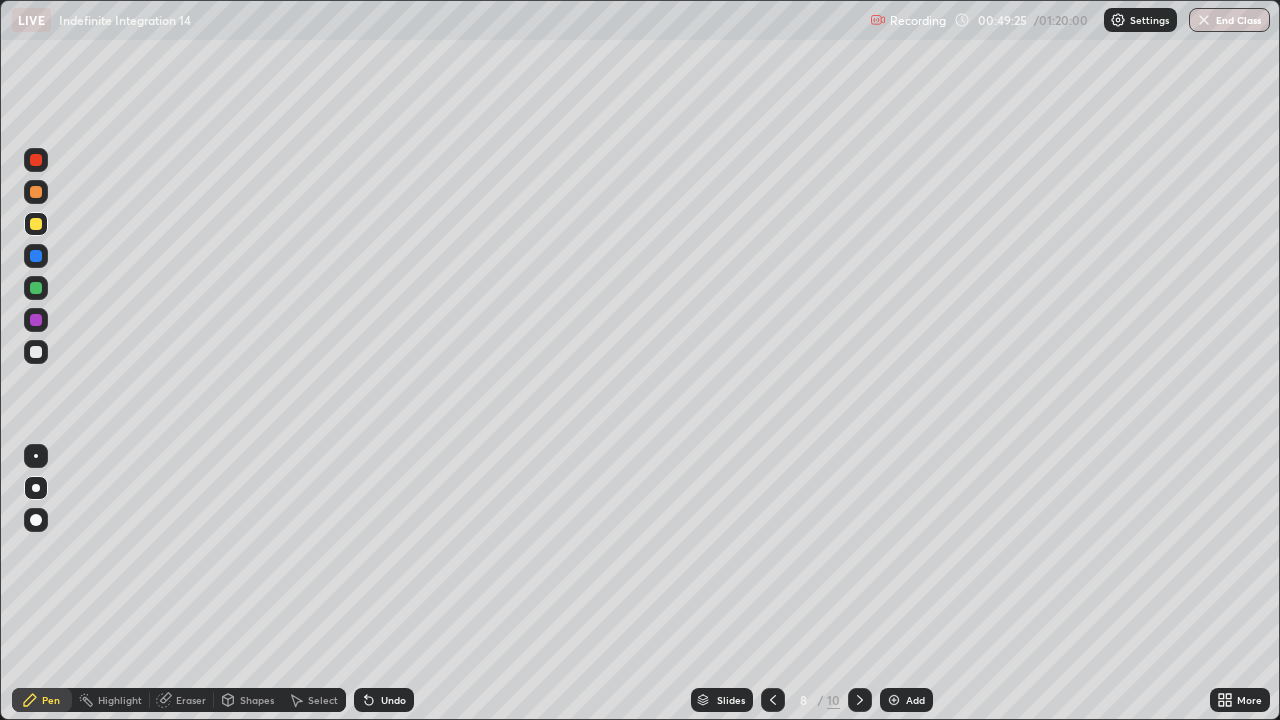 click 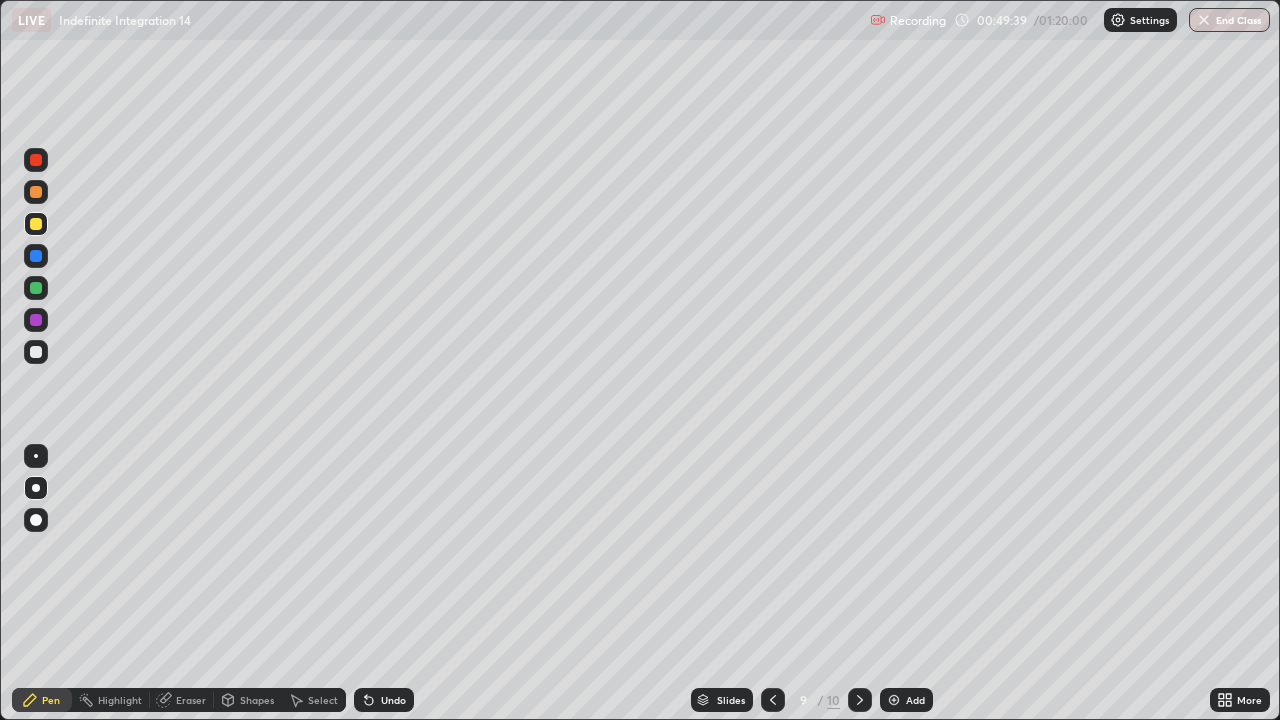 click on "Undo" at bounding box center [393, 700] 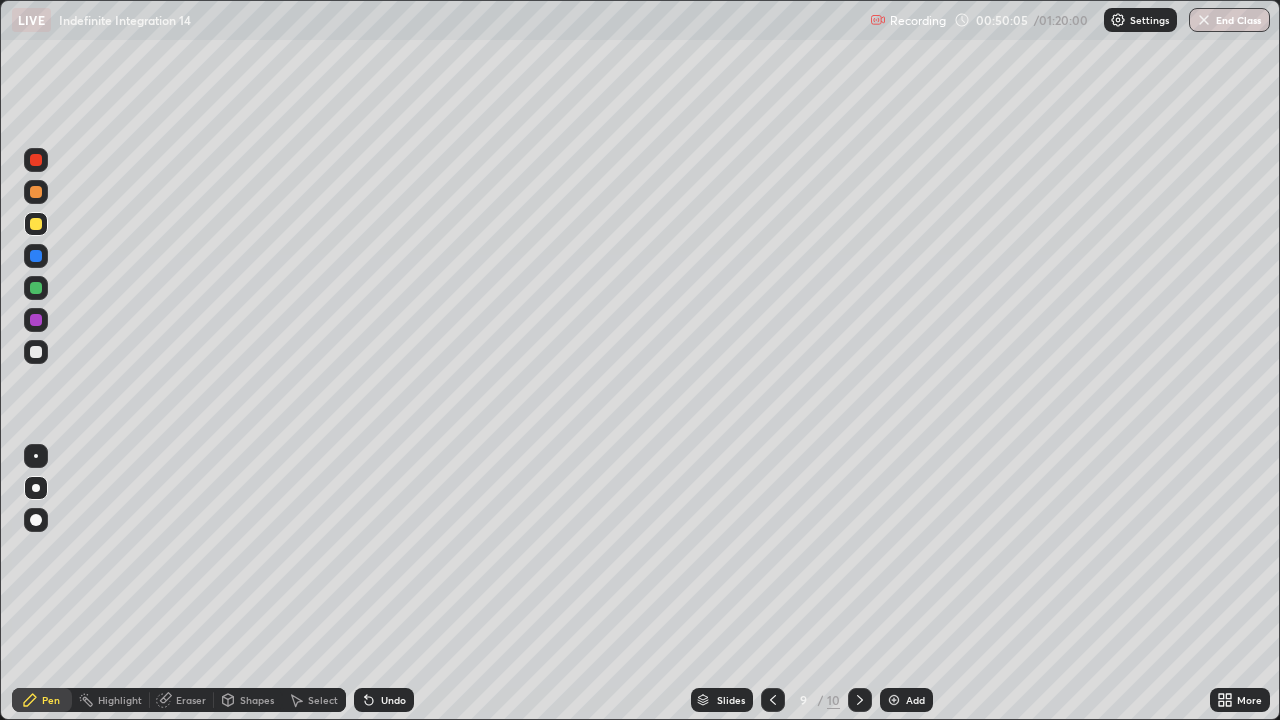 click 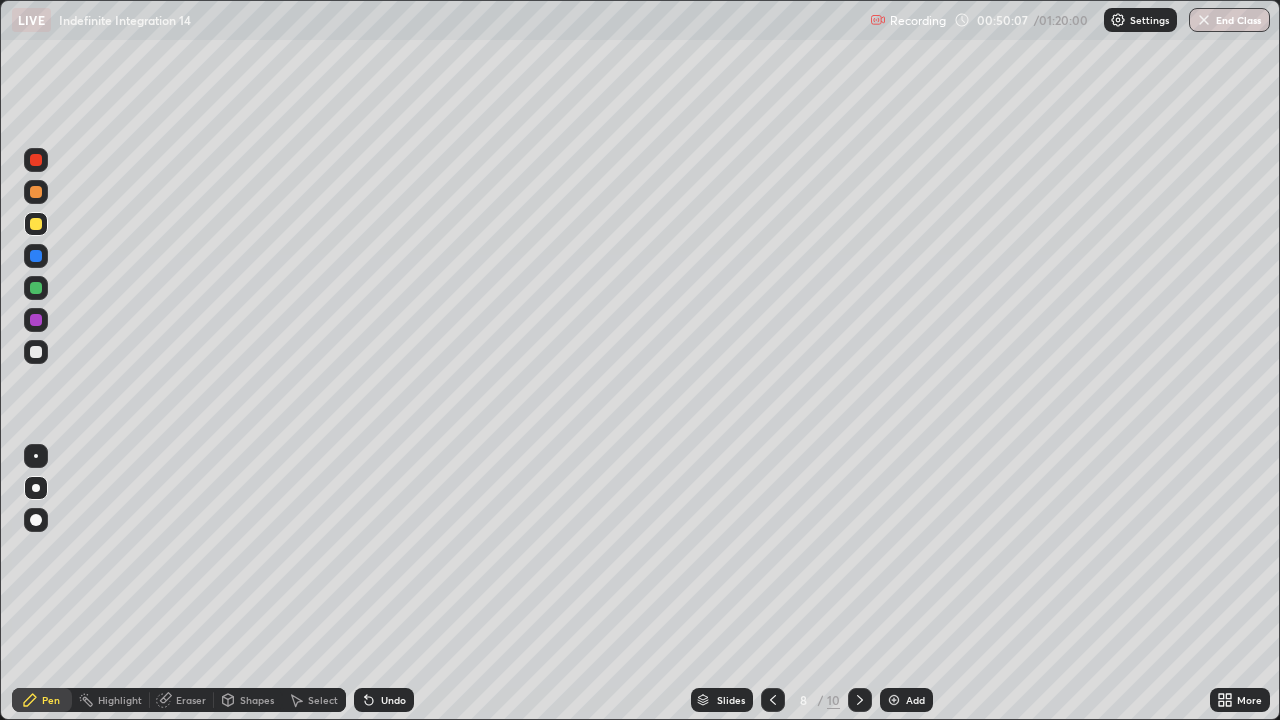 click 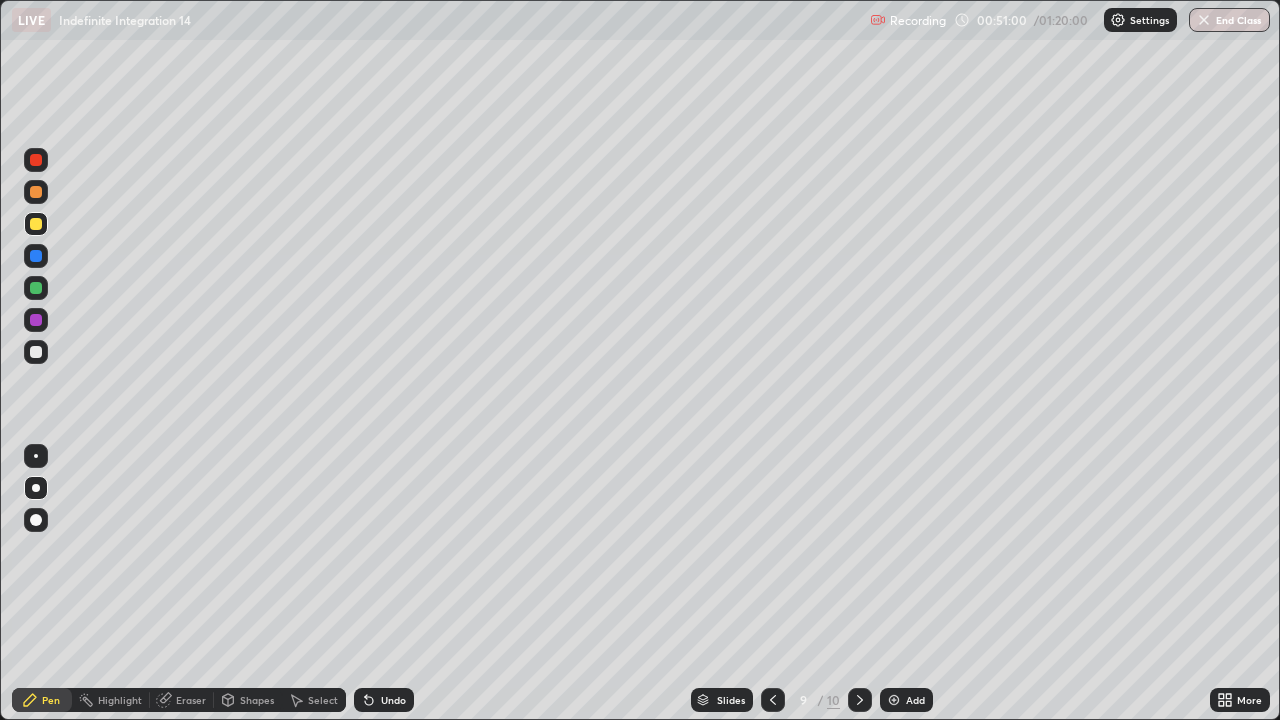 click at bounding box center (36, 224) 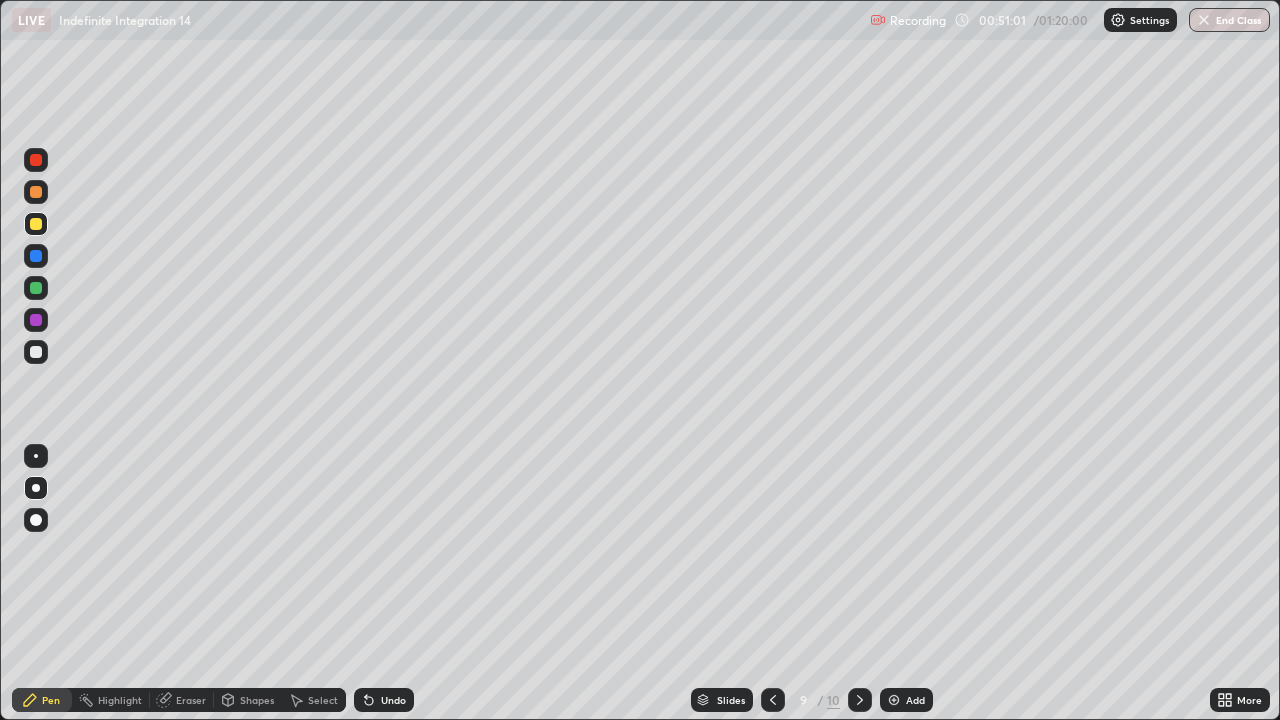 click at bounding box center (36, 488) 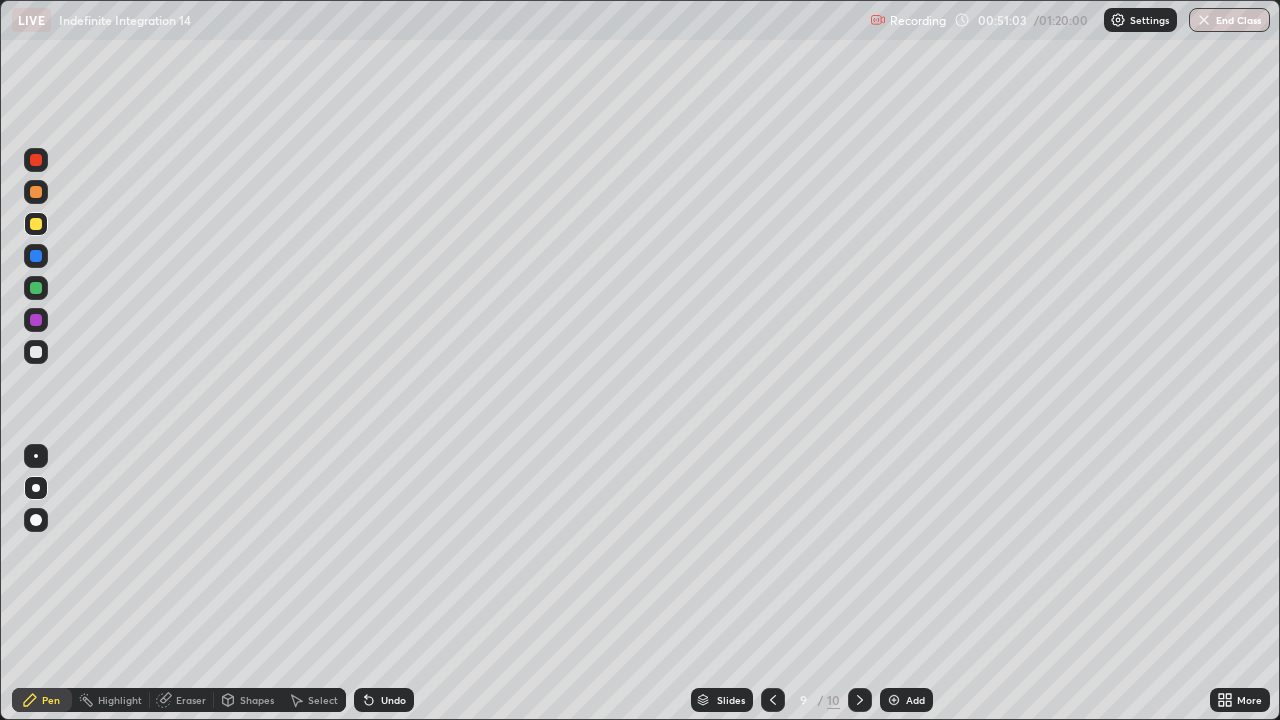 click 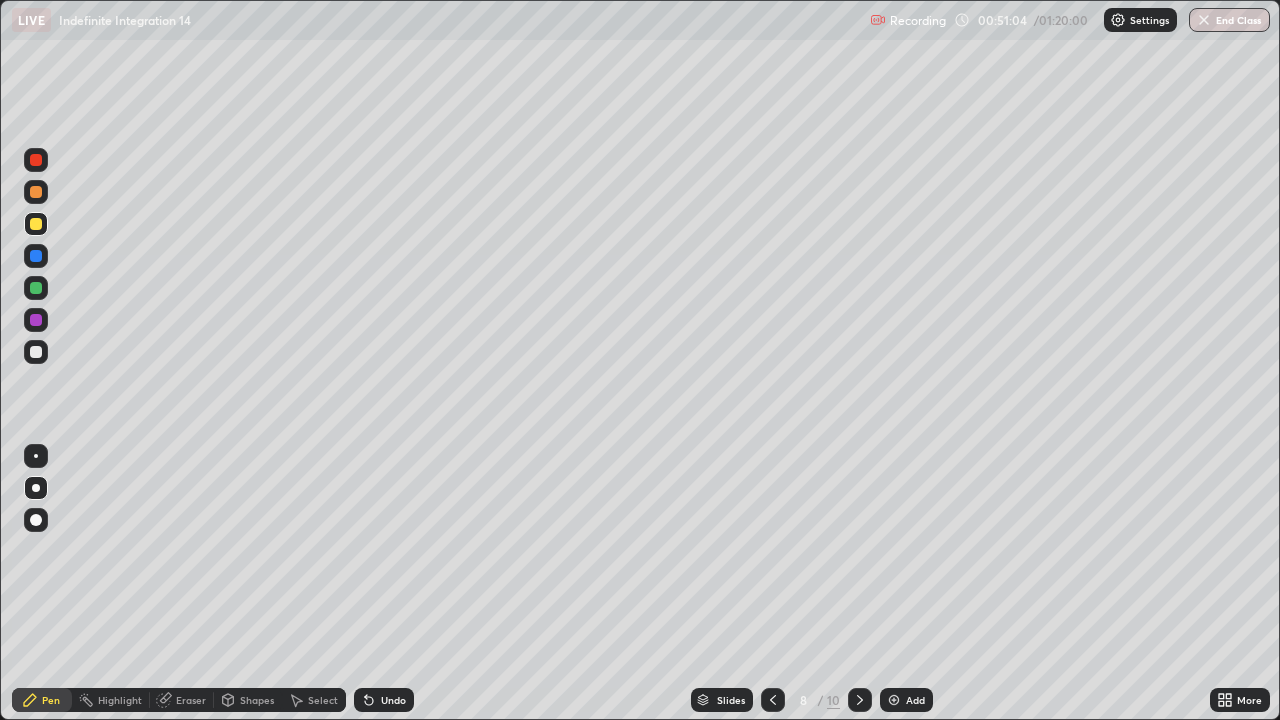 click 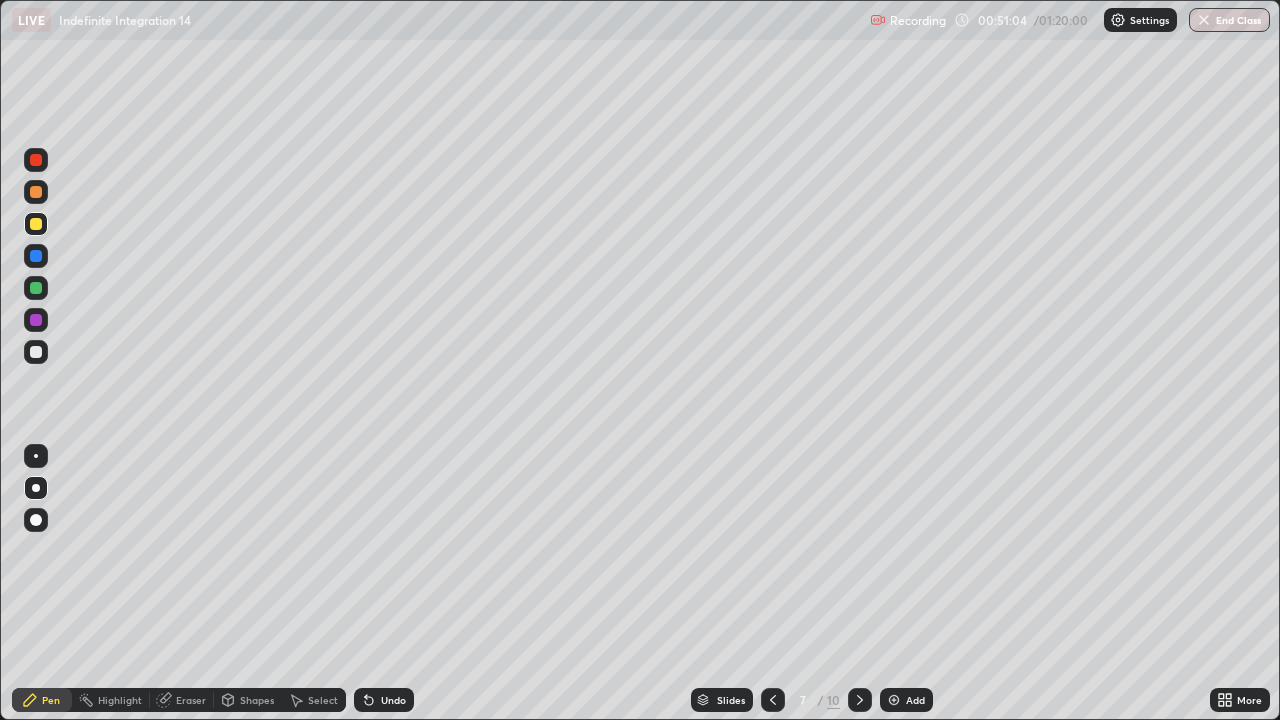 click 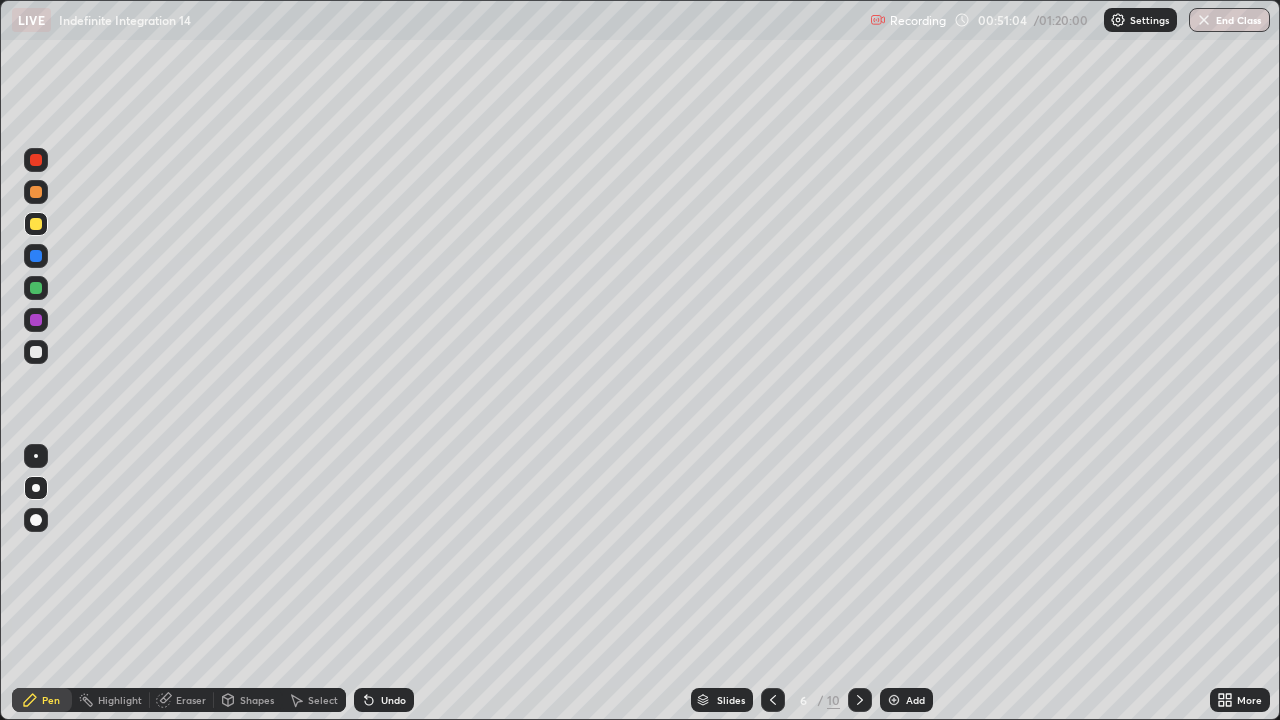 click 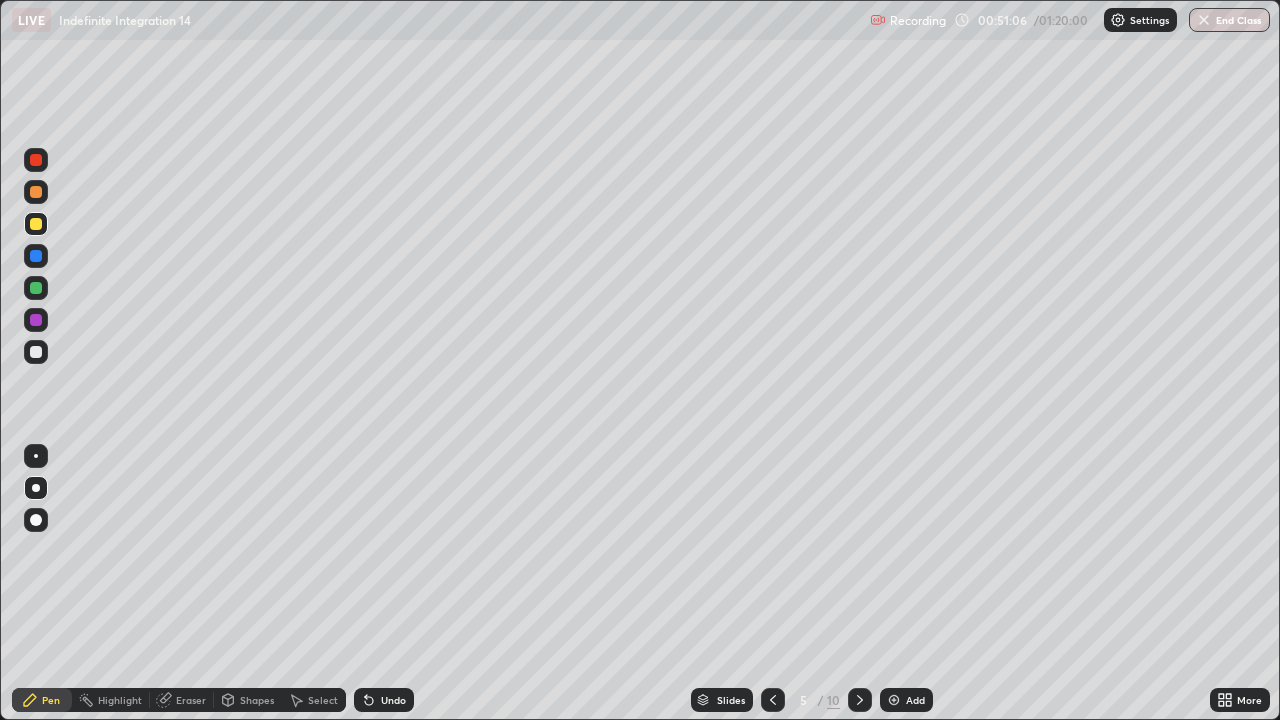click 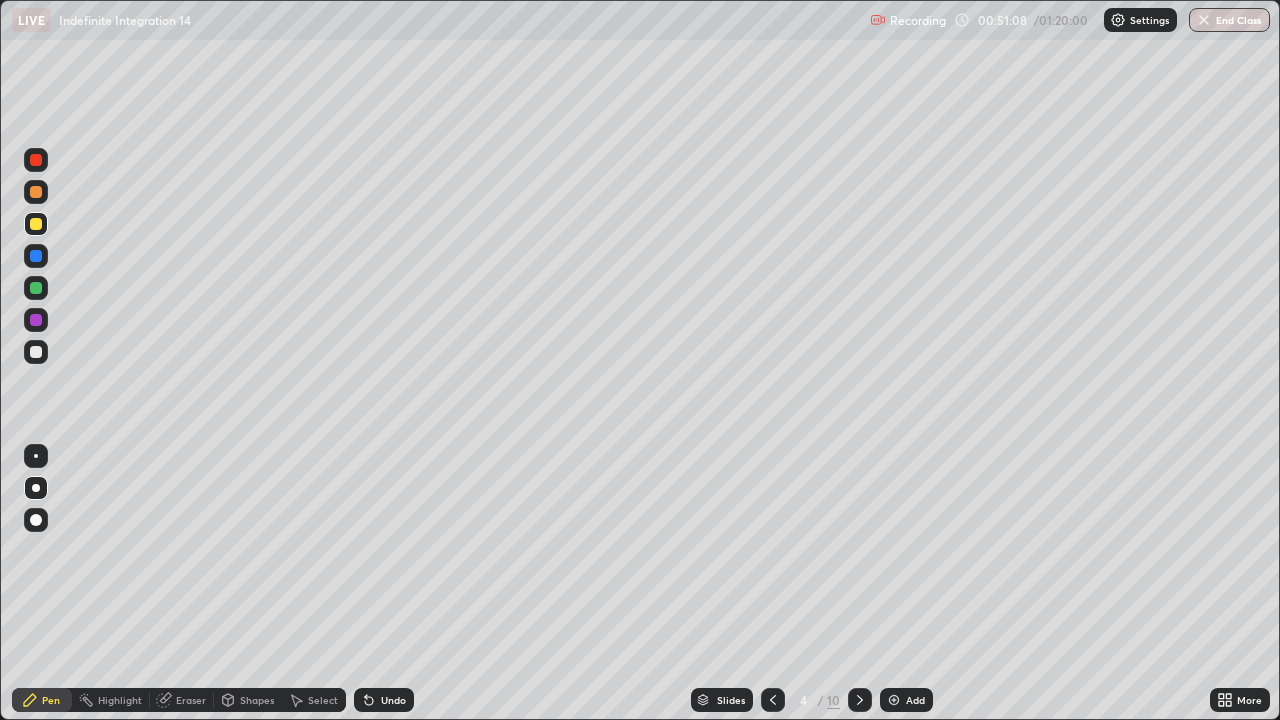 click 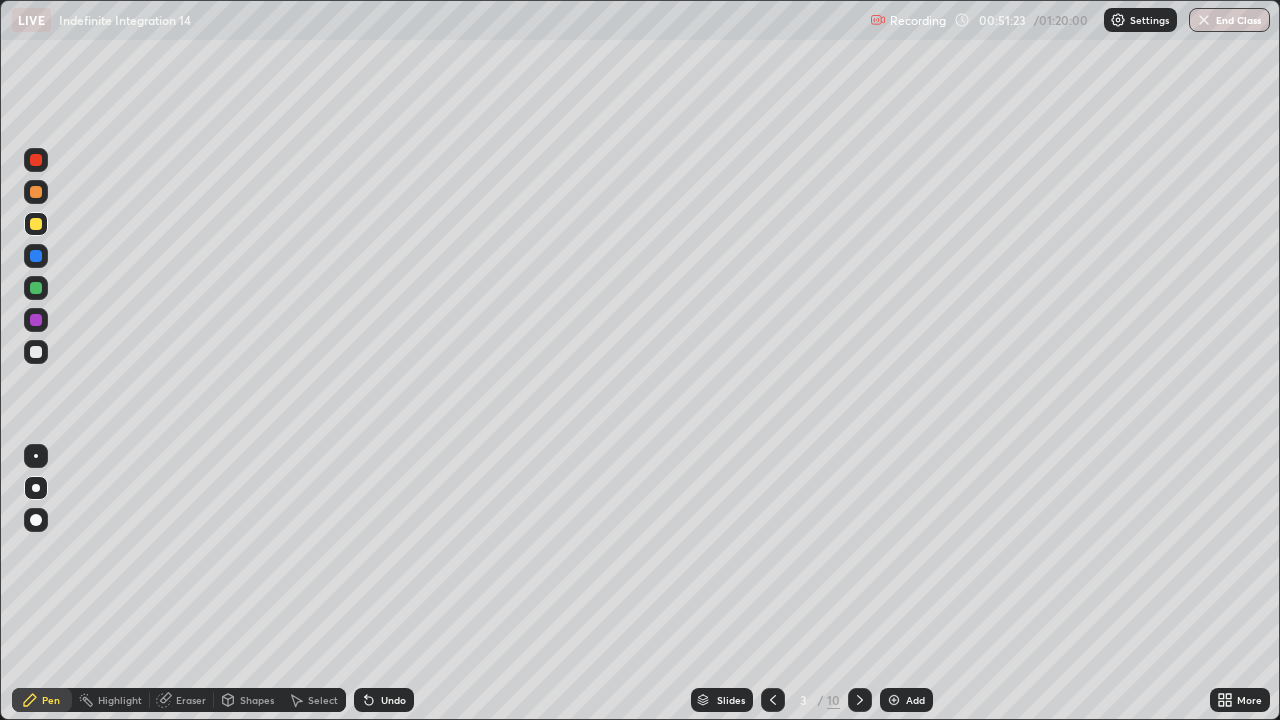 click 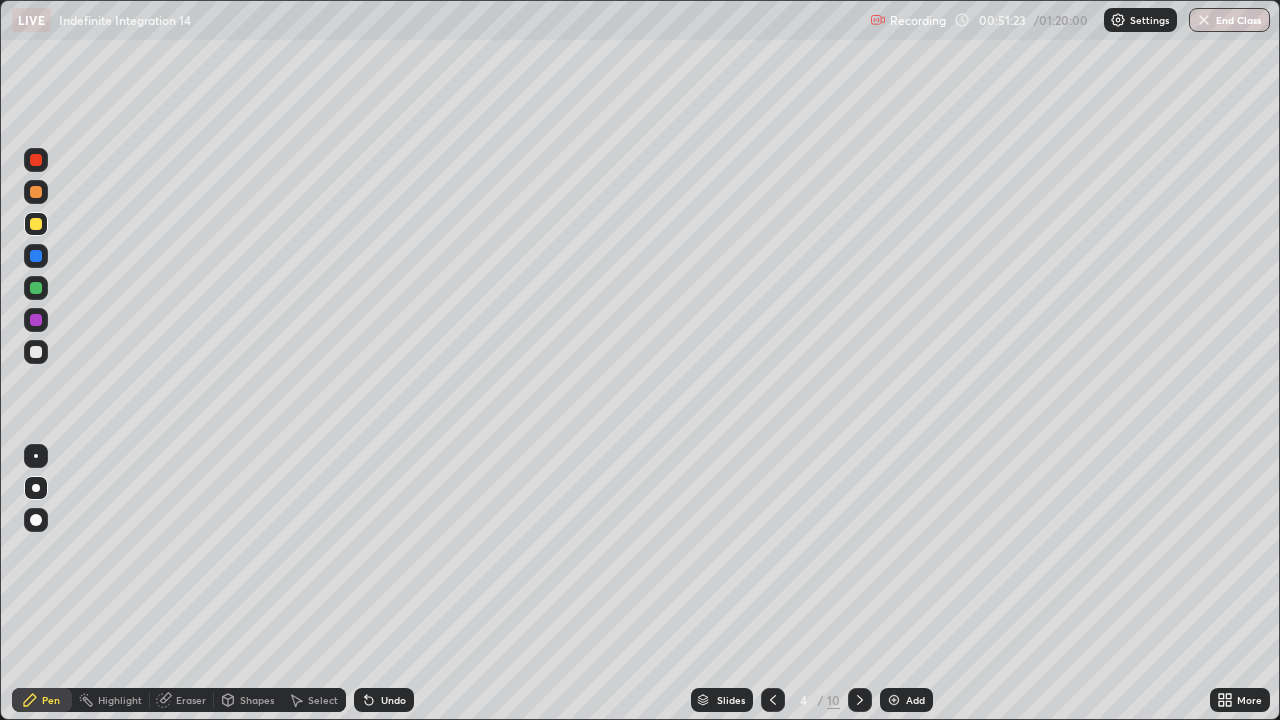 click 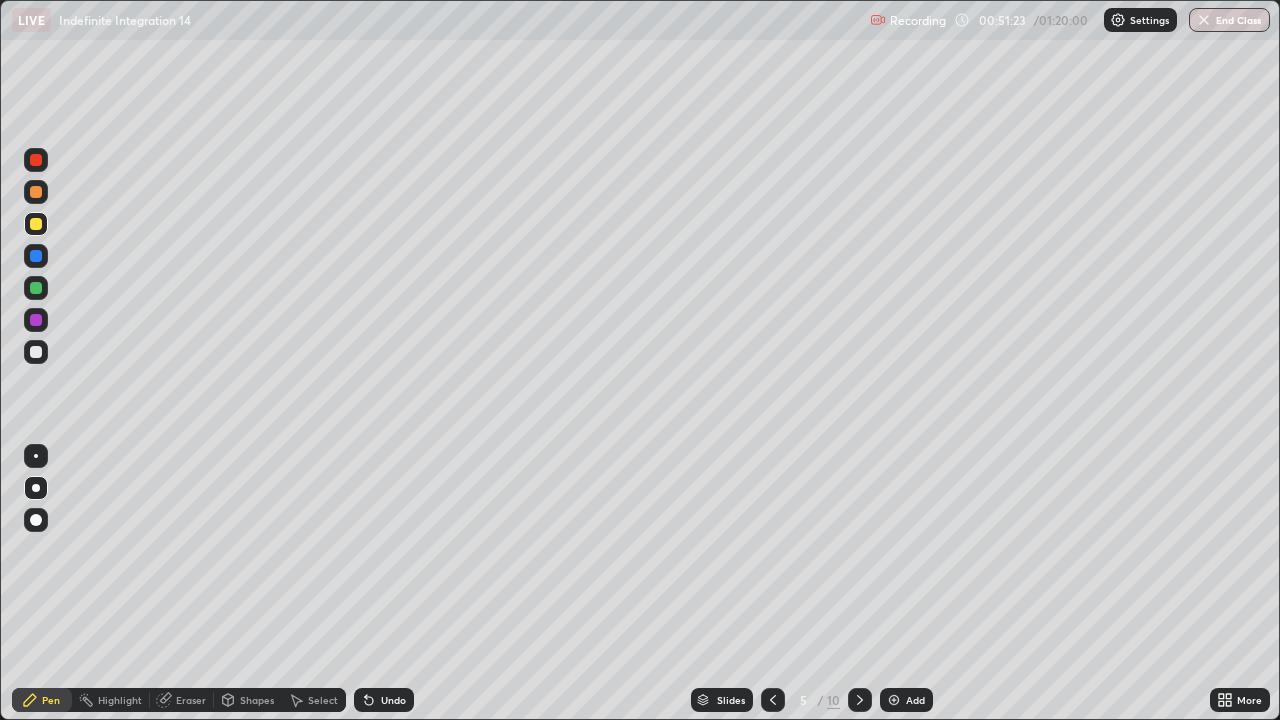 click 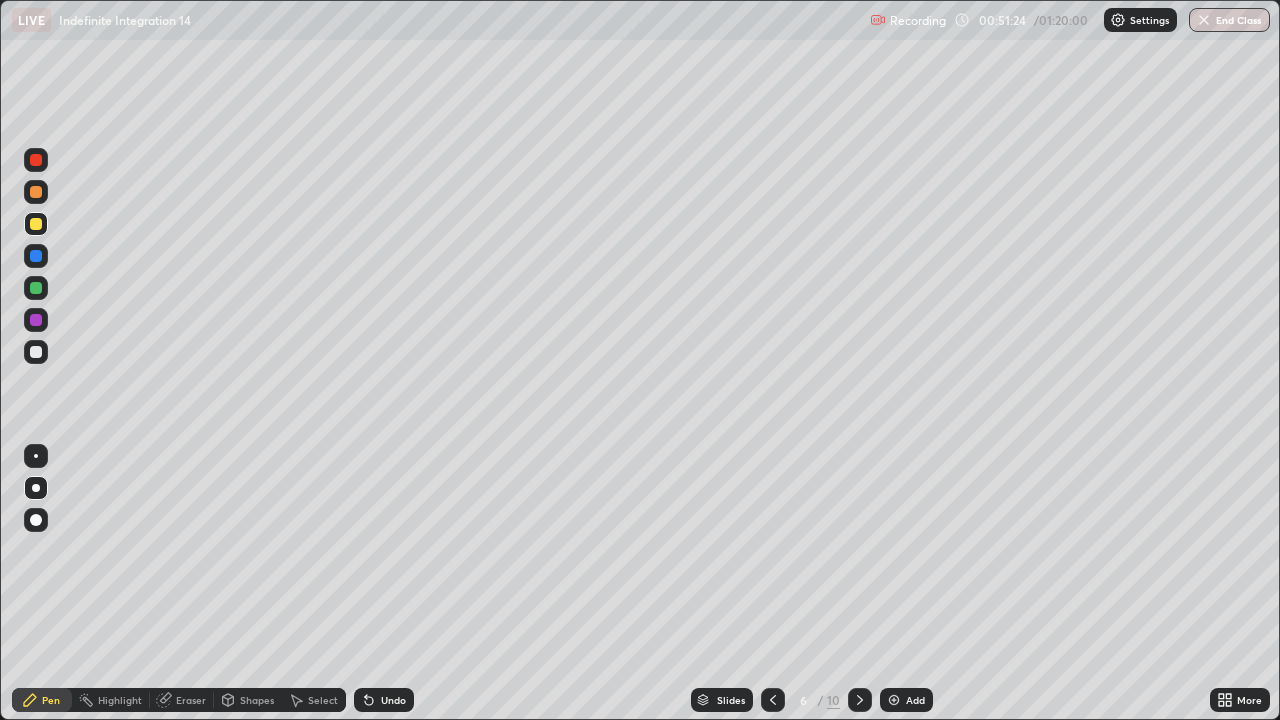 click 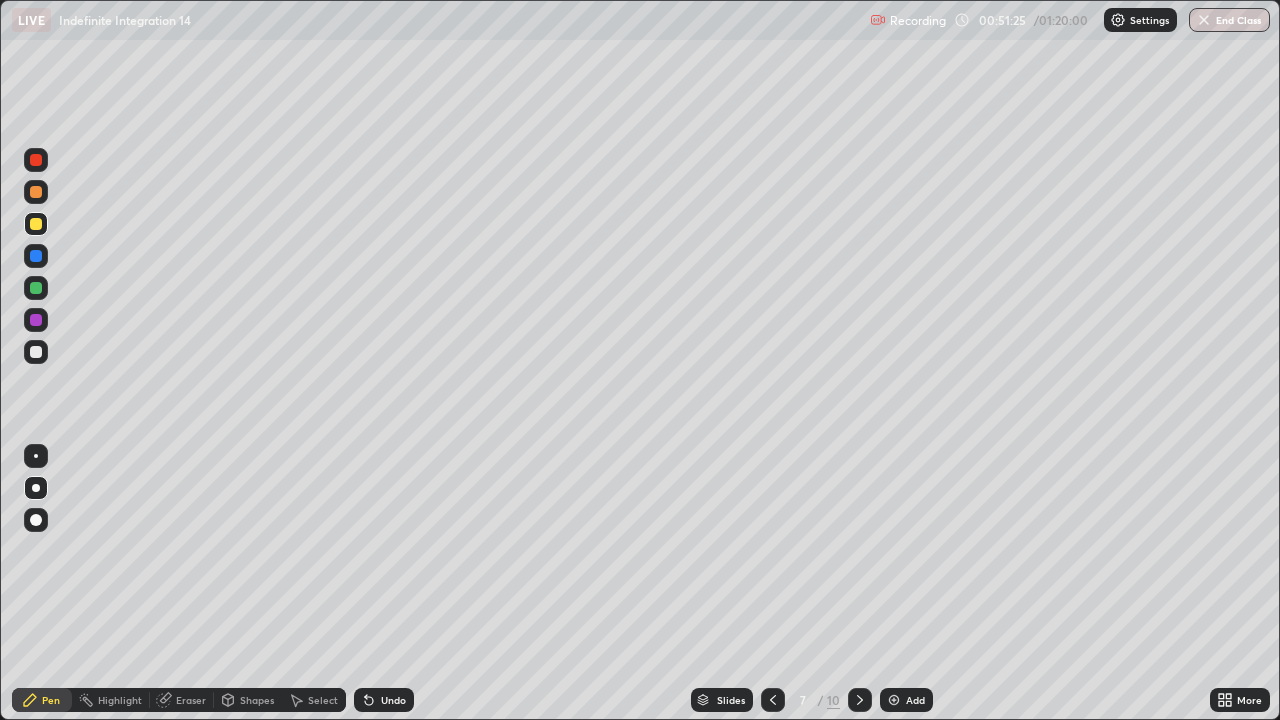 click 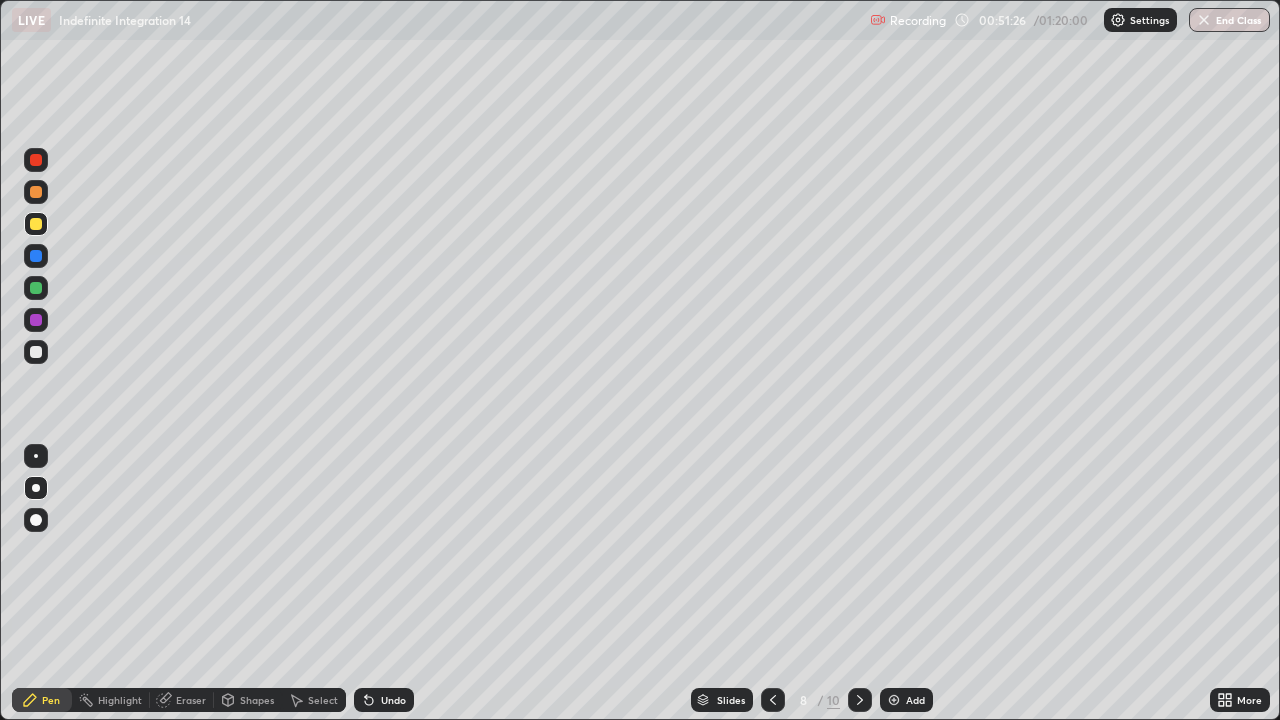 click 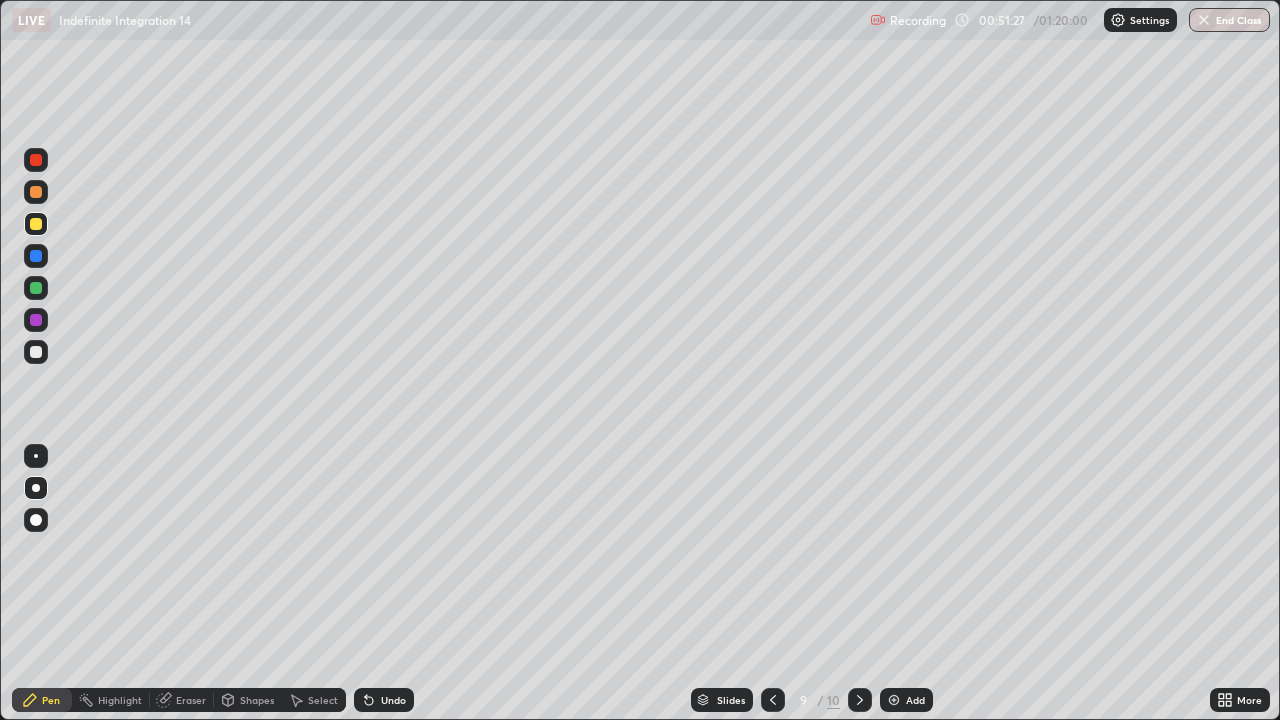 click 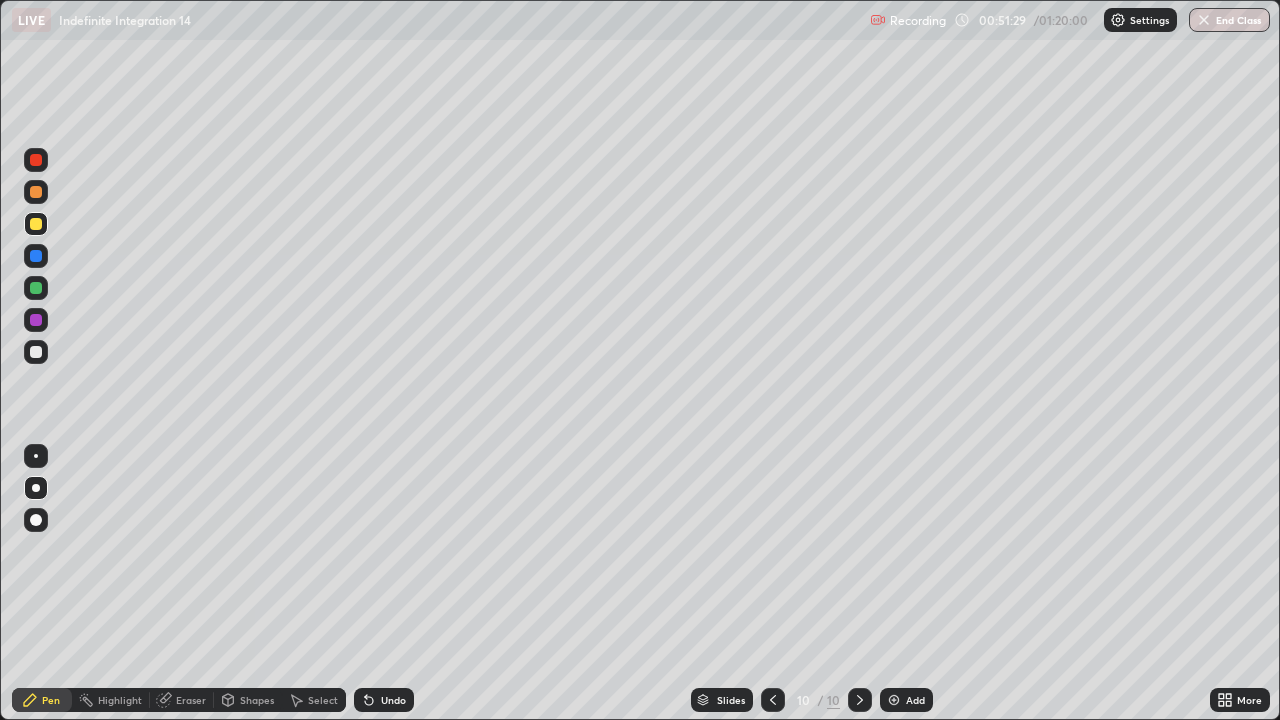 click at bounding box center [36, 224] 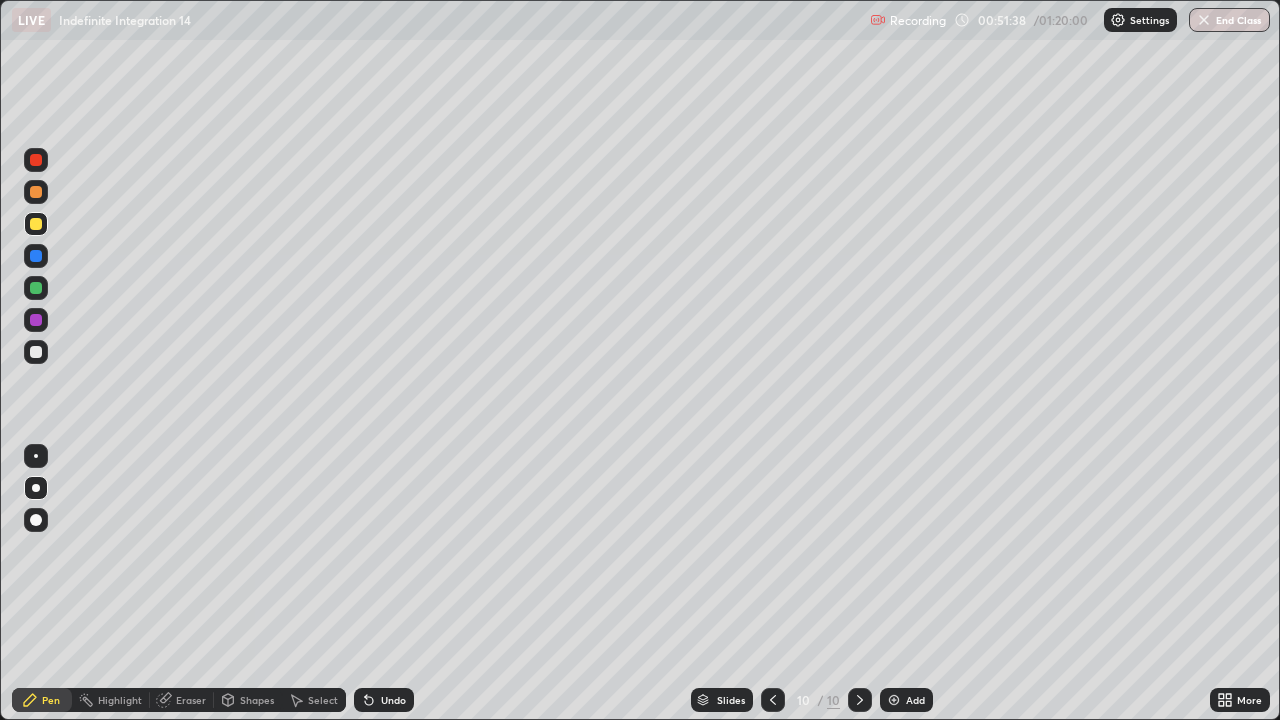 click on "Undo" at bounding box center [393, 700] 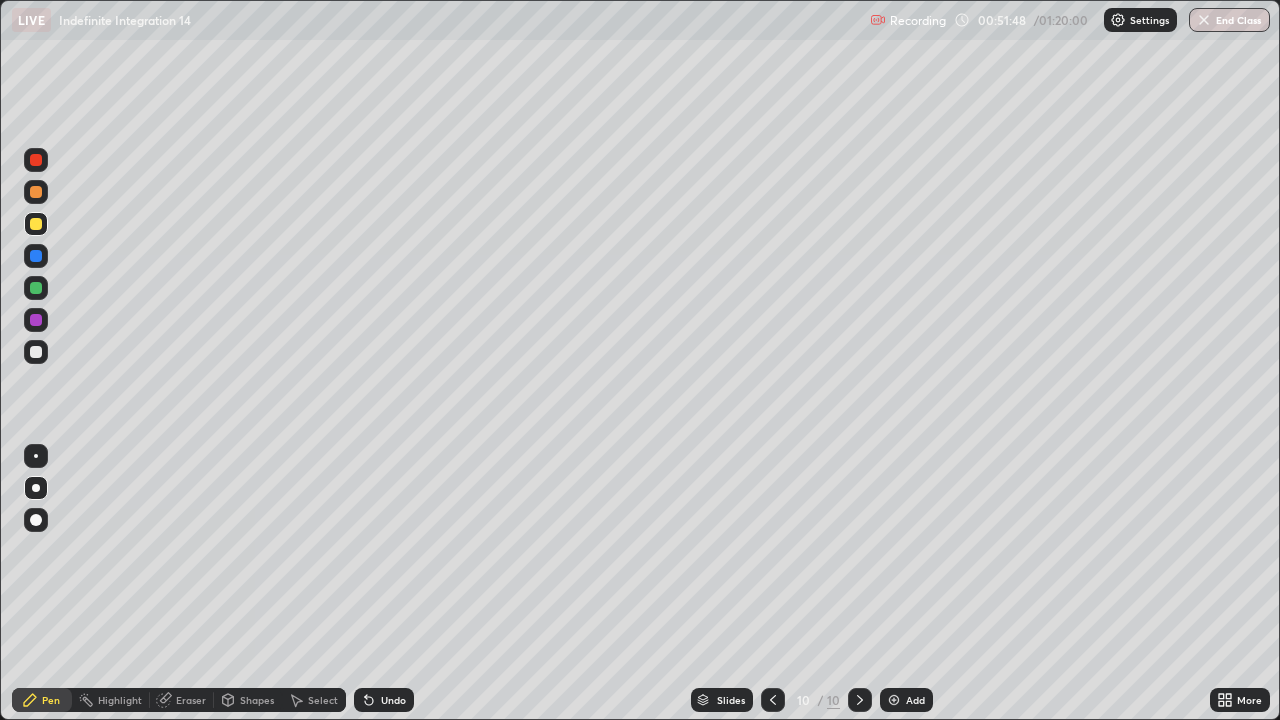 click on "Eraser" at bounding box center (191, 700) 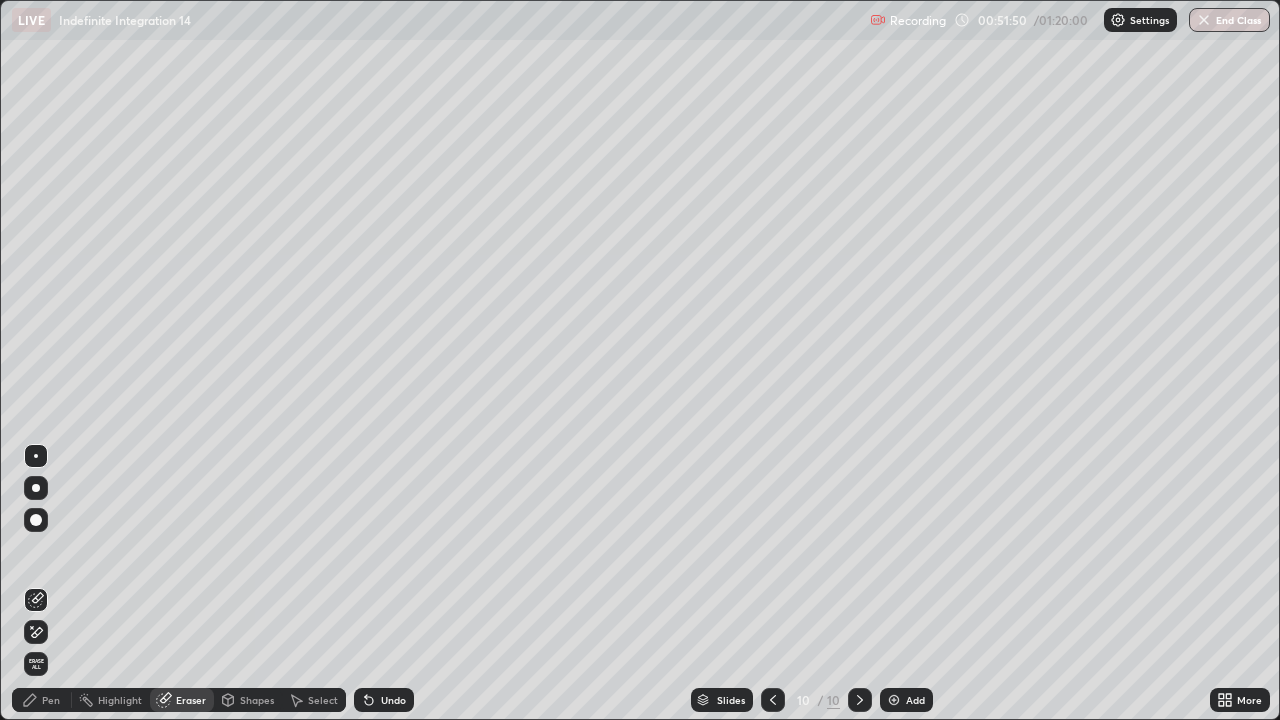 click on "Pen" at bounding box center (51, 700) 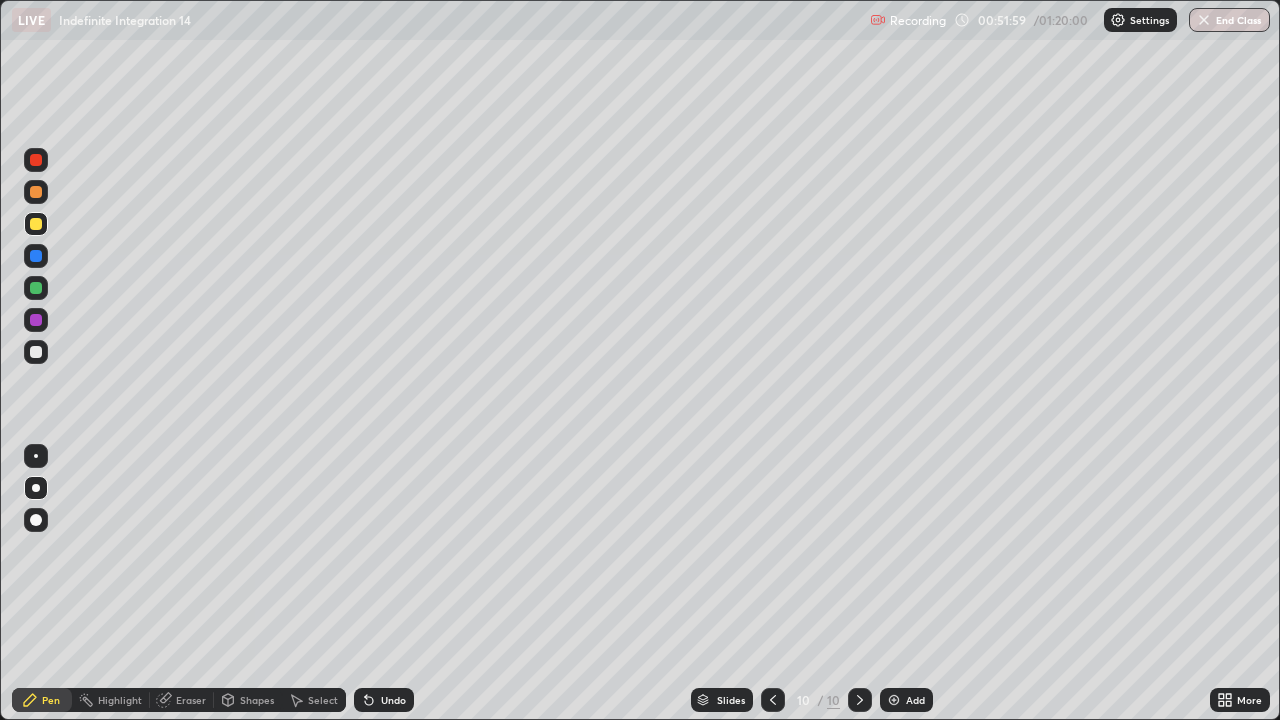 click at bounding box center [36, 352] 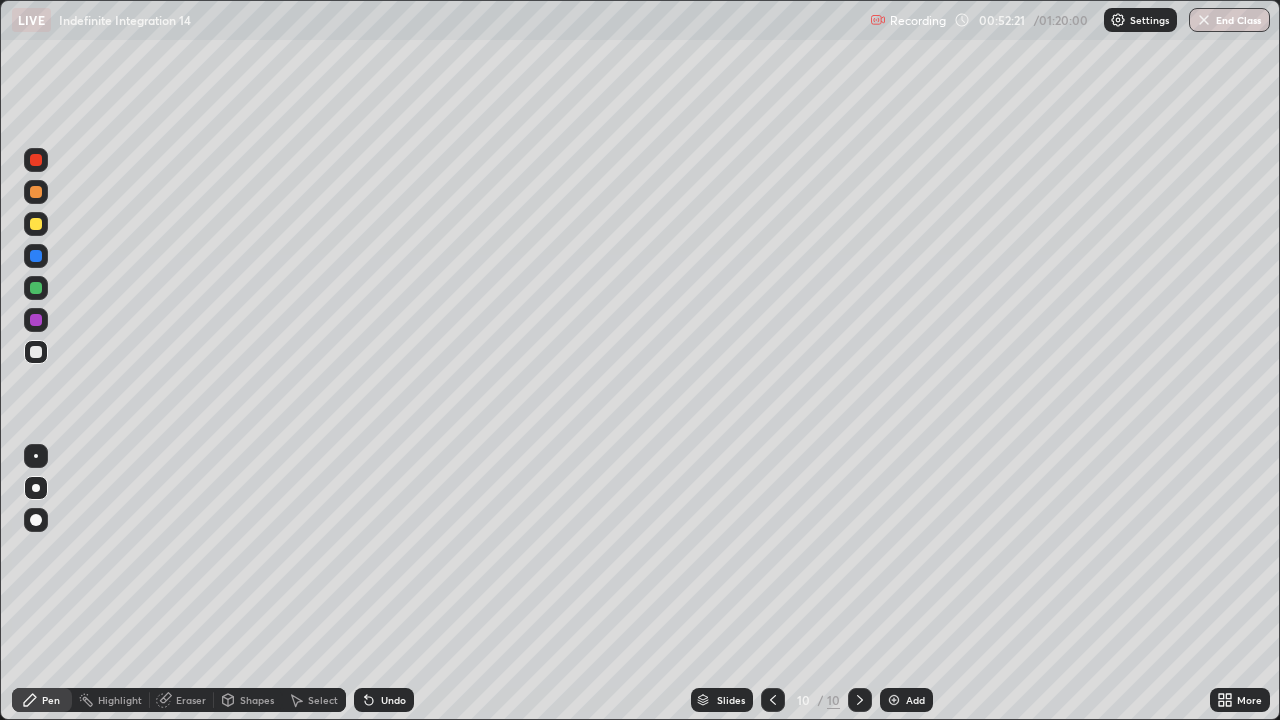click 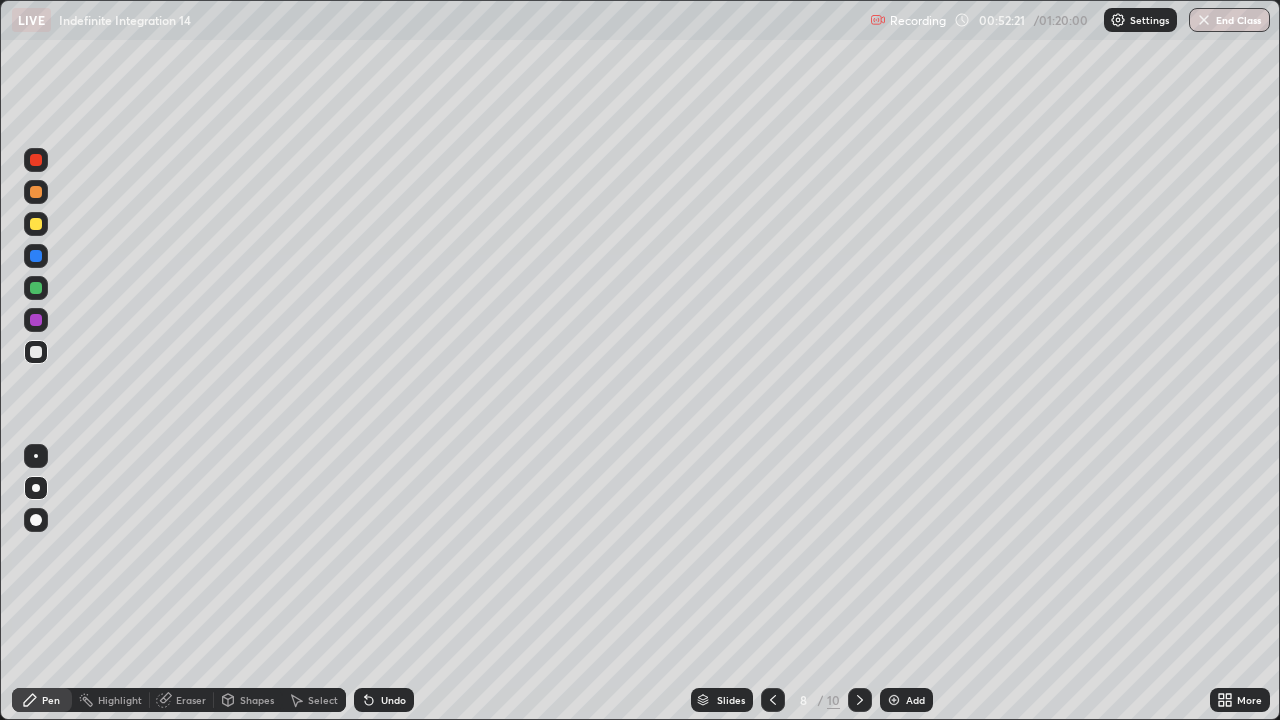 click 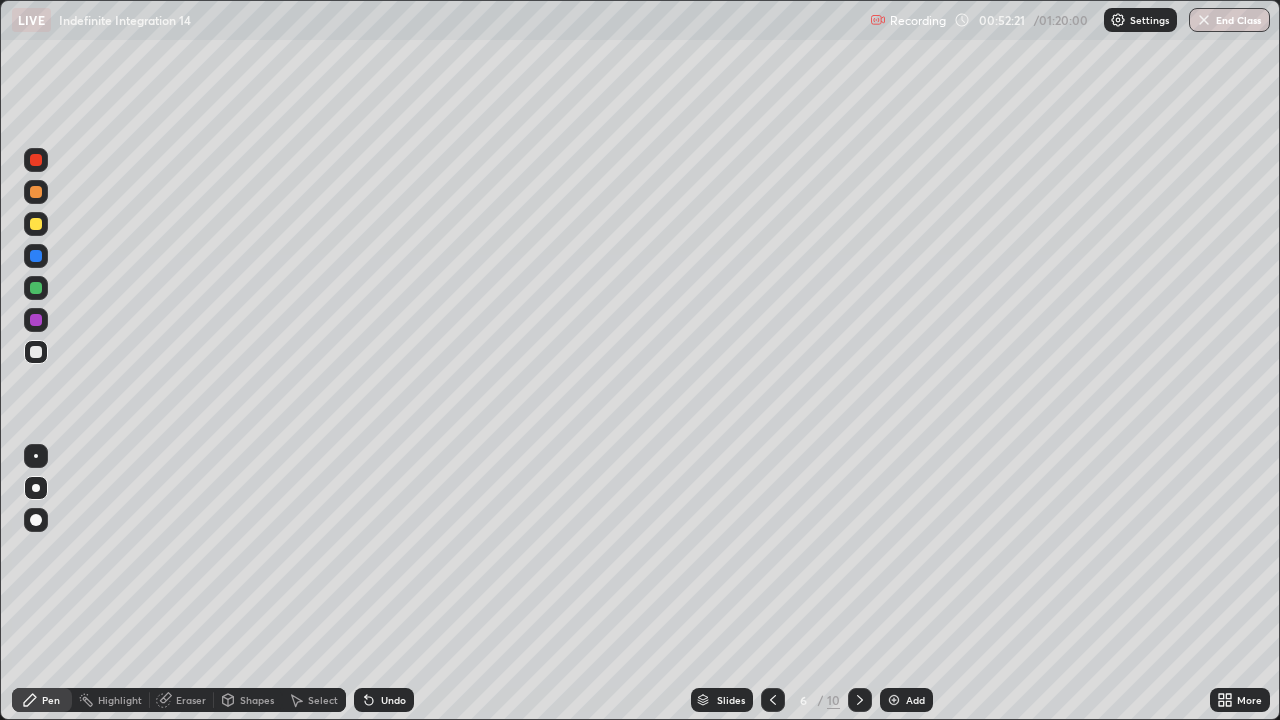 click 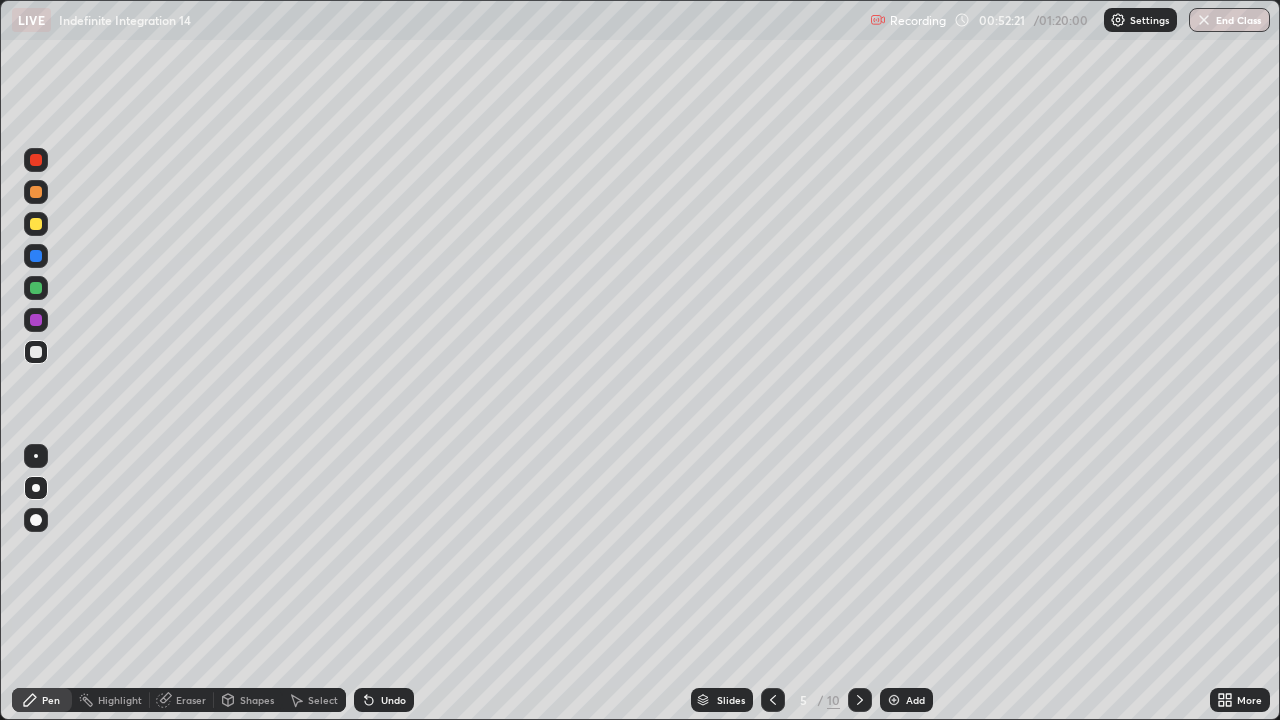 click 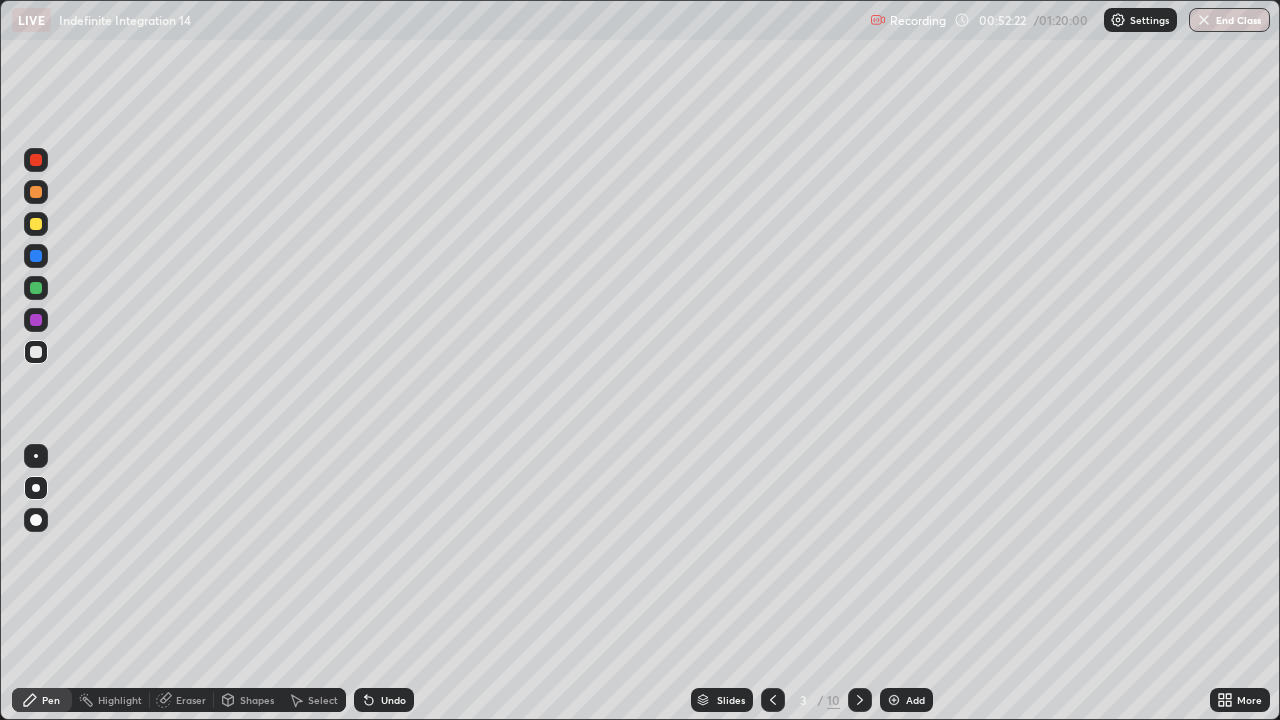 click 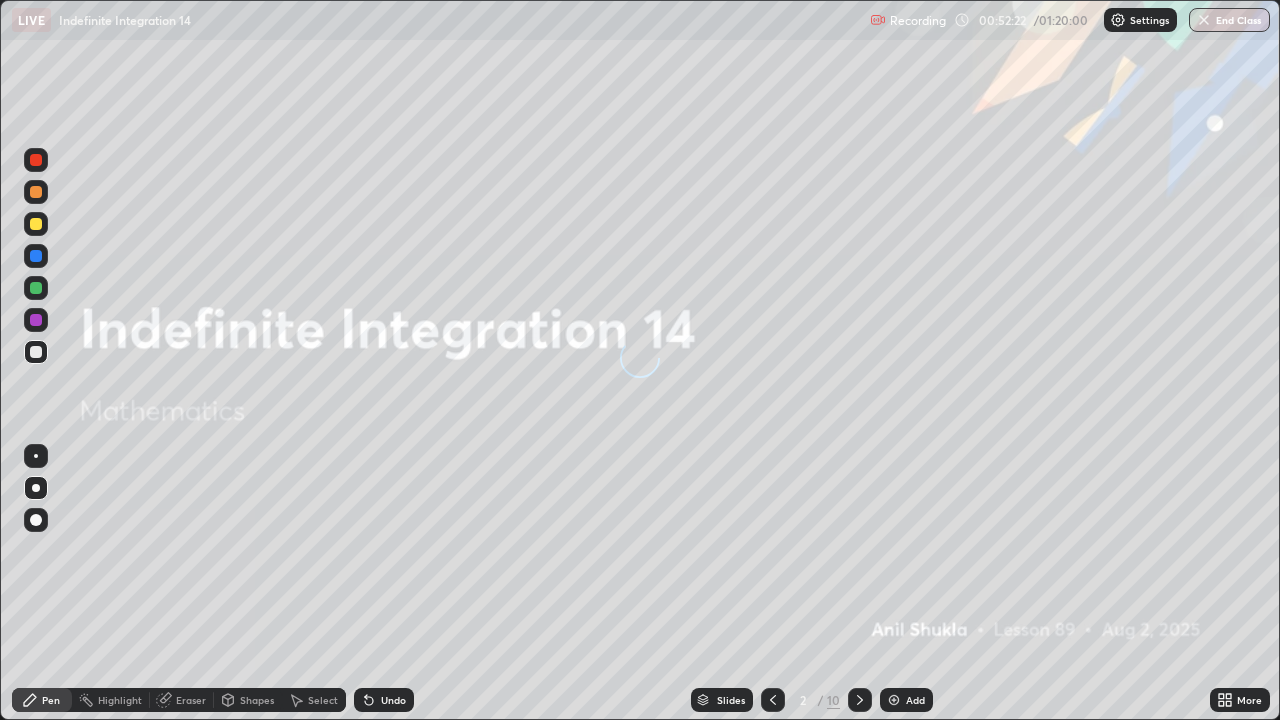 click 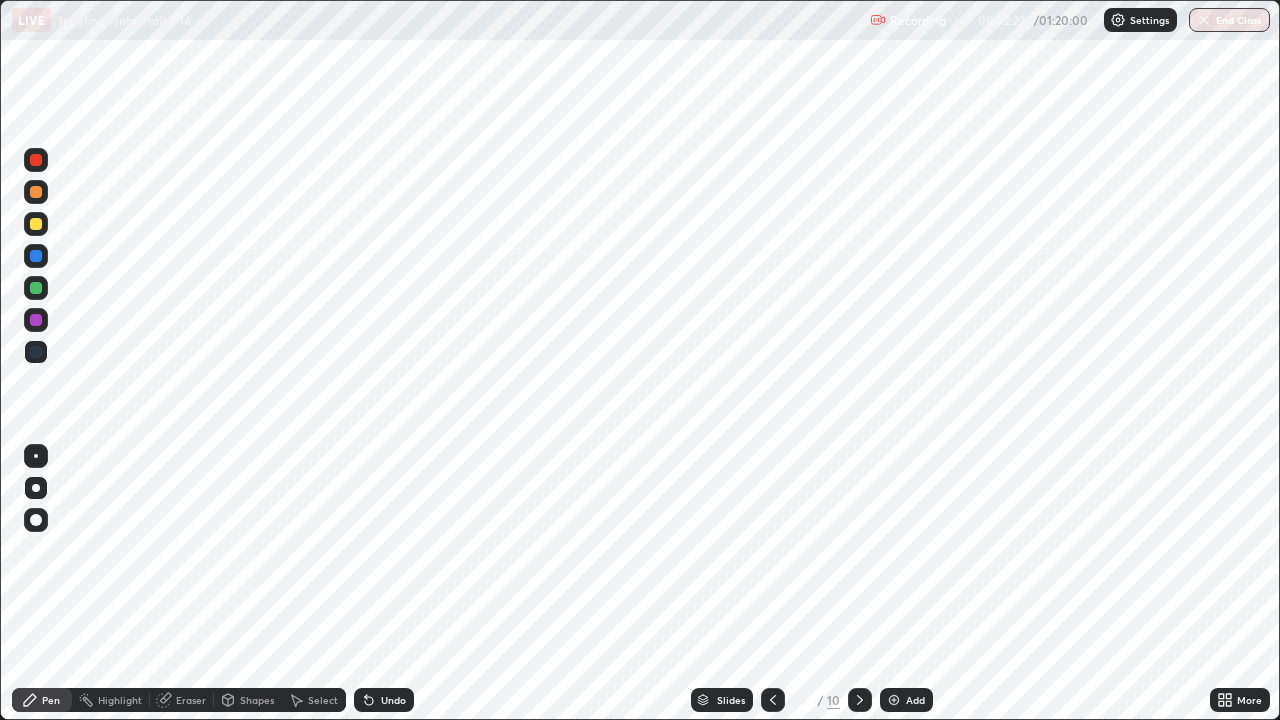 click 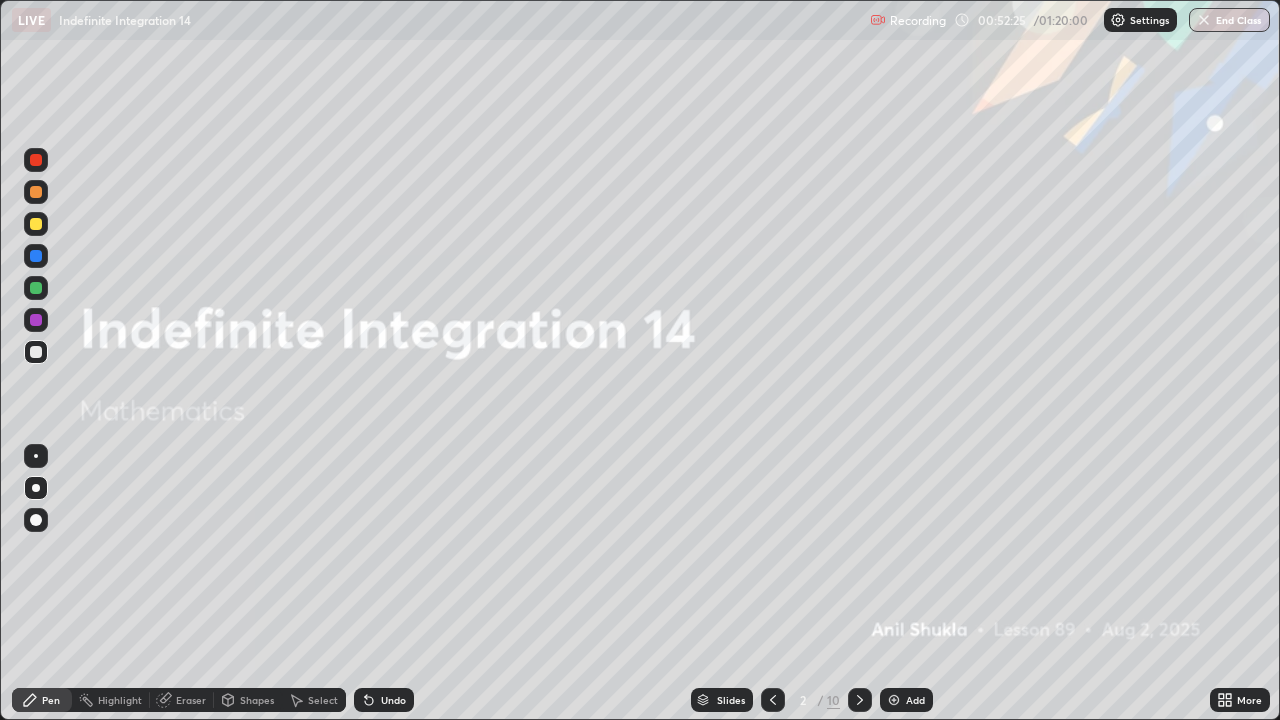 click 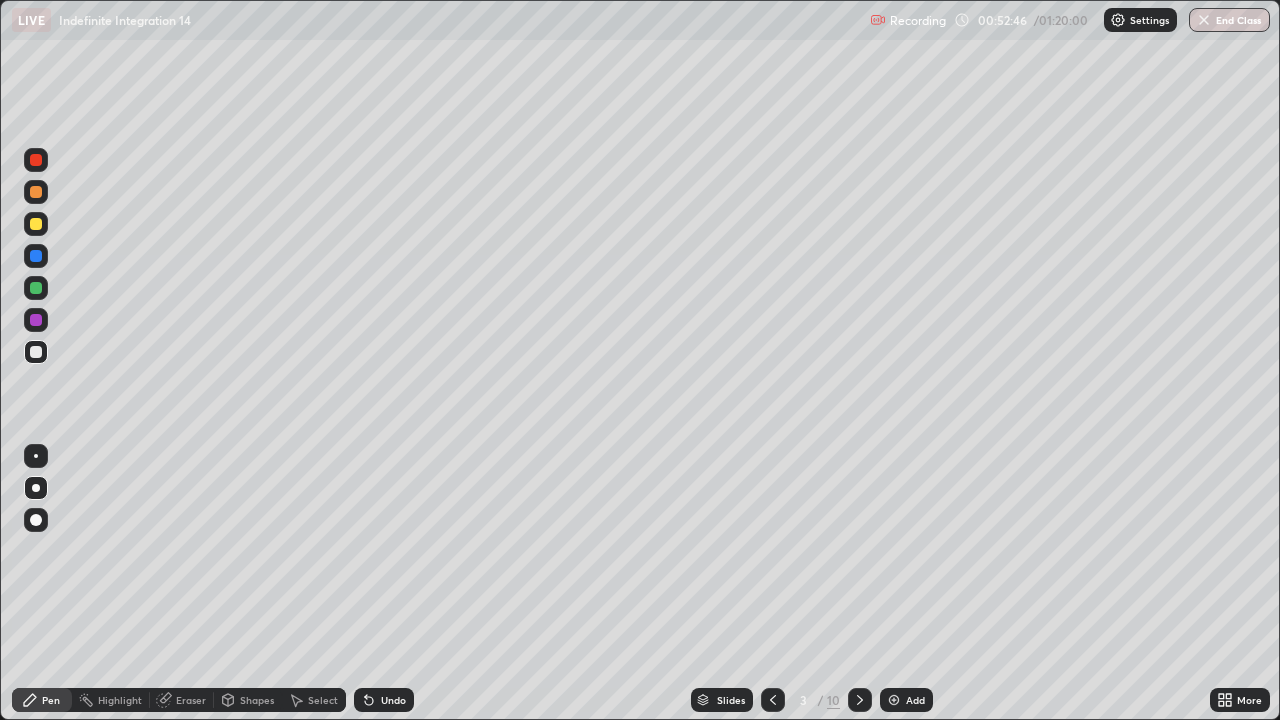 click 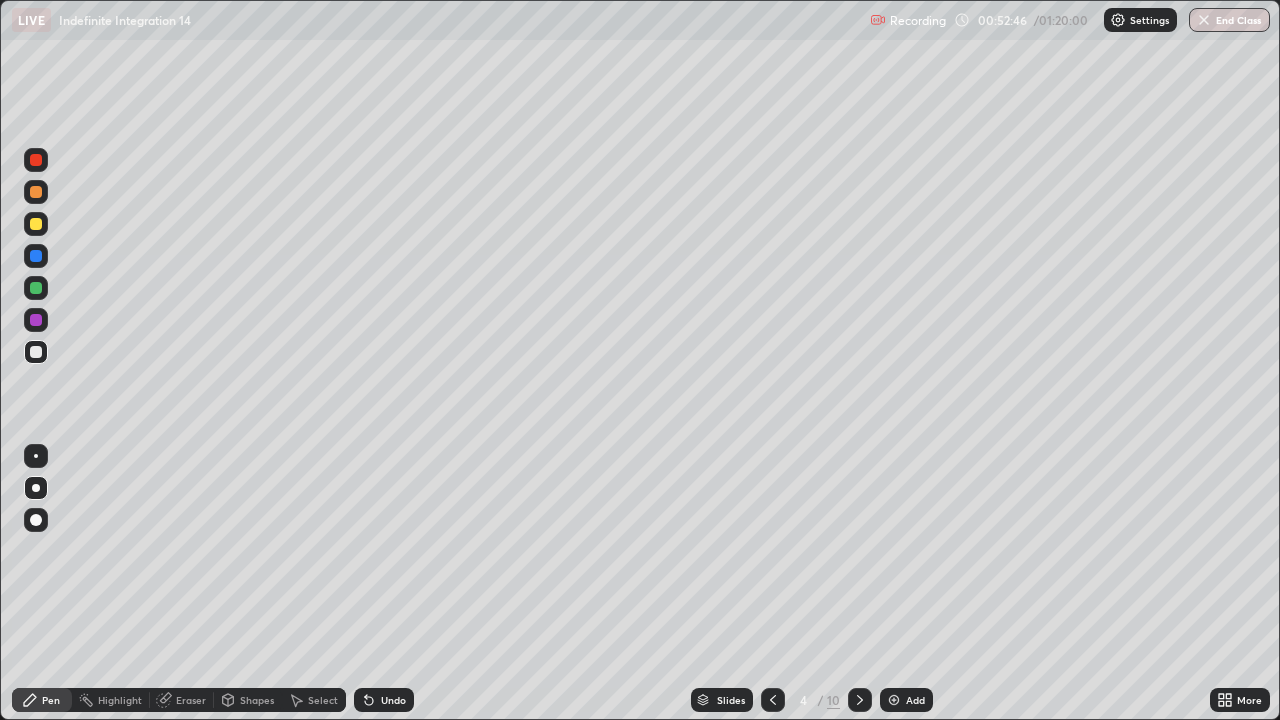 click 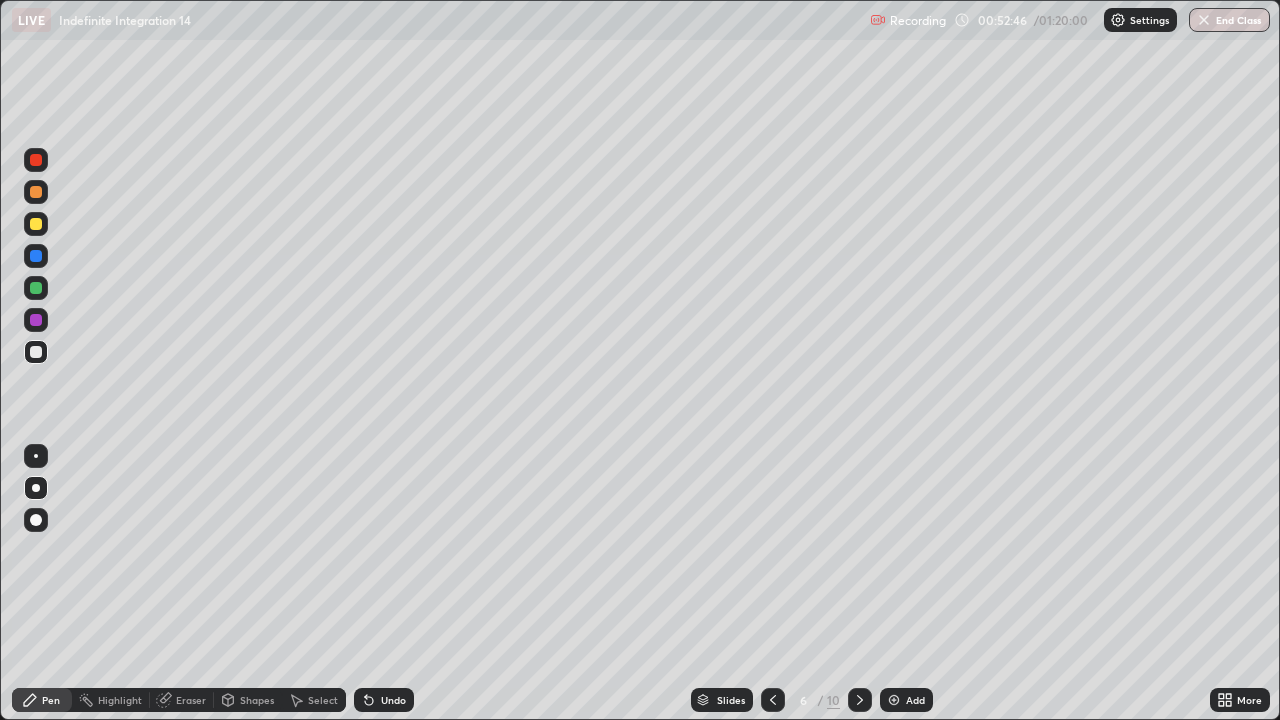 click 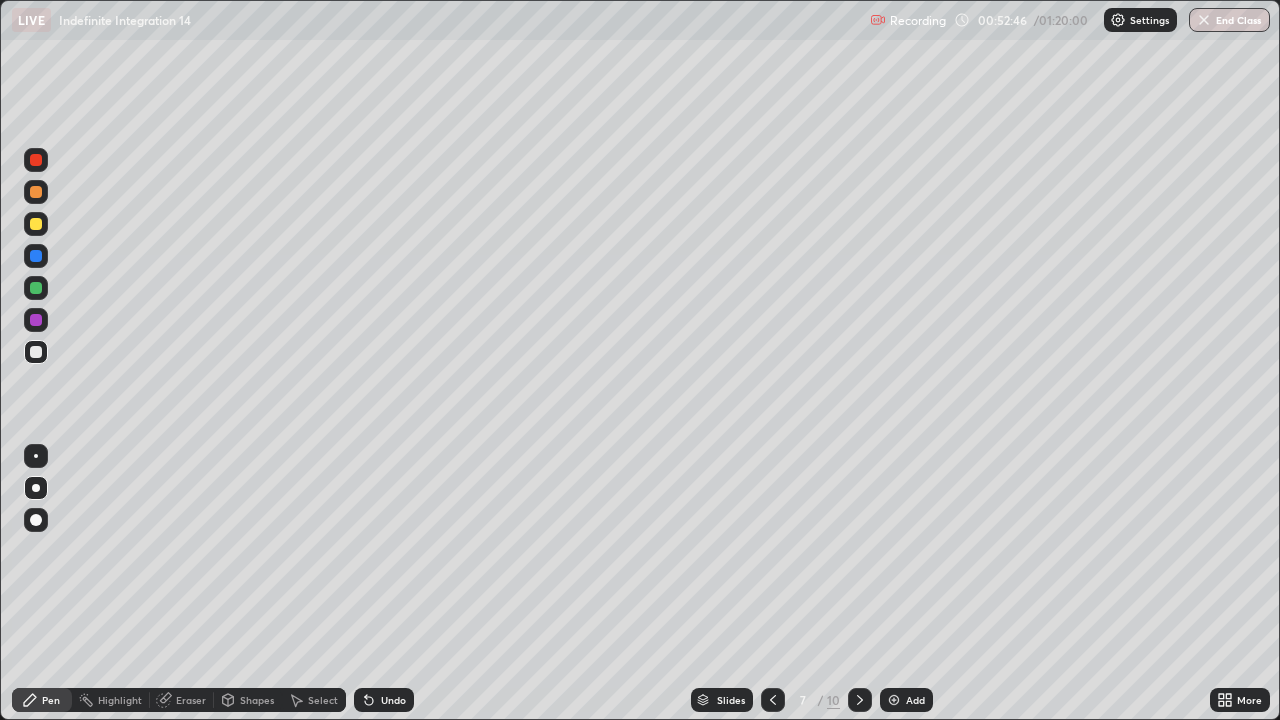 click 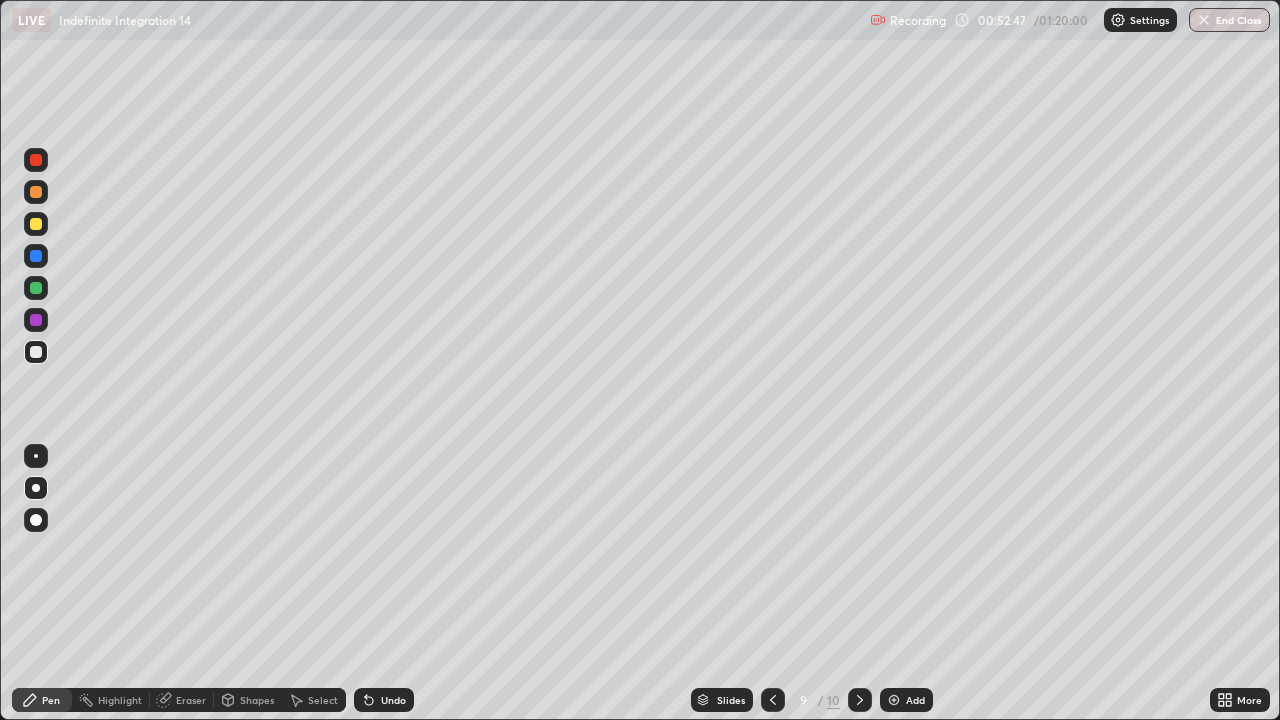 click 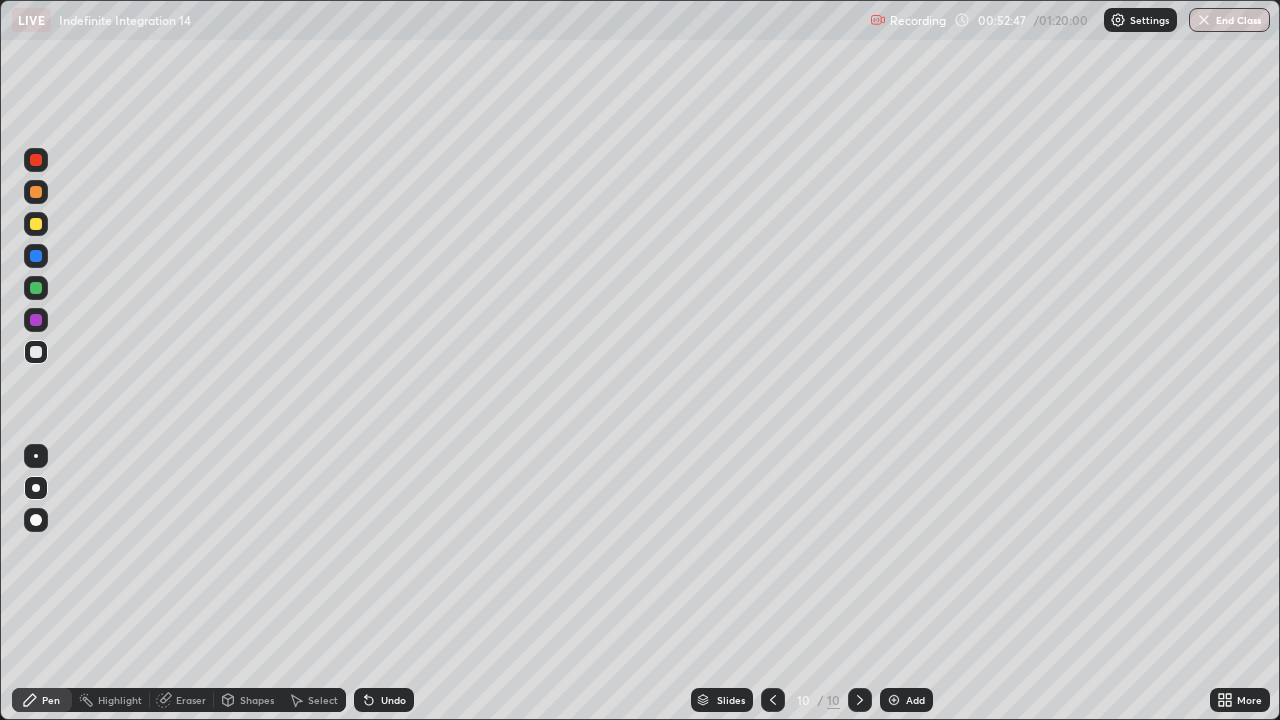 click 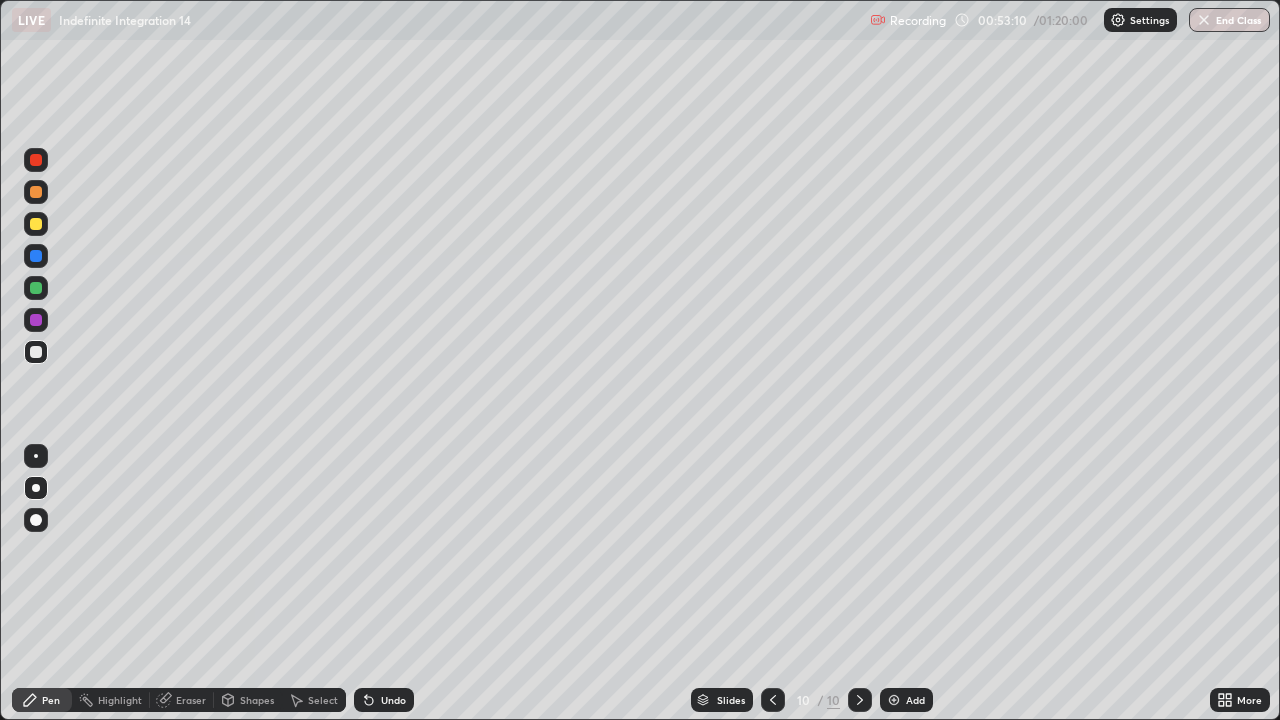 click at bounding box center (36, 352) 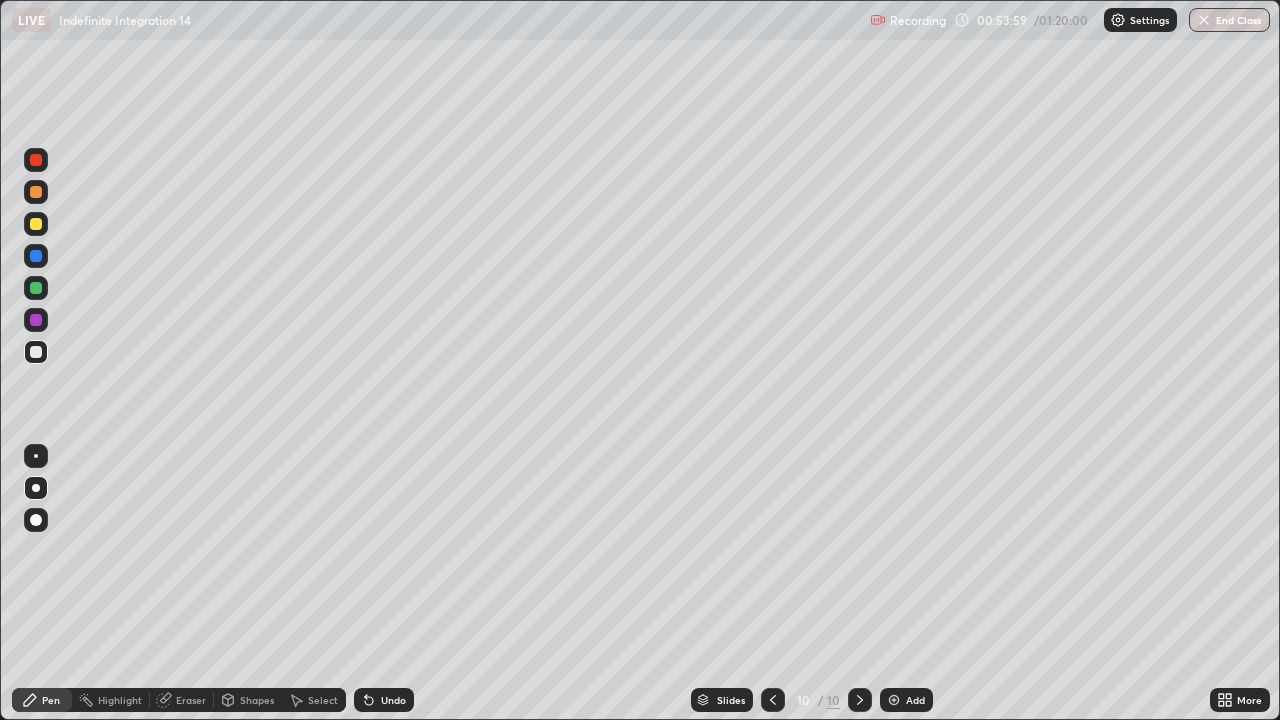 click at bounding box center (36, 320) 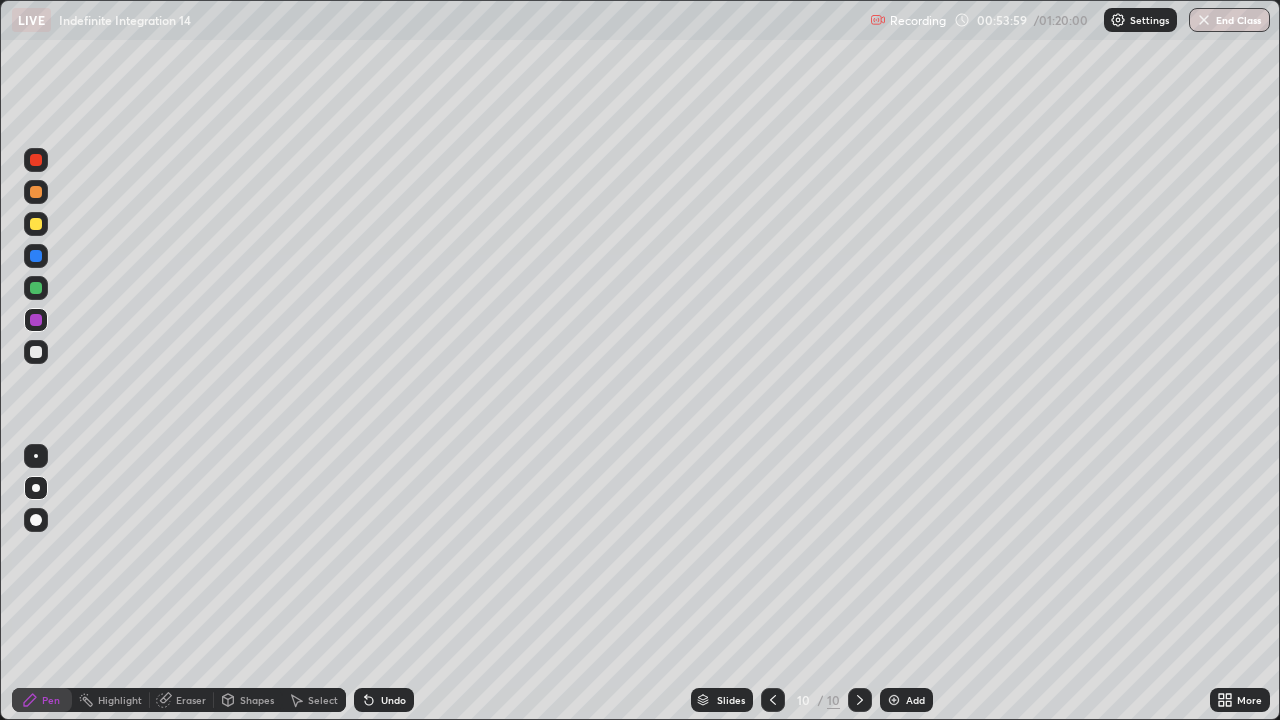 click at bounding box center (36, 456) 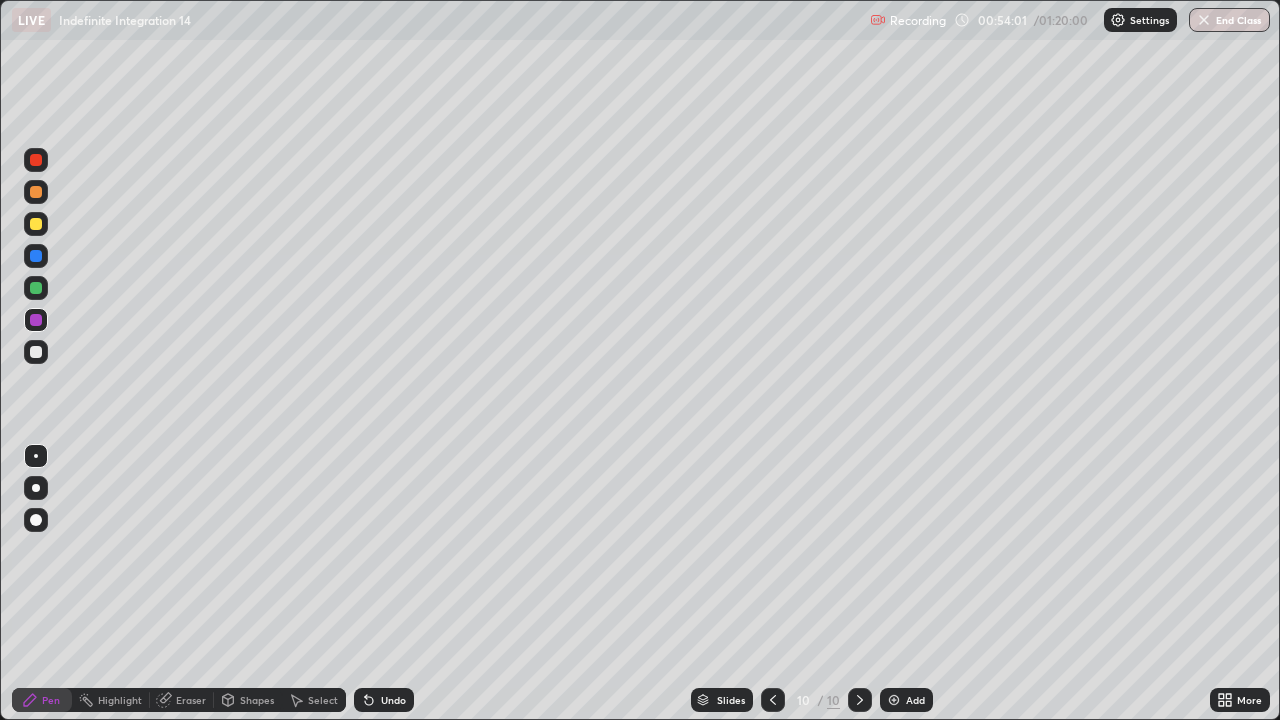 click at bounding box center (36, 352) 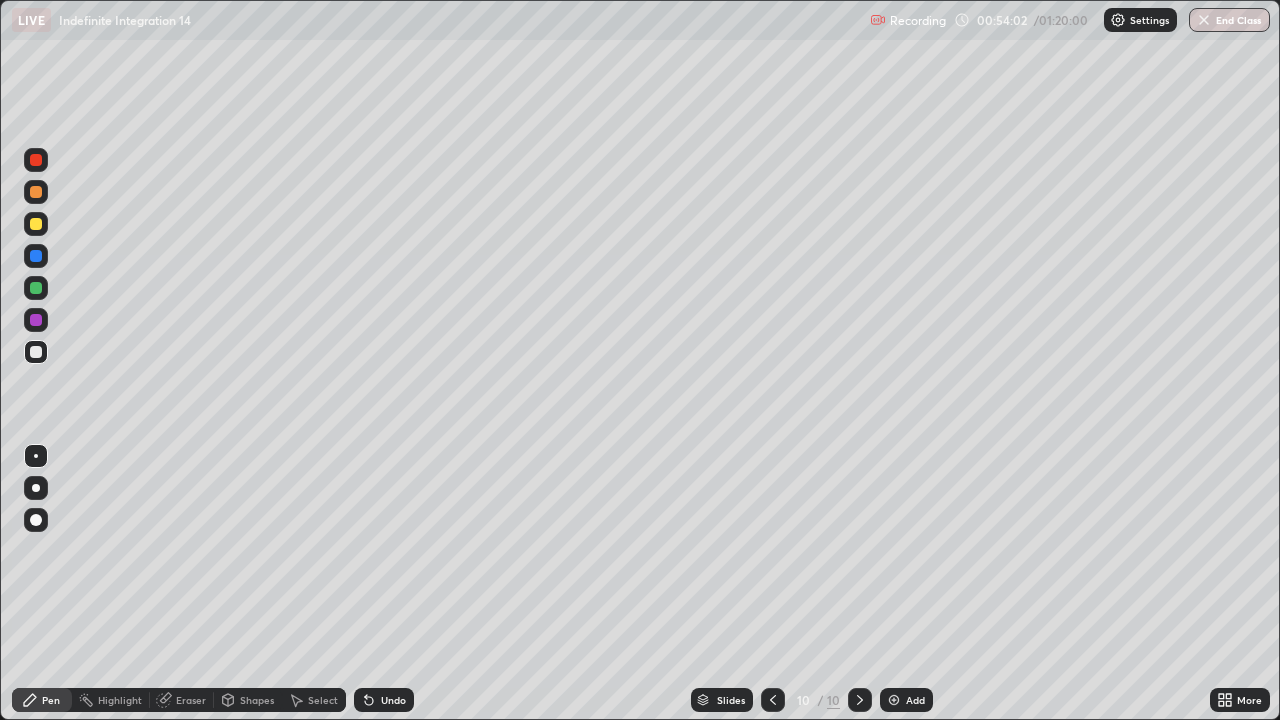 click at bounding box center [36, 488] 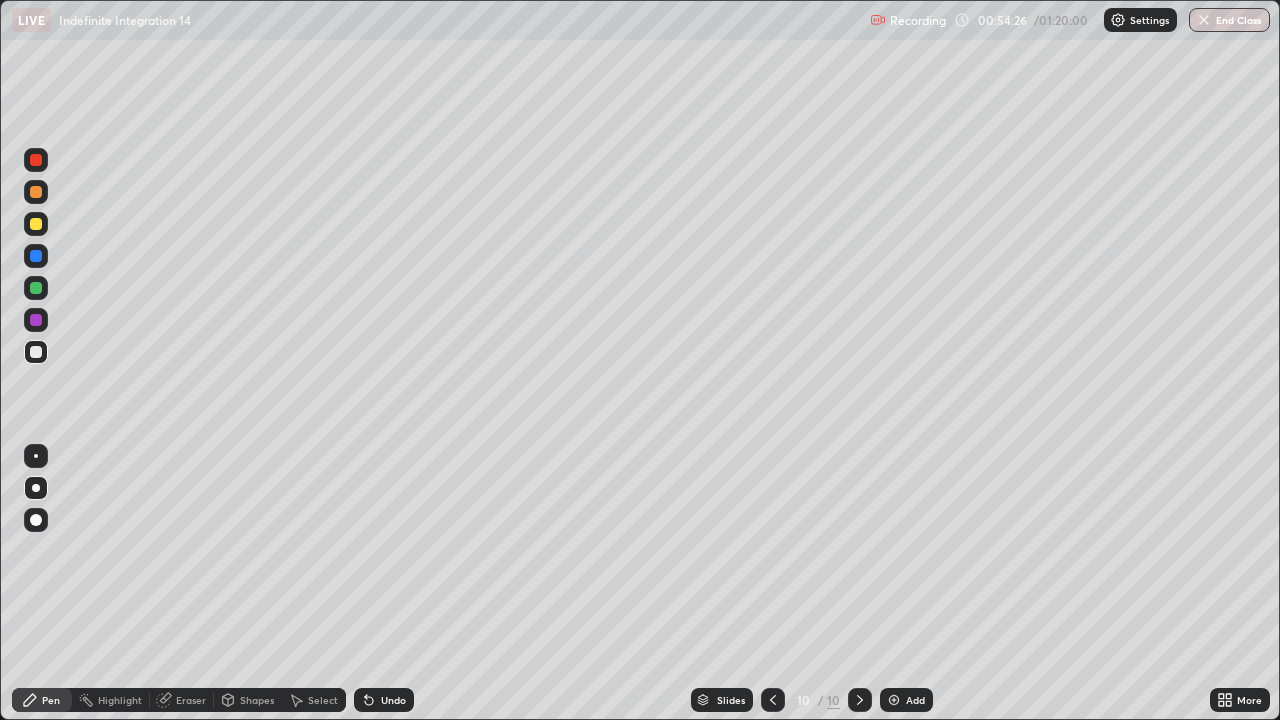 click at bounding box center [36, 352] 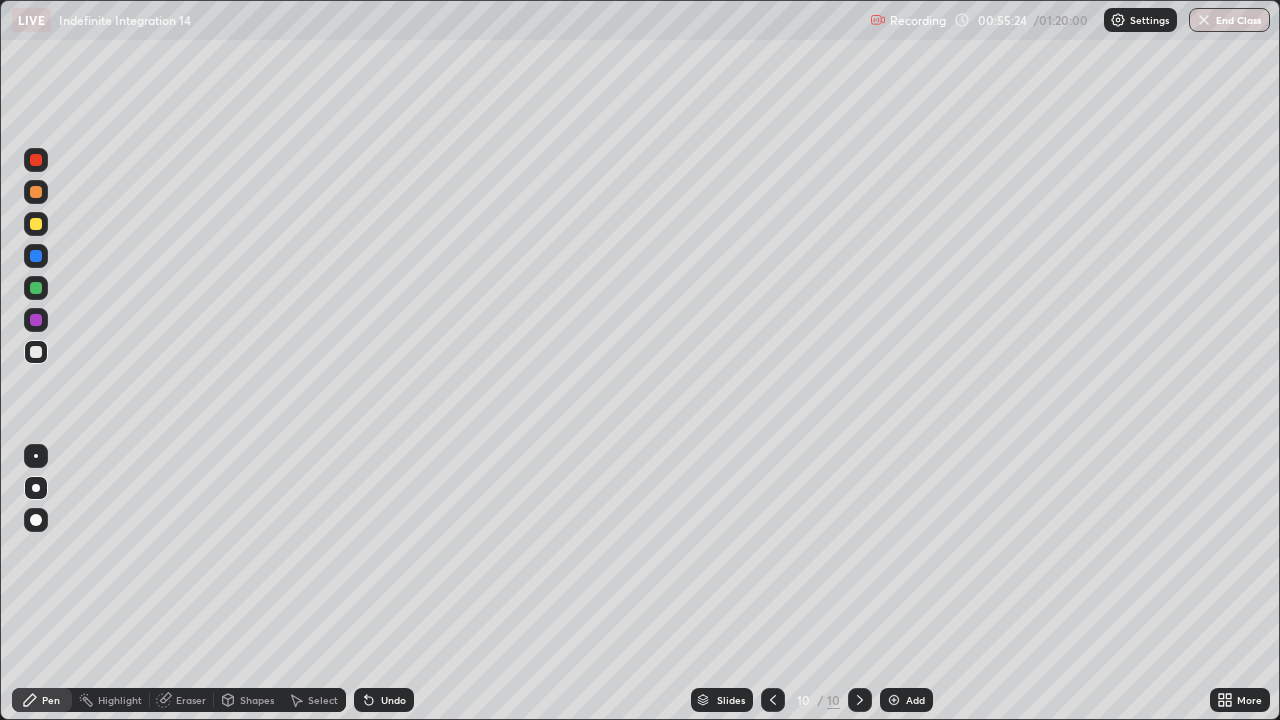 click at bounding box center [36, 320] 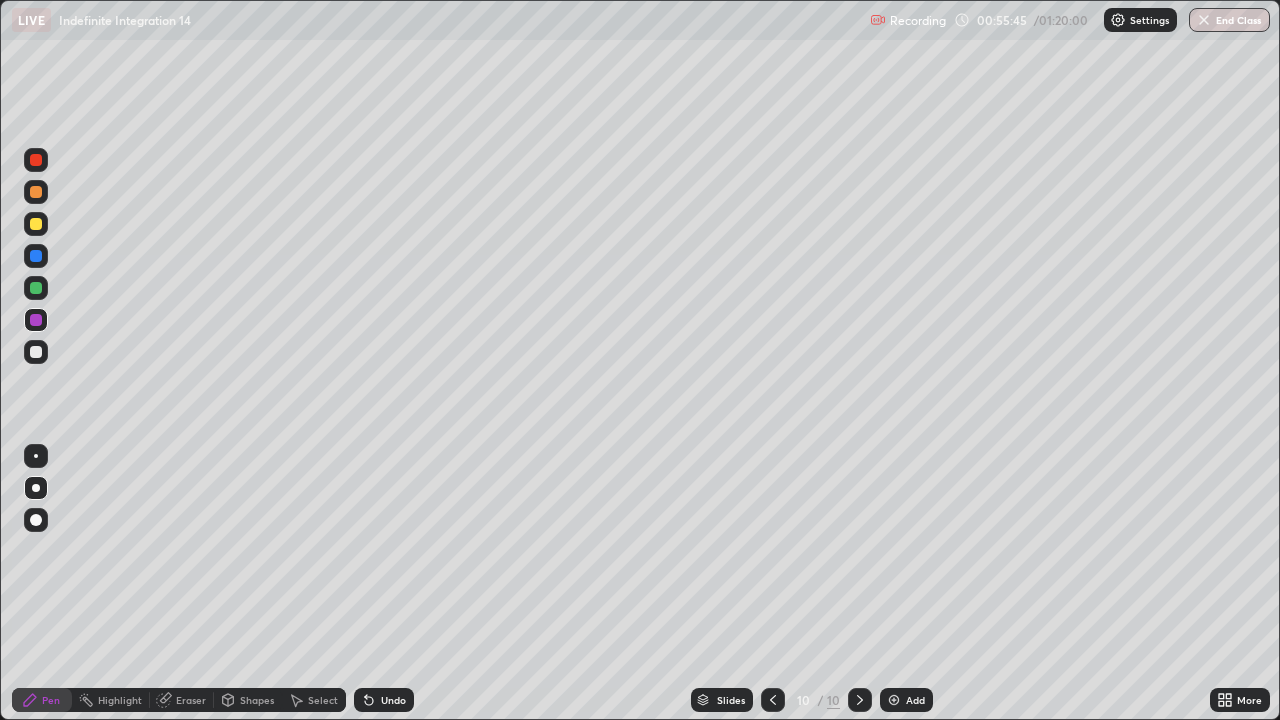 click 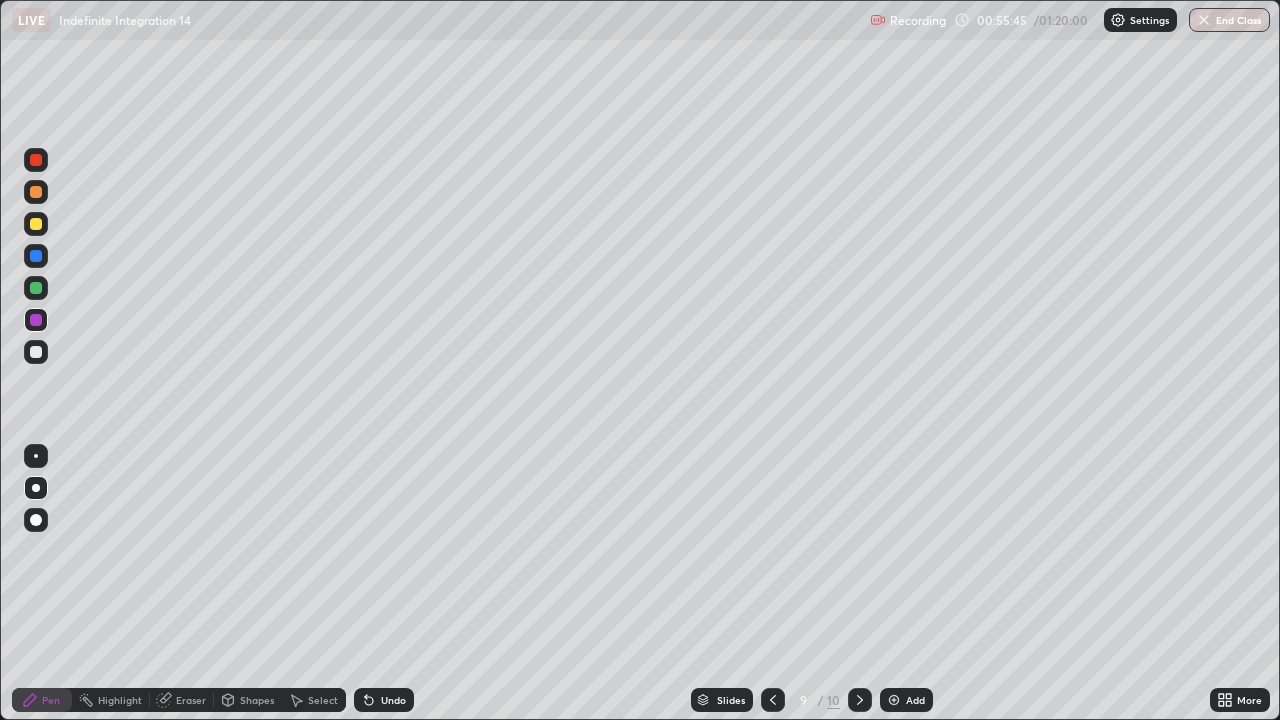 click 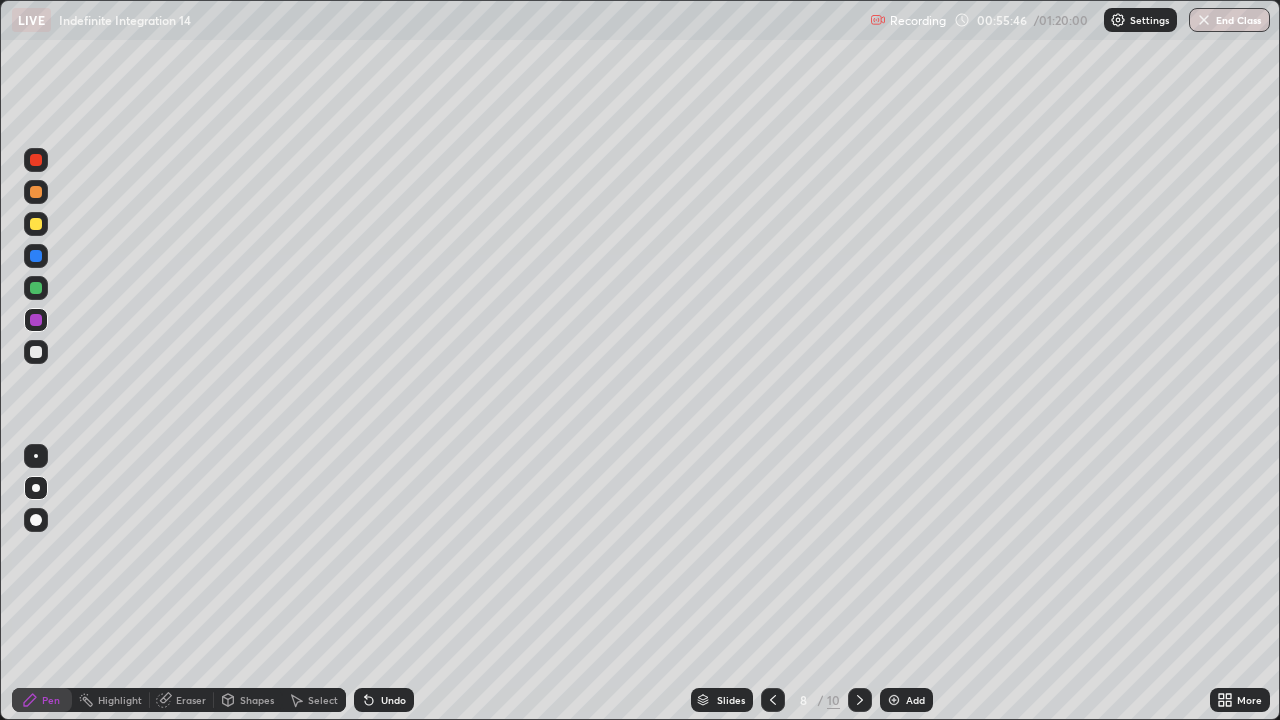 click 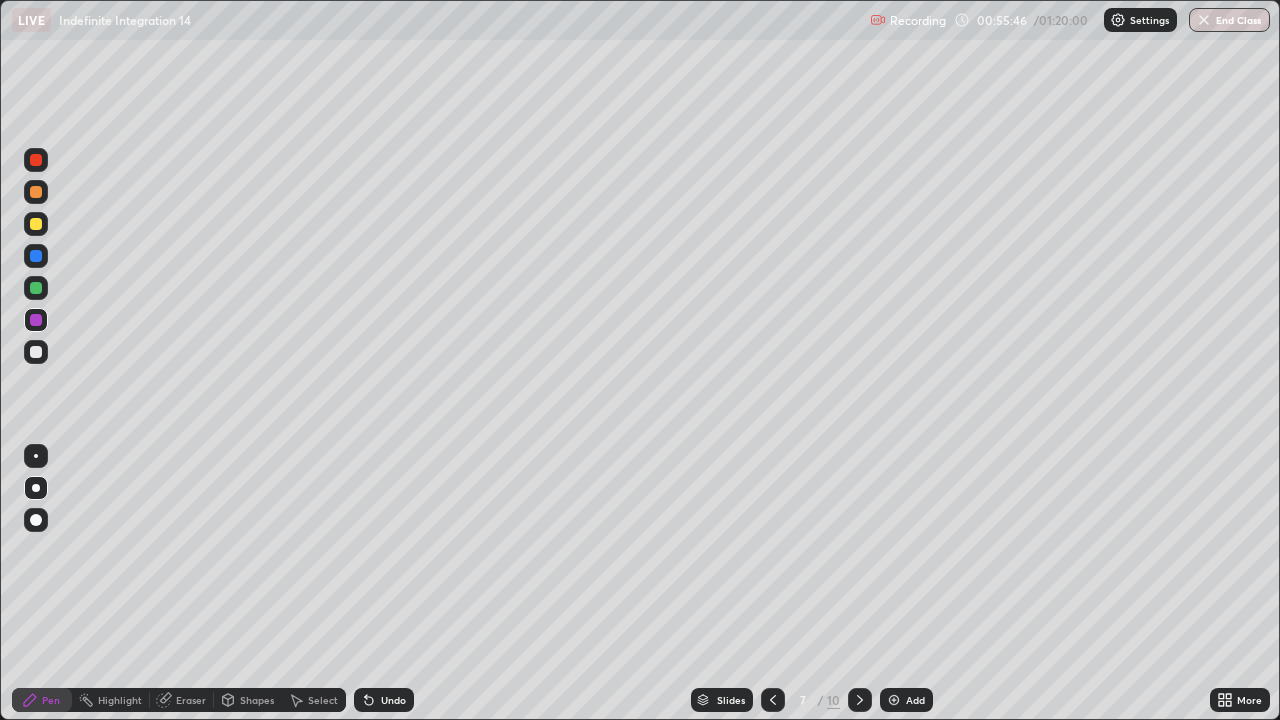 click 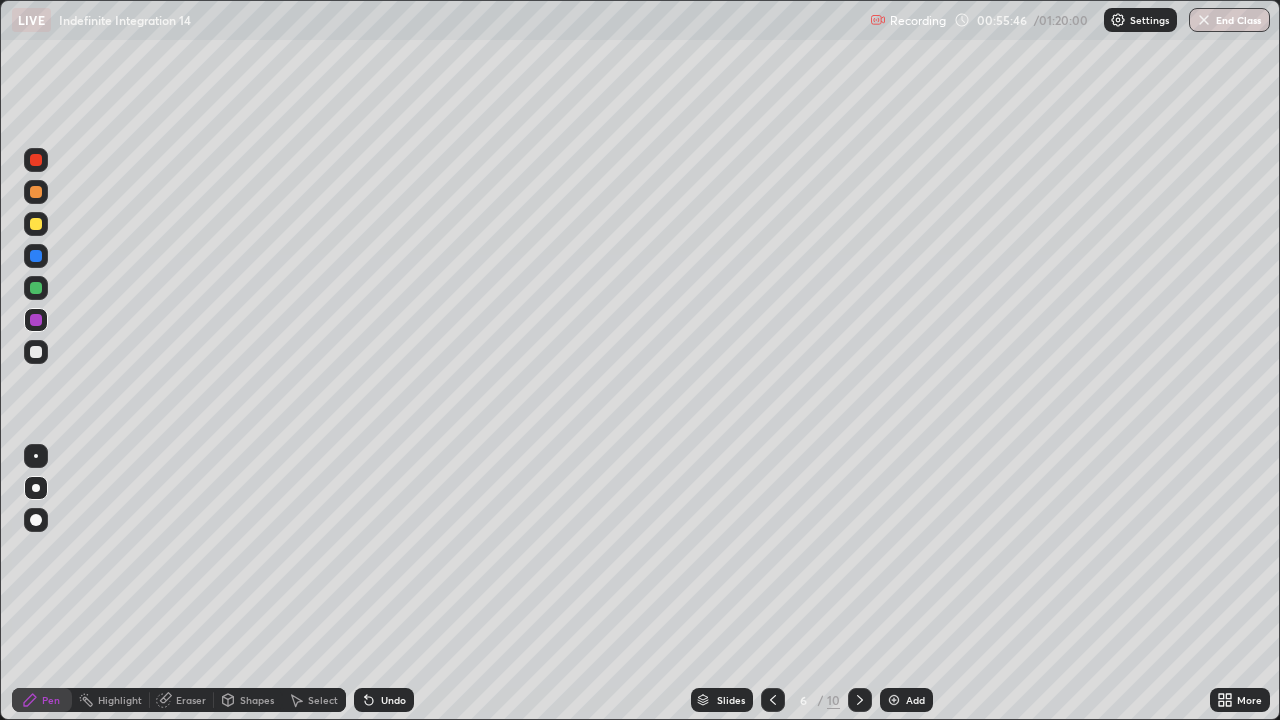 click 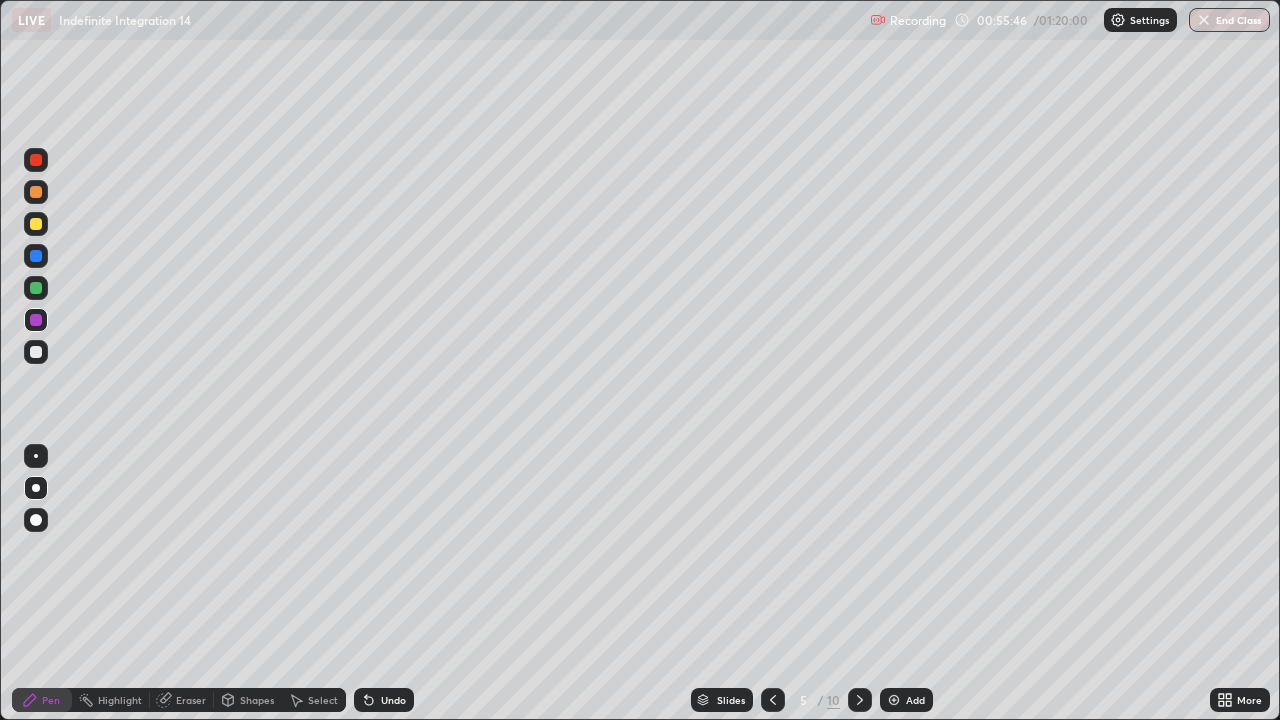 click 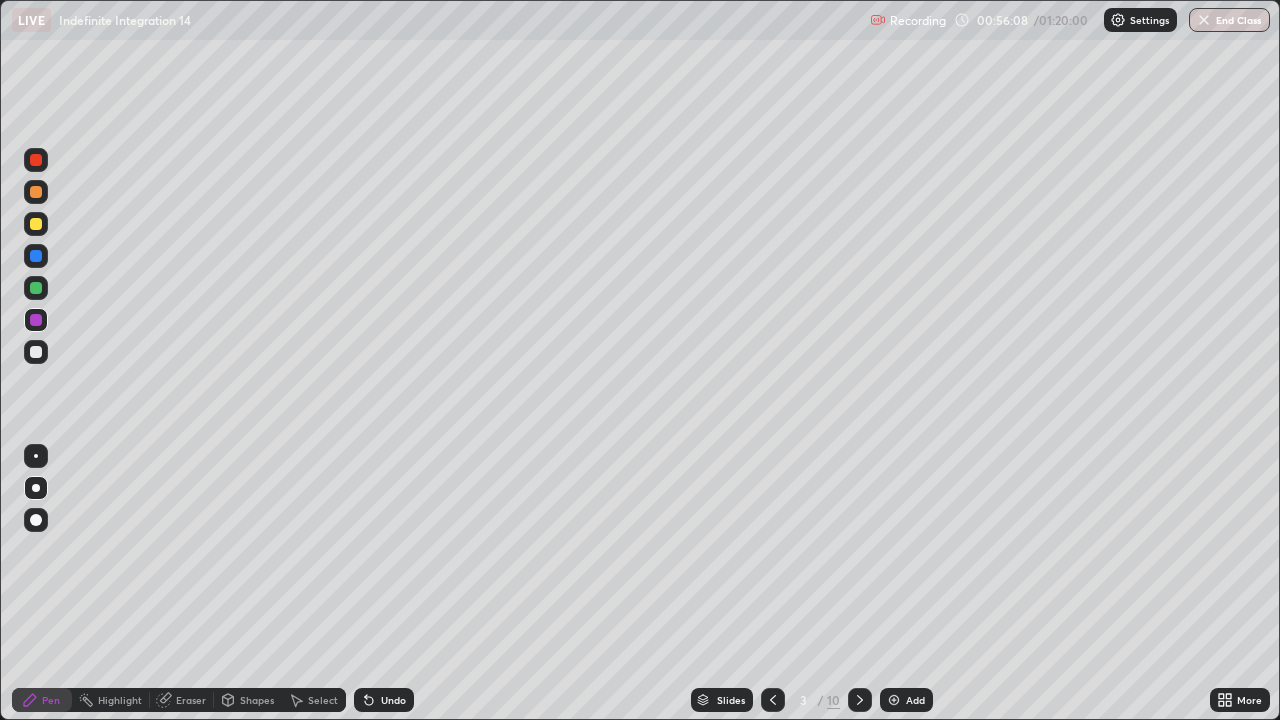 click 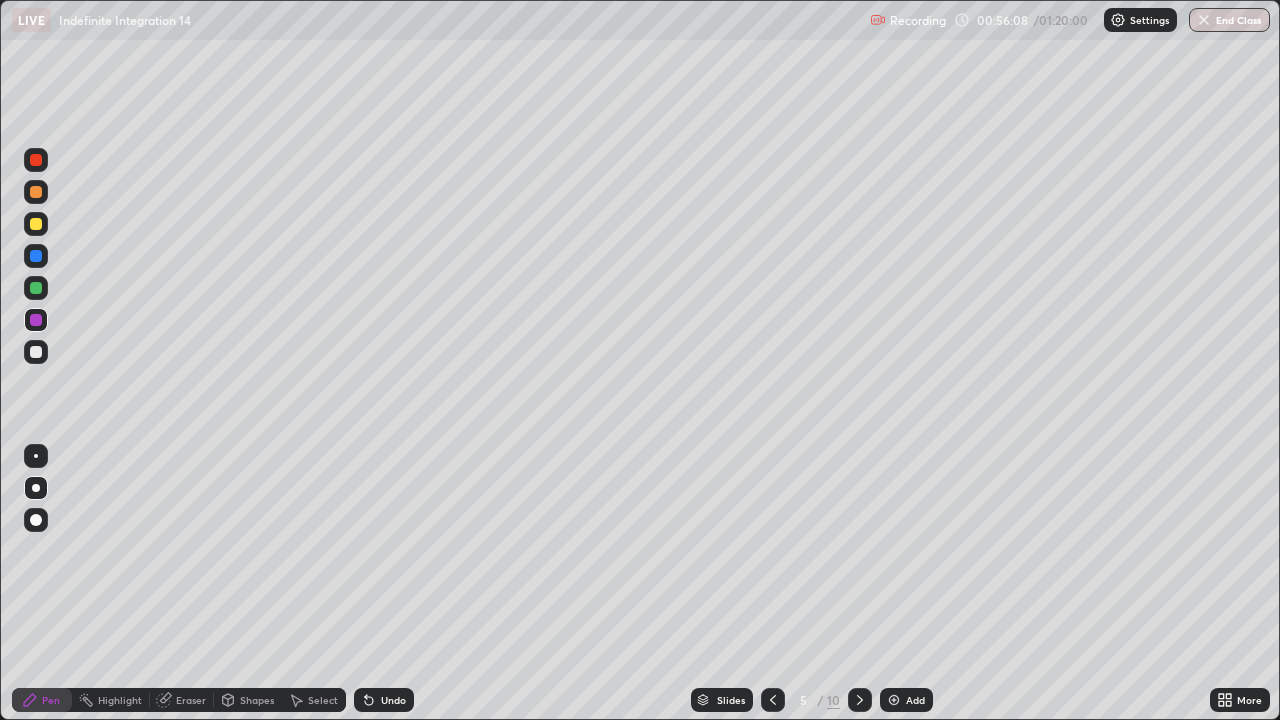 click 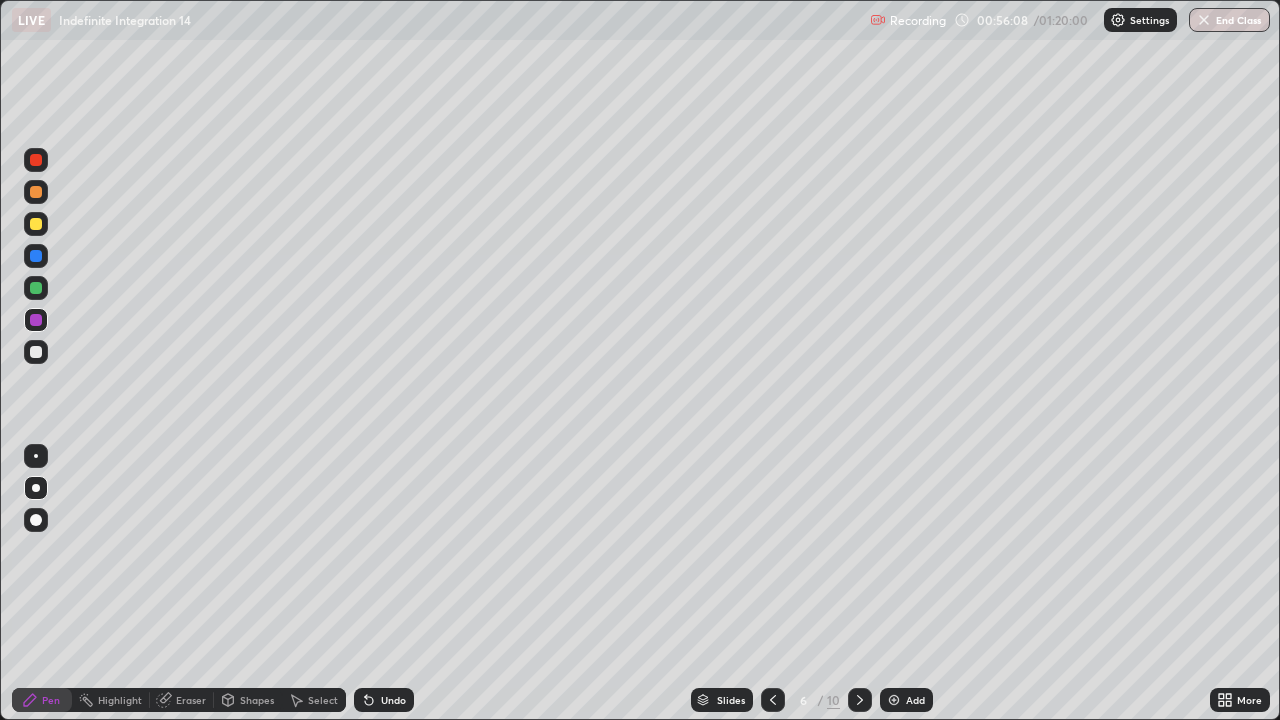 click 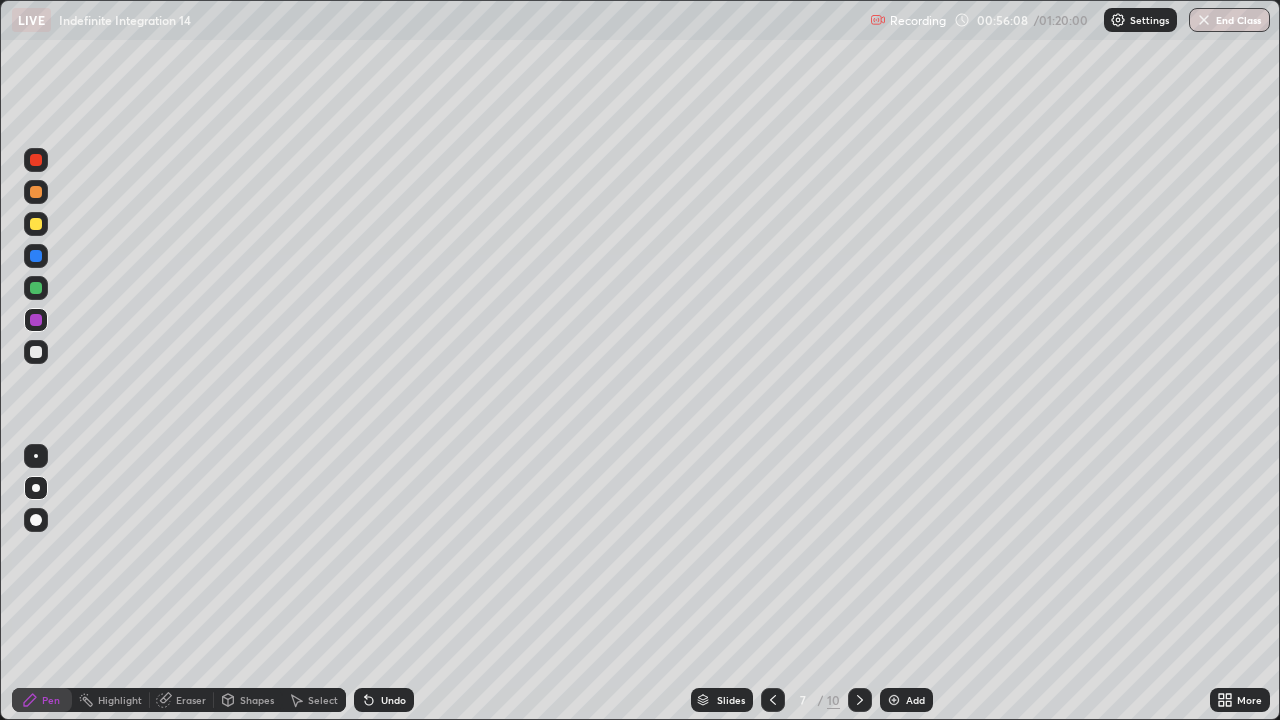 click 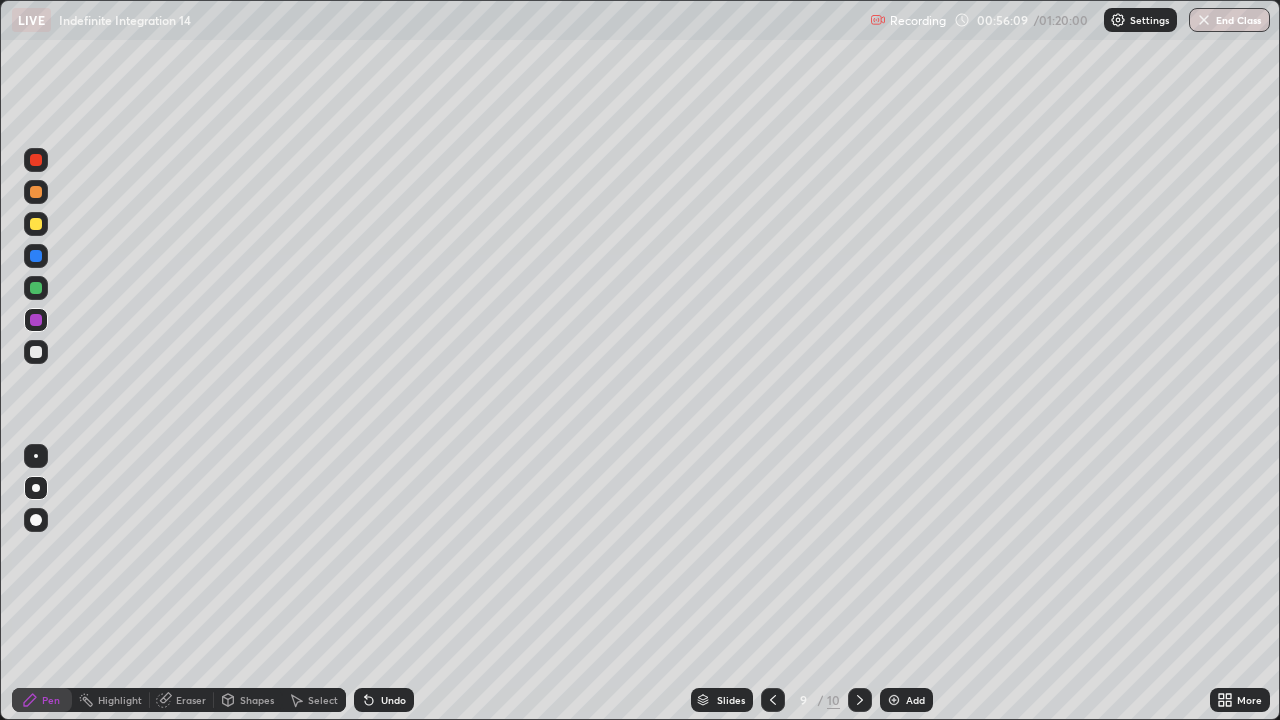 click 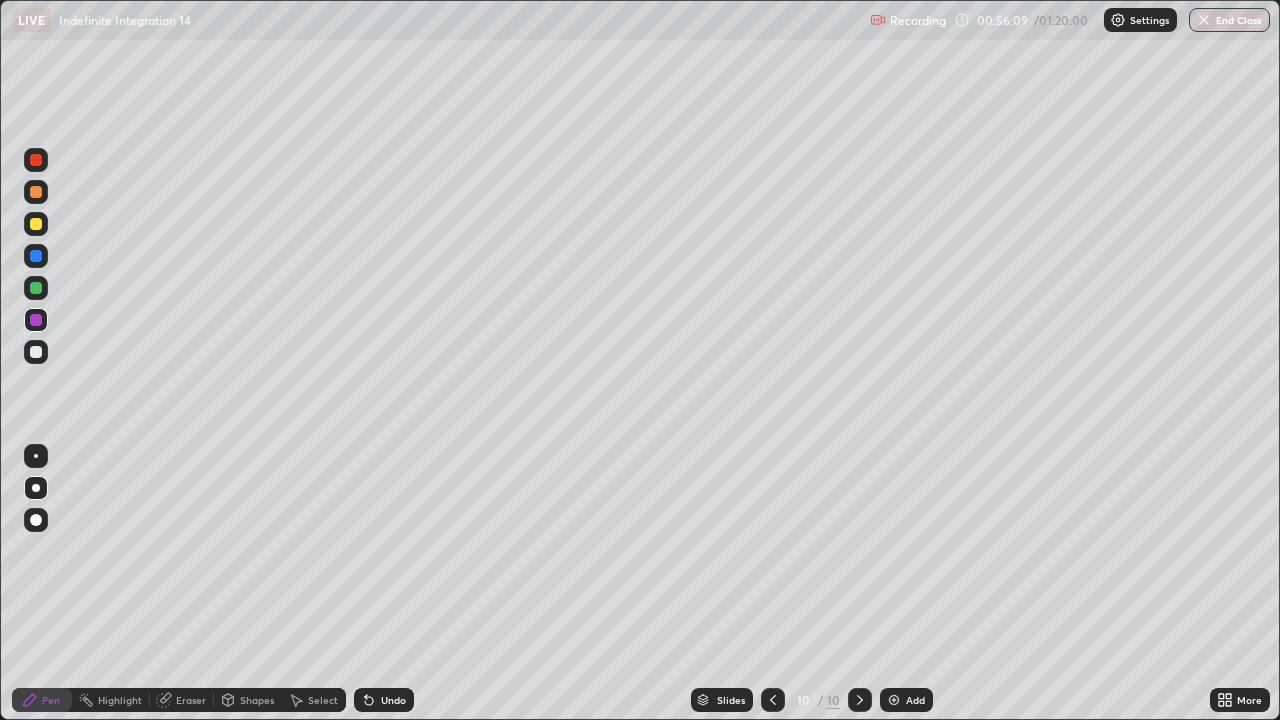 click 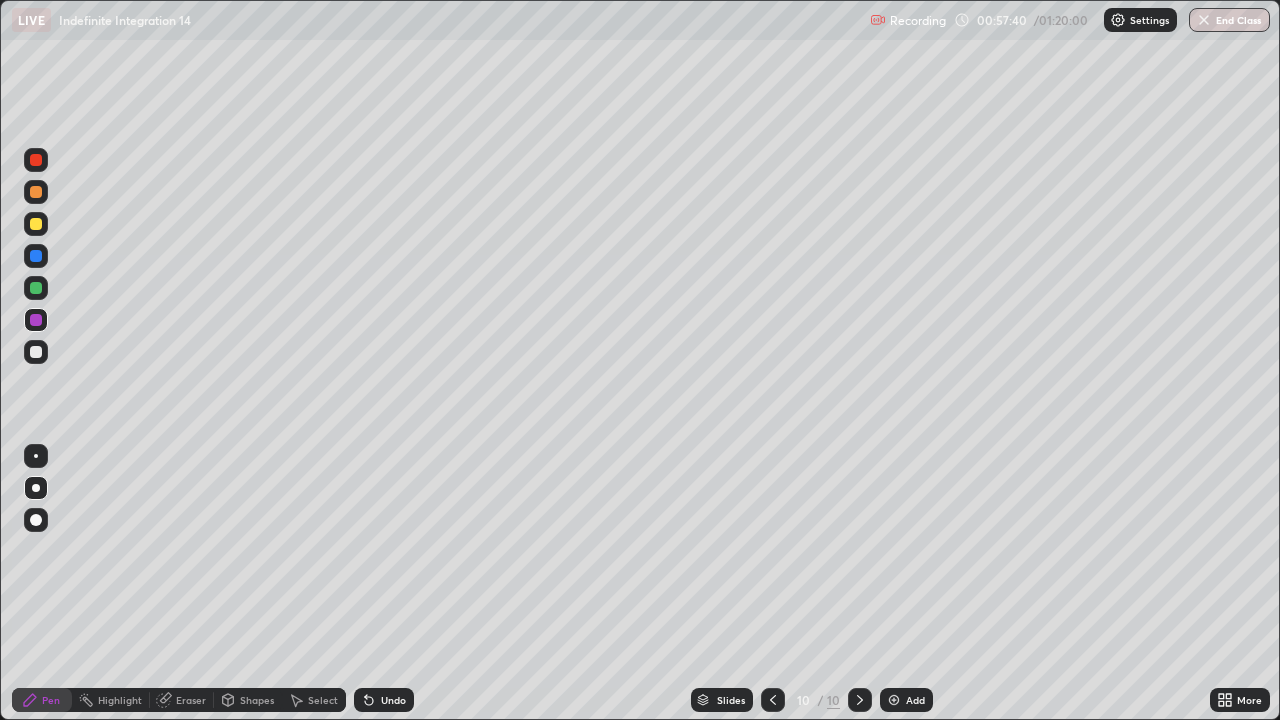 click 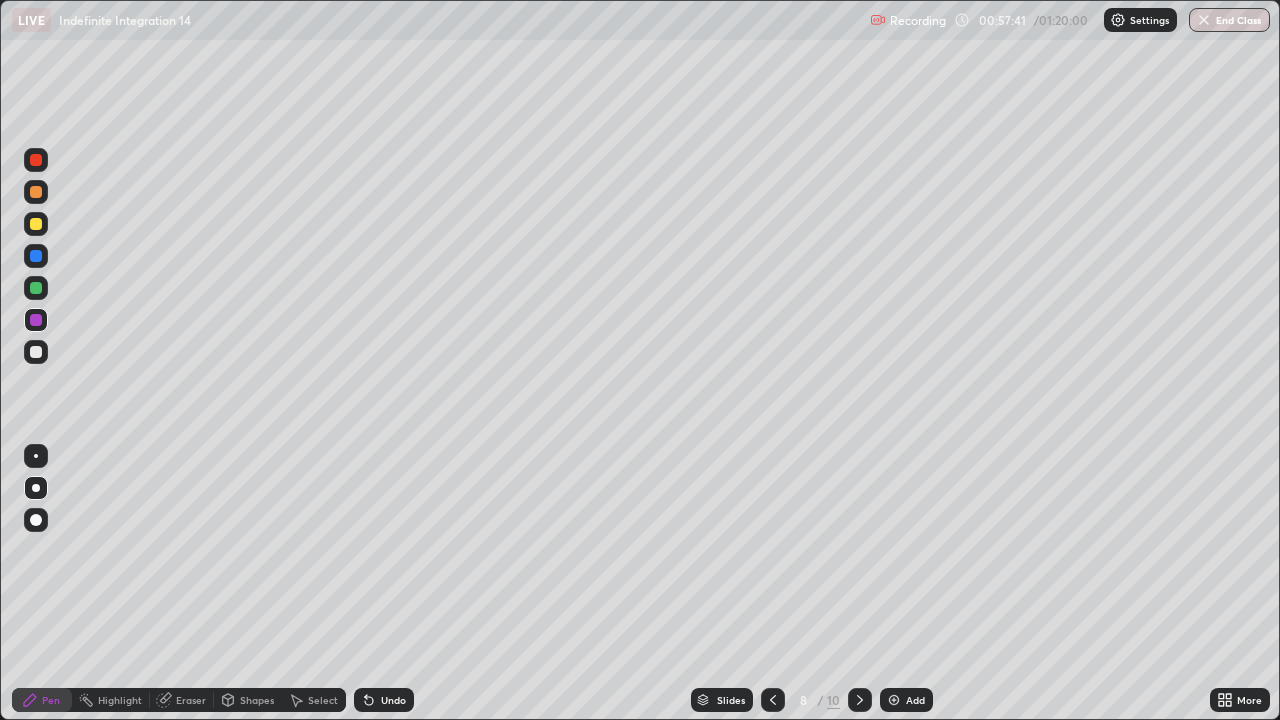 click 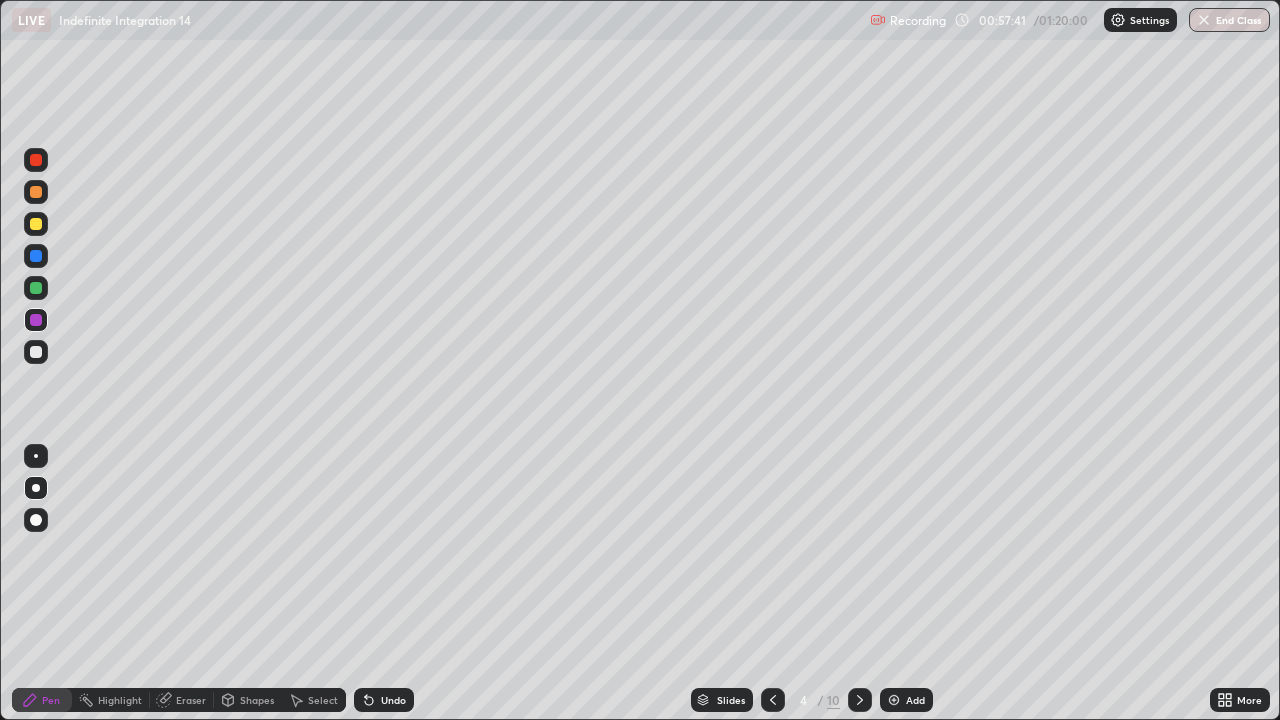 click 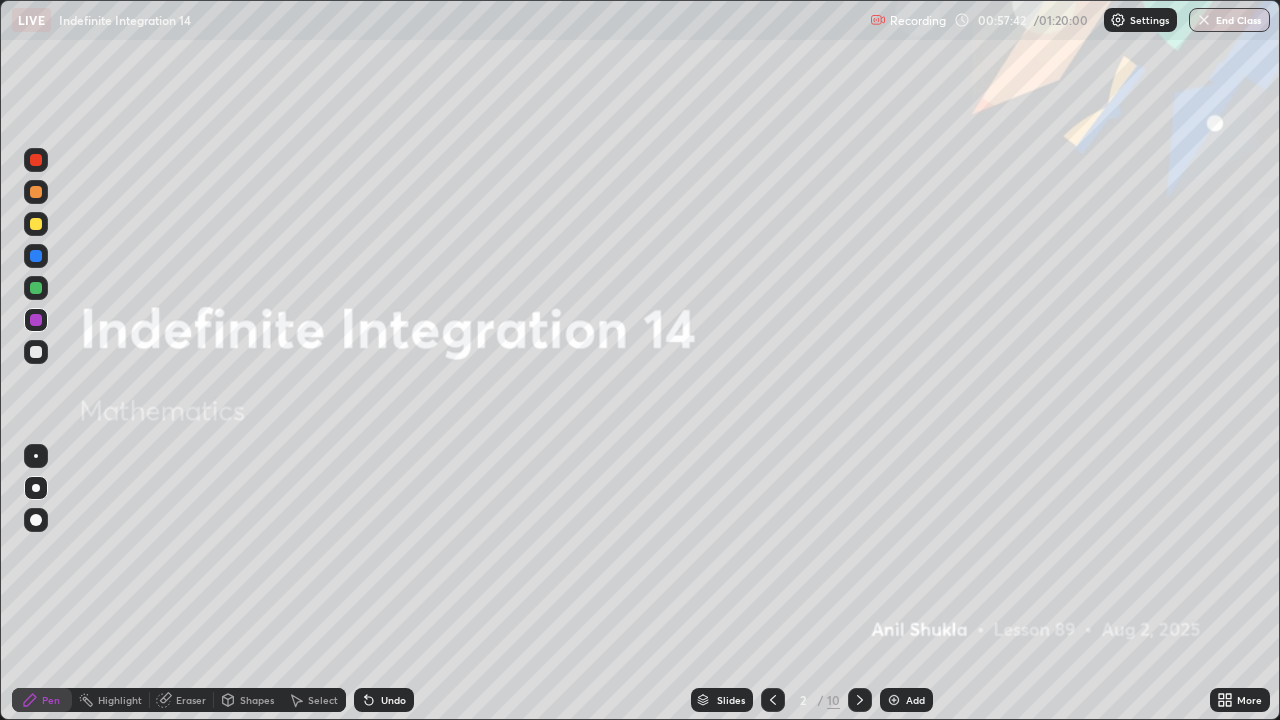 click 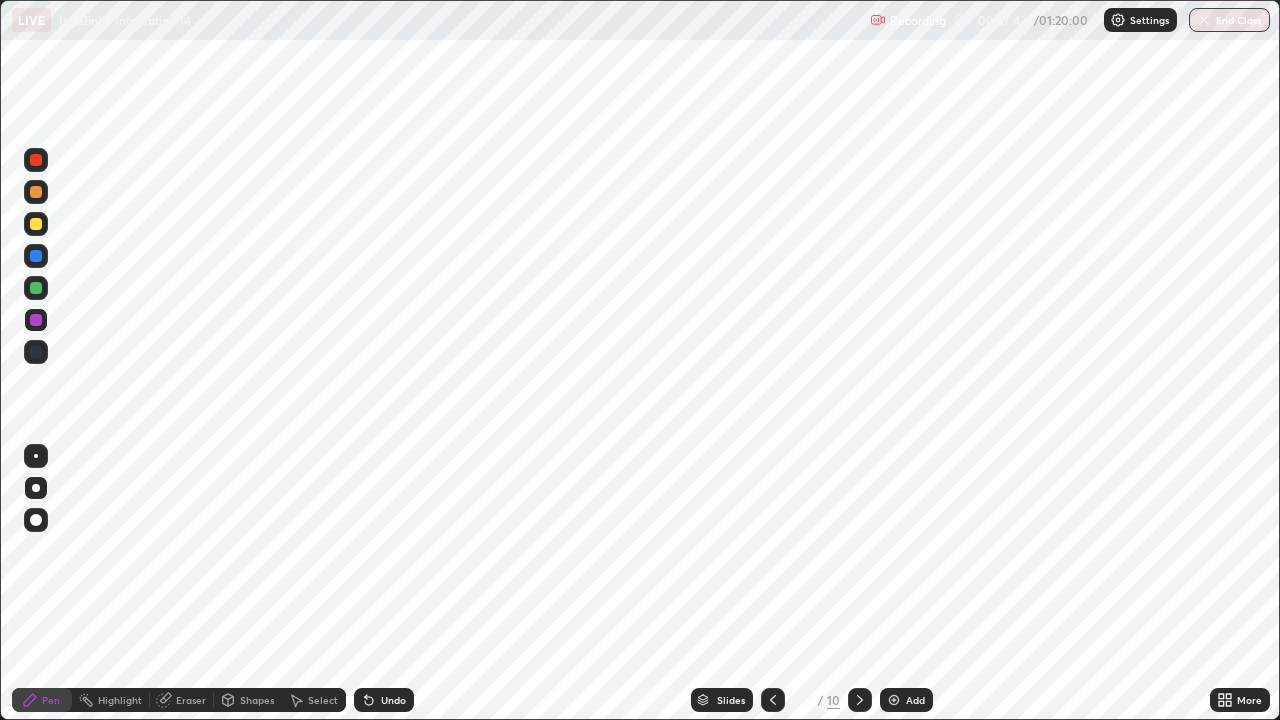 click 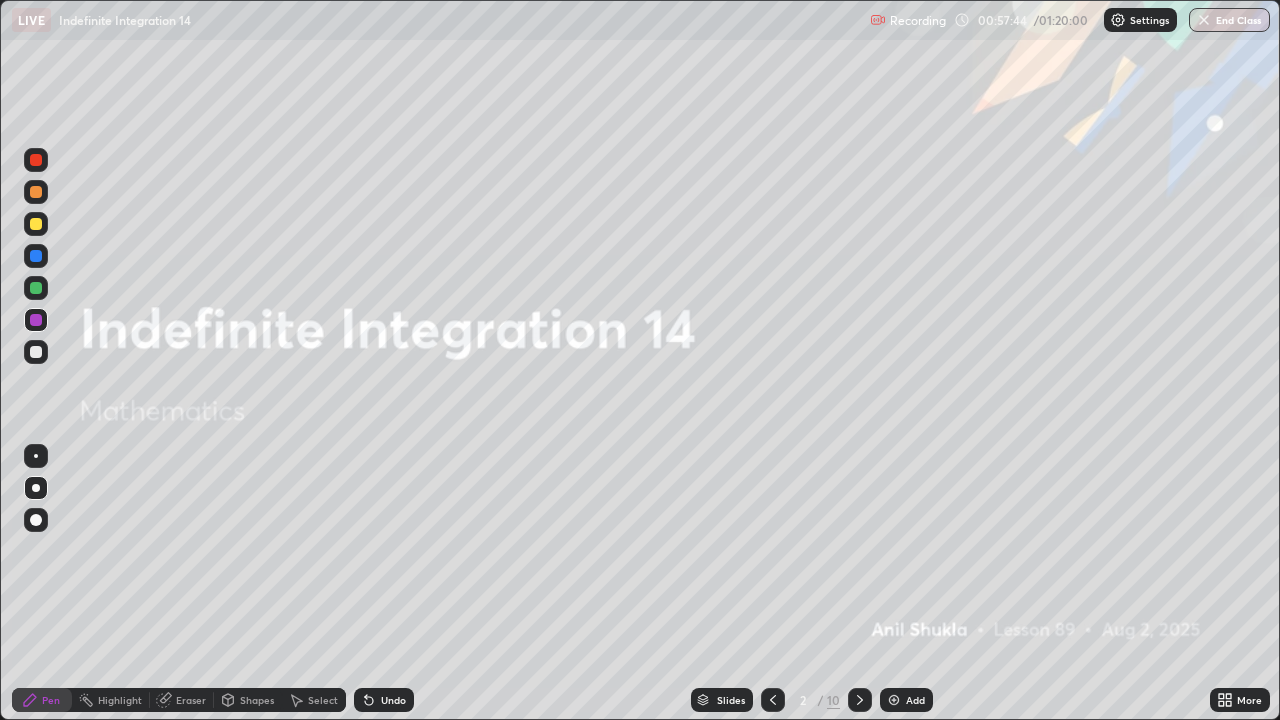 click 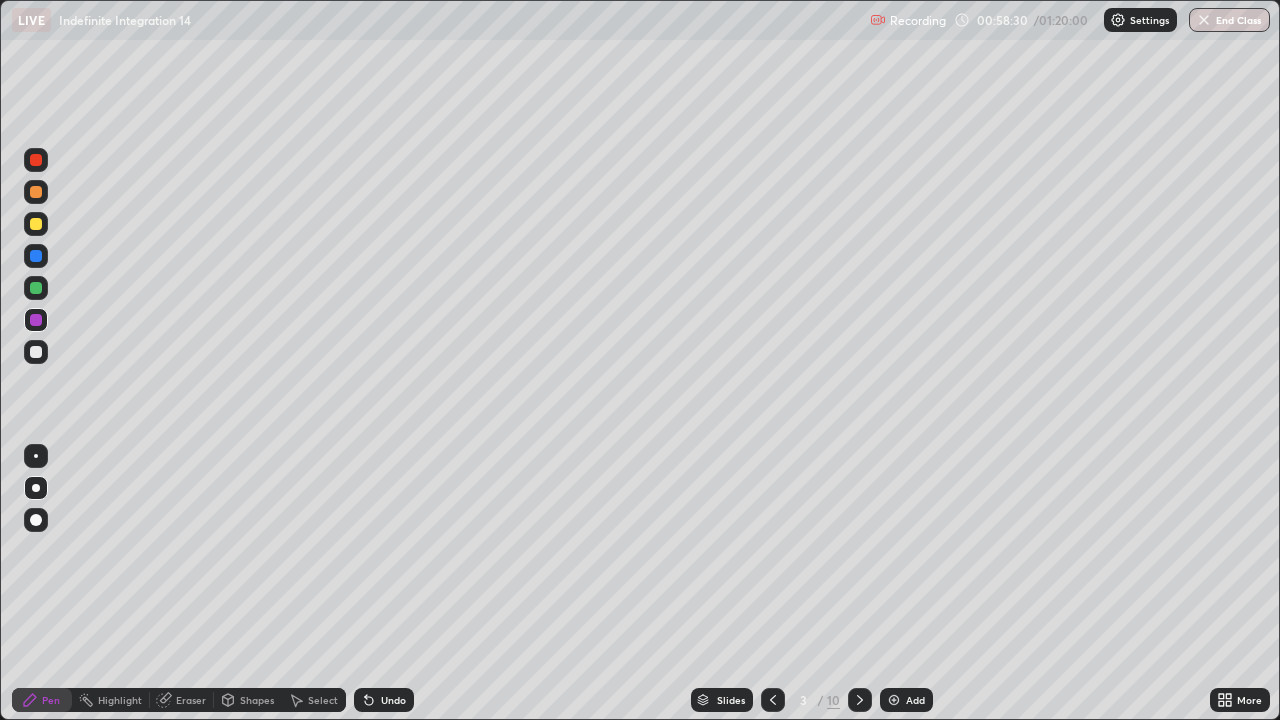 click 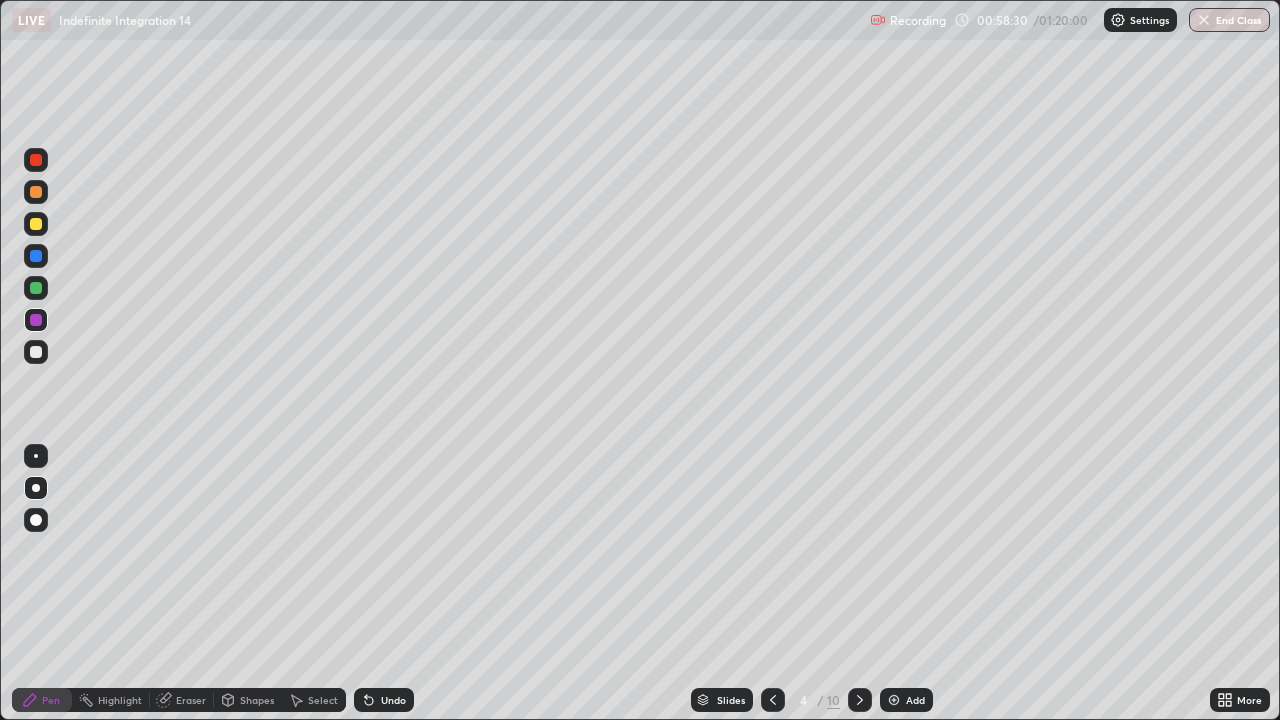 click 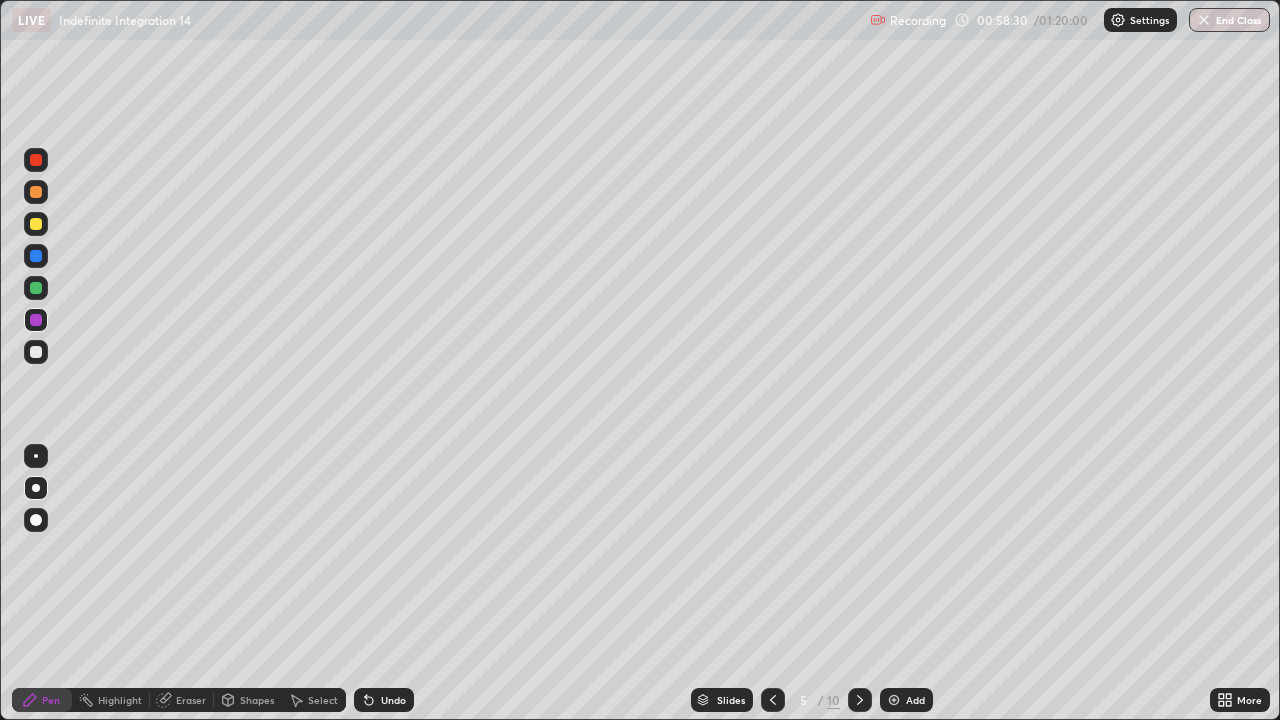 click 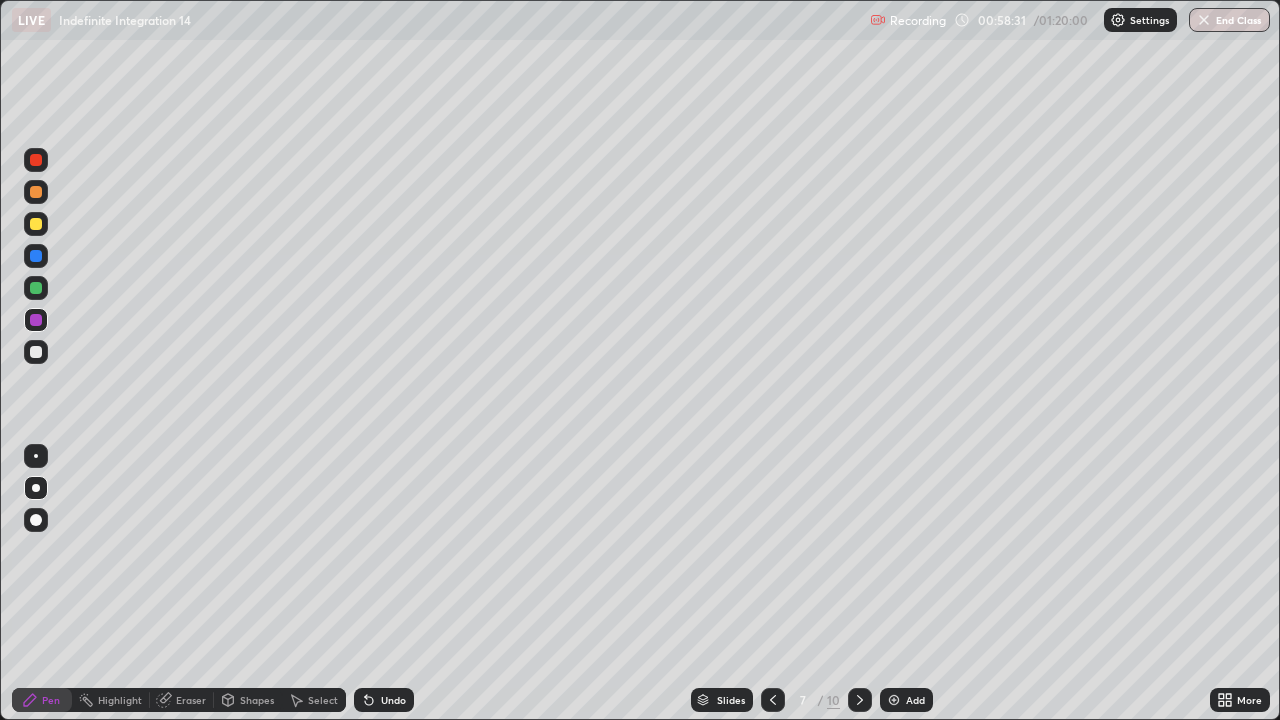 click 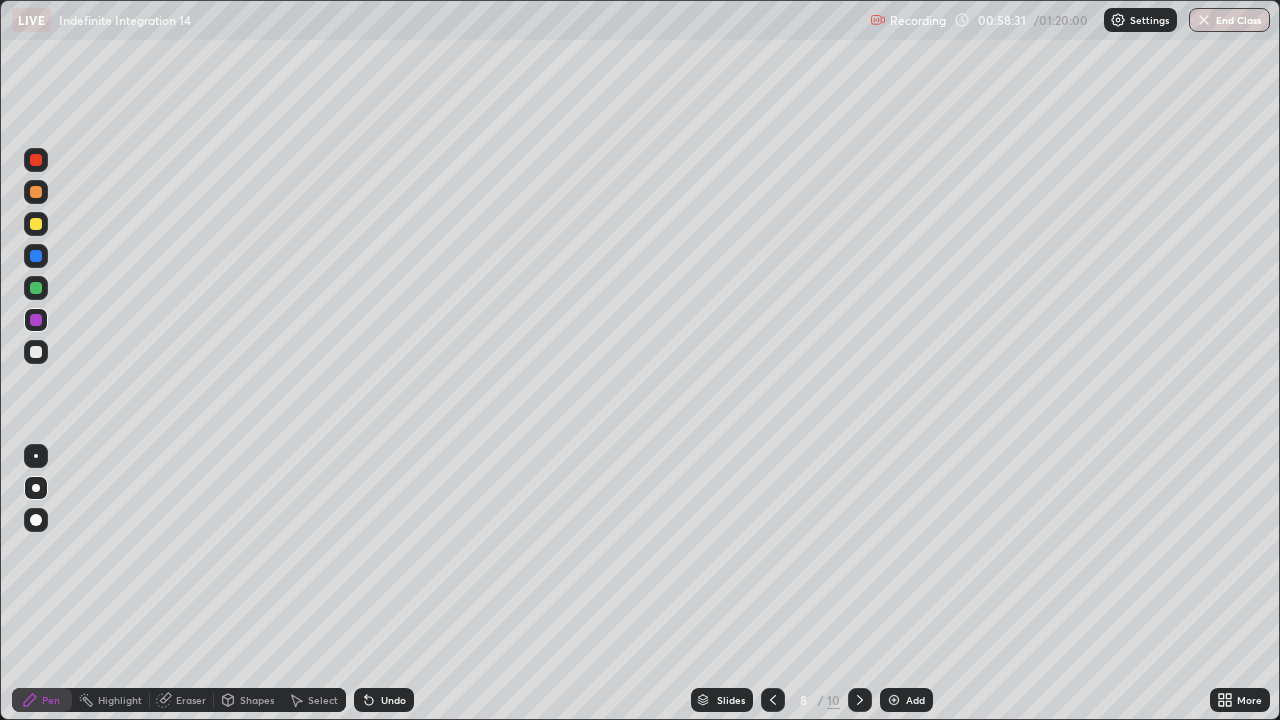 click 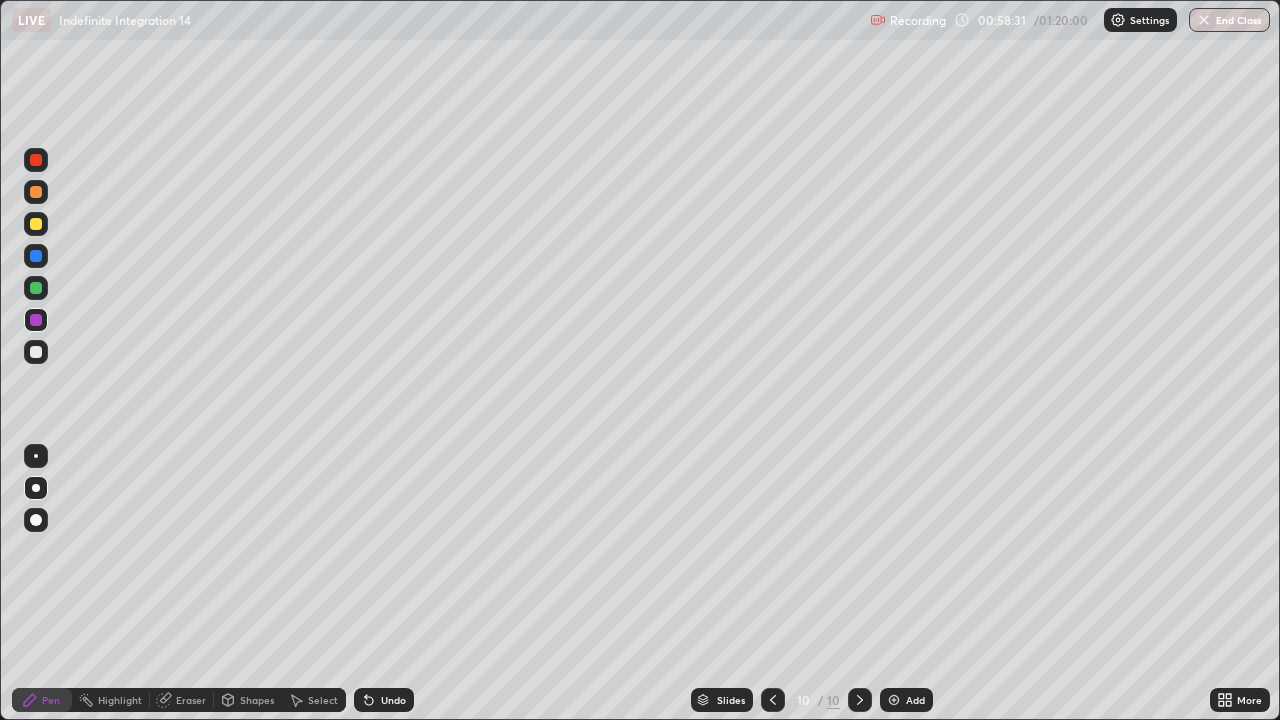 click 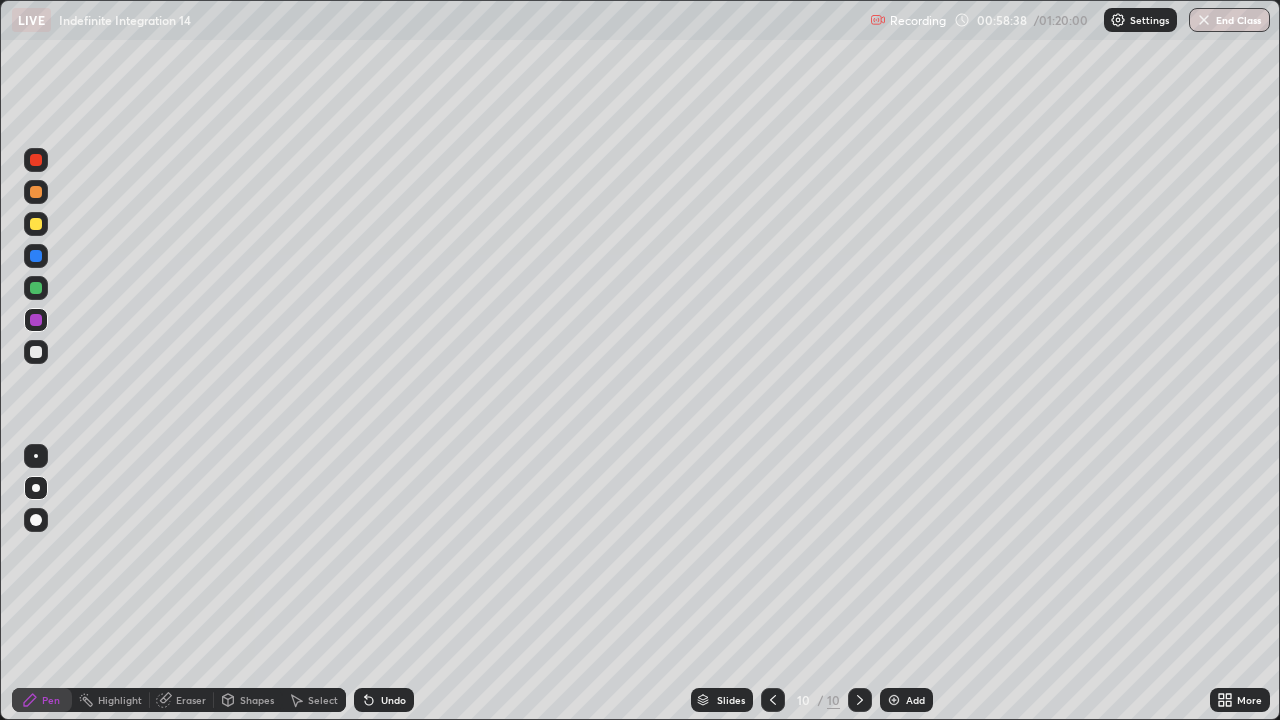 click on "Select" at bounding box center (323, 700) 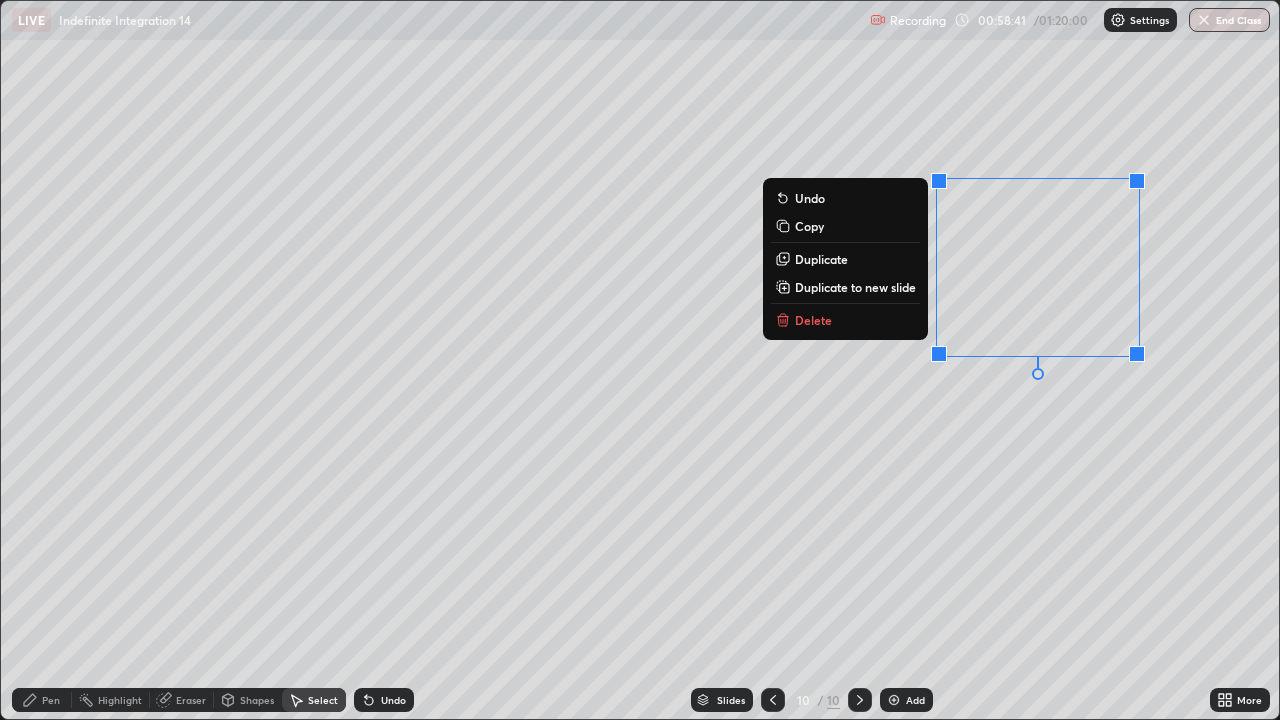 click on "Delete" at bounding box center (845, 320) 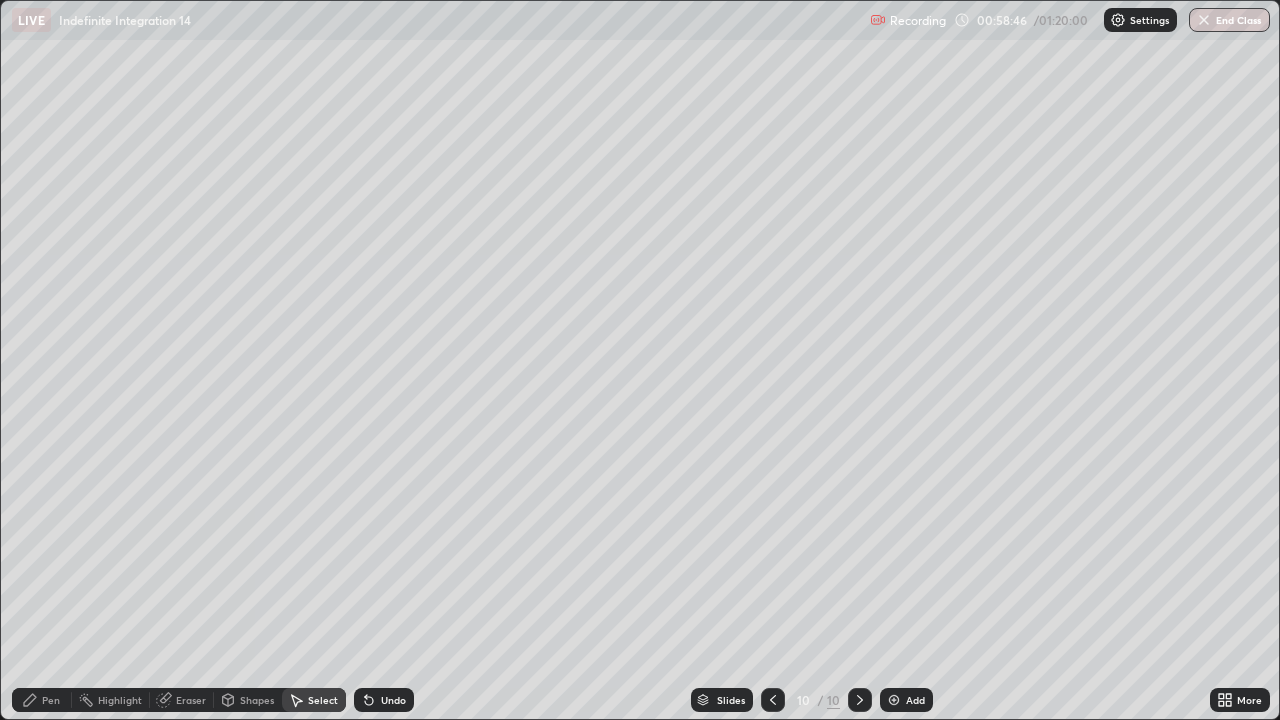 click on "Pen" at bounding box center (51, 700) 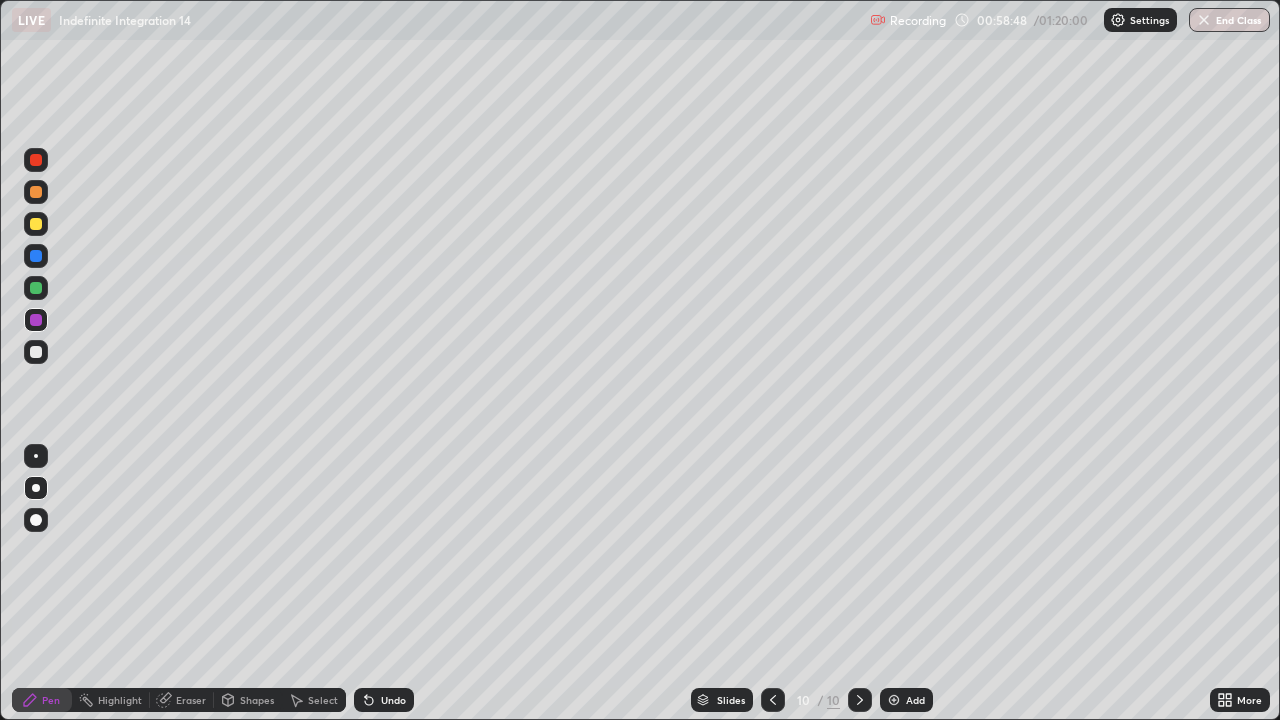 click at bounding box center (36, 352) 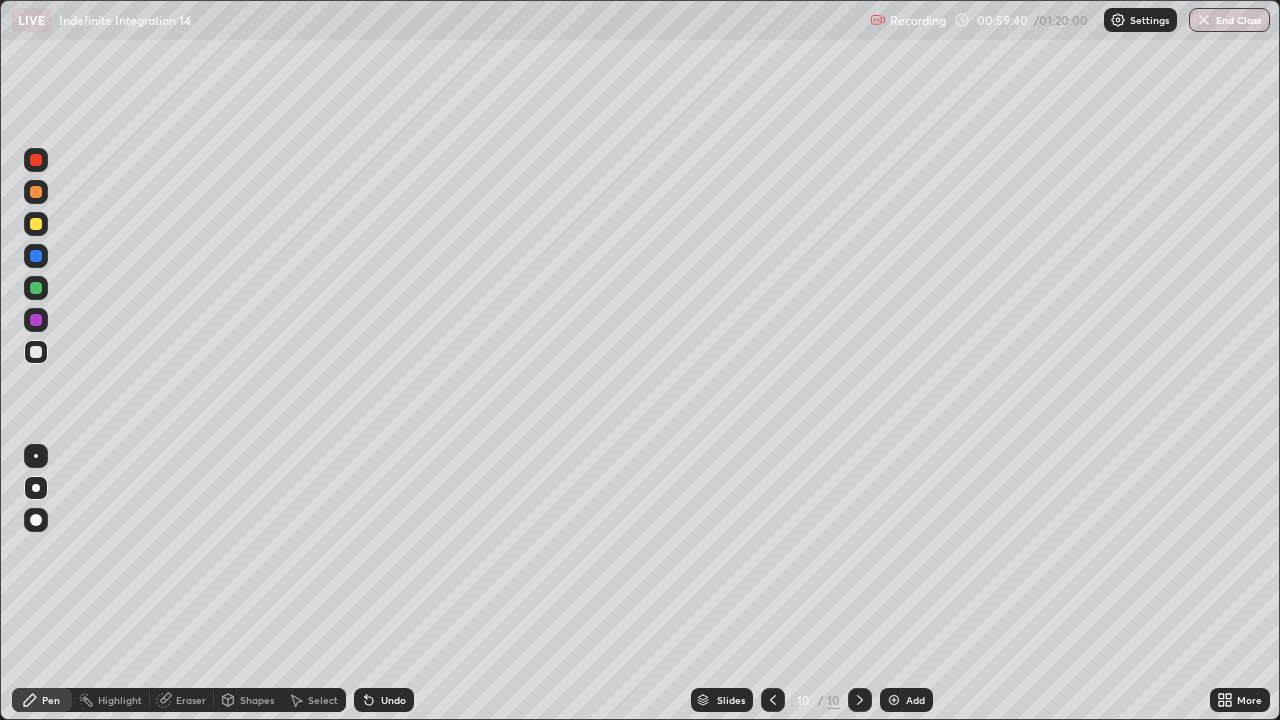 click on "Undo" at bounding box center [393, 700] 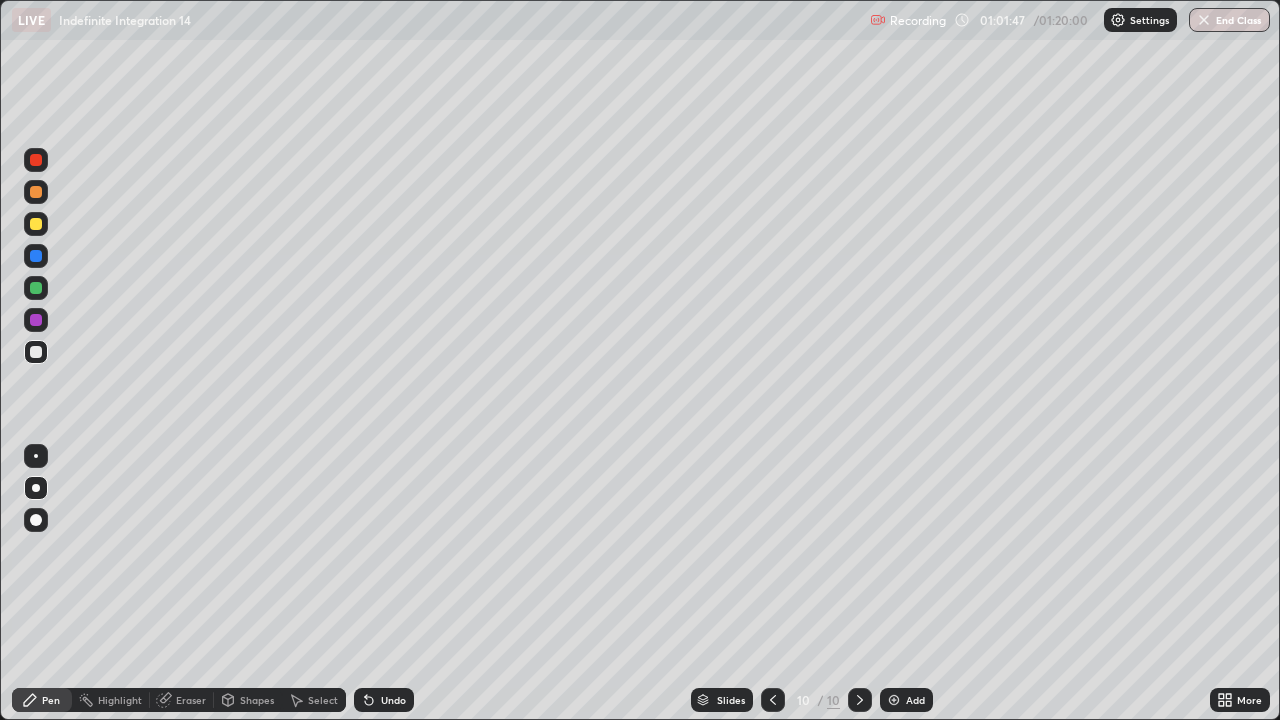 click on "Select" at bounding box center (323, 700) 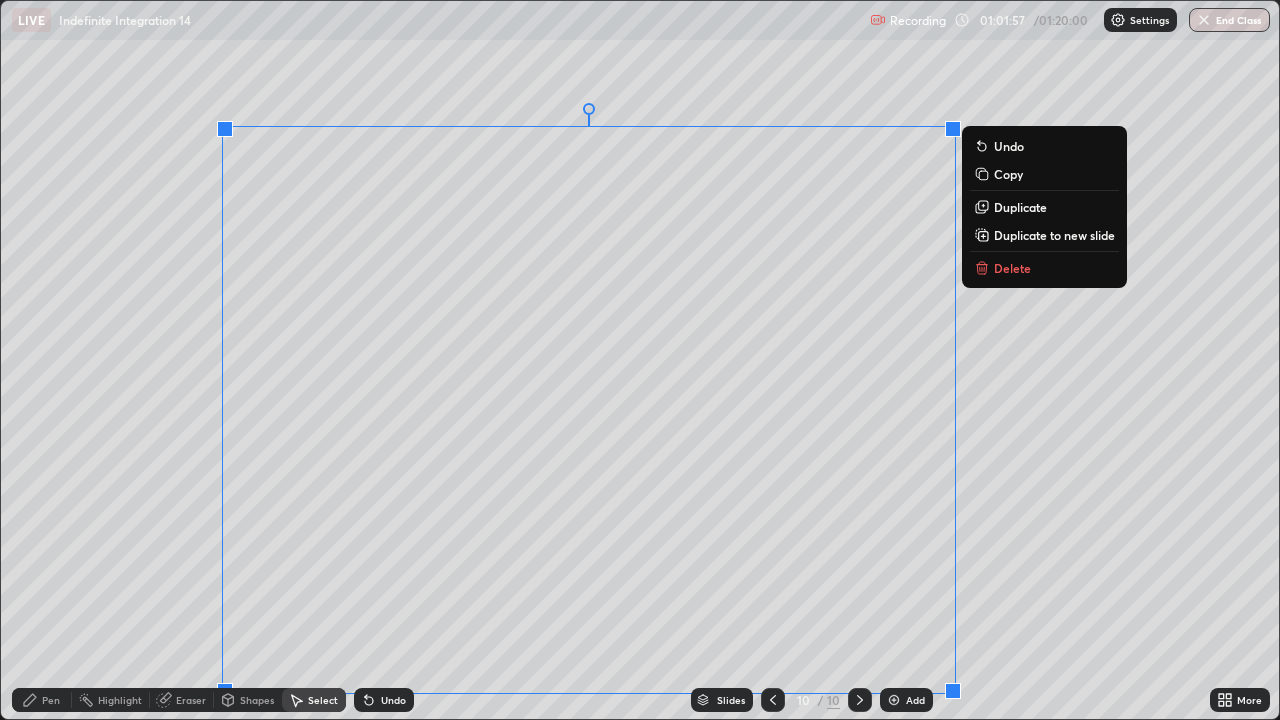 click 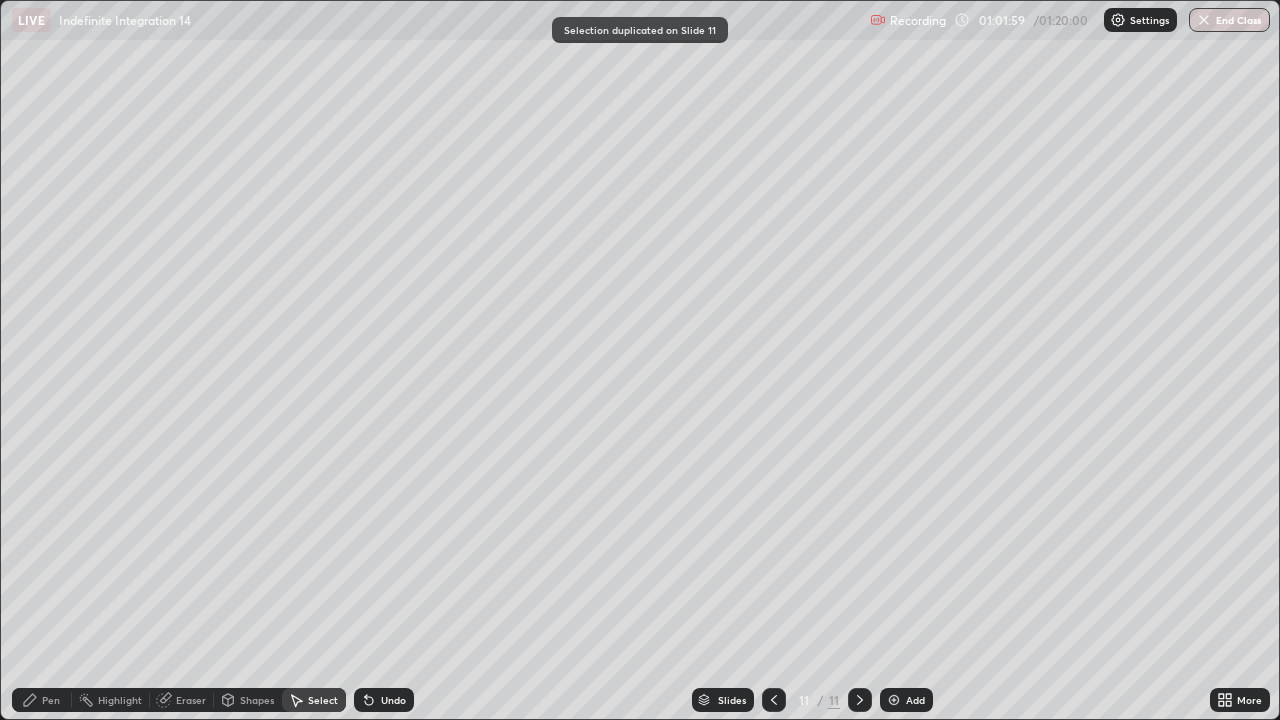 click on "Eraser" at bounding box center (191, 700) 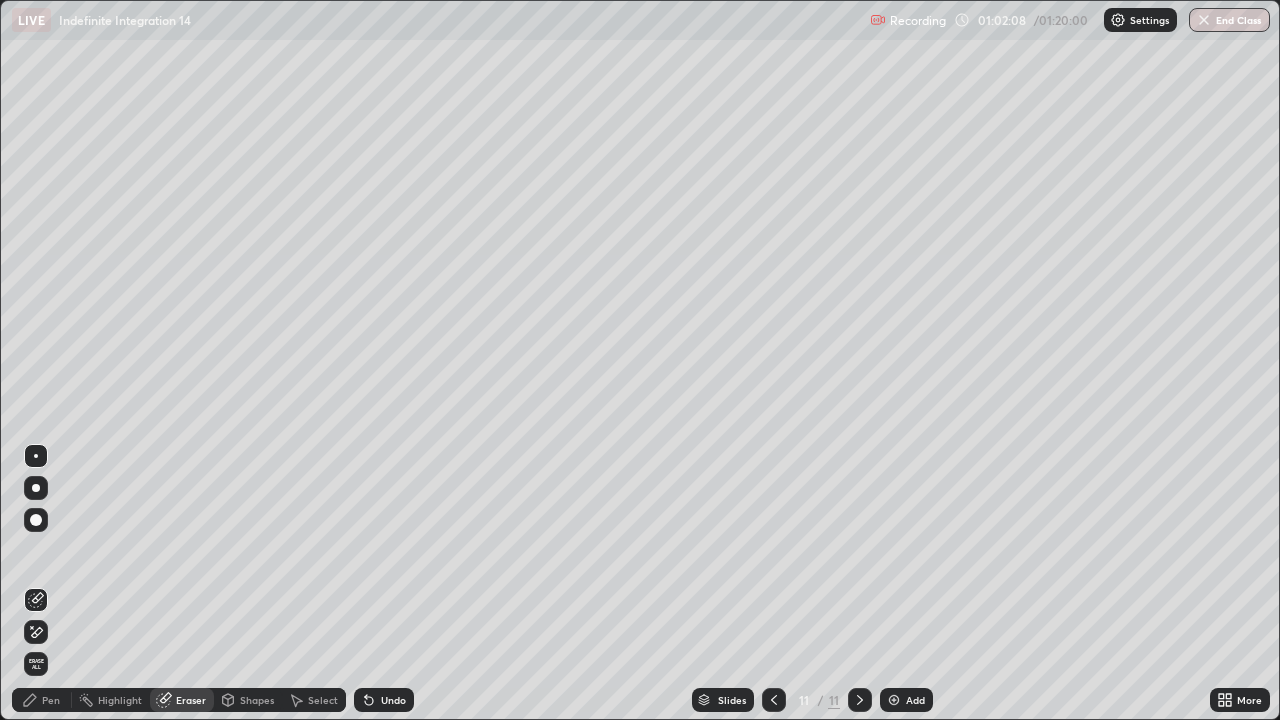 click on "Select" at bounding box center (323, 700) 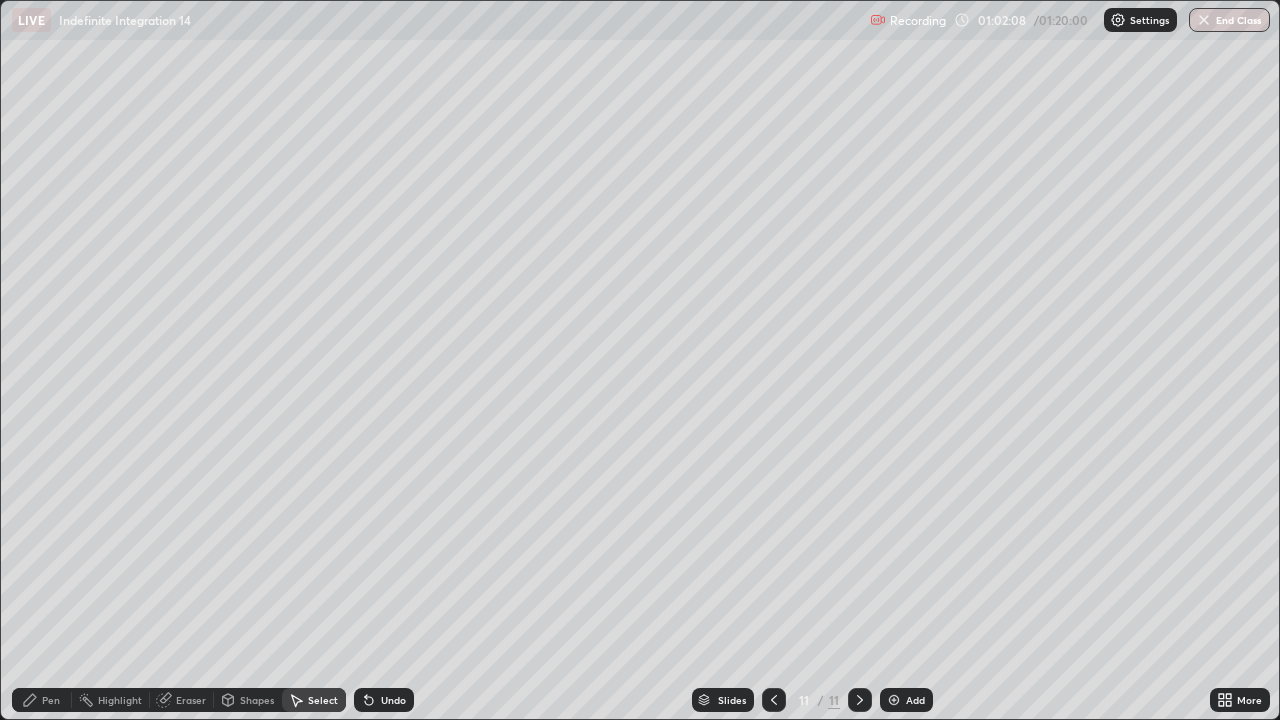 click on "Select" at bounding box center (323, 700) 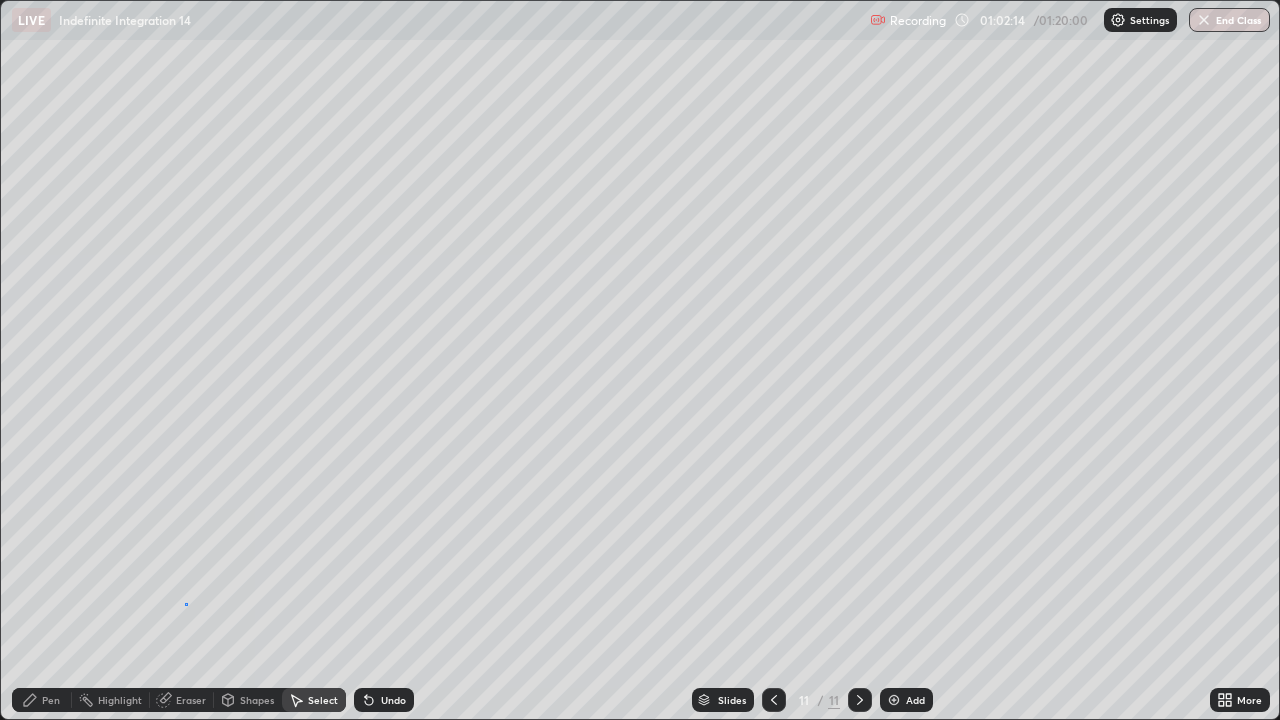click on "0 ° Undo Copy Duplicate Duplicate to new slide Delete" at bounding box center (640, 360) 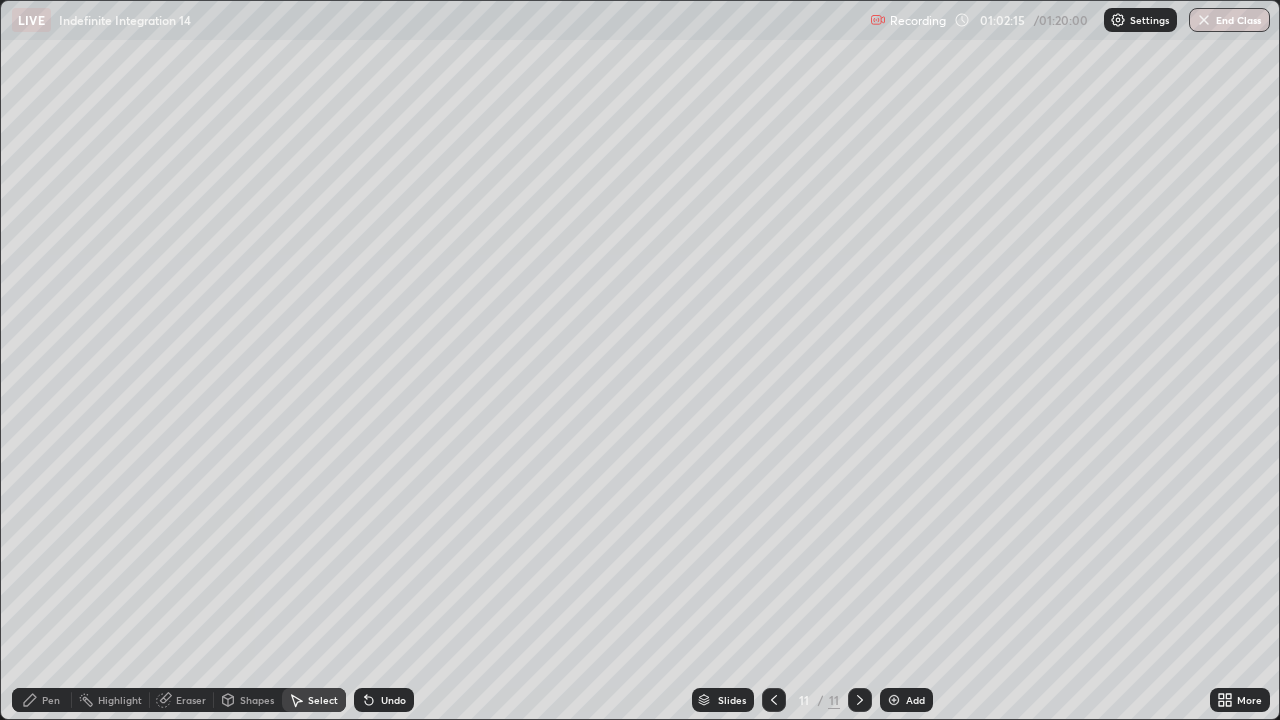 click on "Pen" at bounding box center [51, 700] 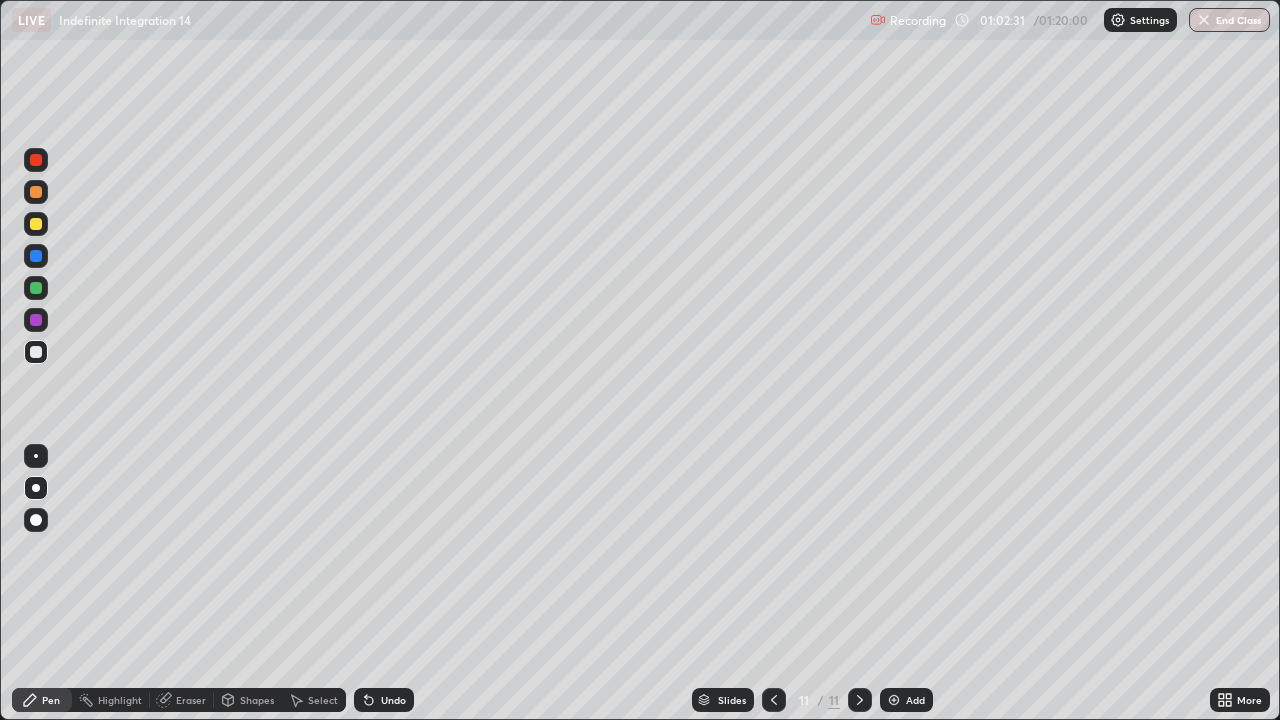 click on "Undo" at bounding box center (393, 700) 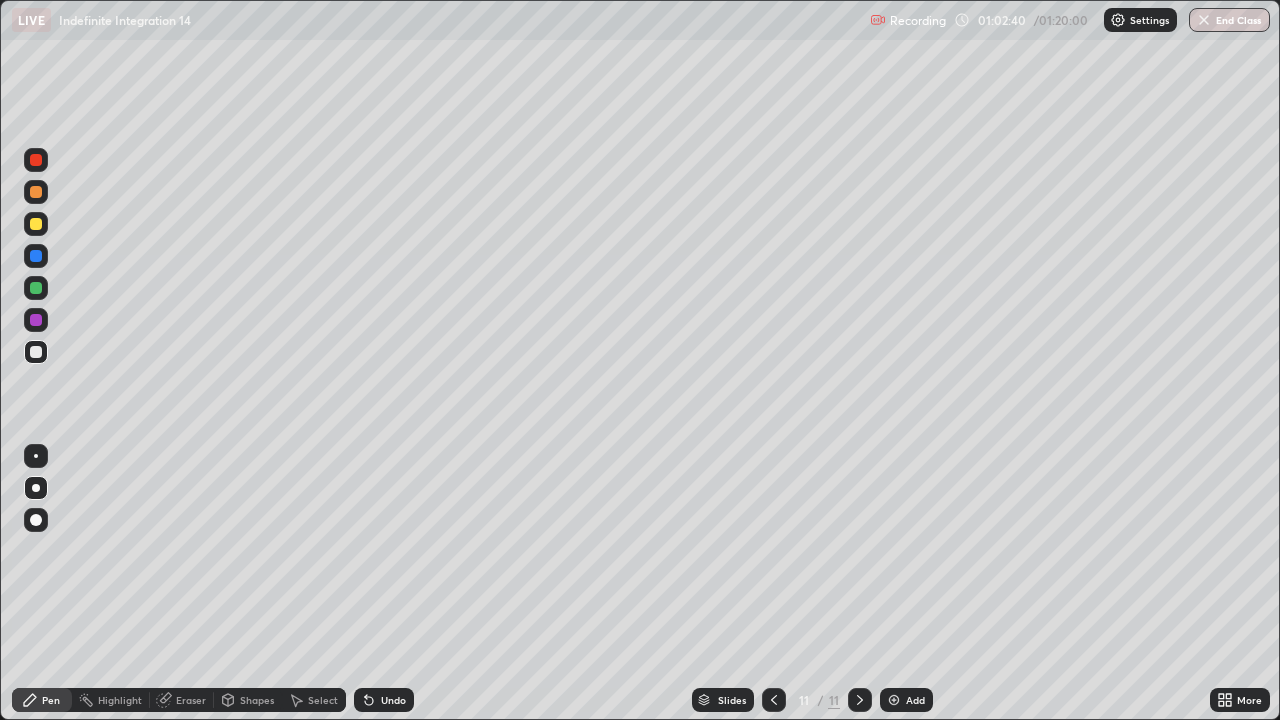click on "Undo" at bounding box center [393, 700] 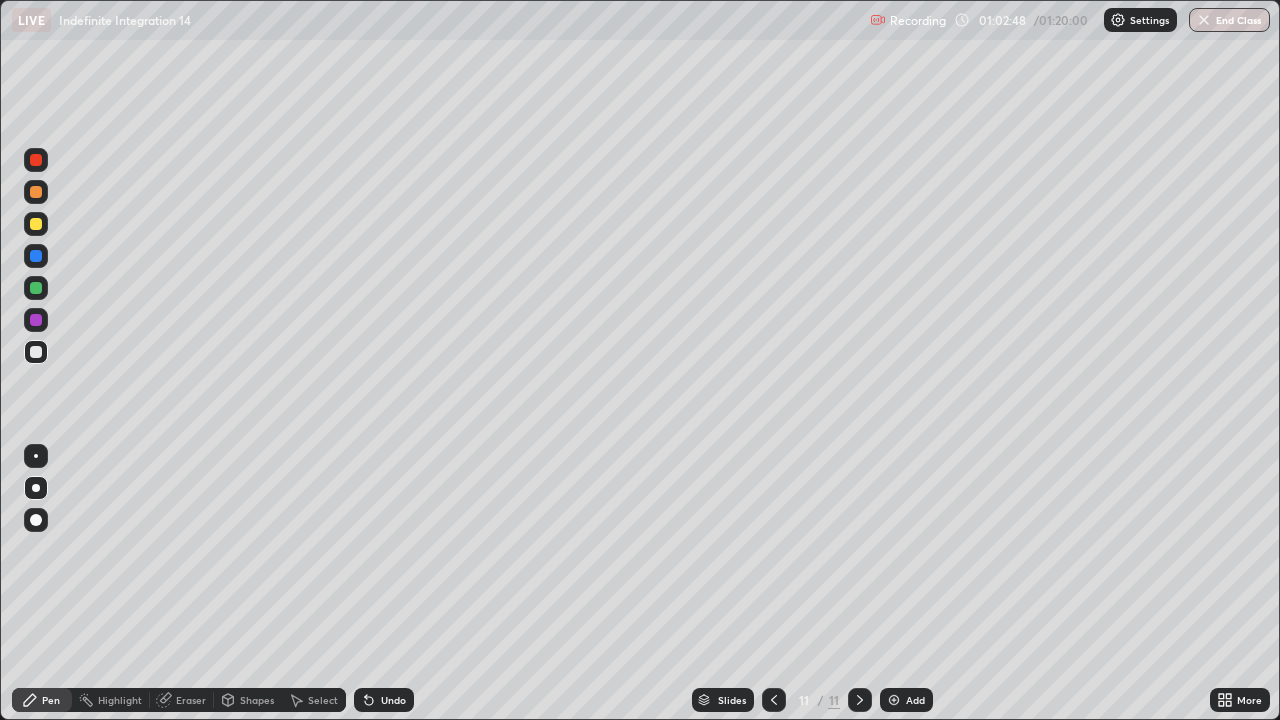 click at bounding box center [36, 352] 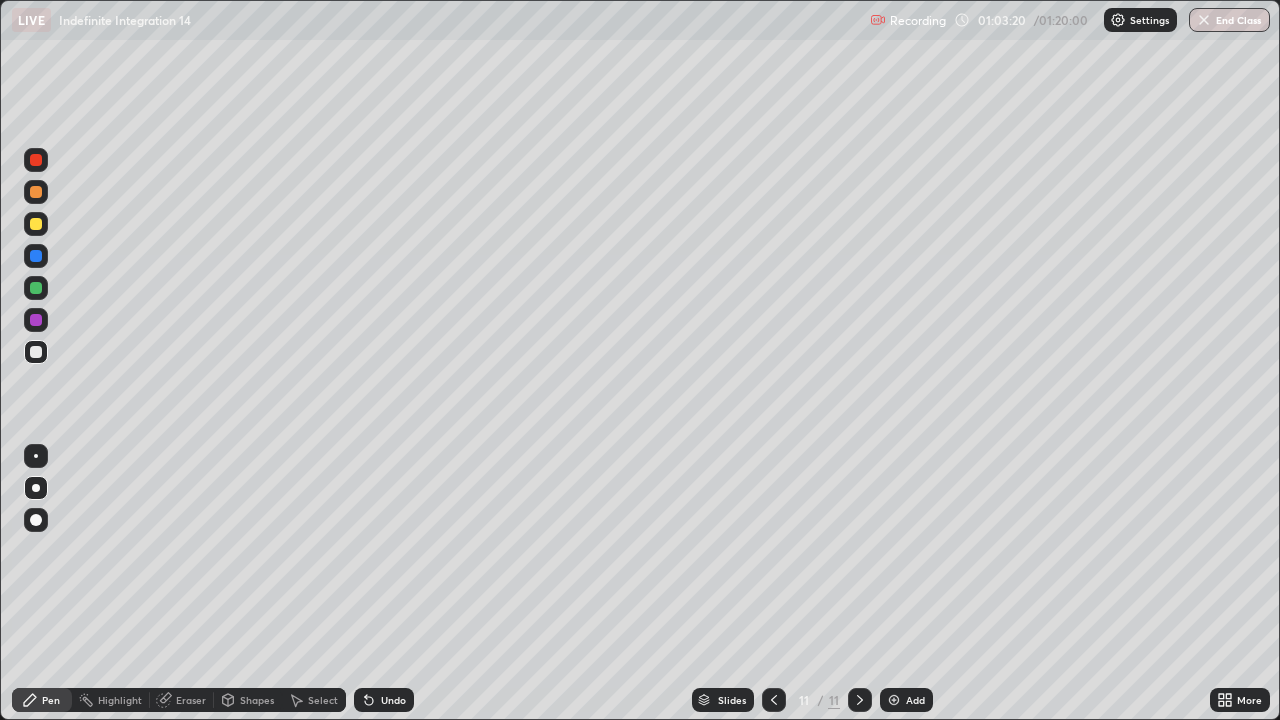 click on "Undo" at bounding box center [393, 700] 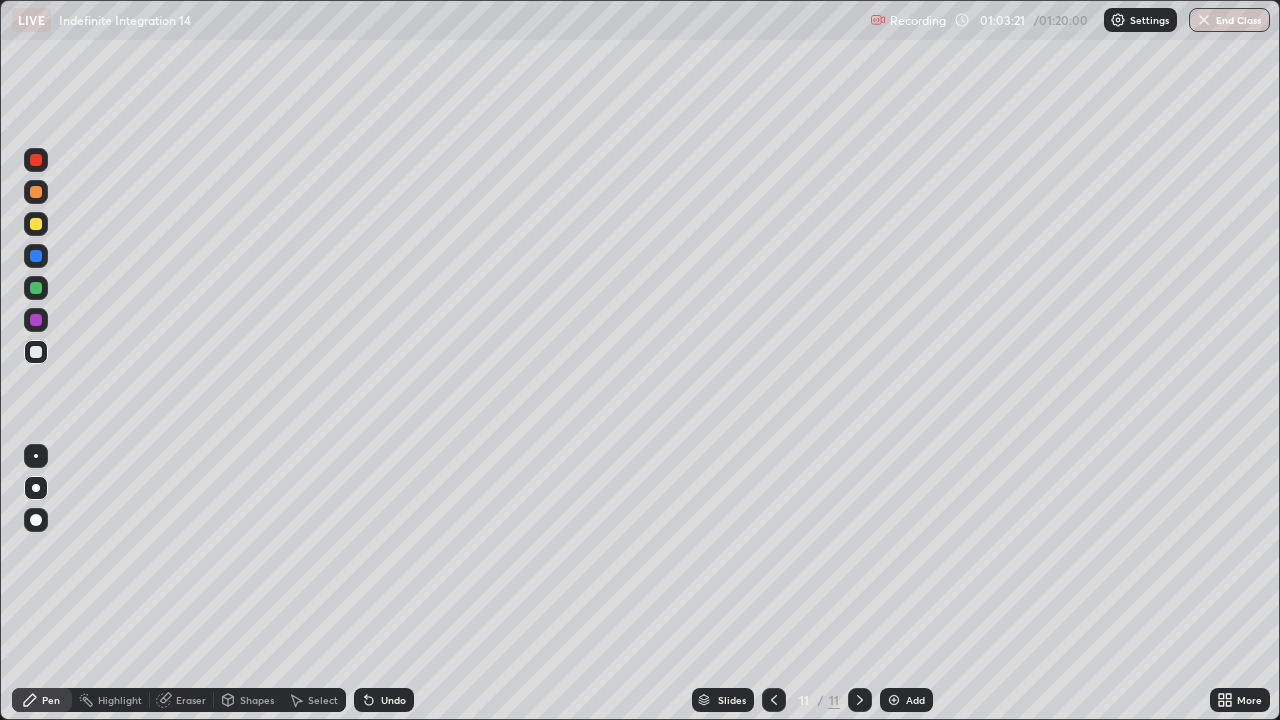 click on "Undo" at bounding box center (393, 700) 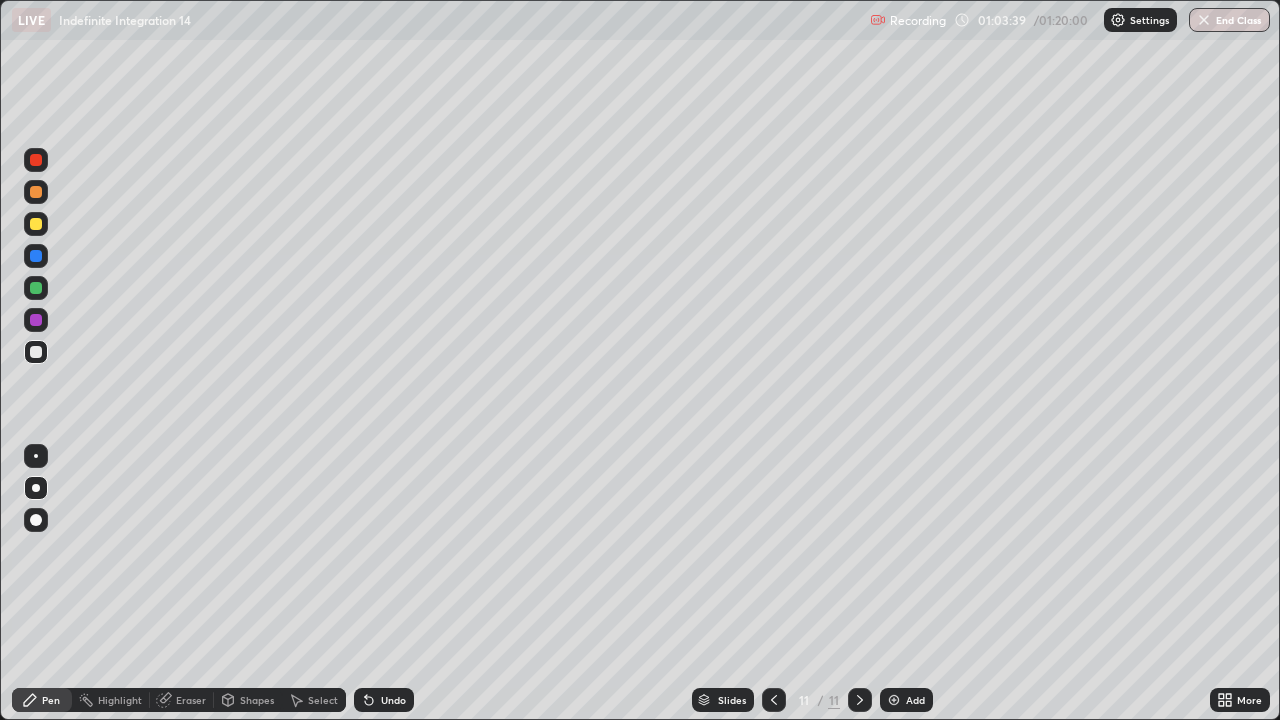 click on "Undo" at bounding box center (384, 700) 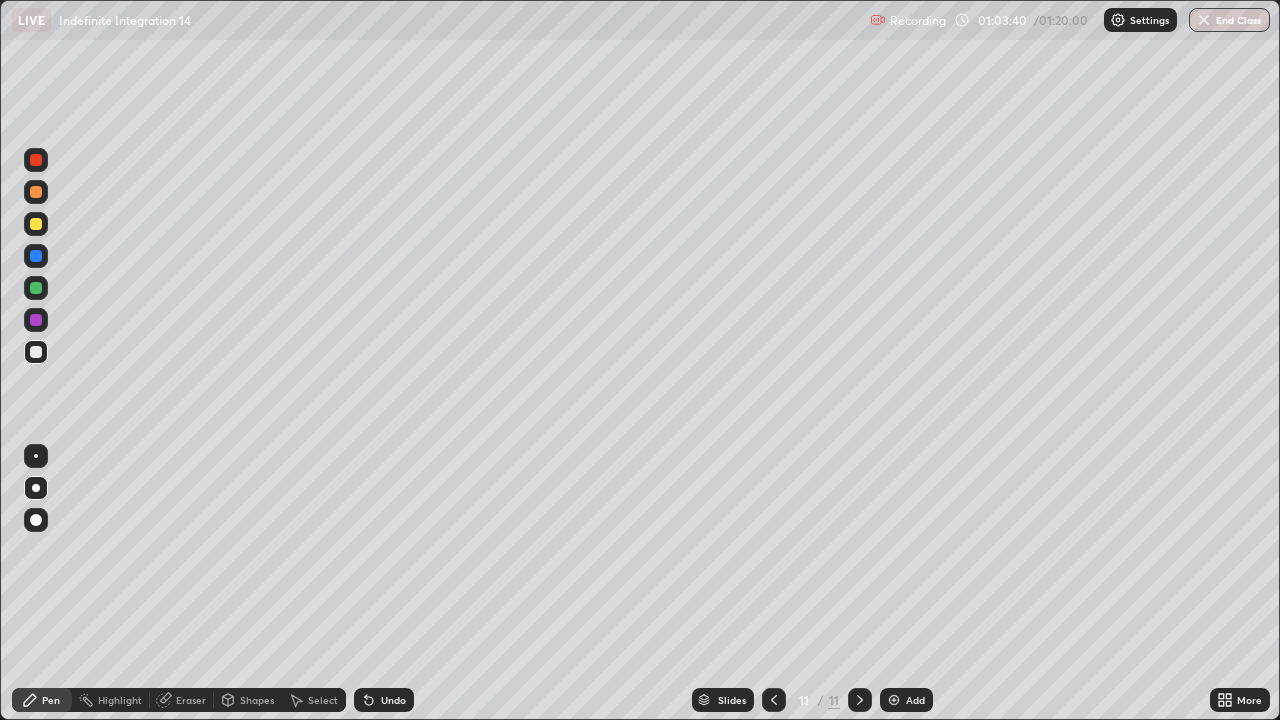 click on "Undo" at bounding box center (393, 700) 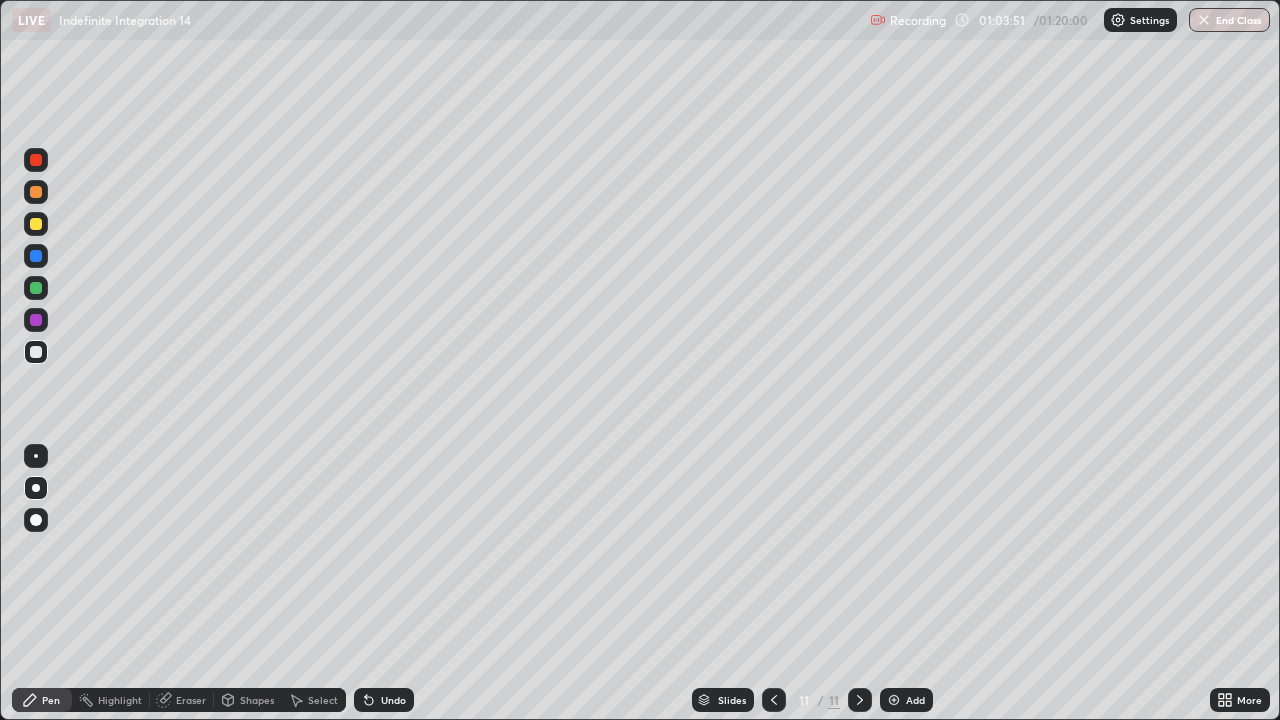 click on "Undo" at bounding box center (393, 700) 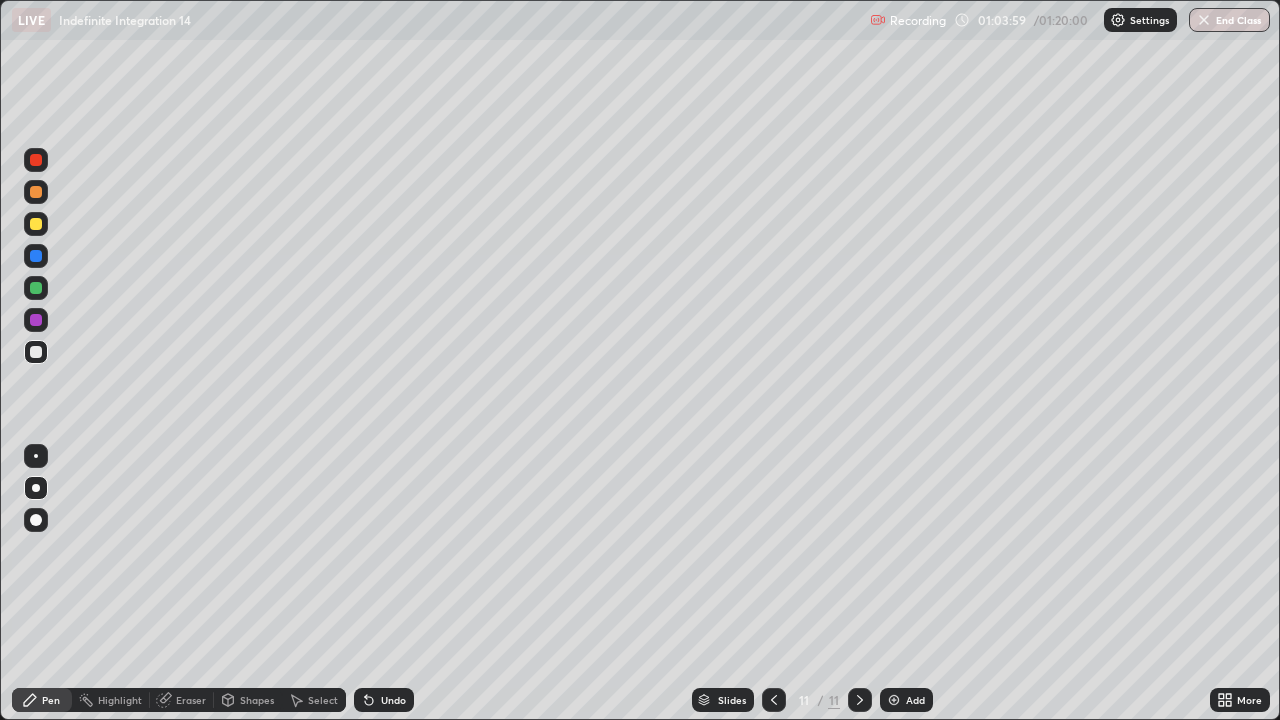 click on "Undo" at bounding box center [393, 700] 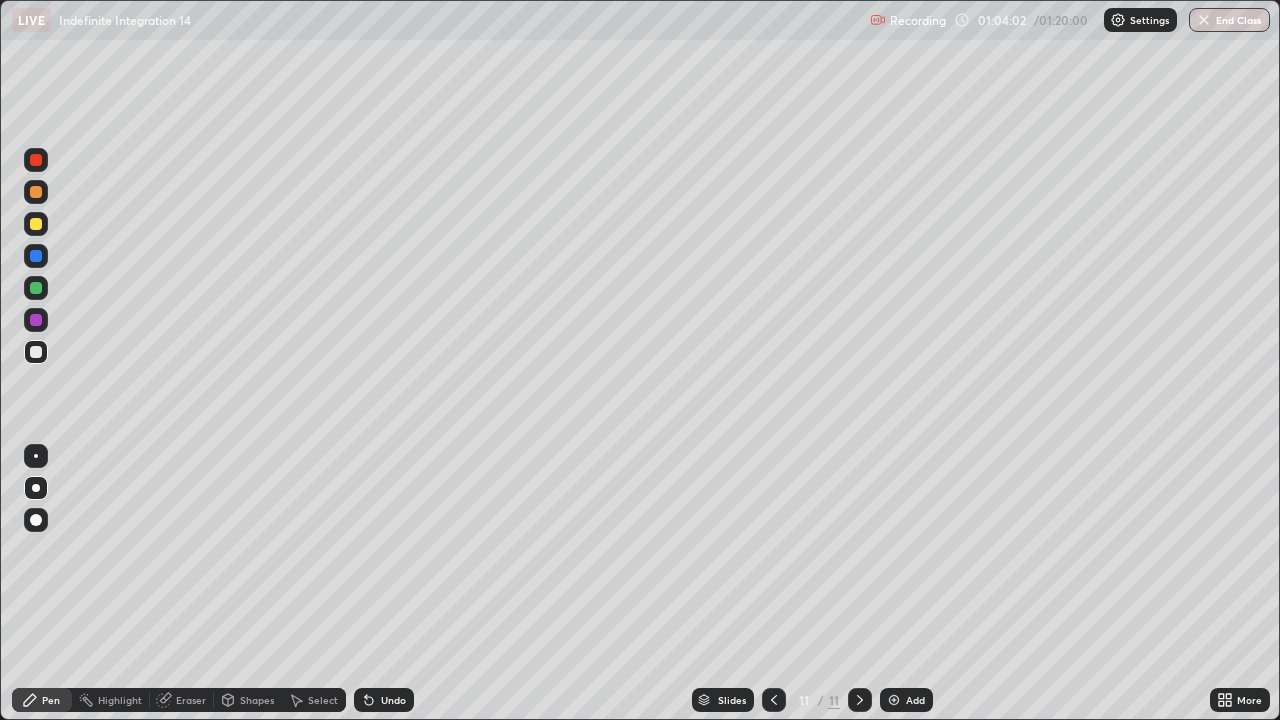 click on "Undo" at bounding box center [384, 700] 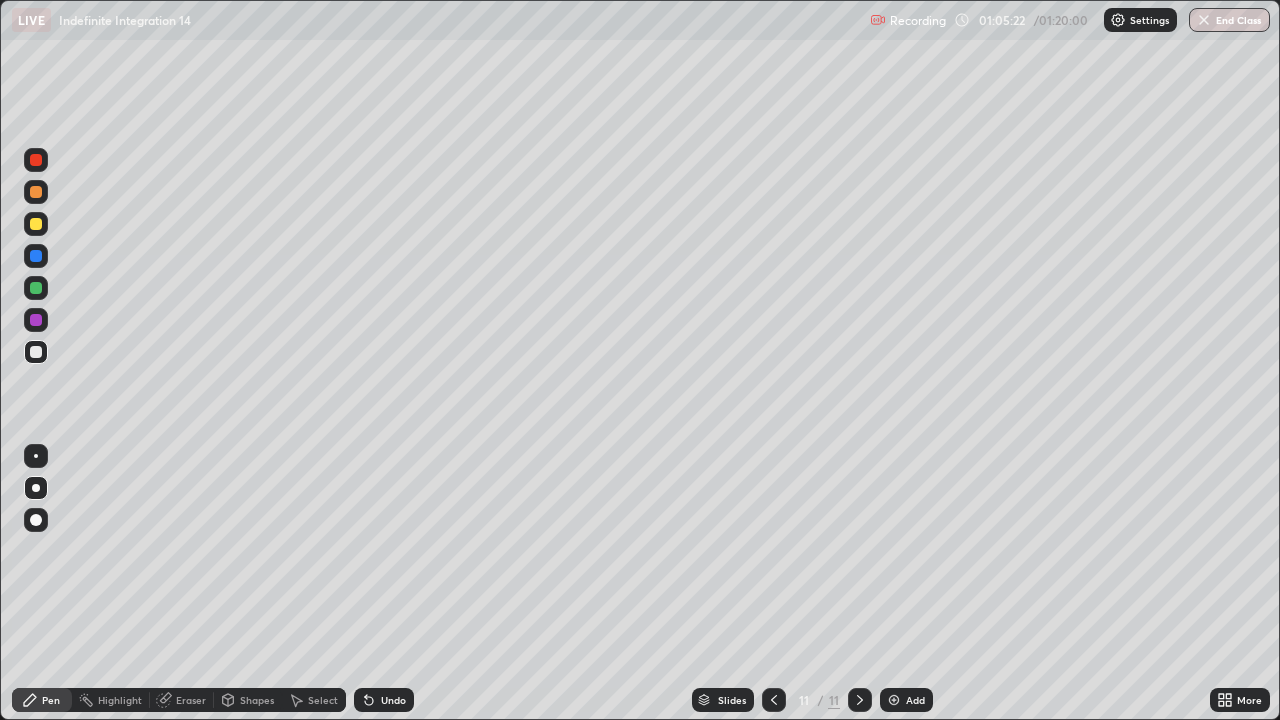 click at bounding box center (36, 224) 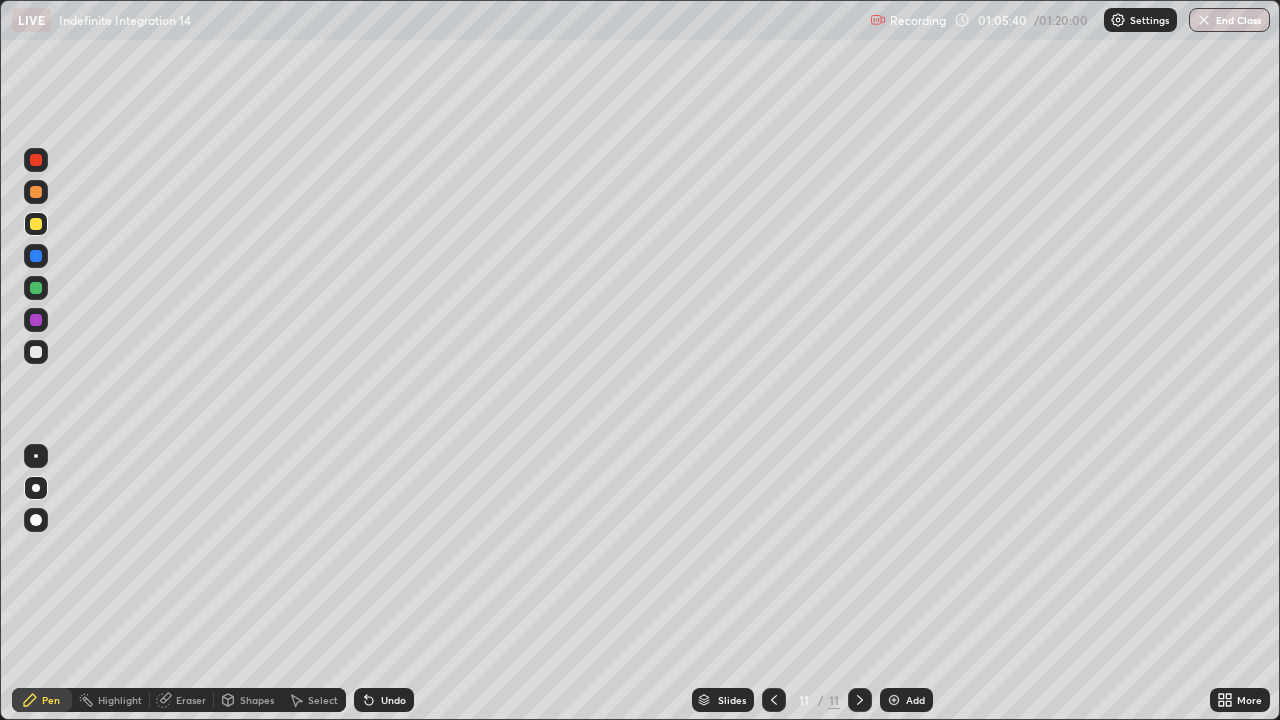 click 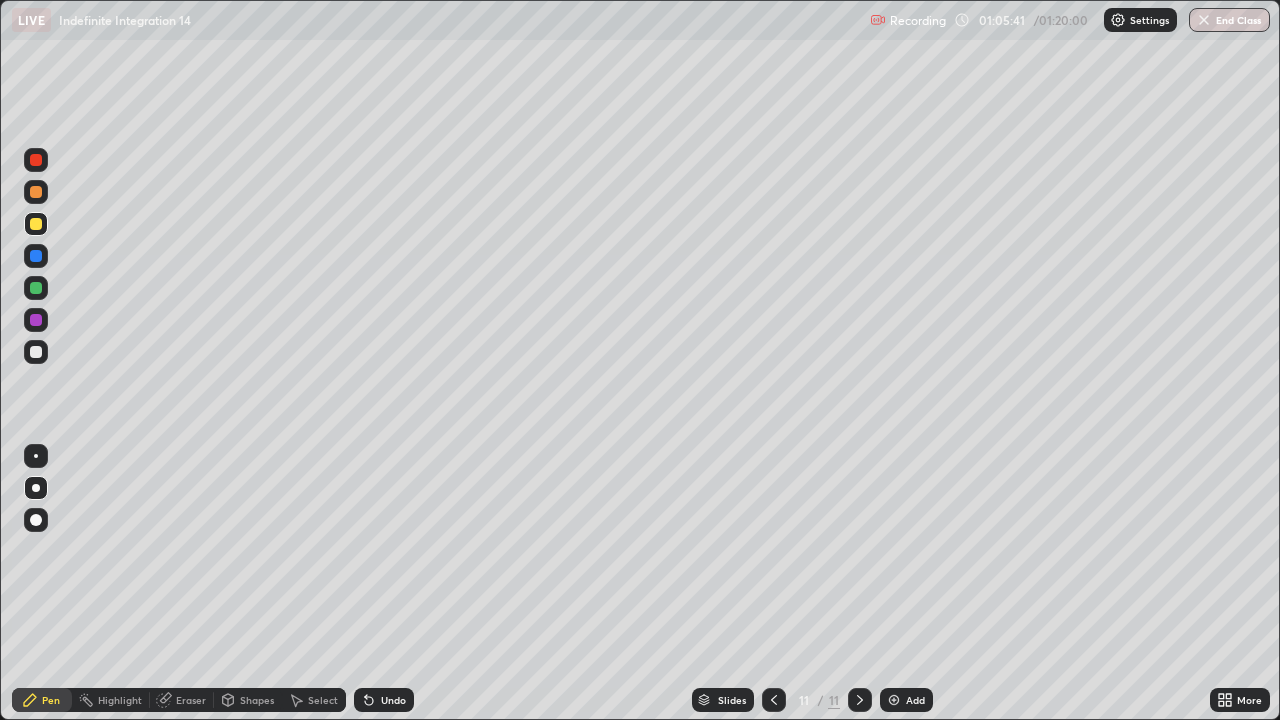 click 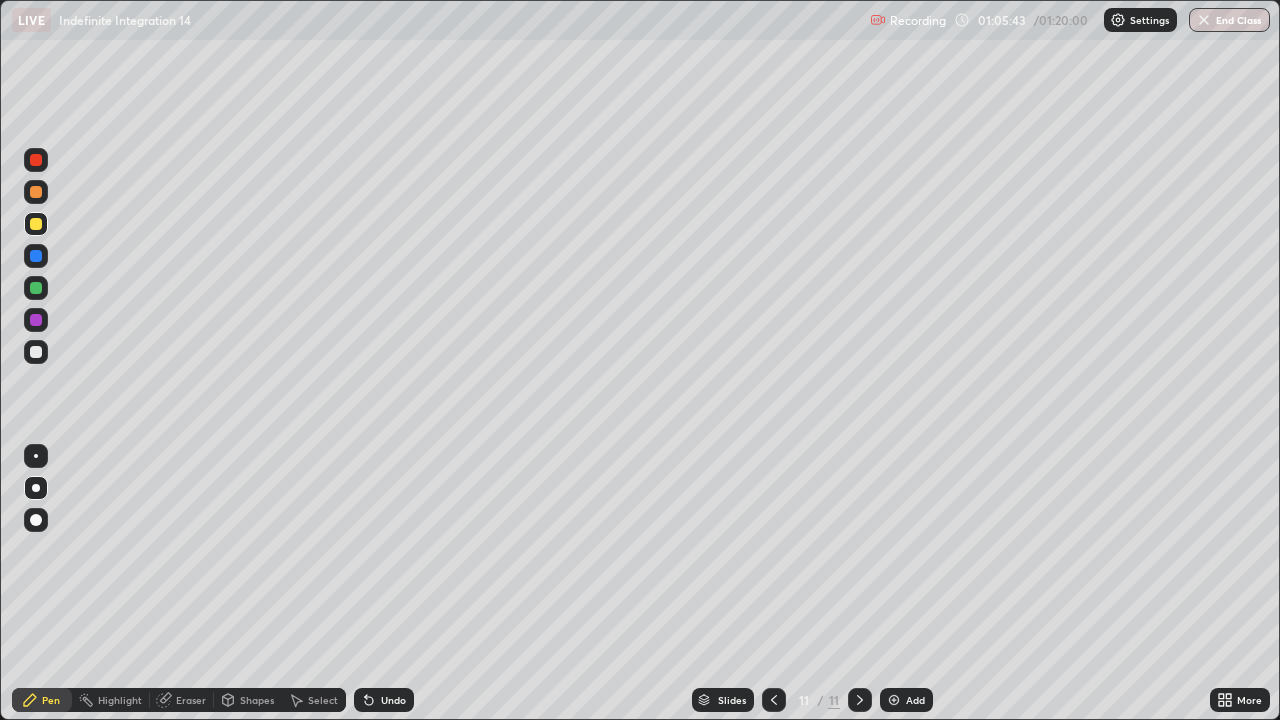 click 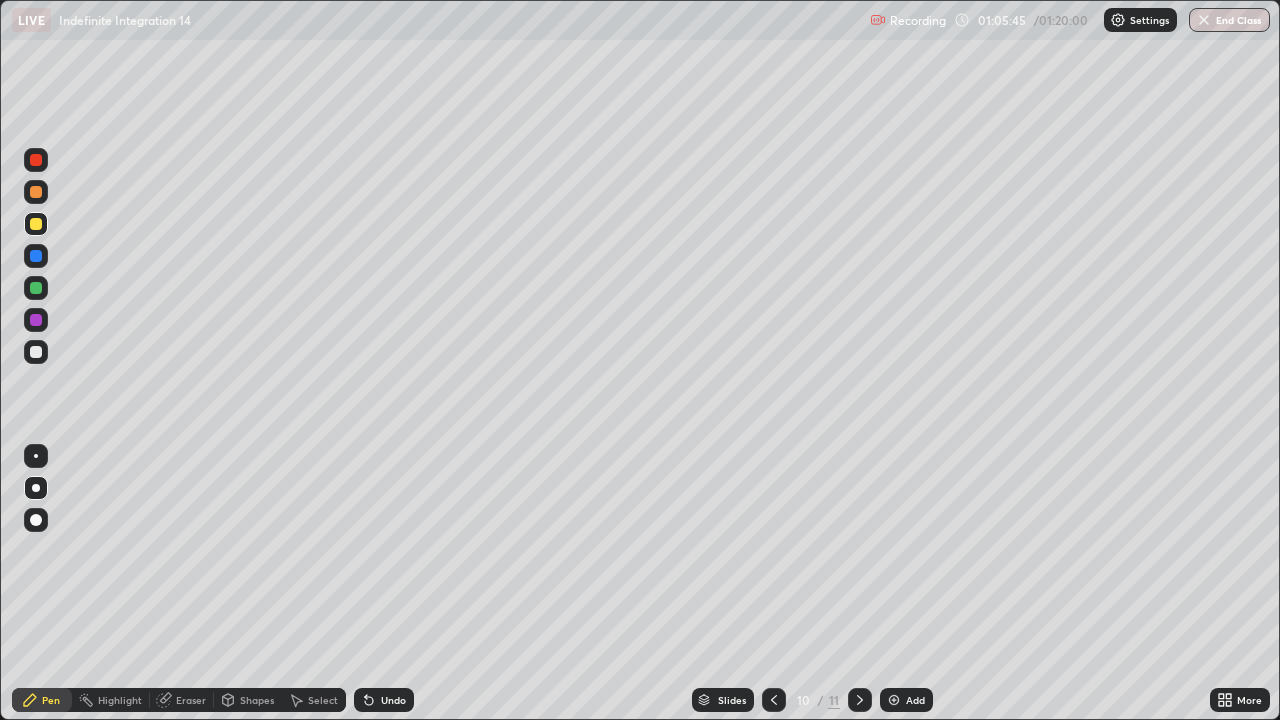 click on "Select" at bounding box center (323, 700) 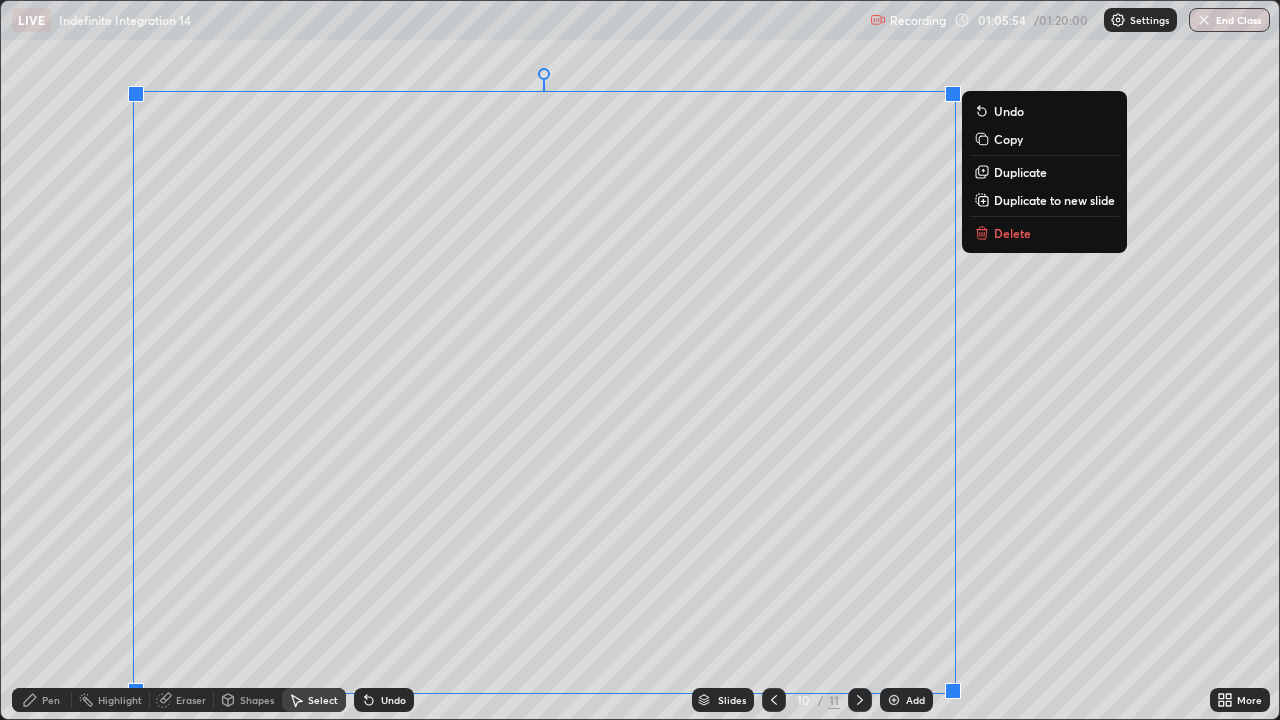 click 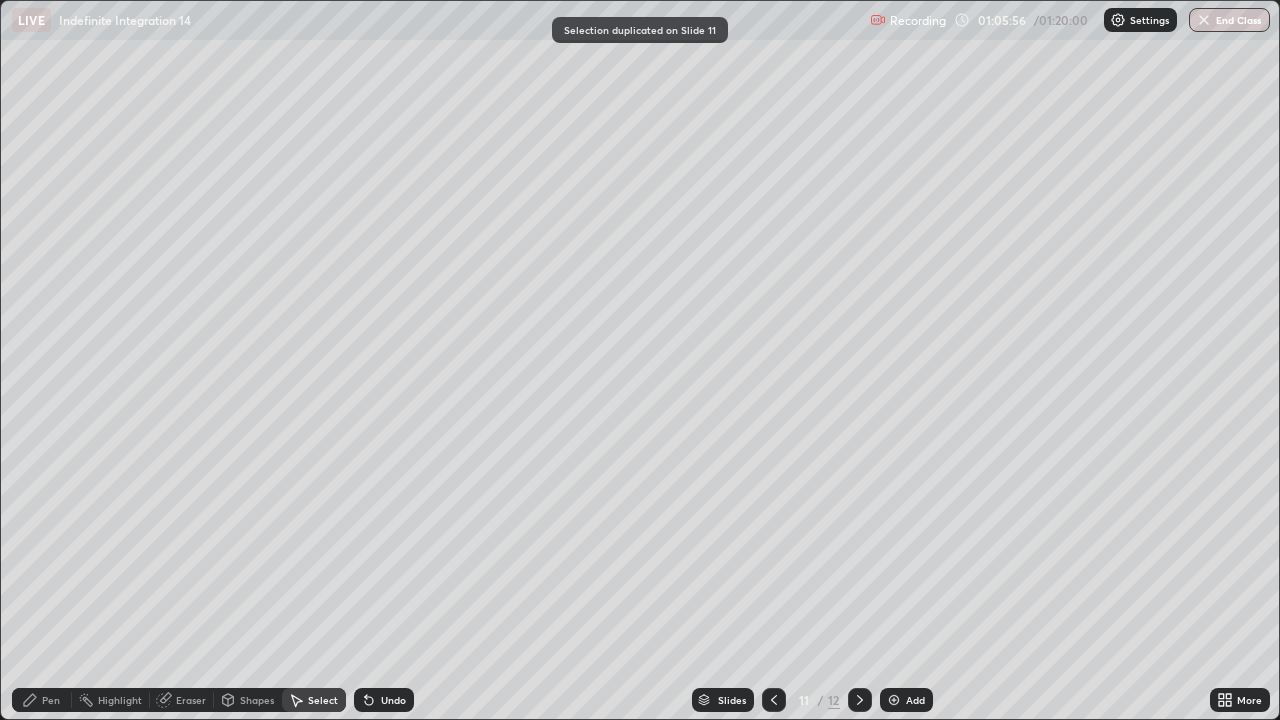 click on "Eraser" at bounding box center [182, 700] 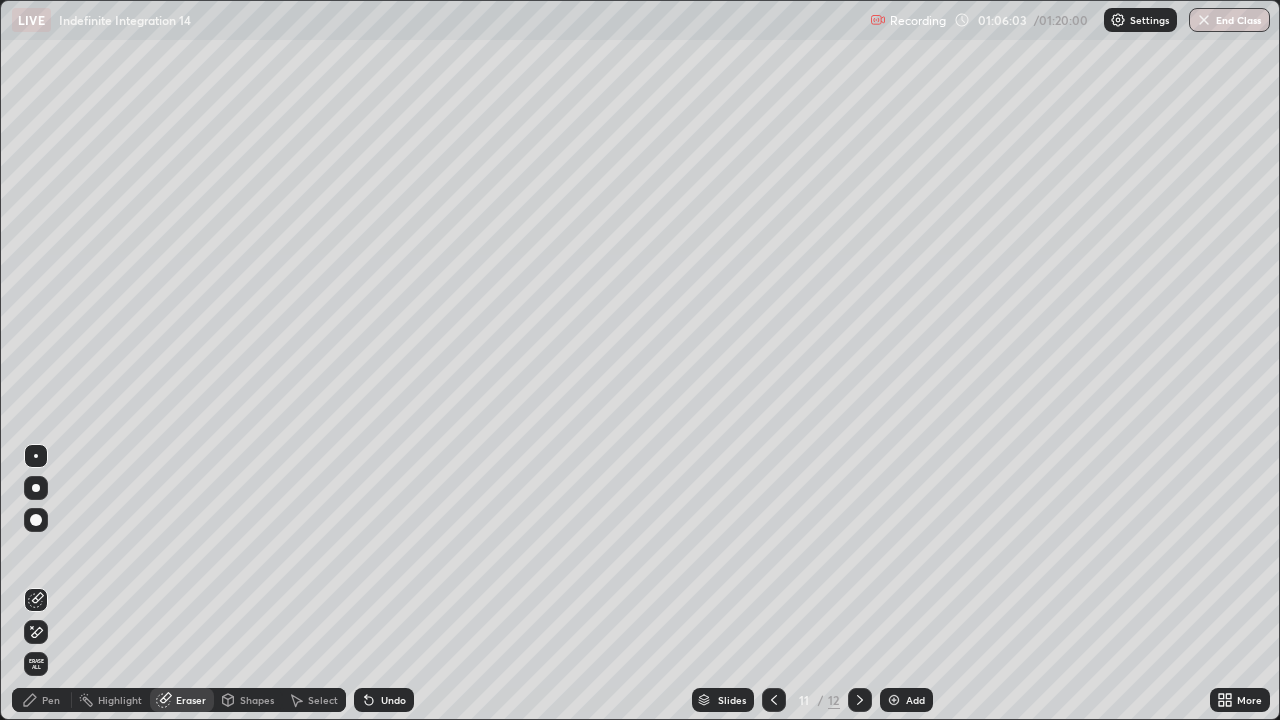 click on "Pen" at bounding box center [51, 700] 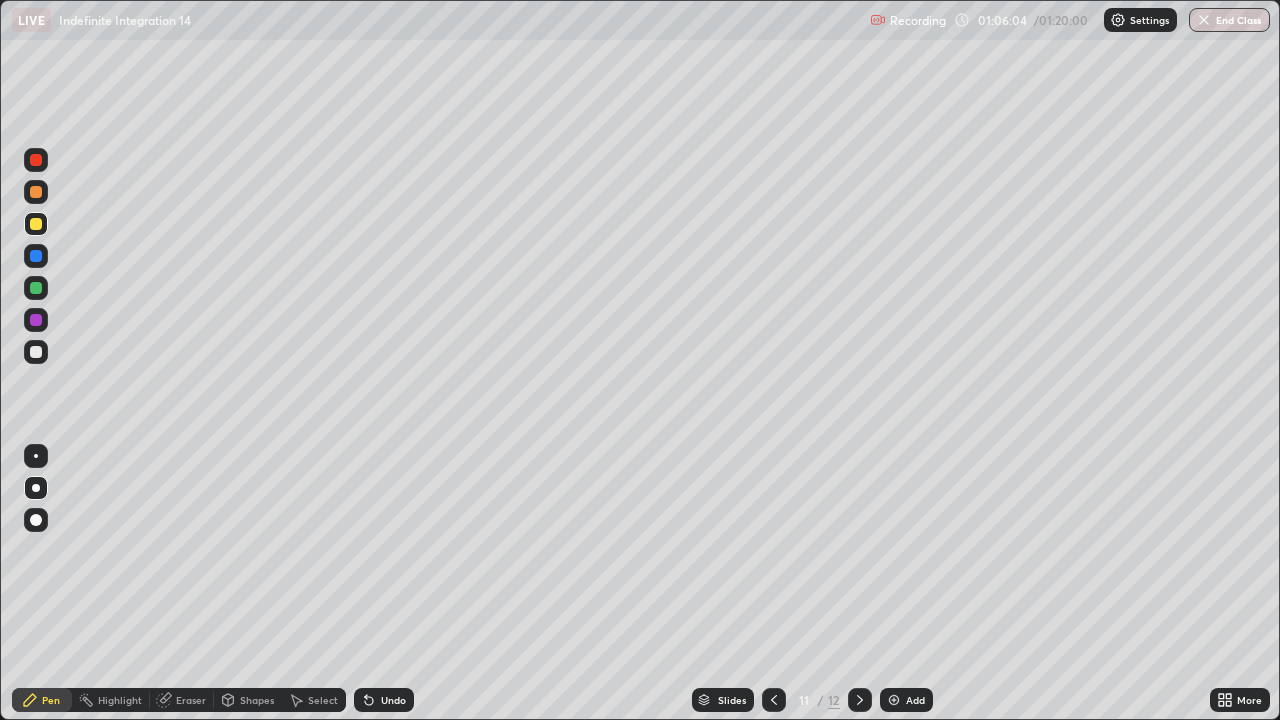 click at bounding box center [36, 256] 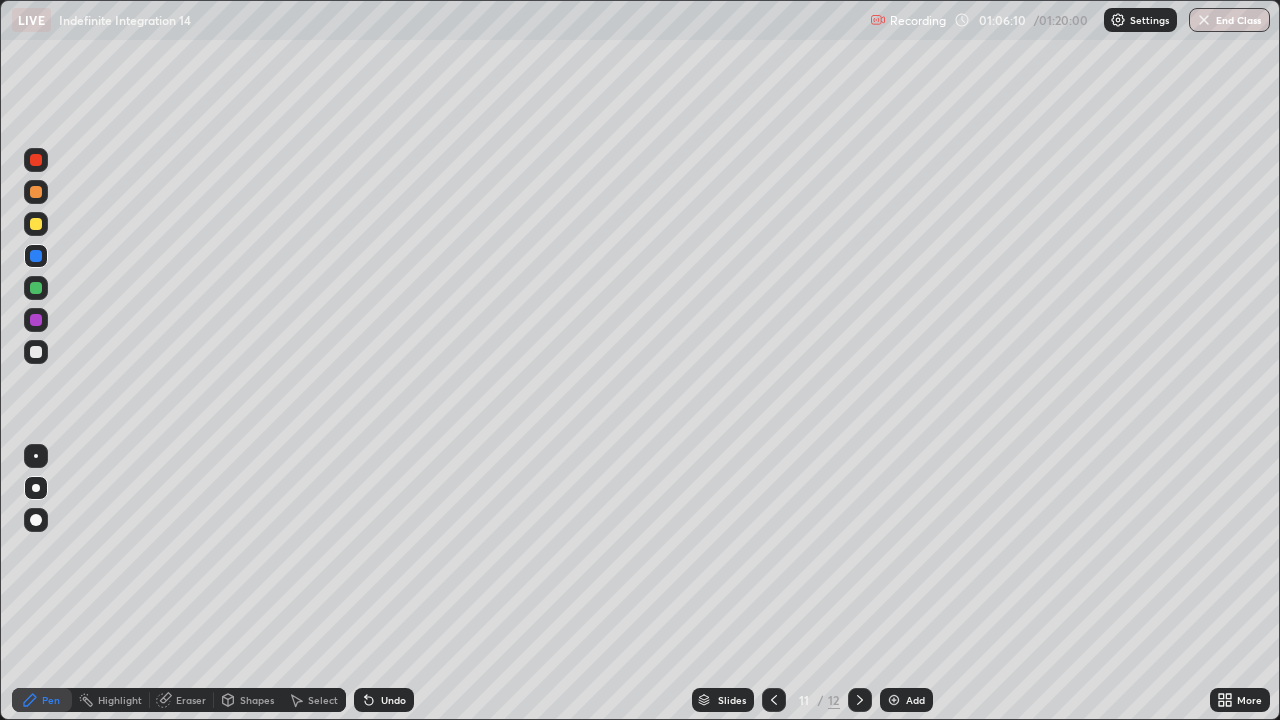 click at bounding box center [36, 352] 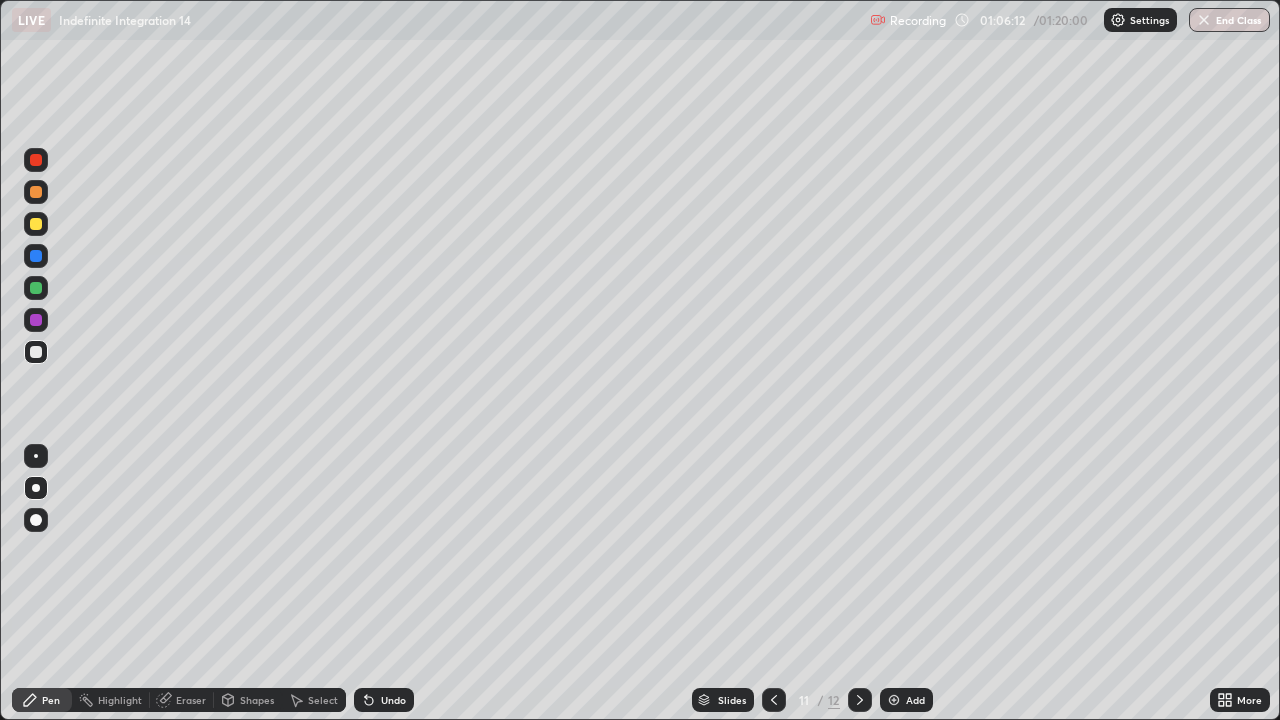 click at bounding box center (36, 320) 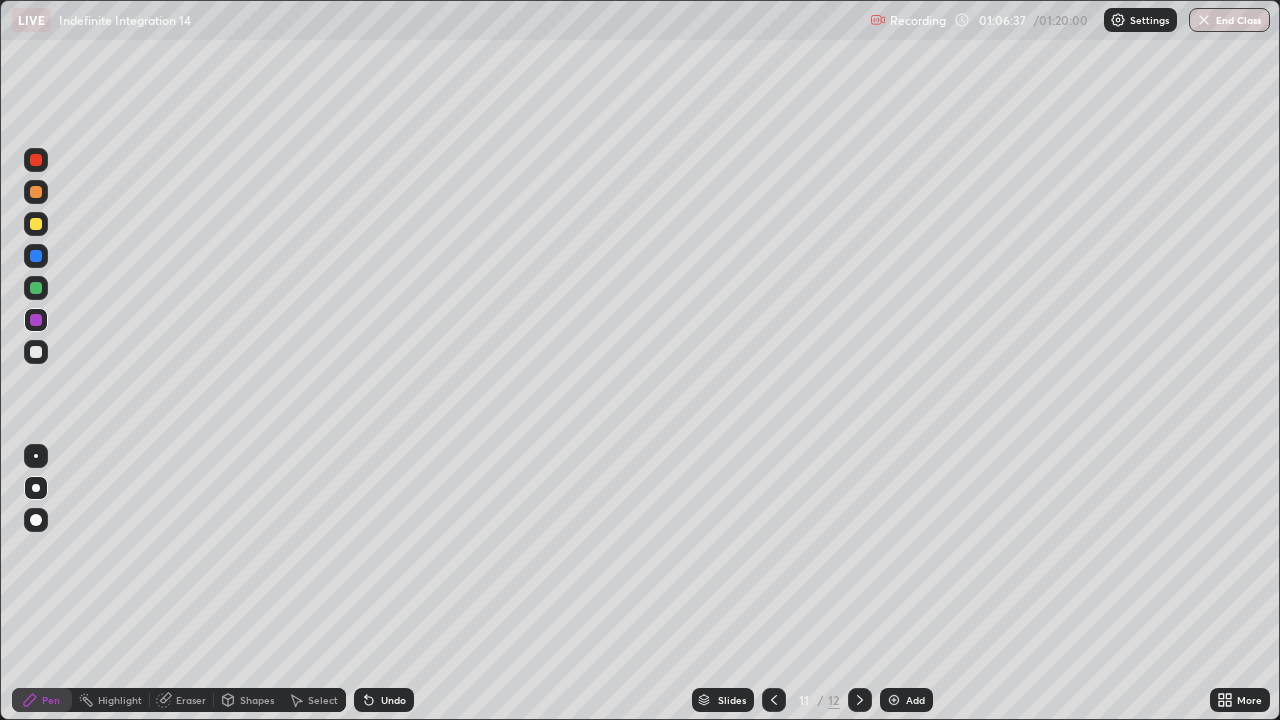 click 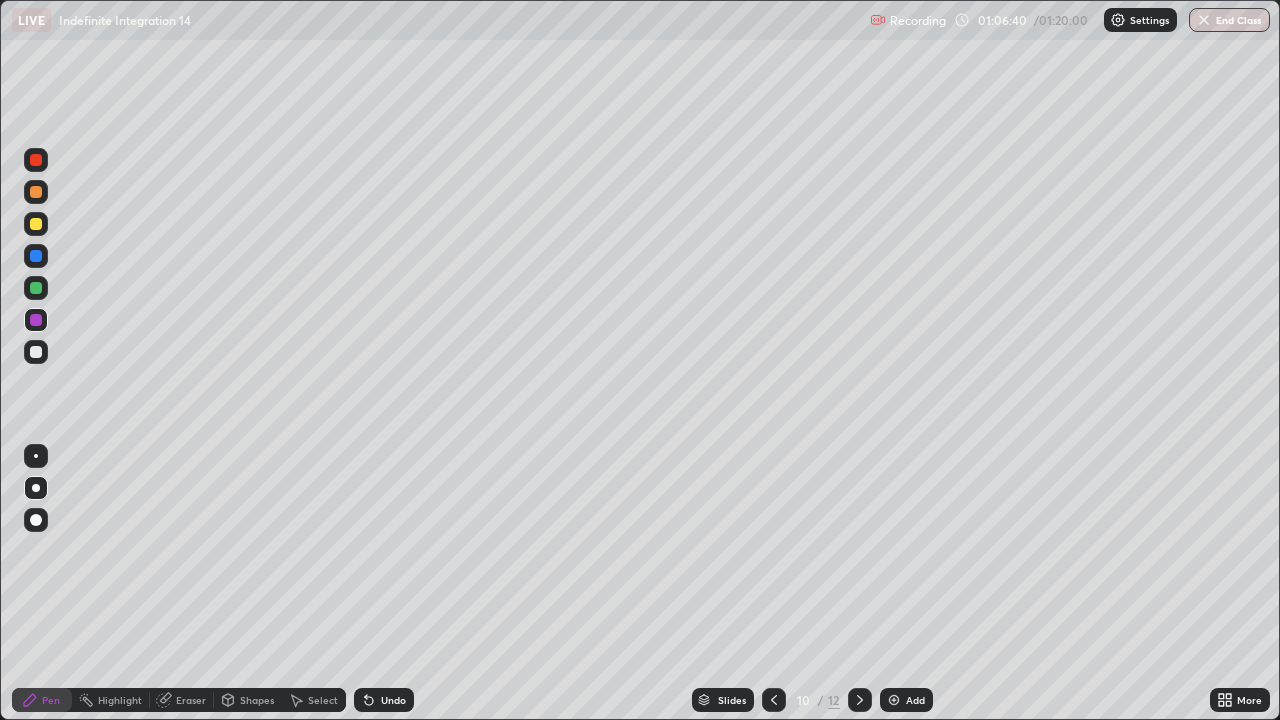 click 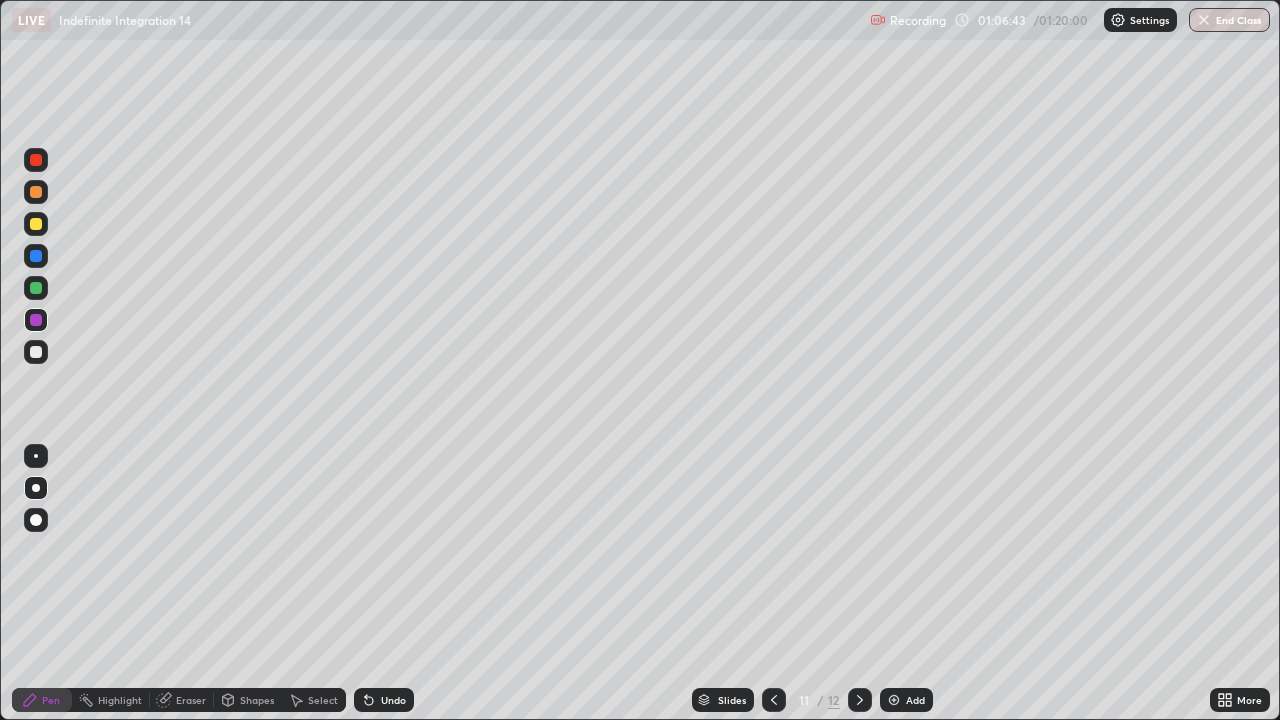 click at bounding box center (36, 352) 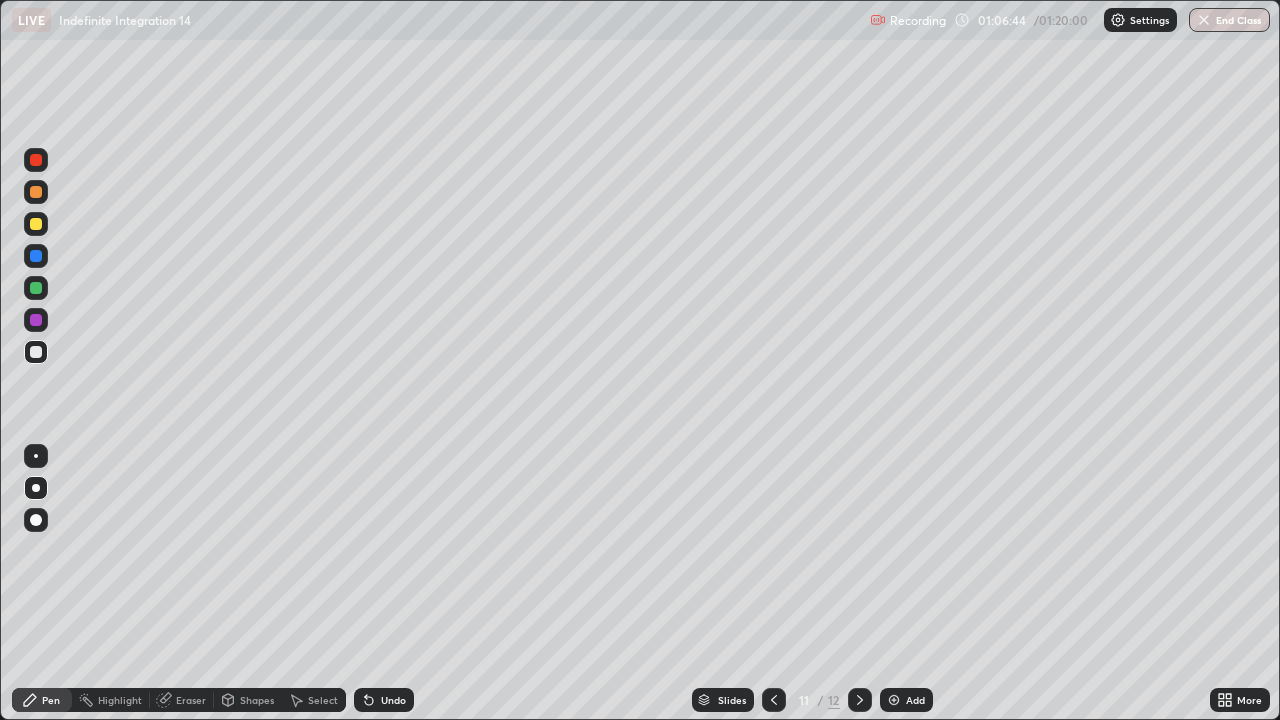 click at bounding box center [36, 224] 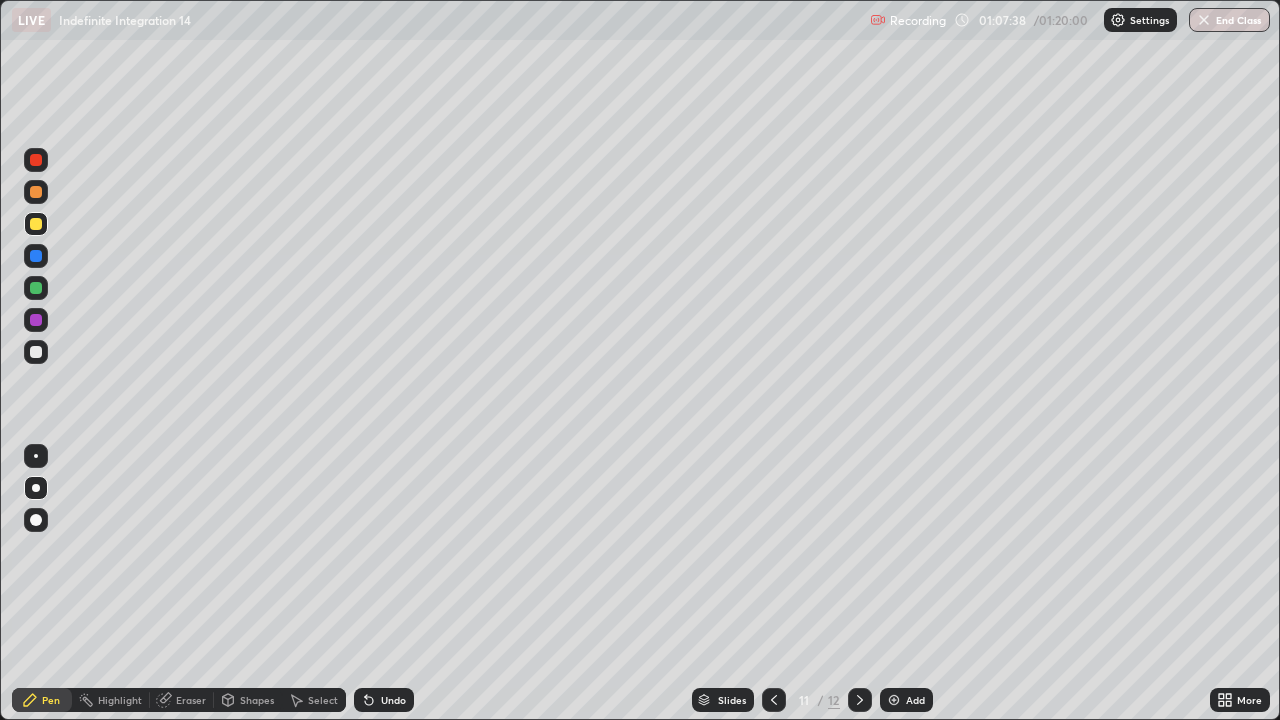 click on "Undo" at bounding box center (393, 700) 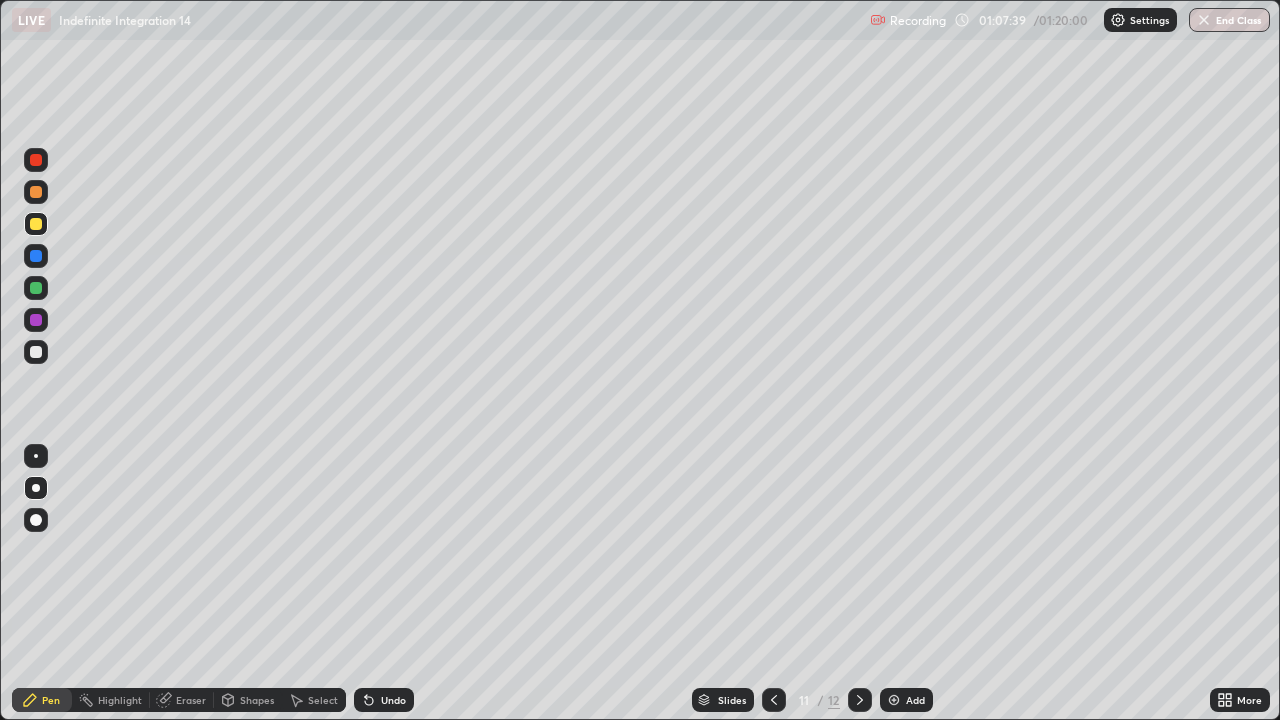 click on "Undo" at bounding box center [393, 700] 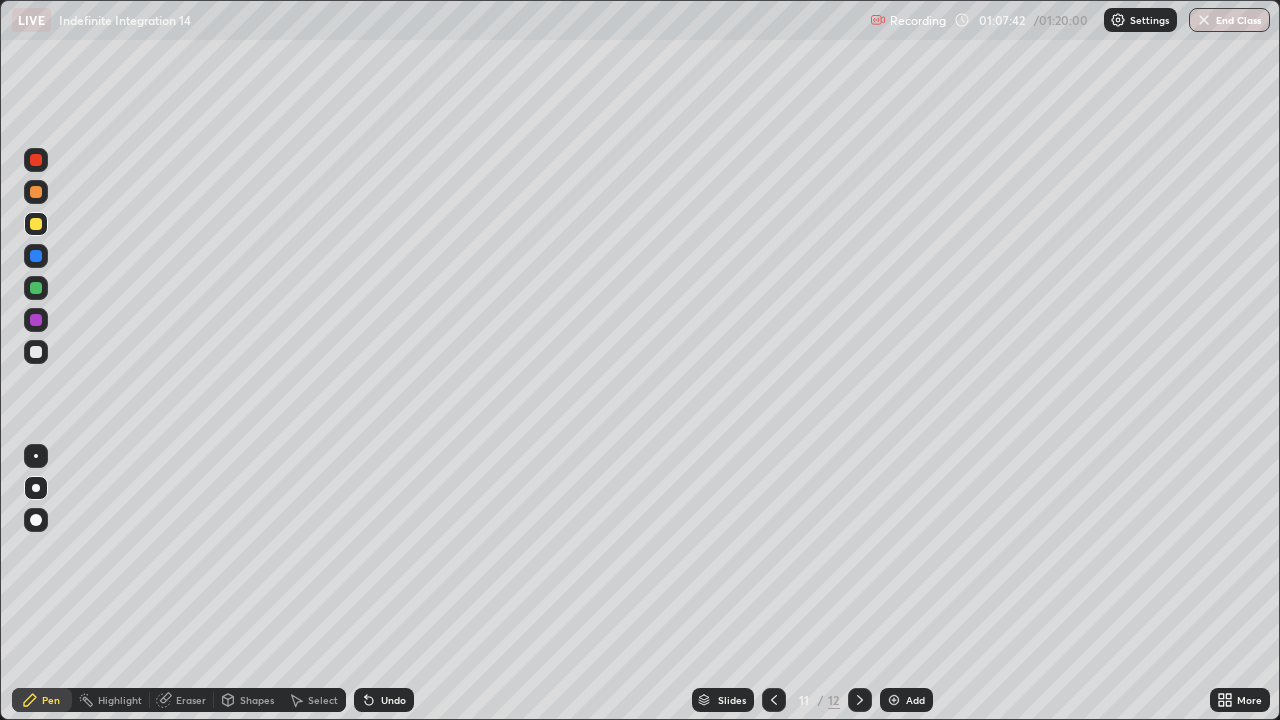 click at bounding box center (36, 352) 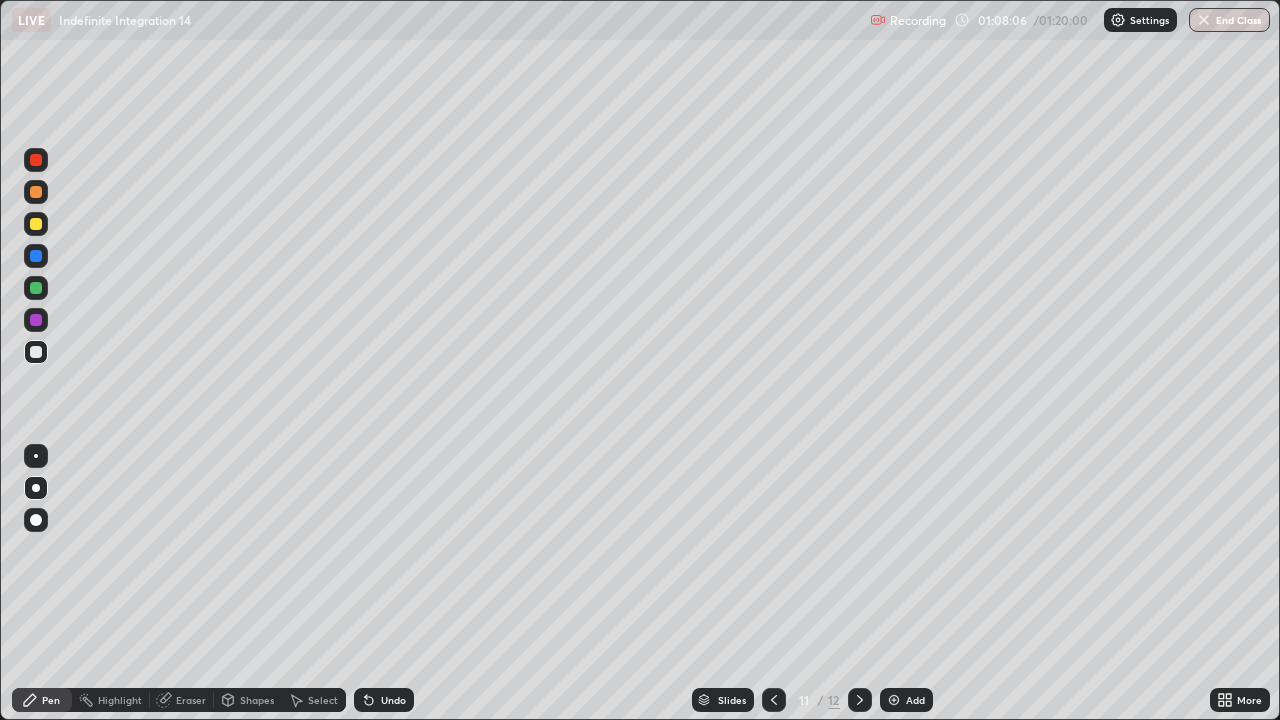click at bounding box center [36, 288] 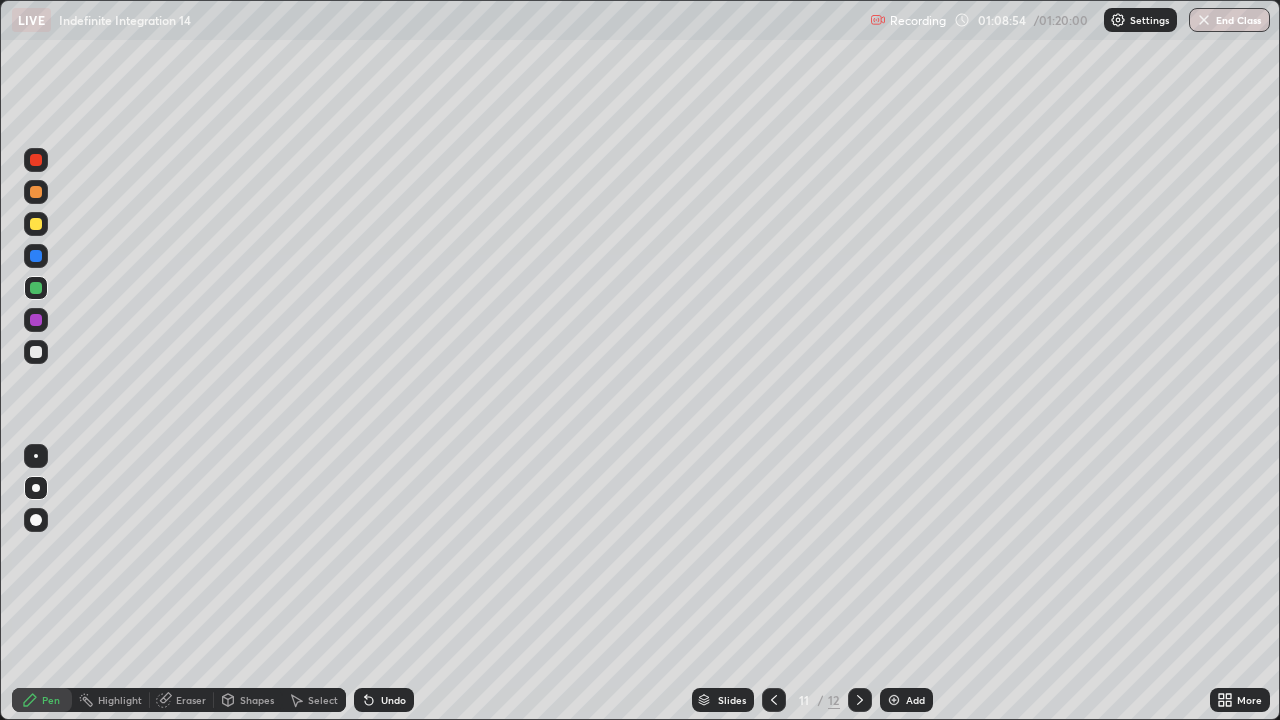 click on "Undo" at bounding box center (393, 700) 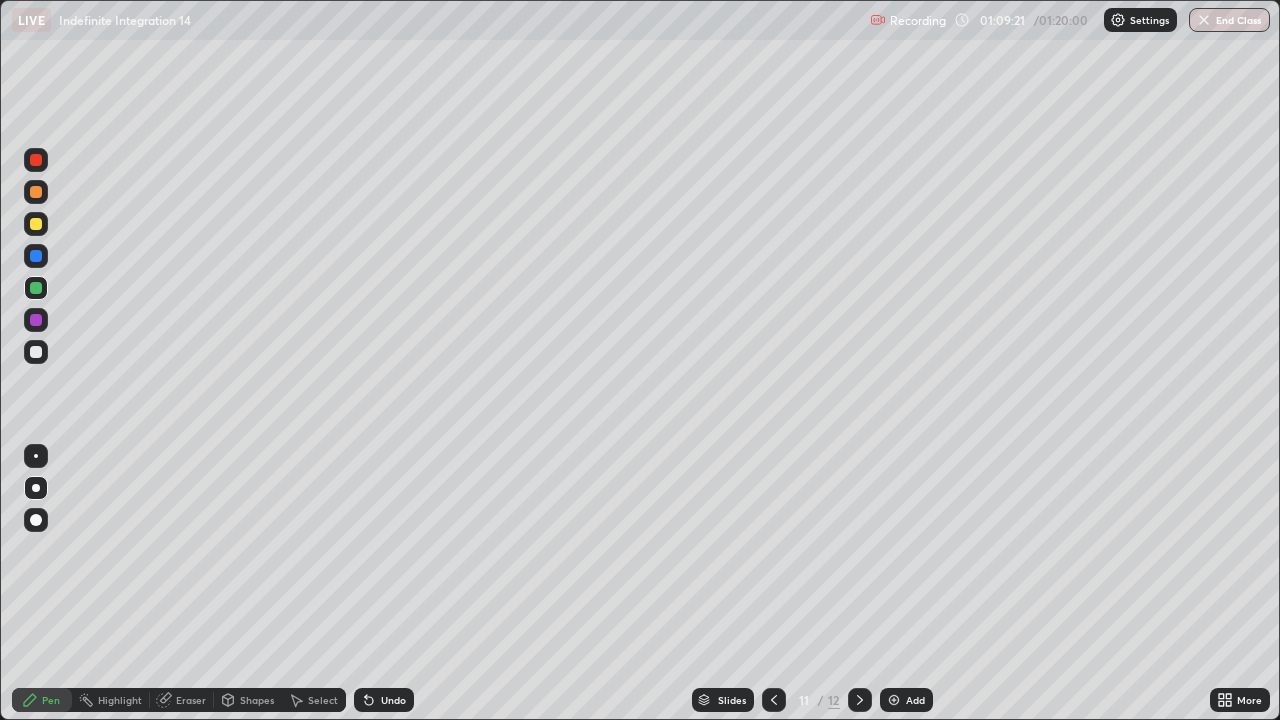click on "Undo" at bounding box center [393, 700] 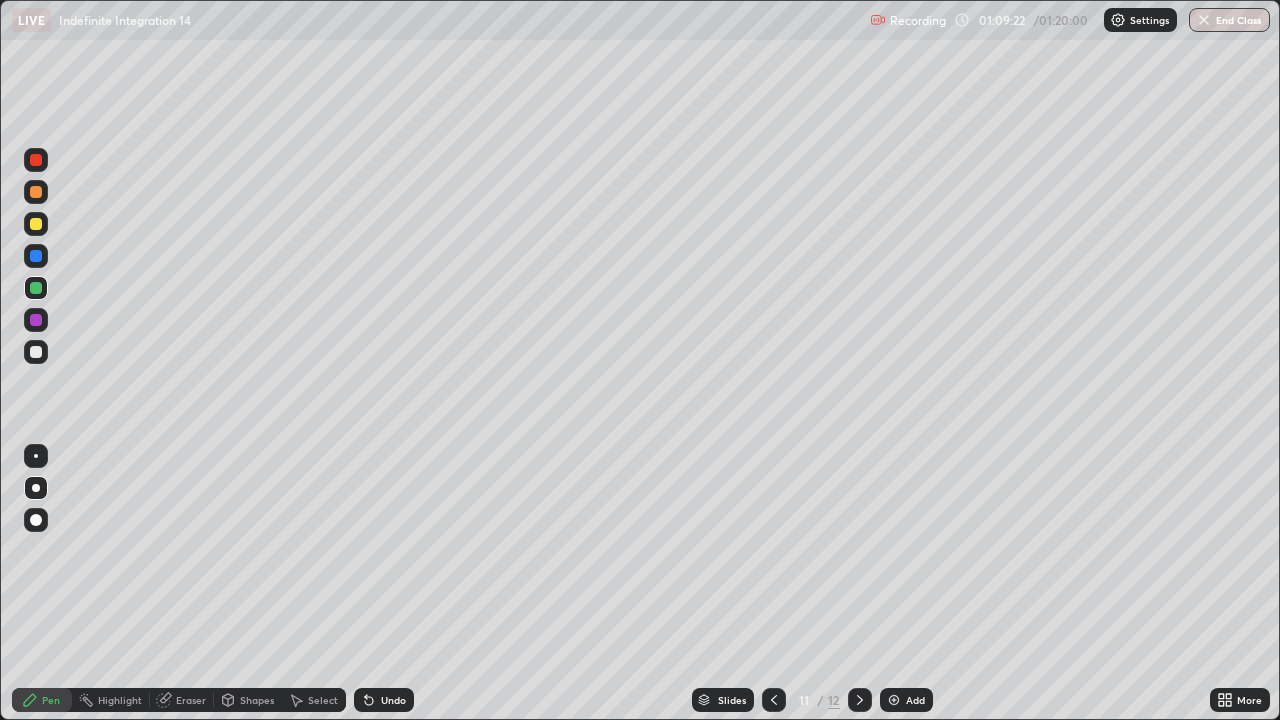 click on "Undo" at bounding box center [384, 700] 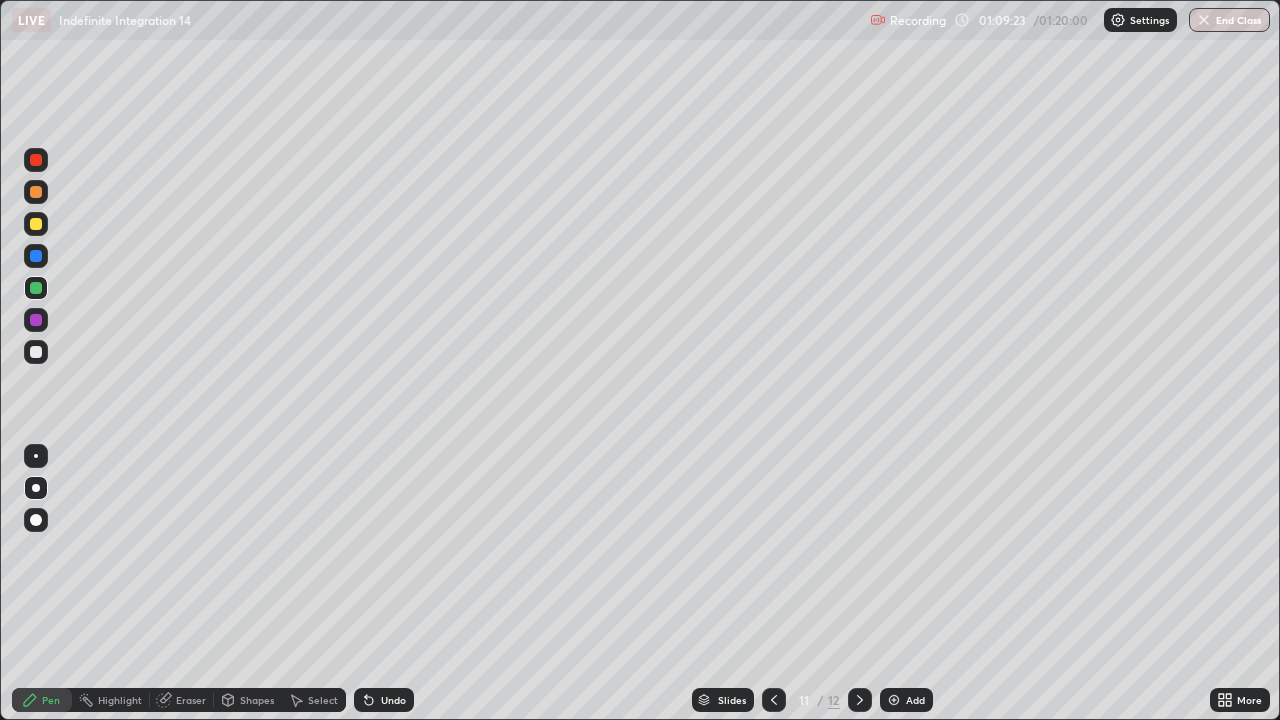 click on "Undo" at bounding box center (393, 700) 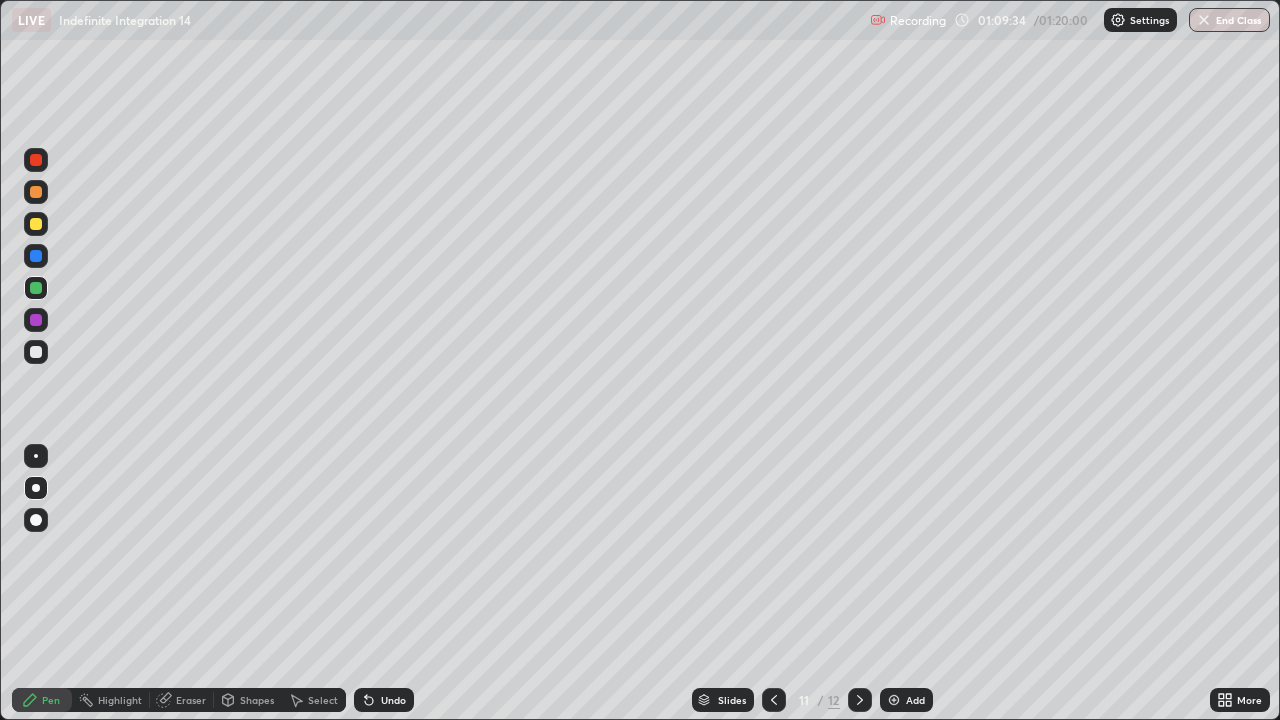 click 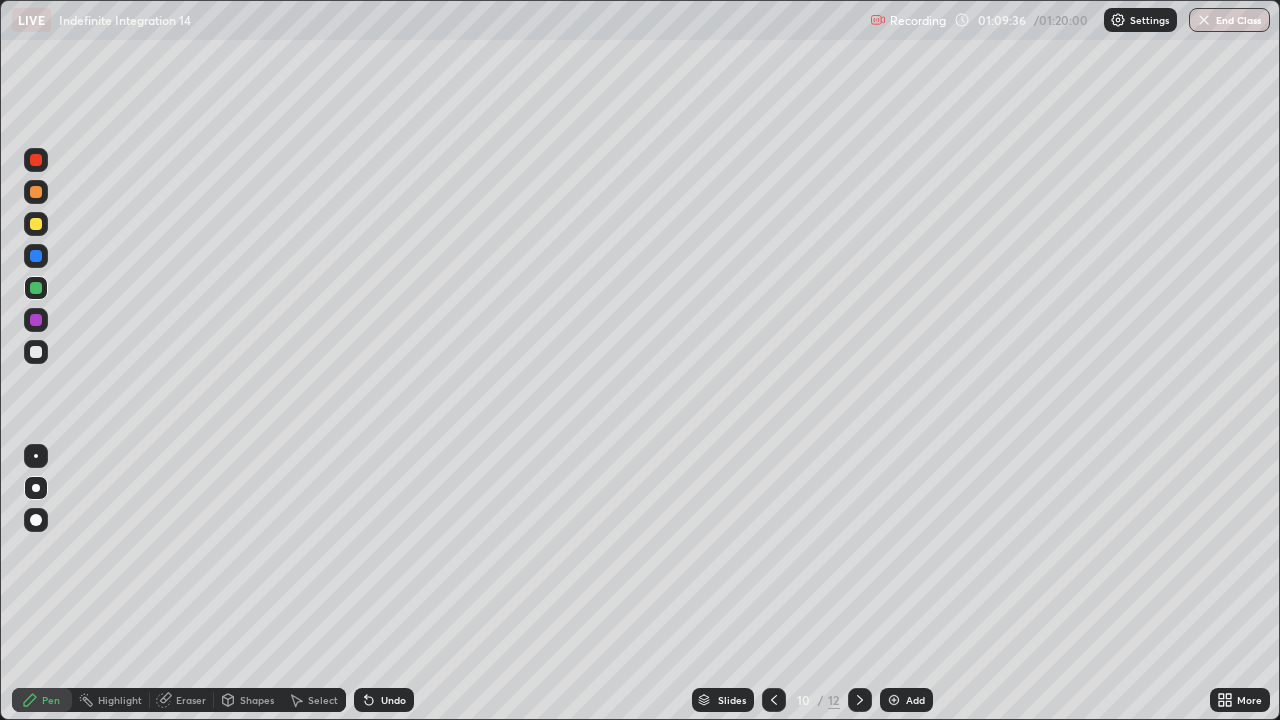 click at bounding box center [860, 700] 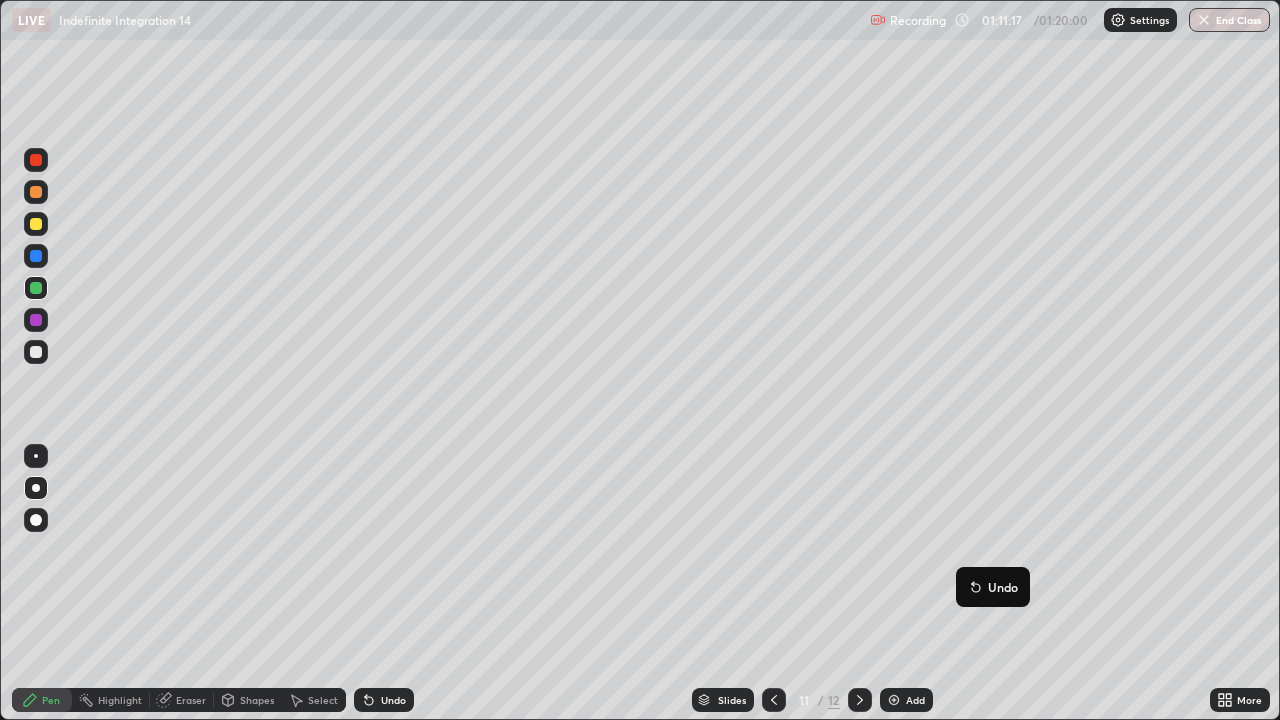 click at bounding box center [36, 224] 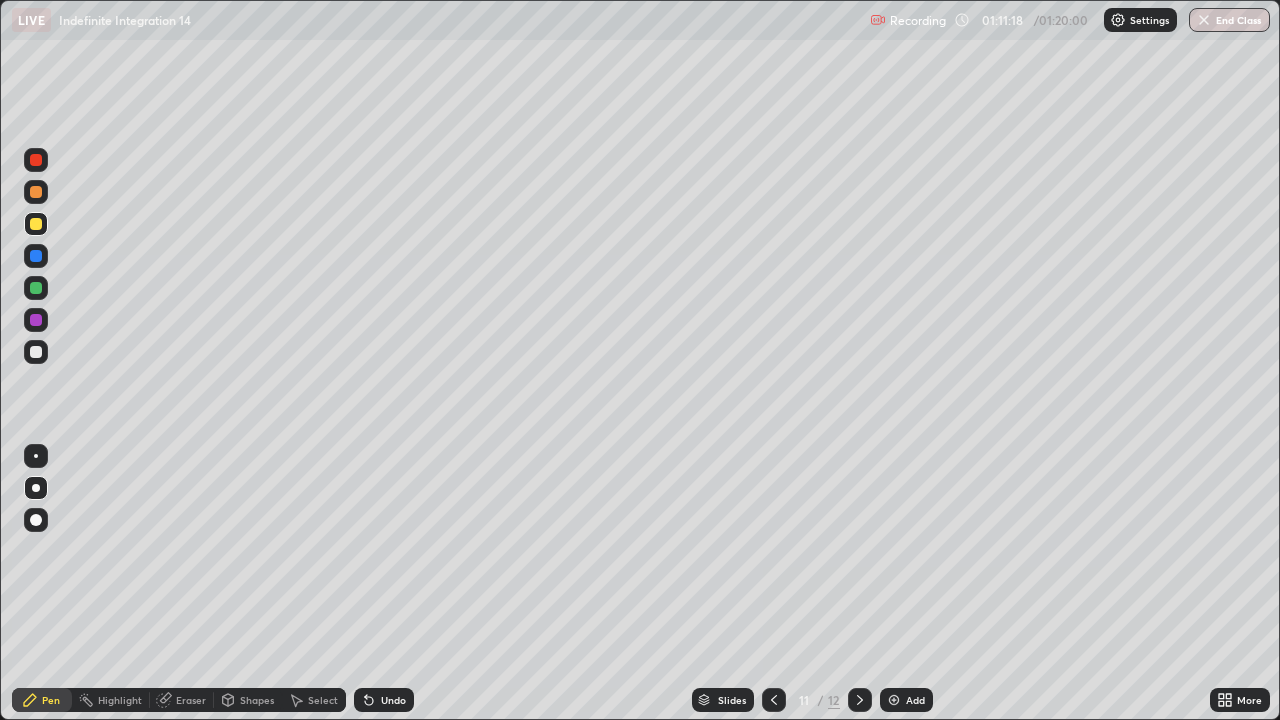 click at bounding box center (36, 488) 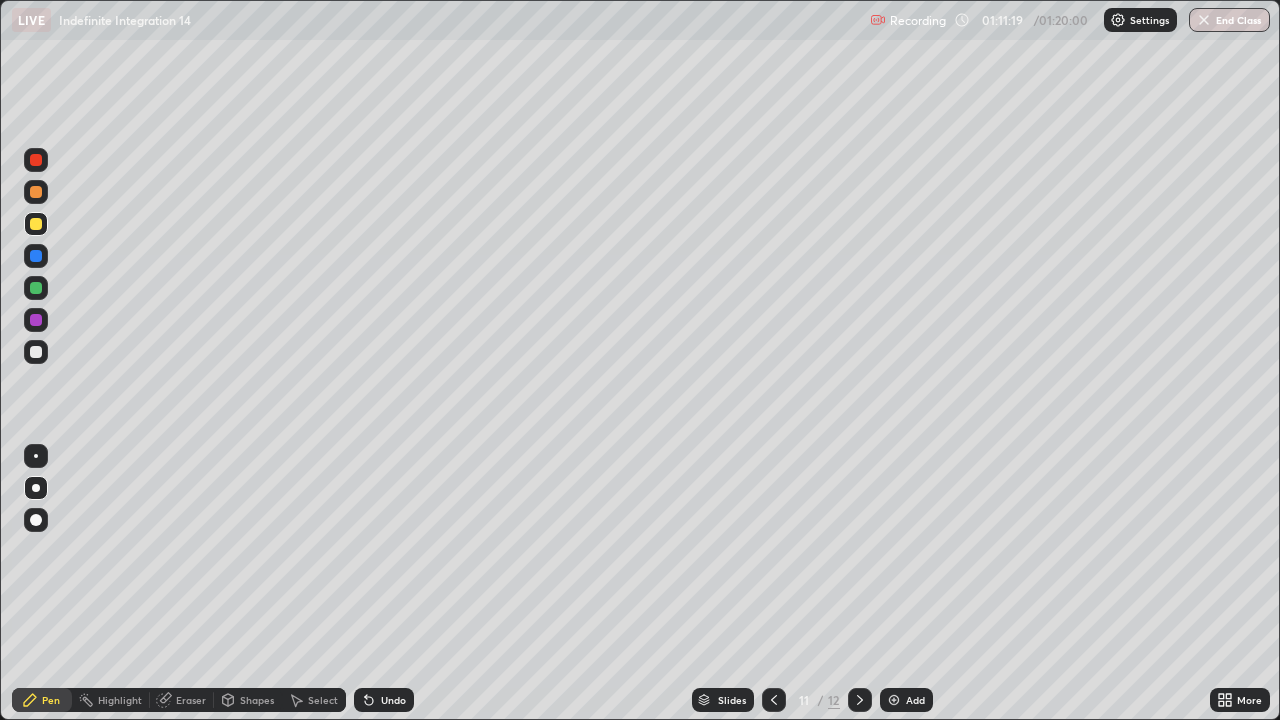 click 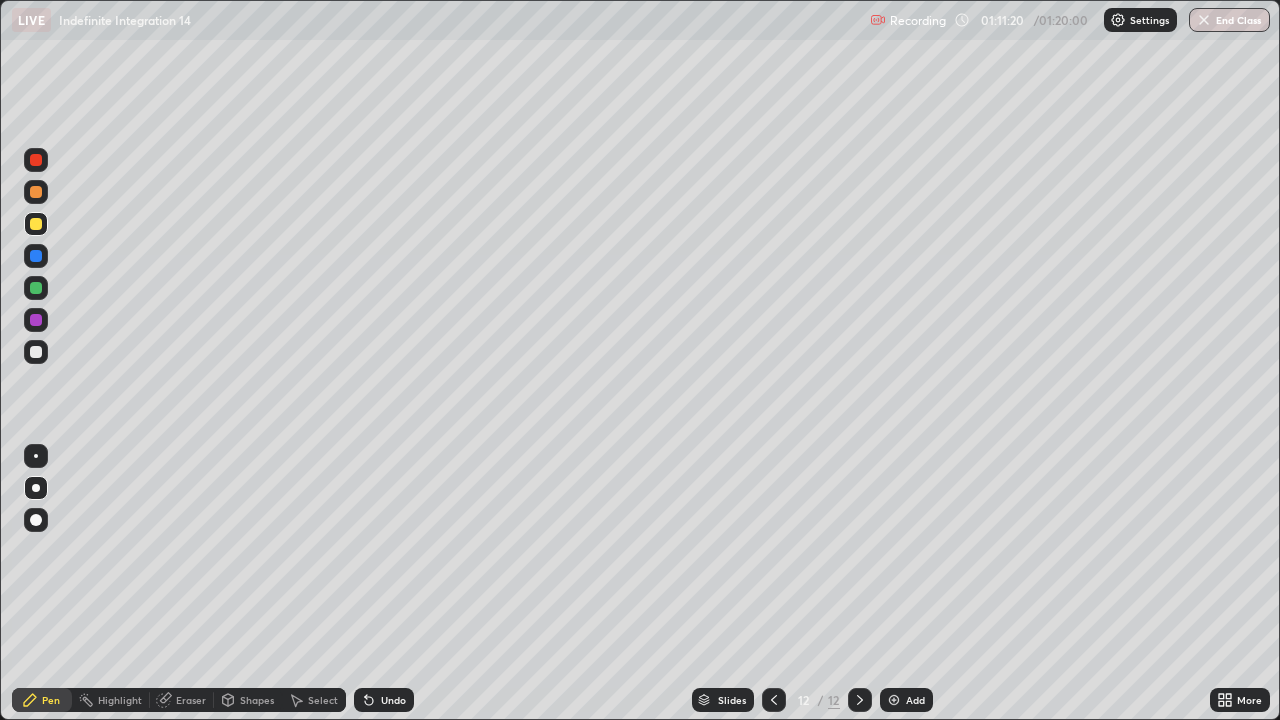 click 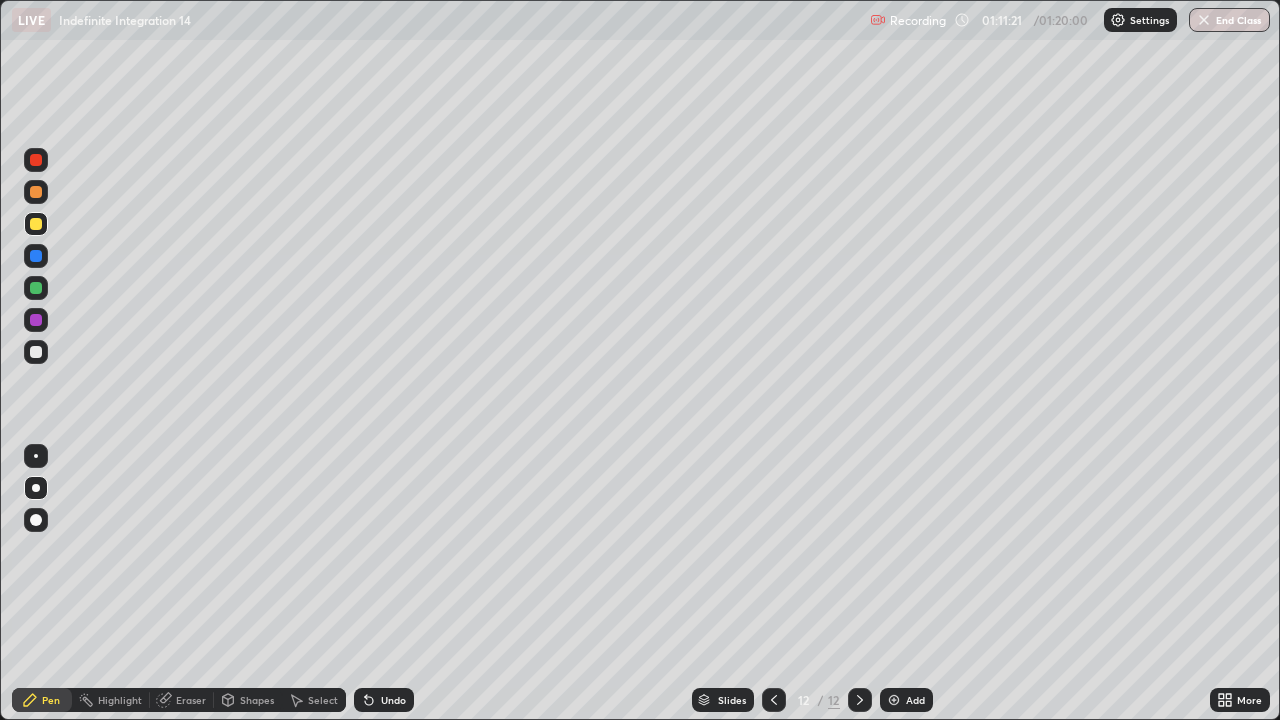 click 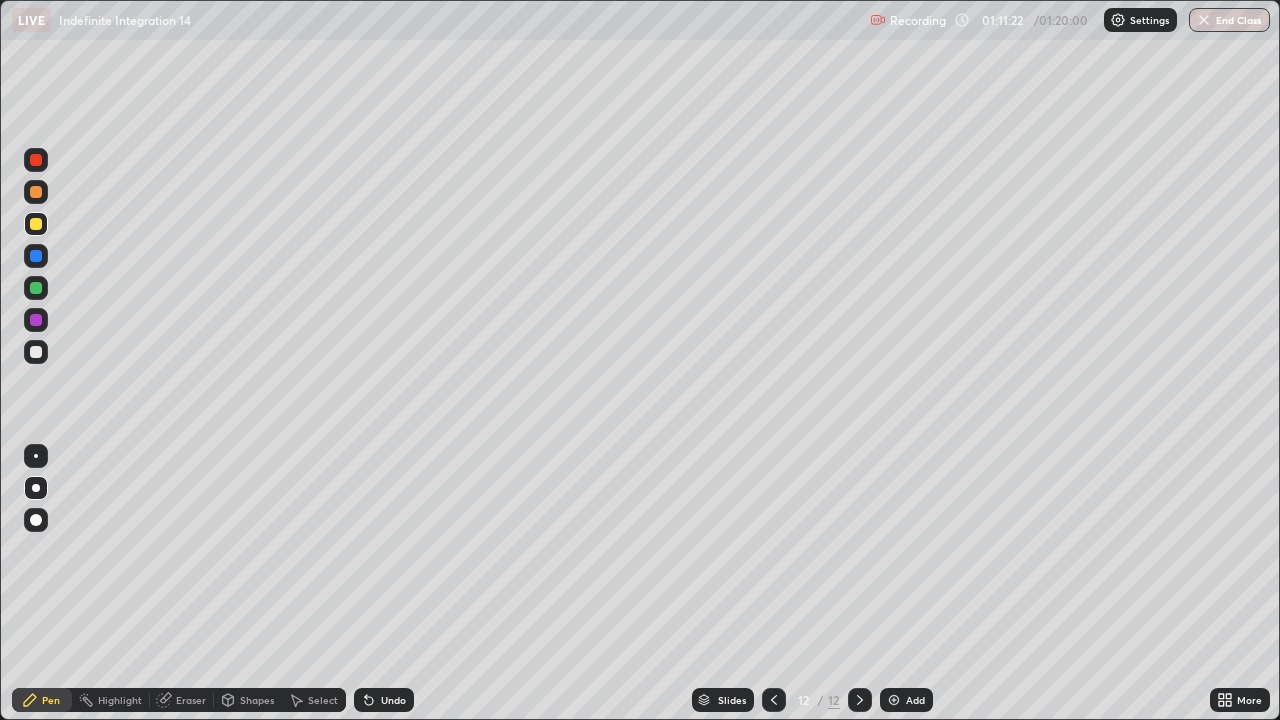 click 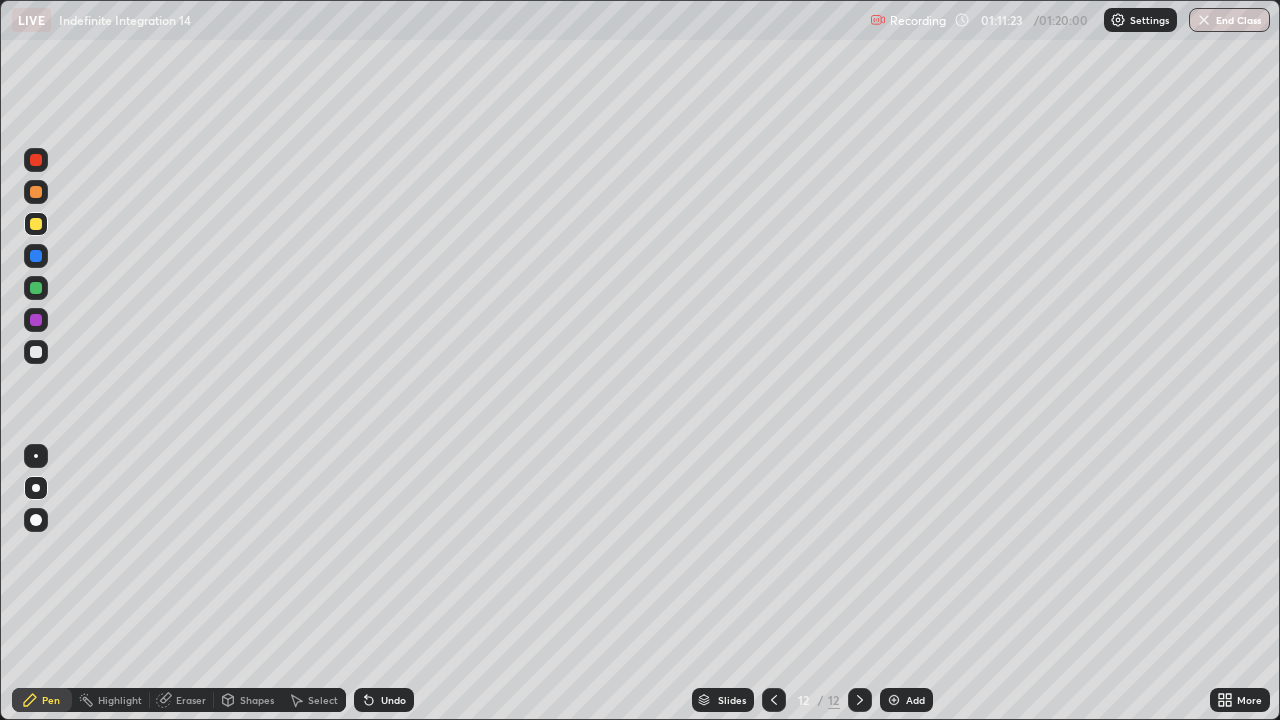 click at bounding box center [894, 700] 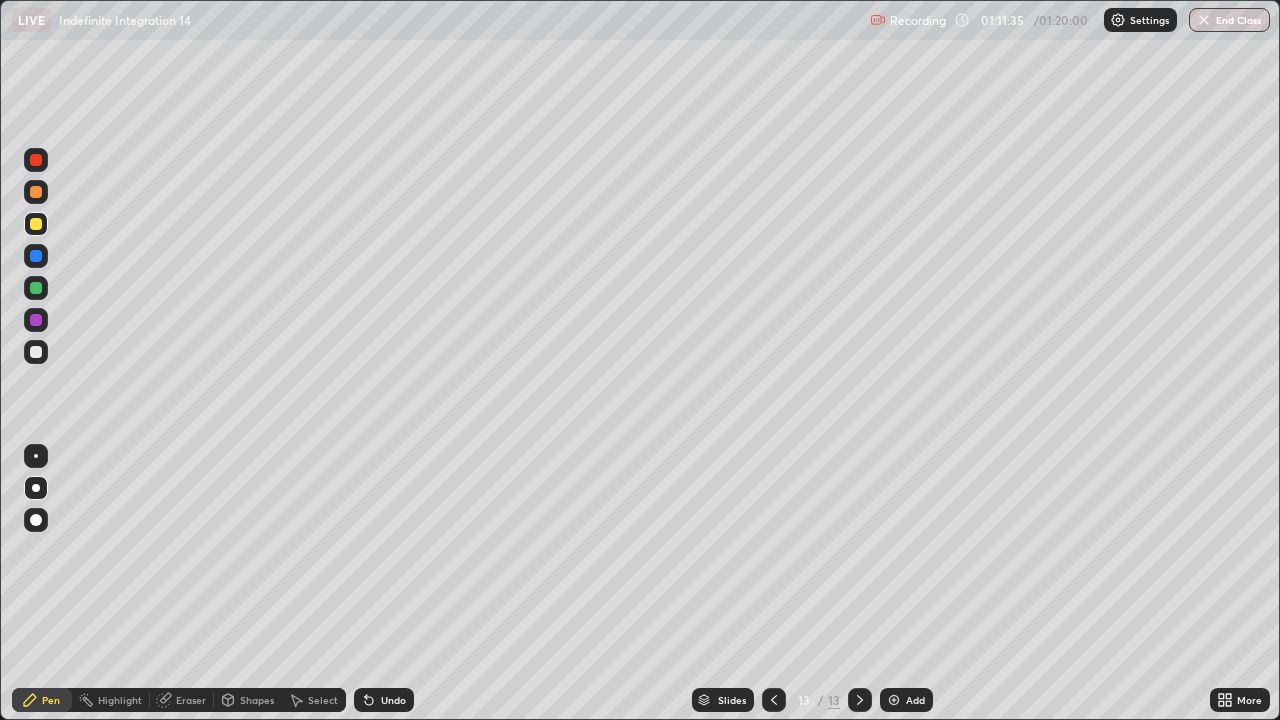 click on "Undo" at bounding box center (393, 700) 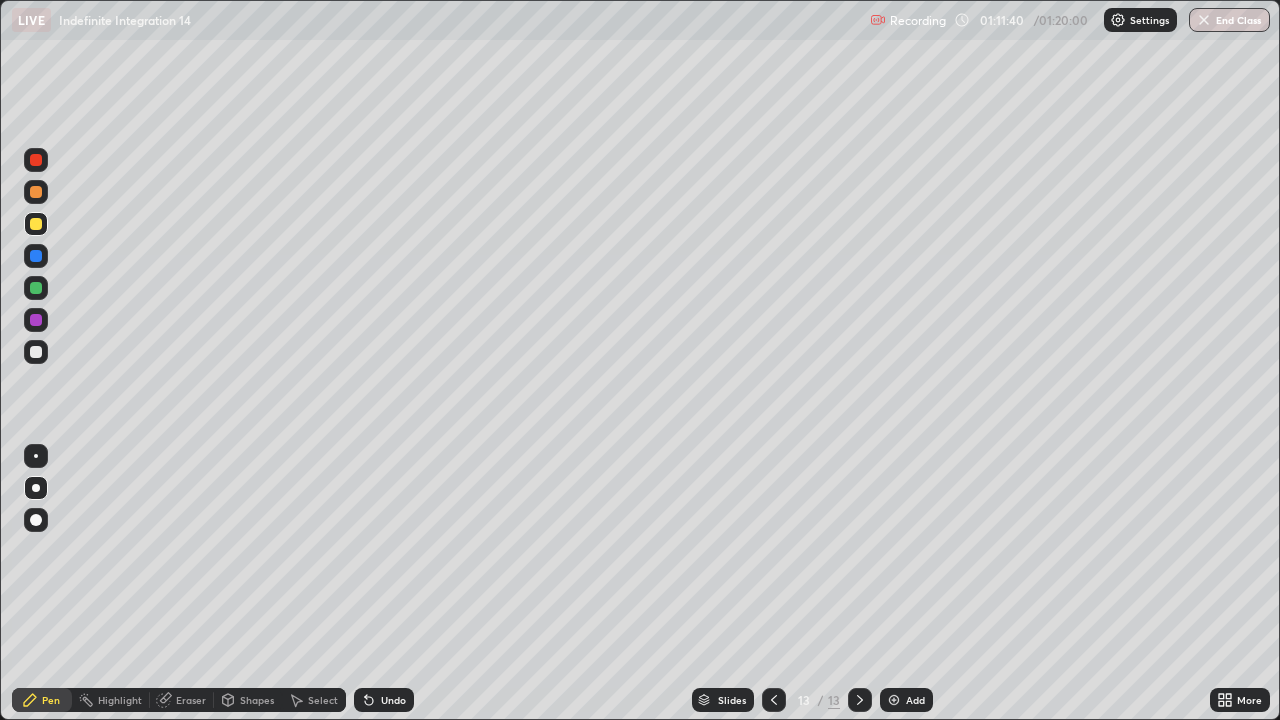 click on "Undo" at bounding box center [393, 700] 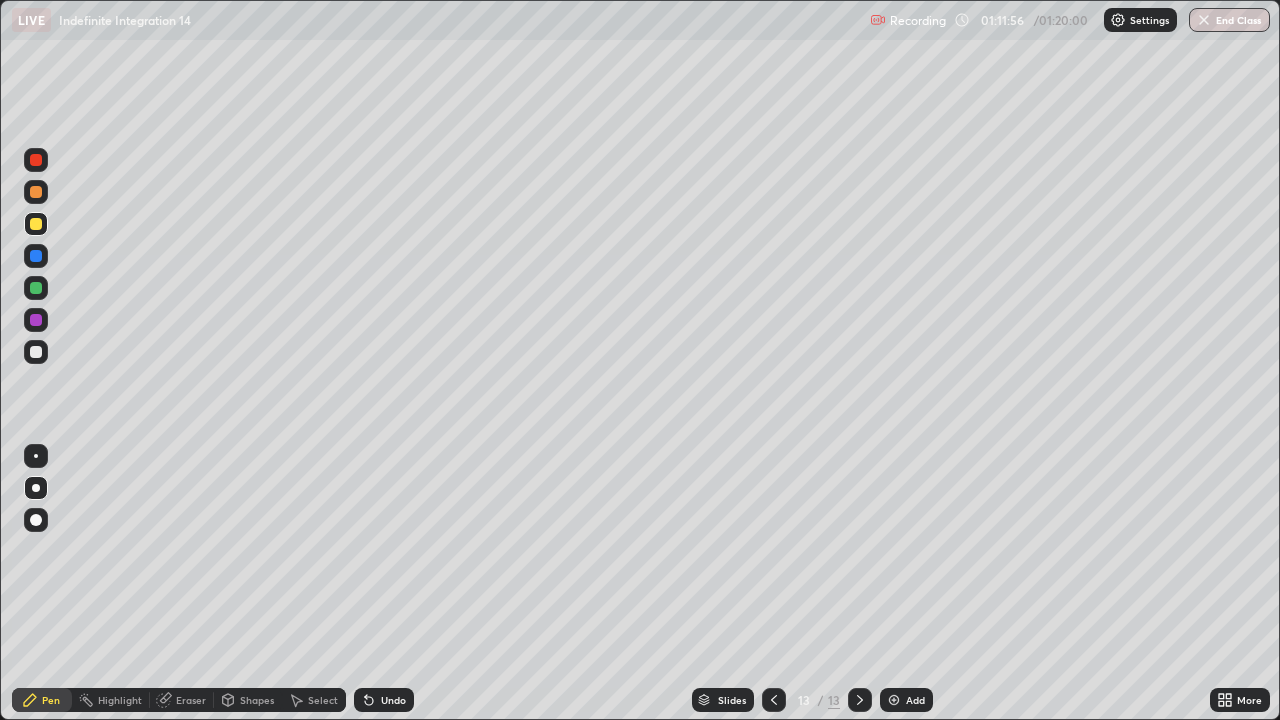 click at bounding box center (36, 352) 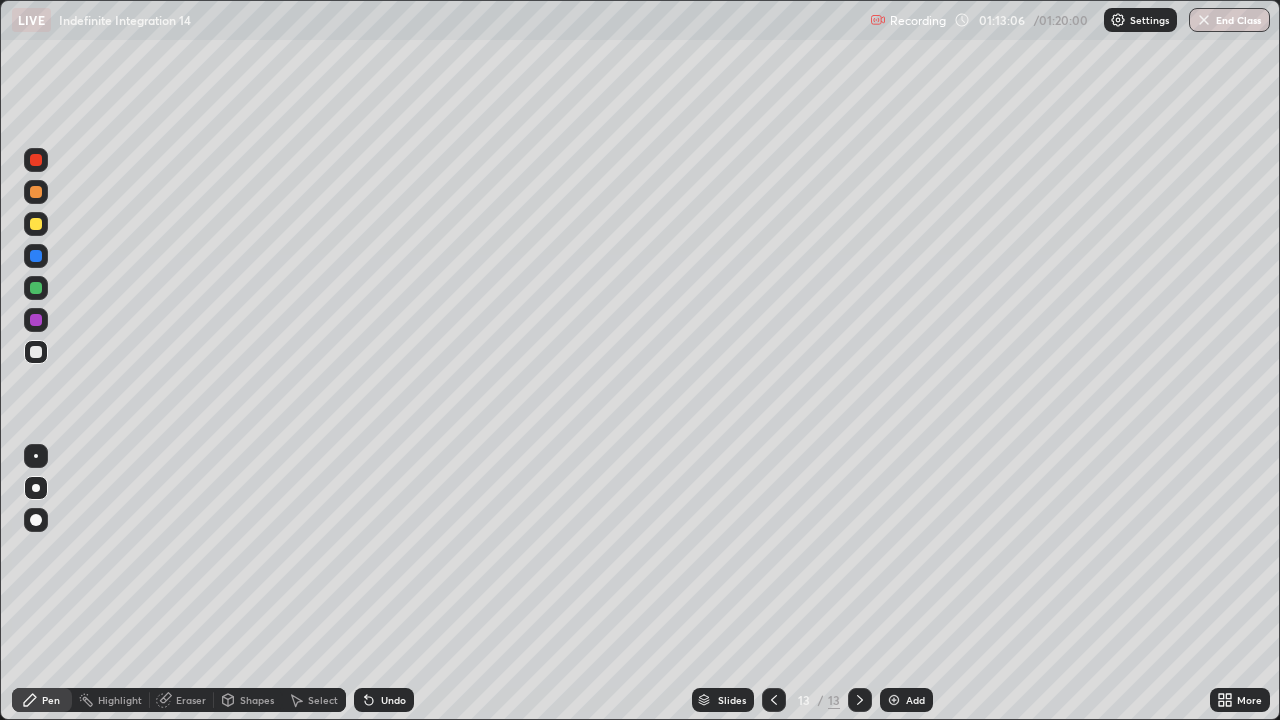 click at bounding box center [36, 224] 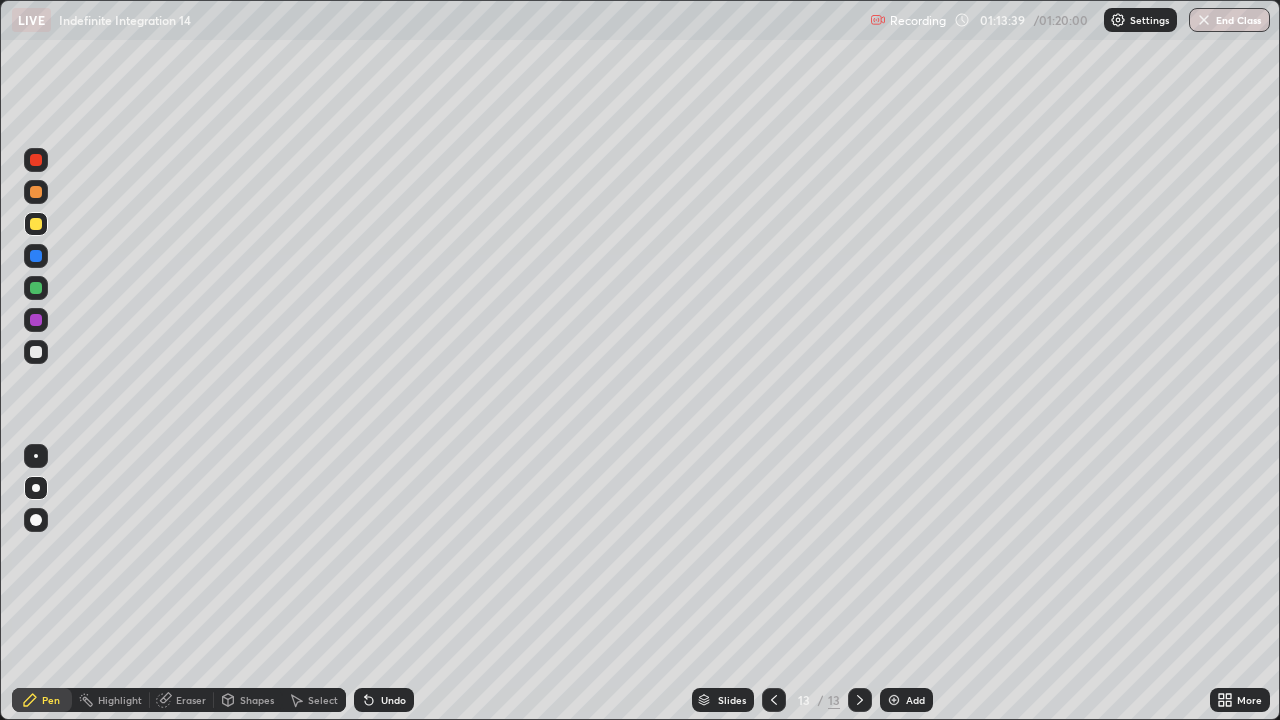 click on "Undo" at bounding box center (393, 700) 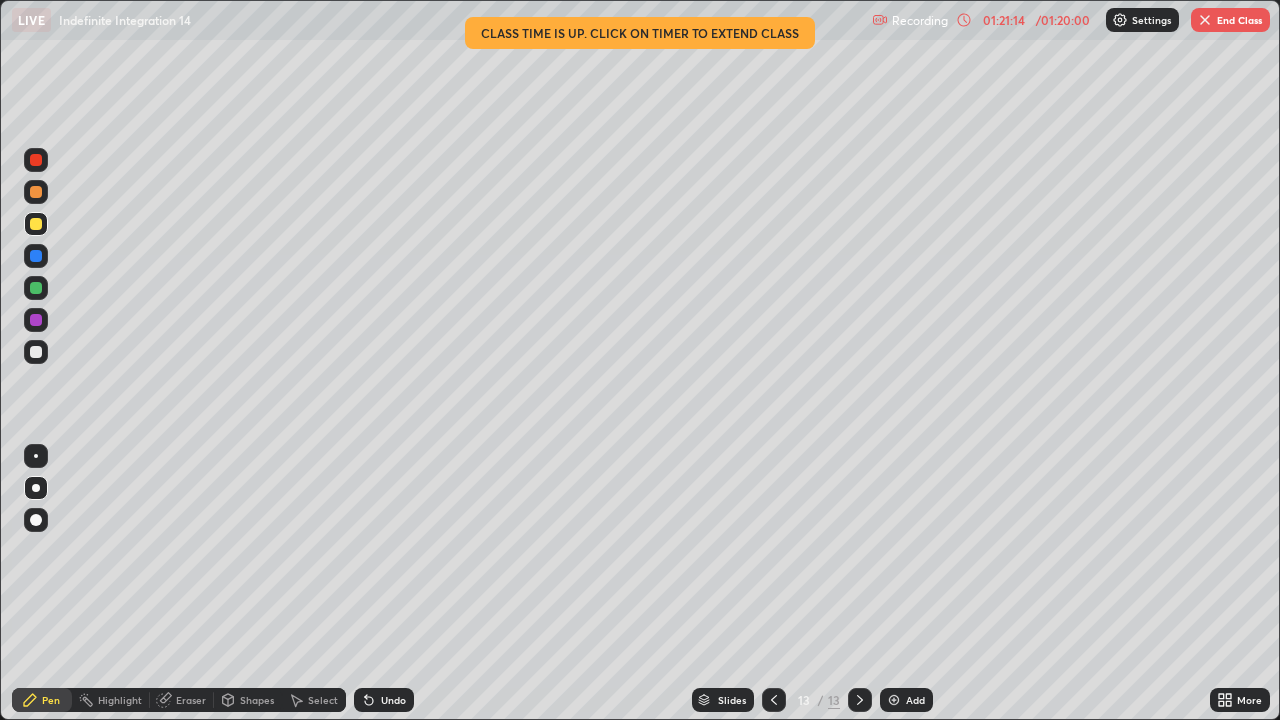 click at bounding box center (1205, 20) 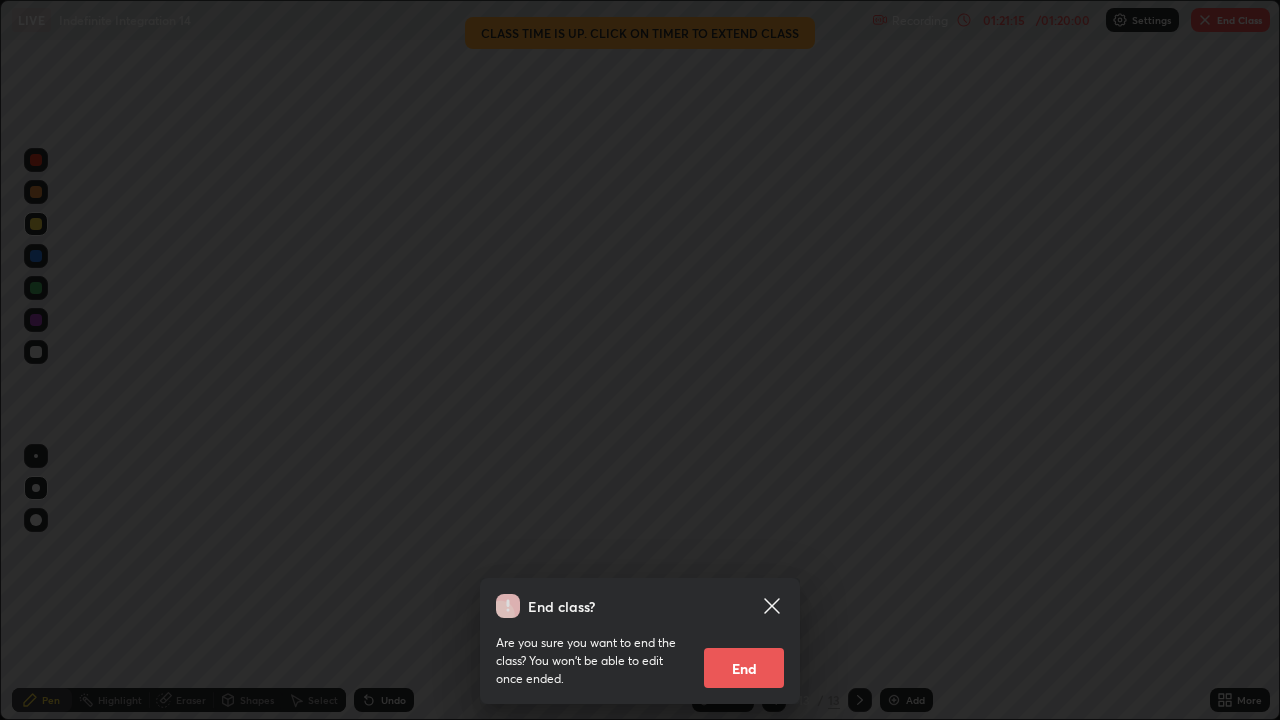 click on "End" at bounding box center (744, 668) 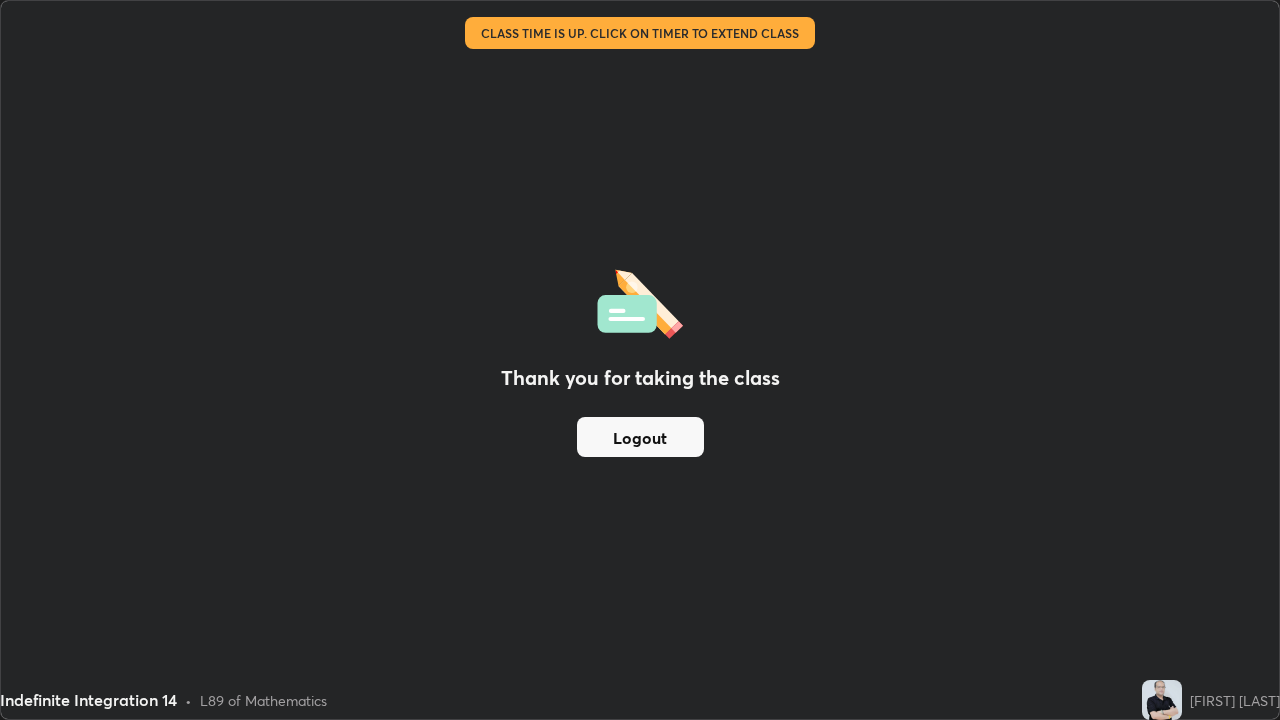 click on "Logout" at bounding box center [640, 437] 